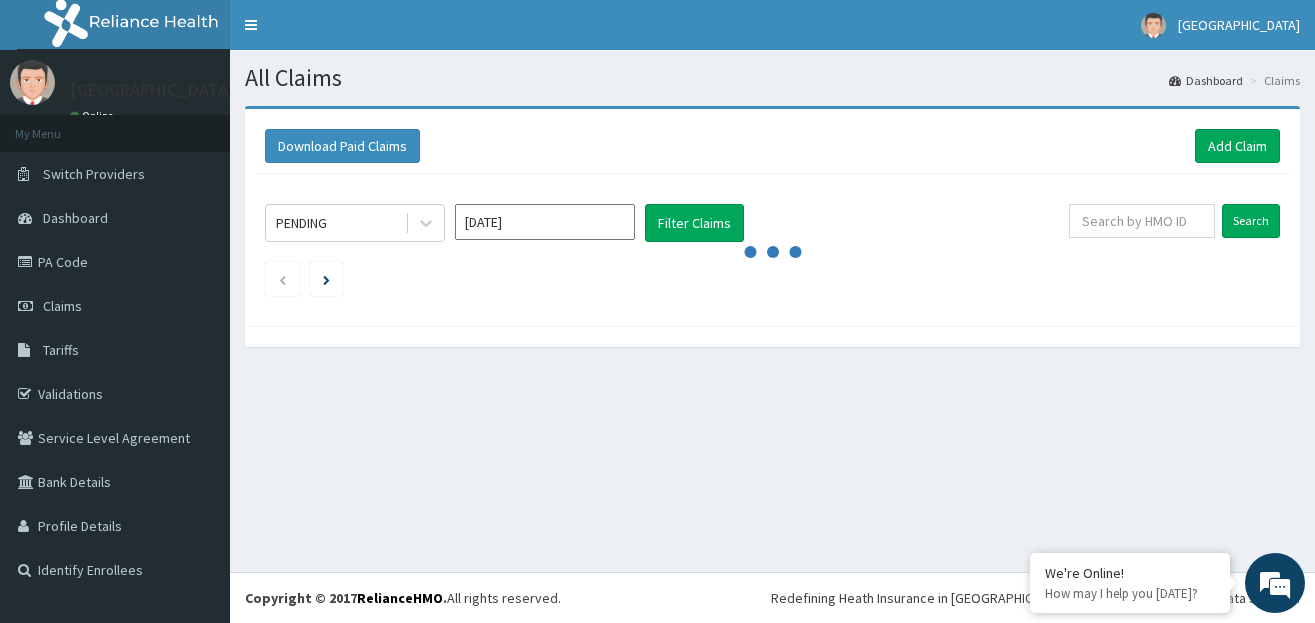scroll, scrollTop: 0, scrollLeft: 0, axis: both 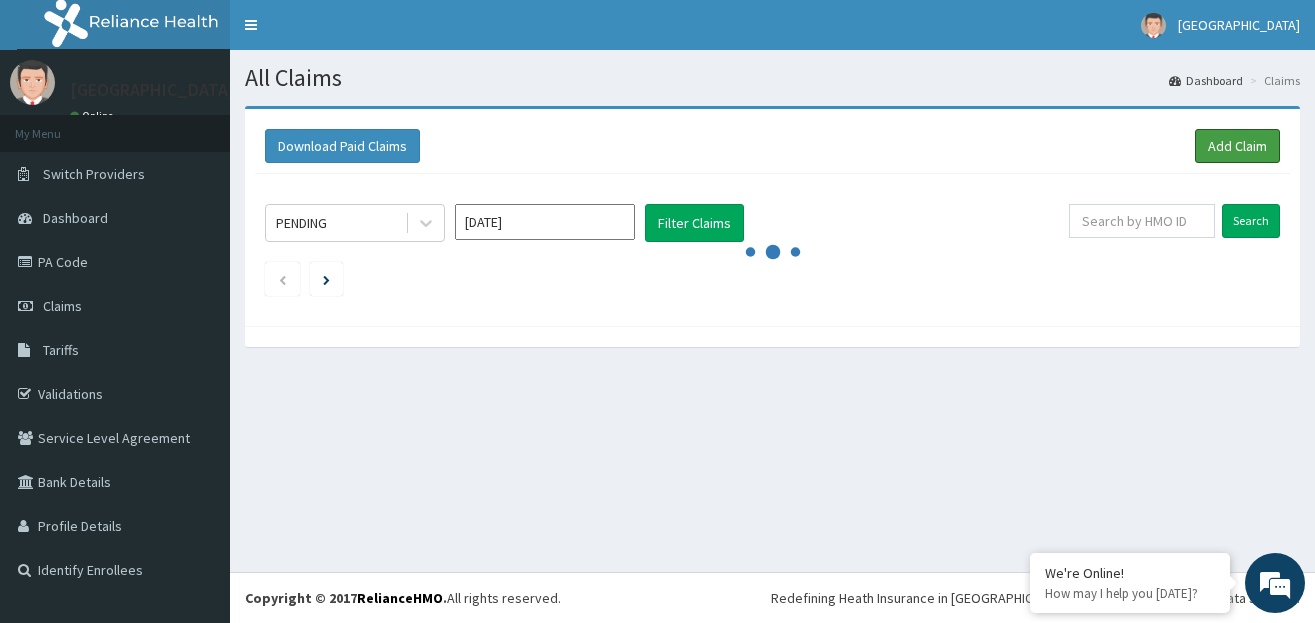 click on "Add Claim" at bounding box center (1237, 146) 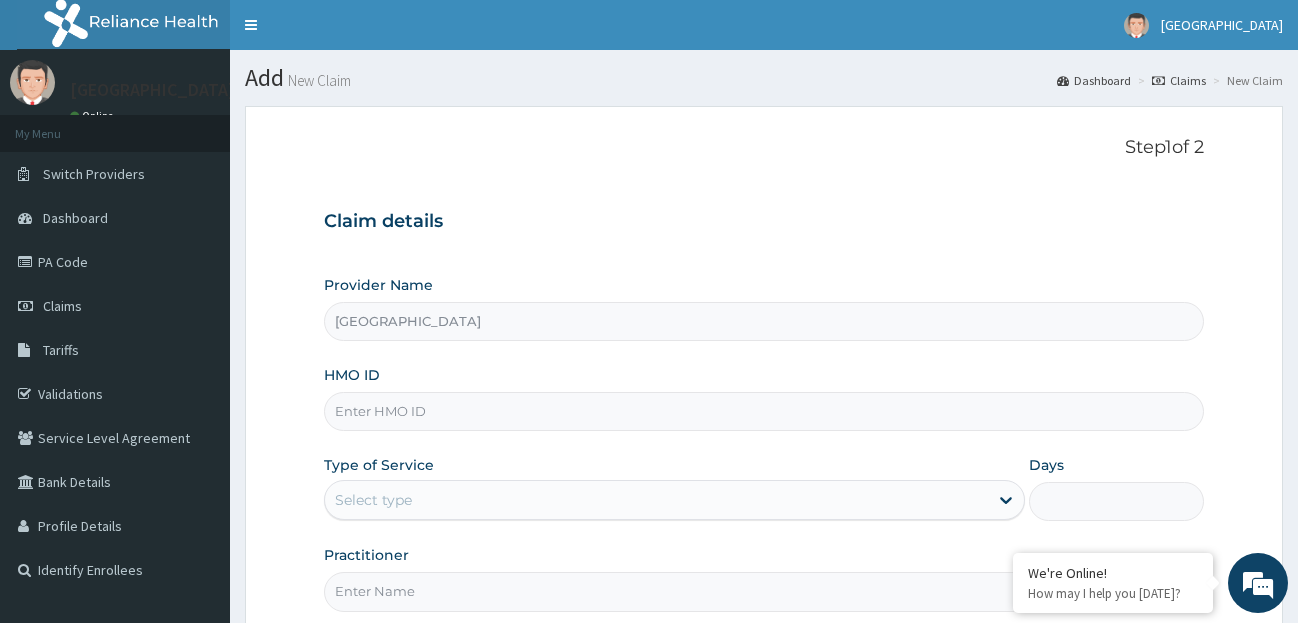 scroll, scrollTop: 0, scrollLeft: 0, axis: both 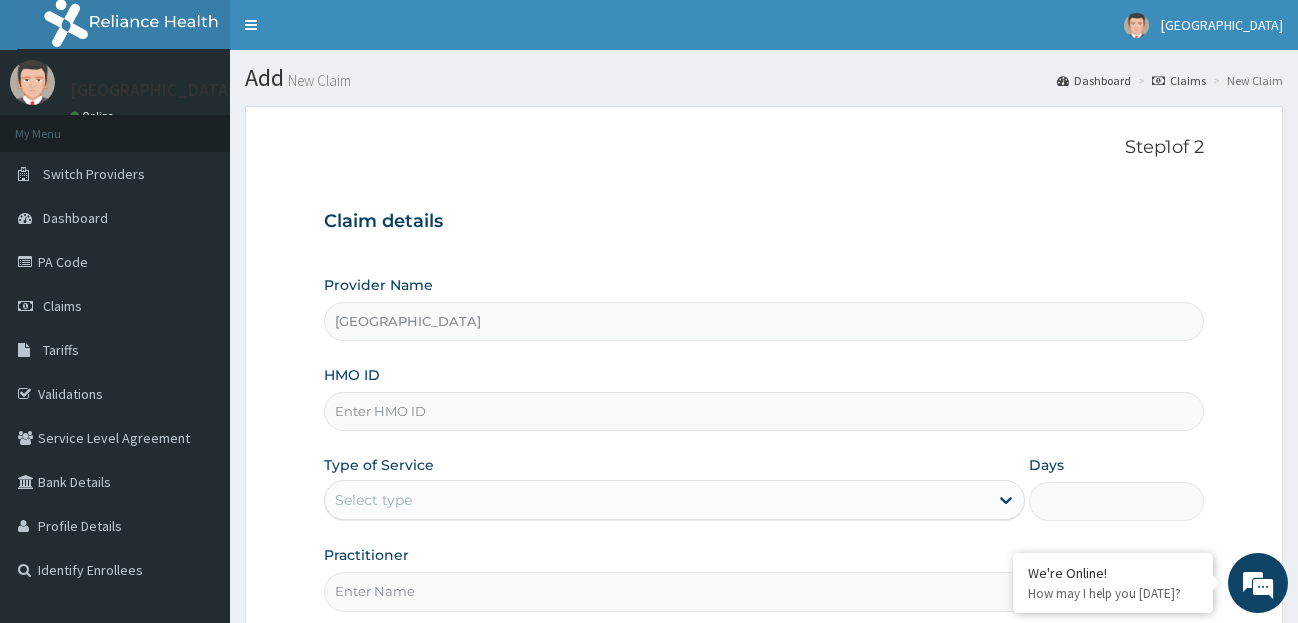 paste on "PFM/10289/B" 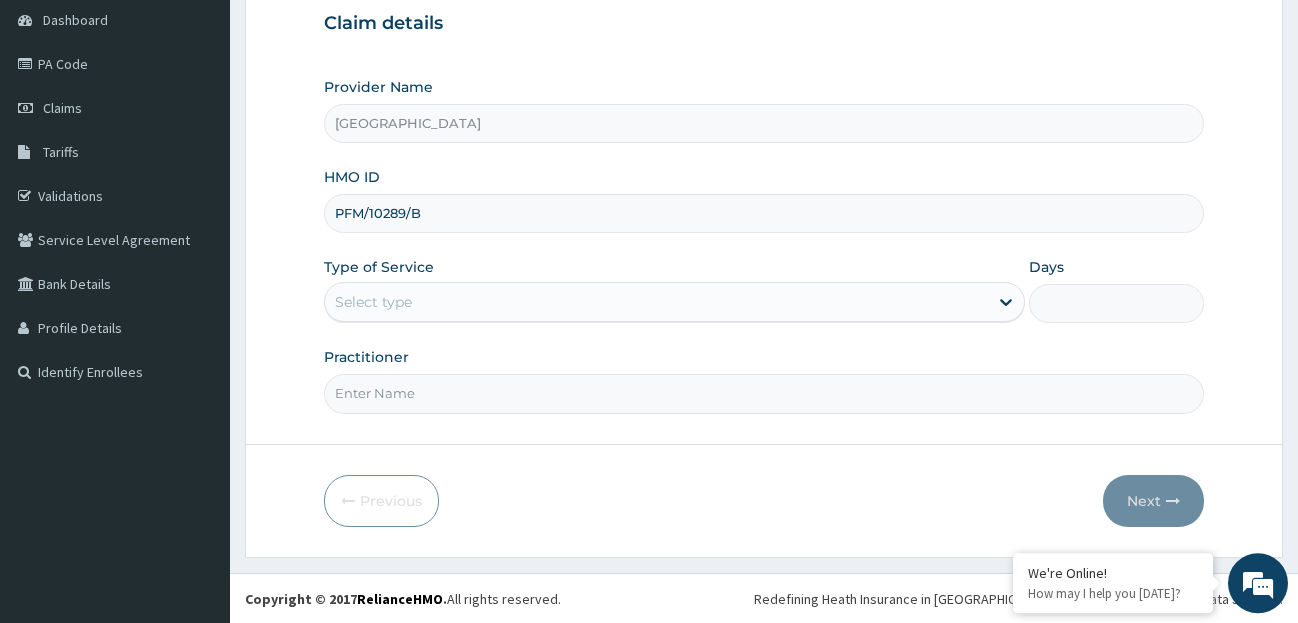 scroll, scrollTop: 199, scrollLeft: 0, axis: vertical 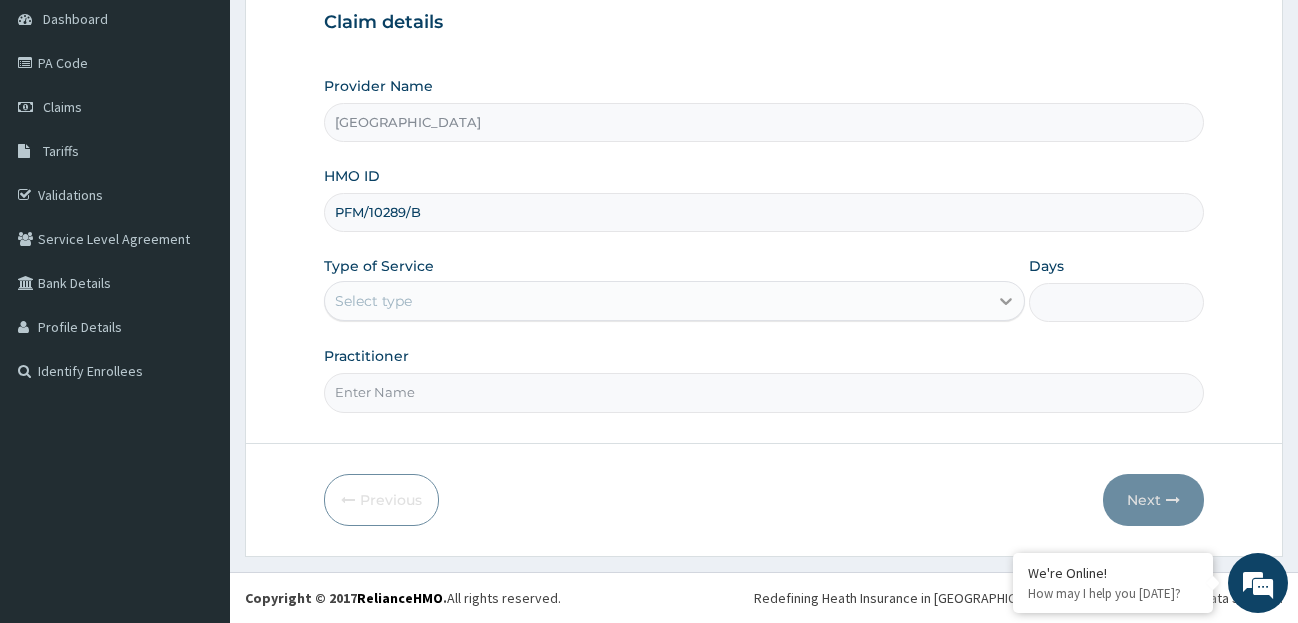 type on "PFM/10289/B" 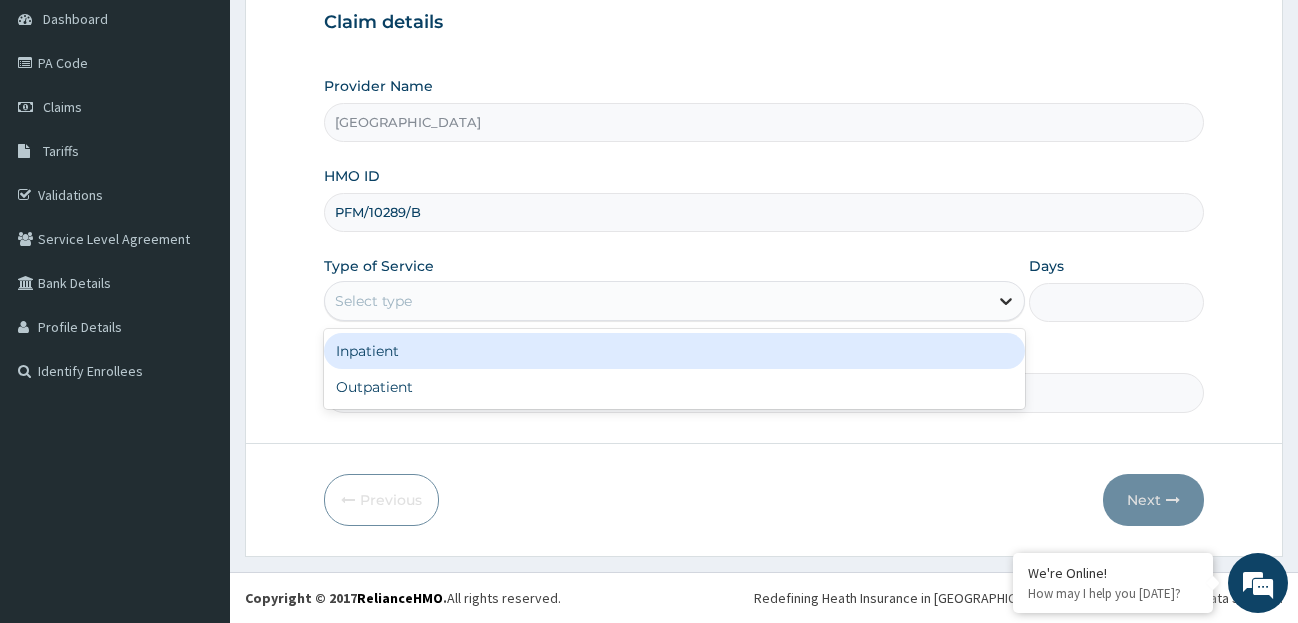 click 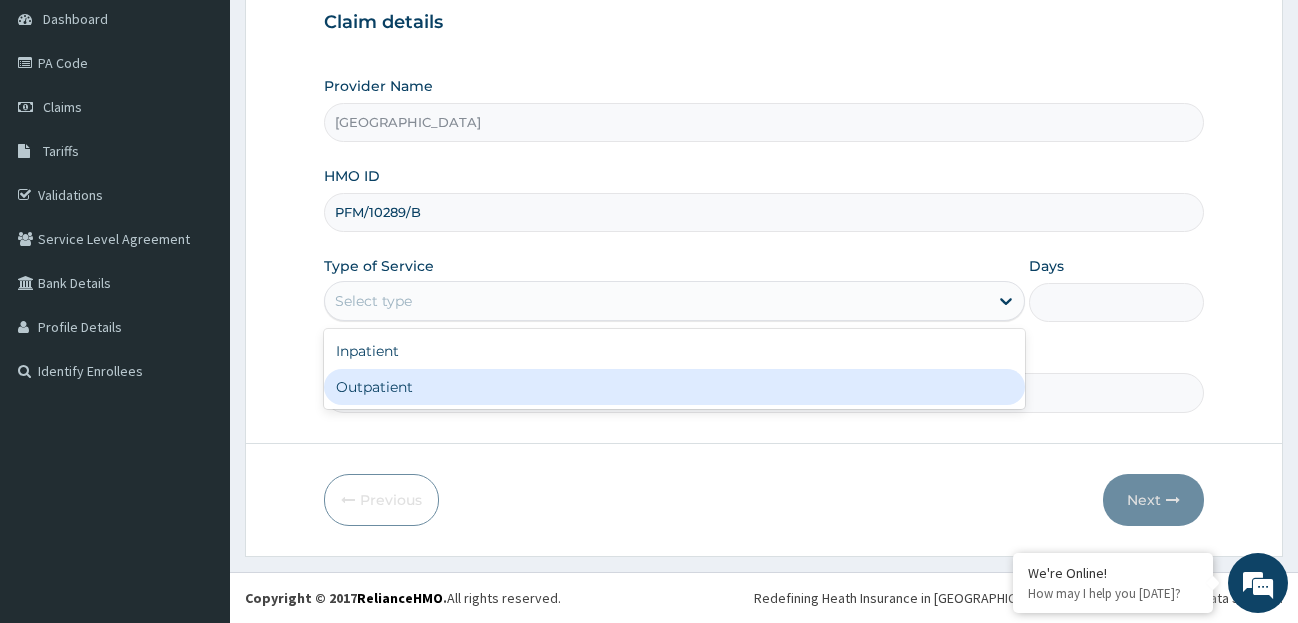 click on "Outpatient" at bounding box center [674, 387] 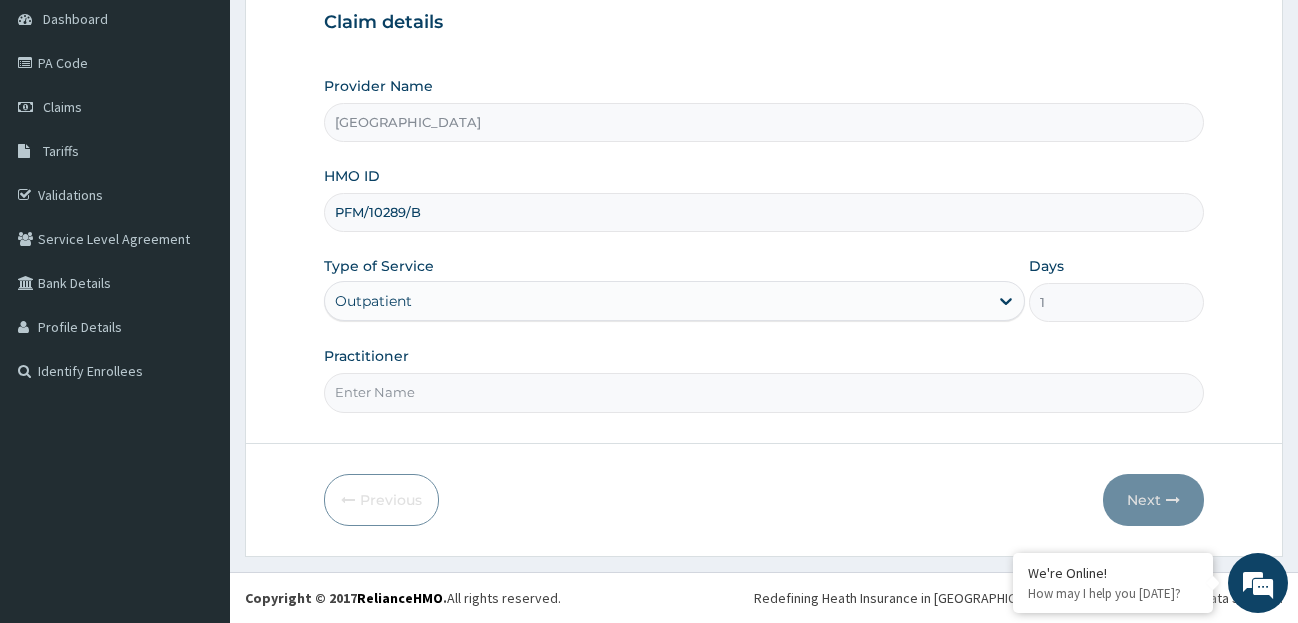 click on "Practitioner" at bounding box center (764, 392) 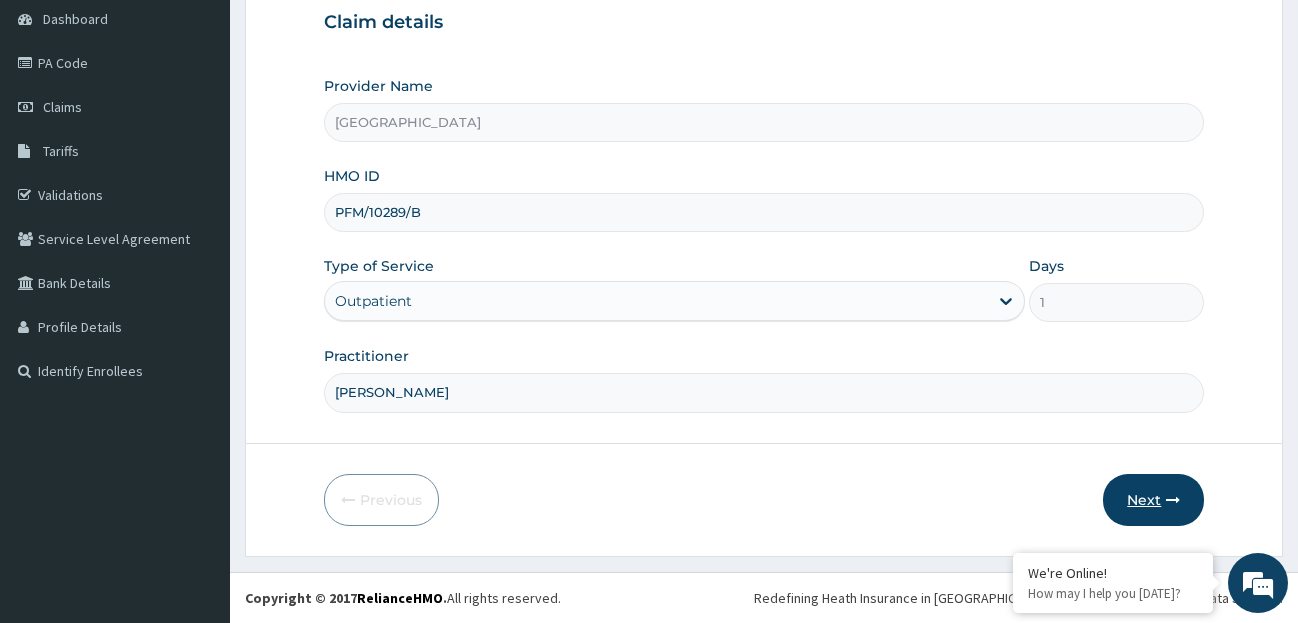 type on "DR. ADETUTU" 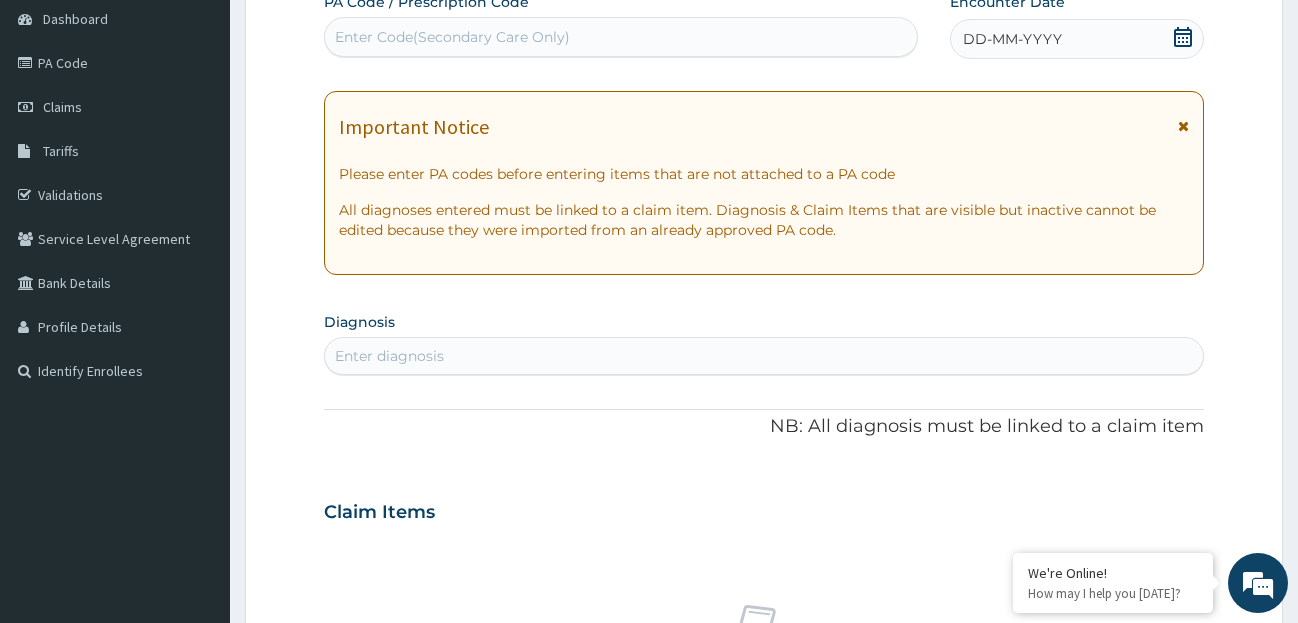 click 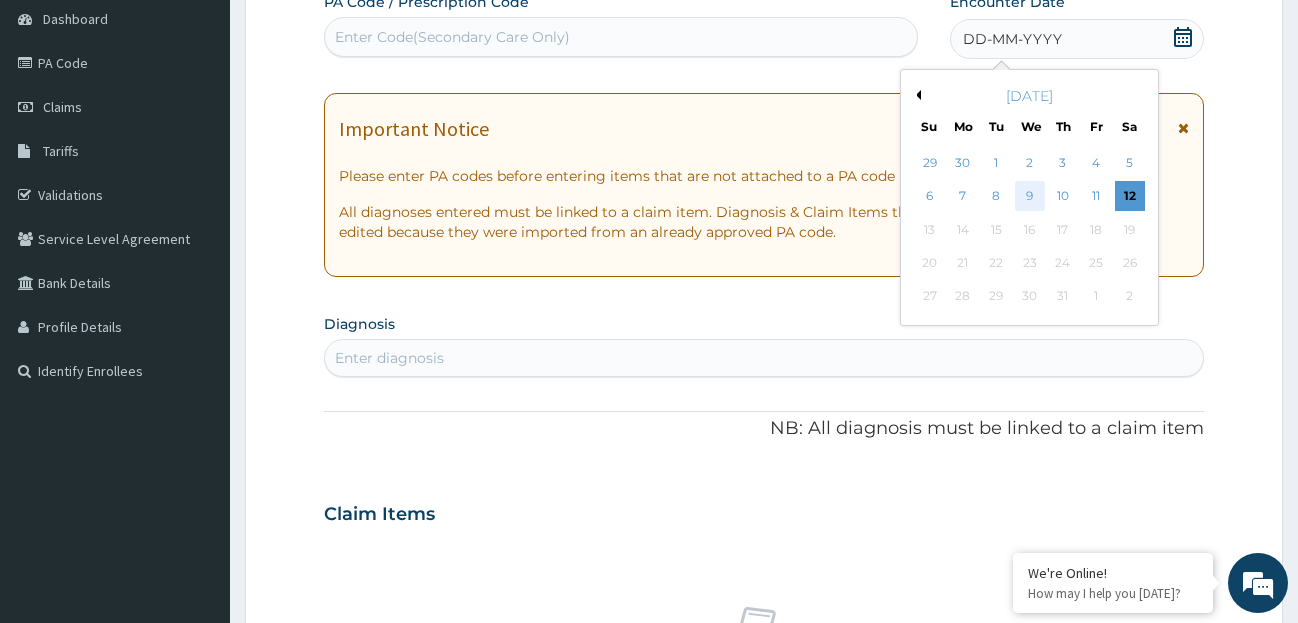 click on "9" at bounding box center (1029, 197) 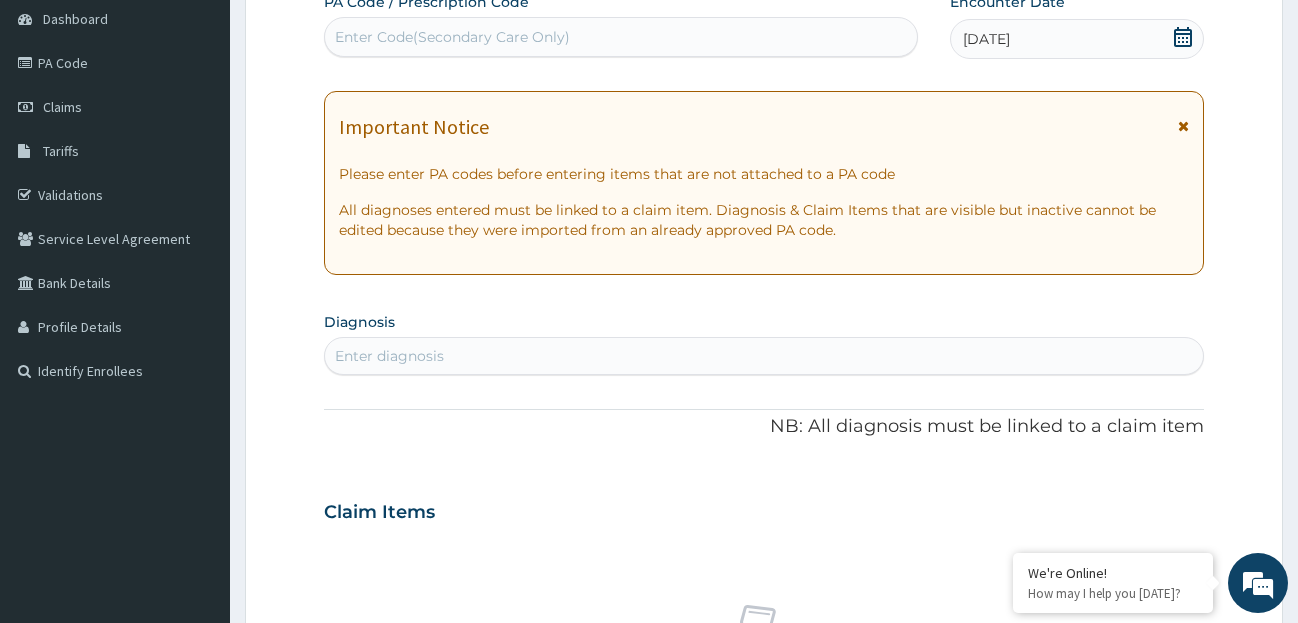 click on "Enter diagnosis" at bounding box center (764, 356) 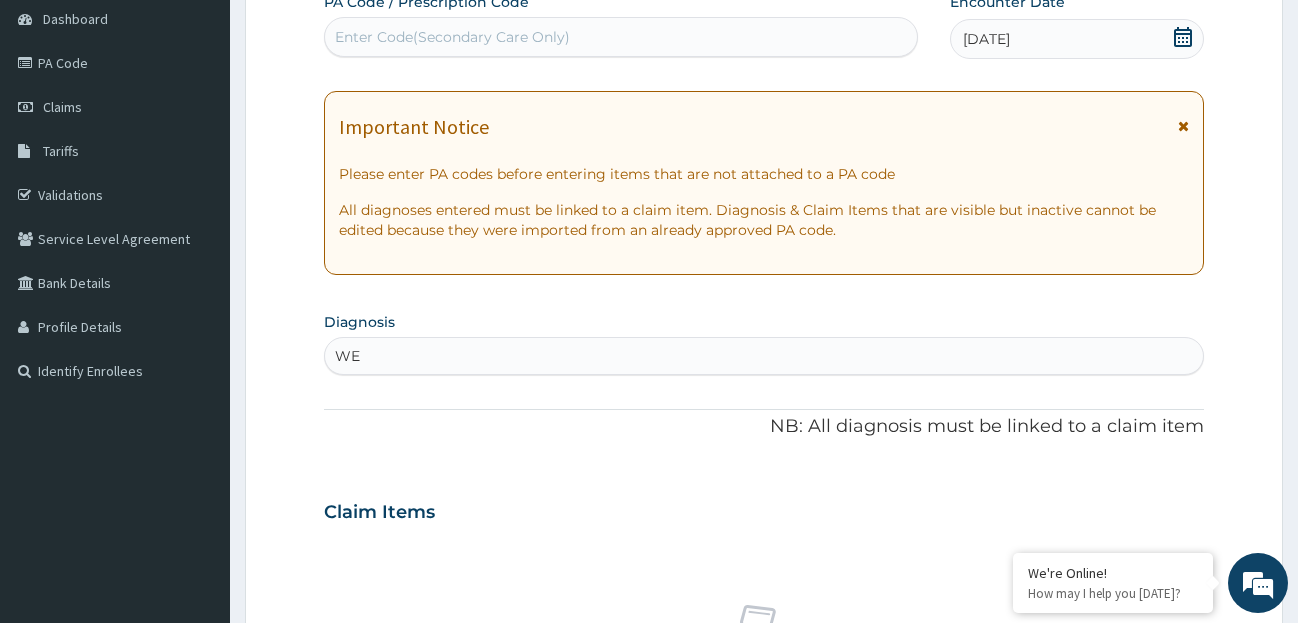 type on "W" 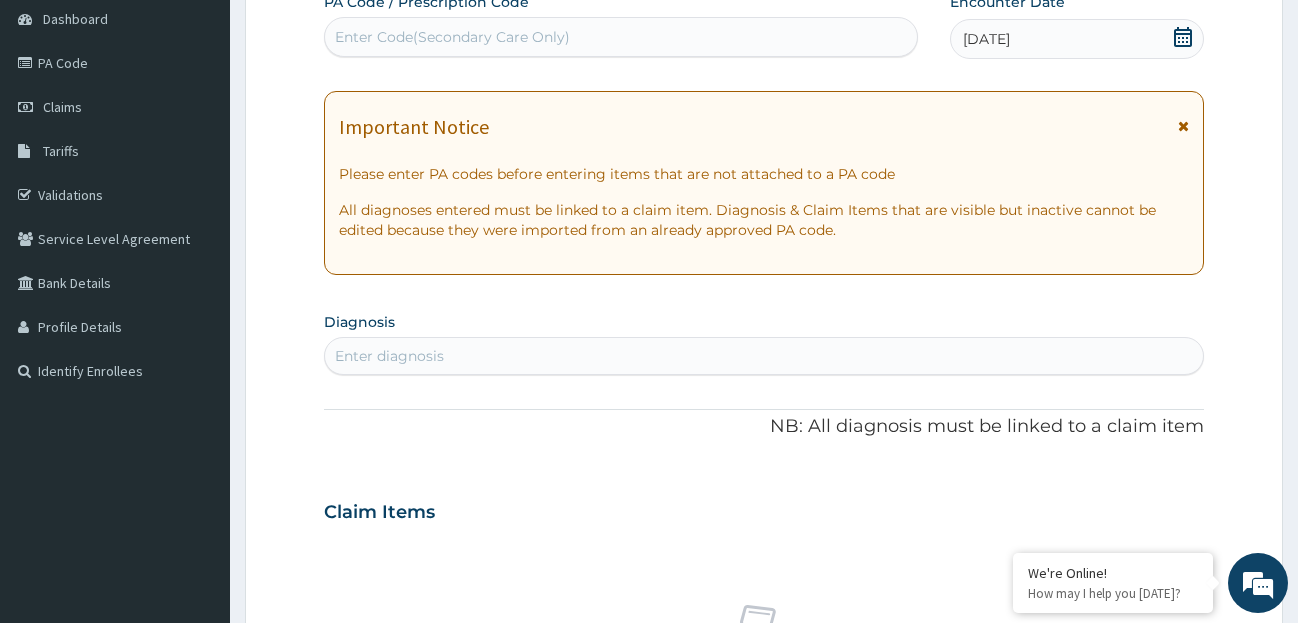 type on "e" 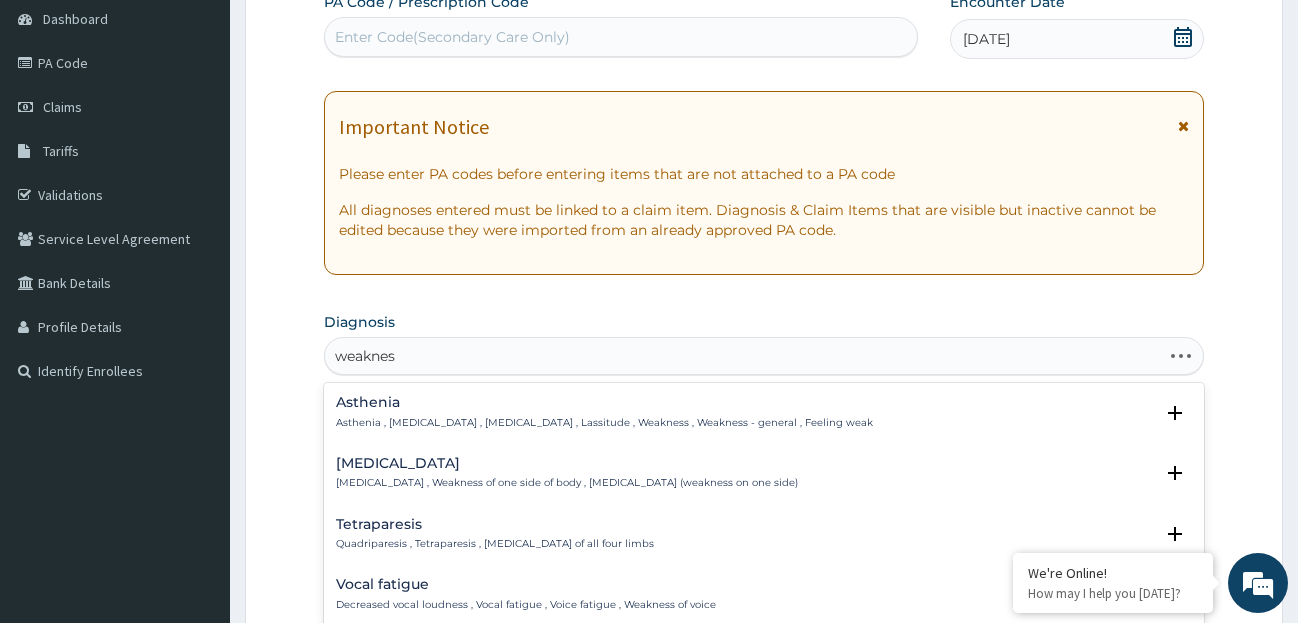 type on "weakness" 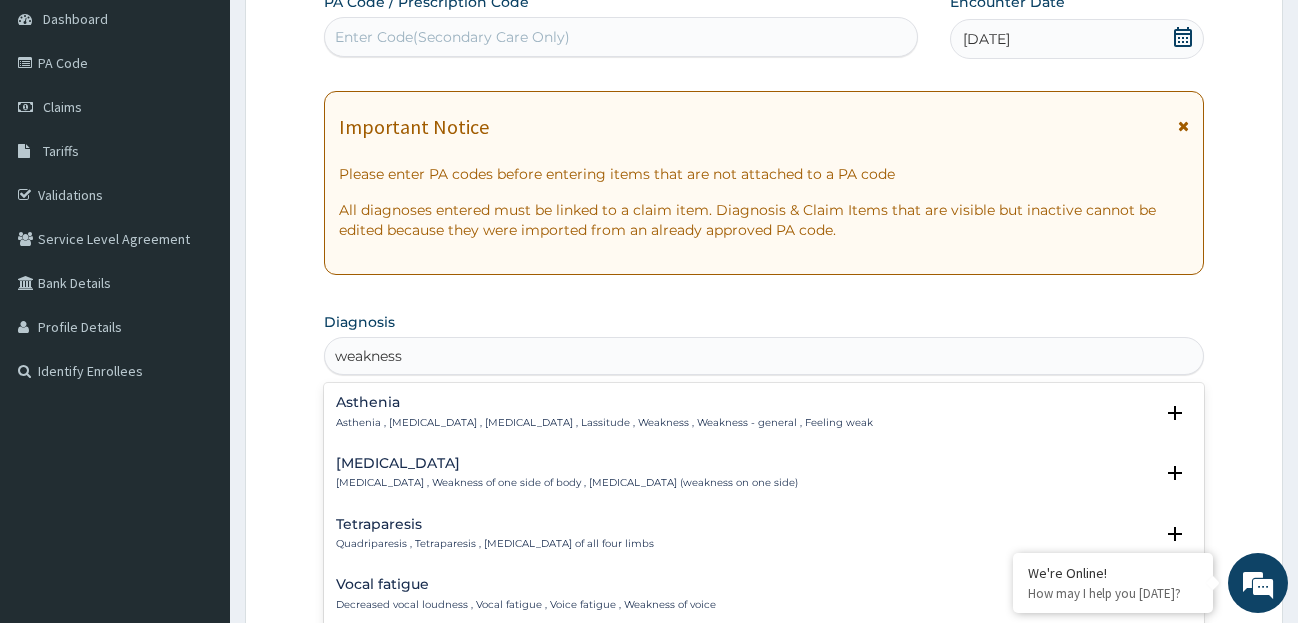 click on "Asthenia Asthenia , General weakness , Debility , Lassitude , Weakness , Weakness - general , Feeling weak" at bounding box center [604, 412] 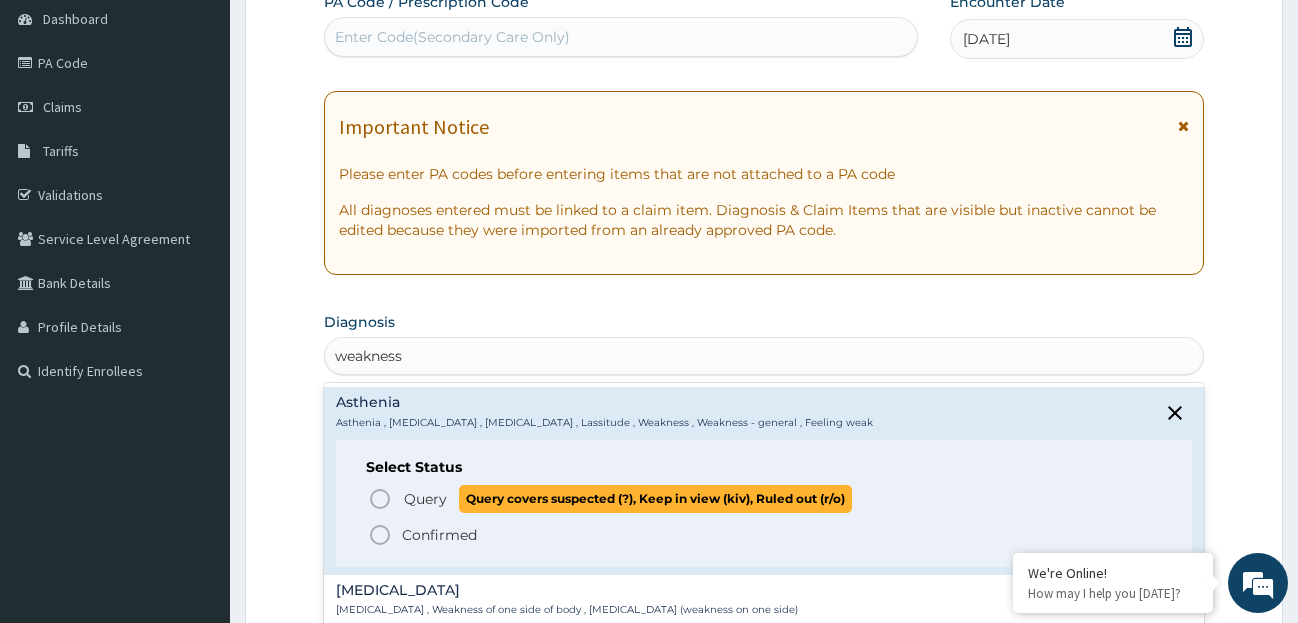 click 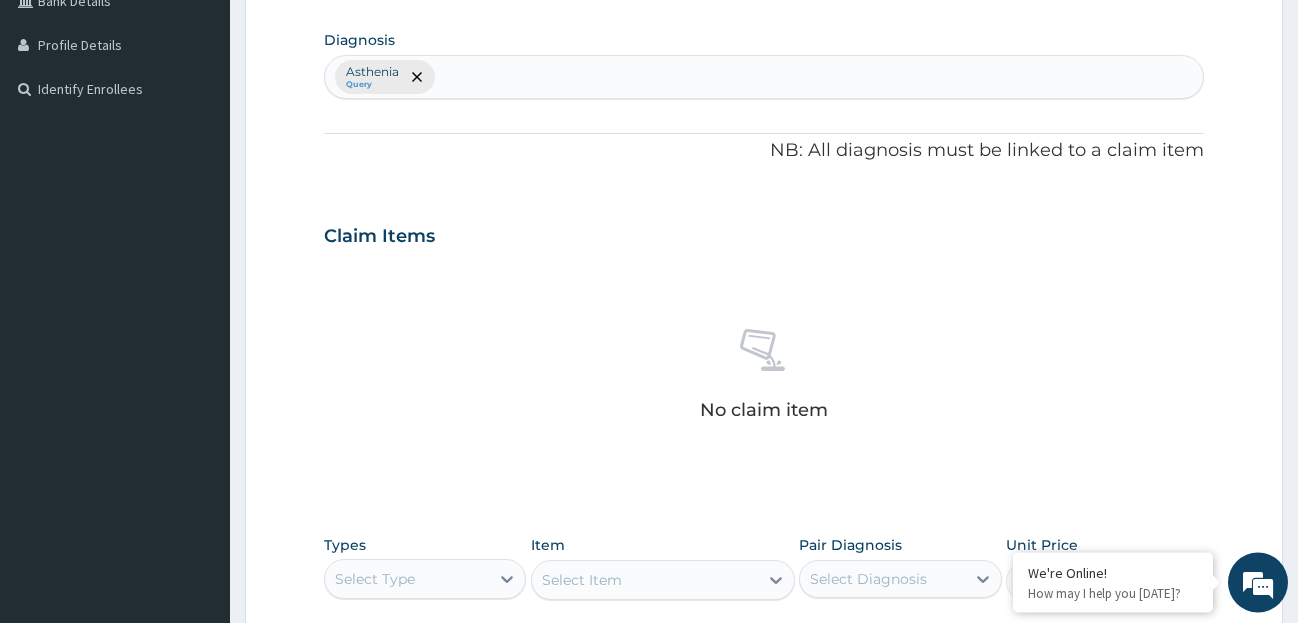 scroll, scrollTop: 496, scrollLeft: 0, axis: vertical 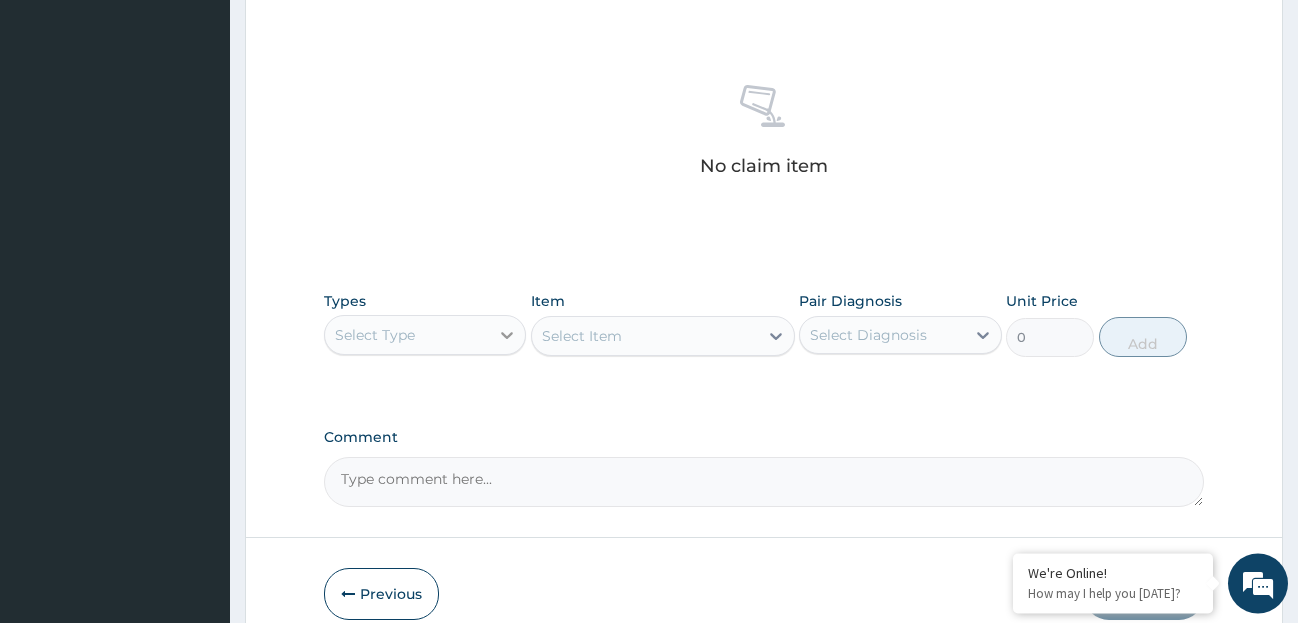 click 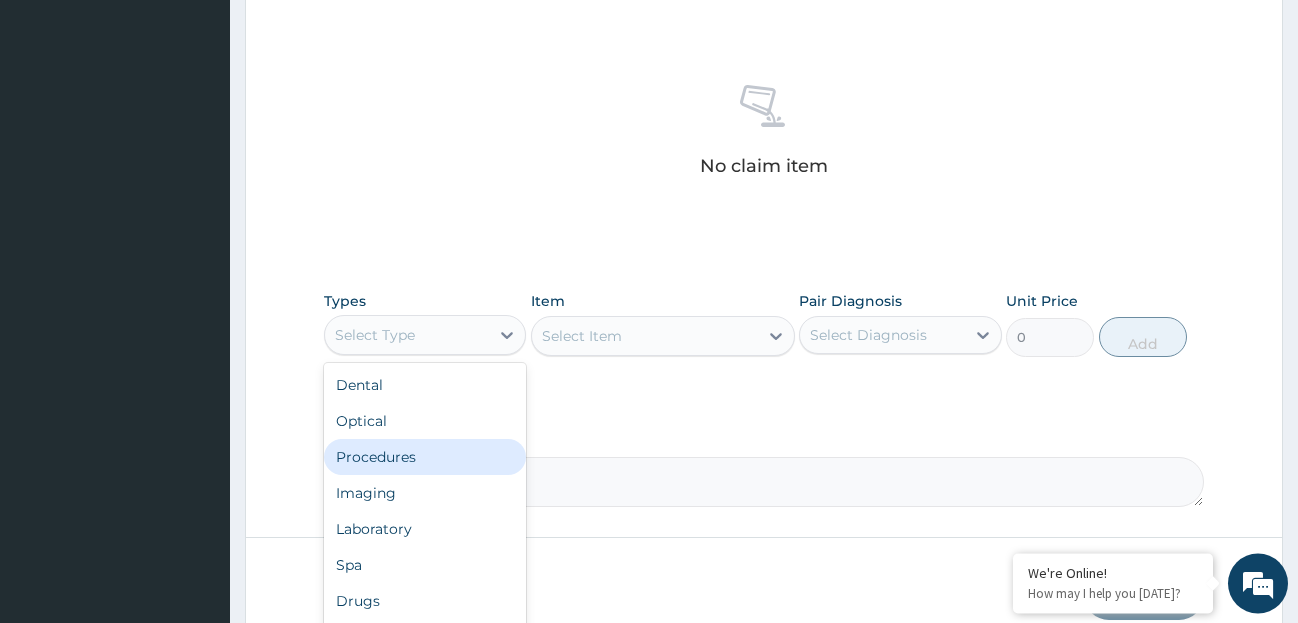 click on "Procedures" at bounding box center [425, 457] 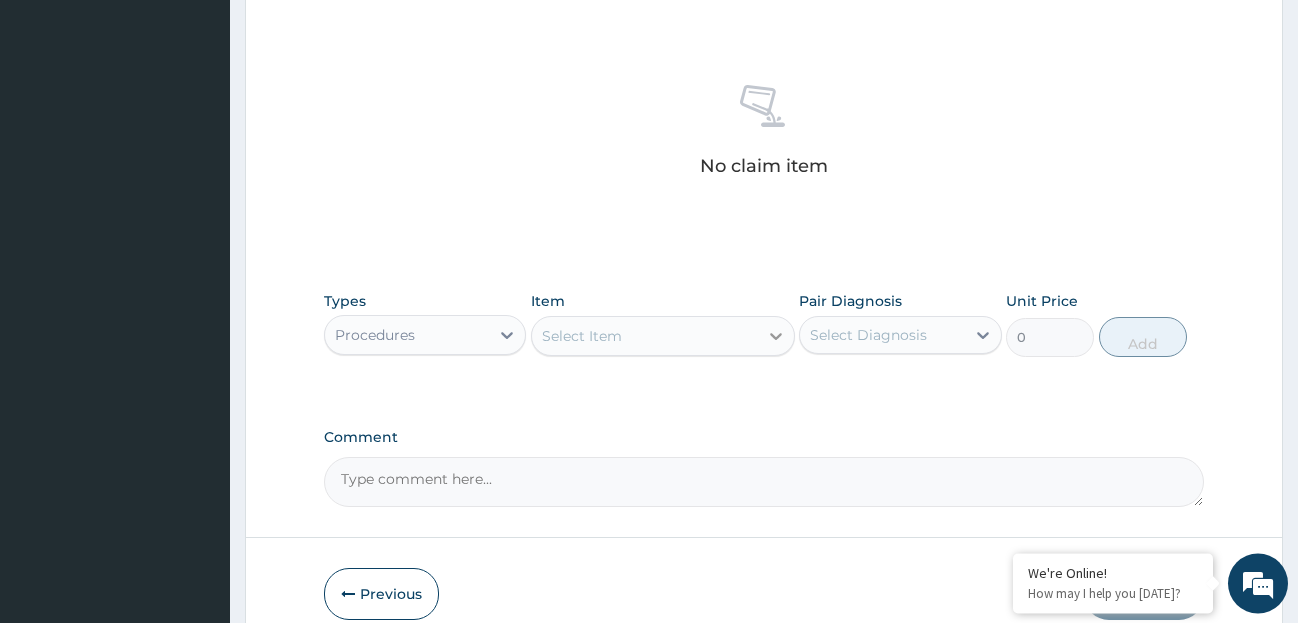 click 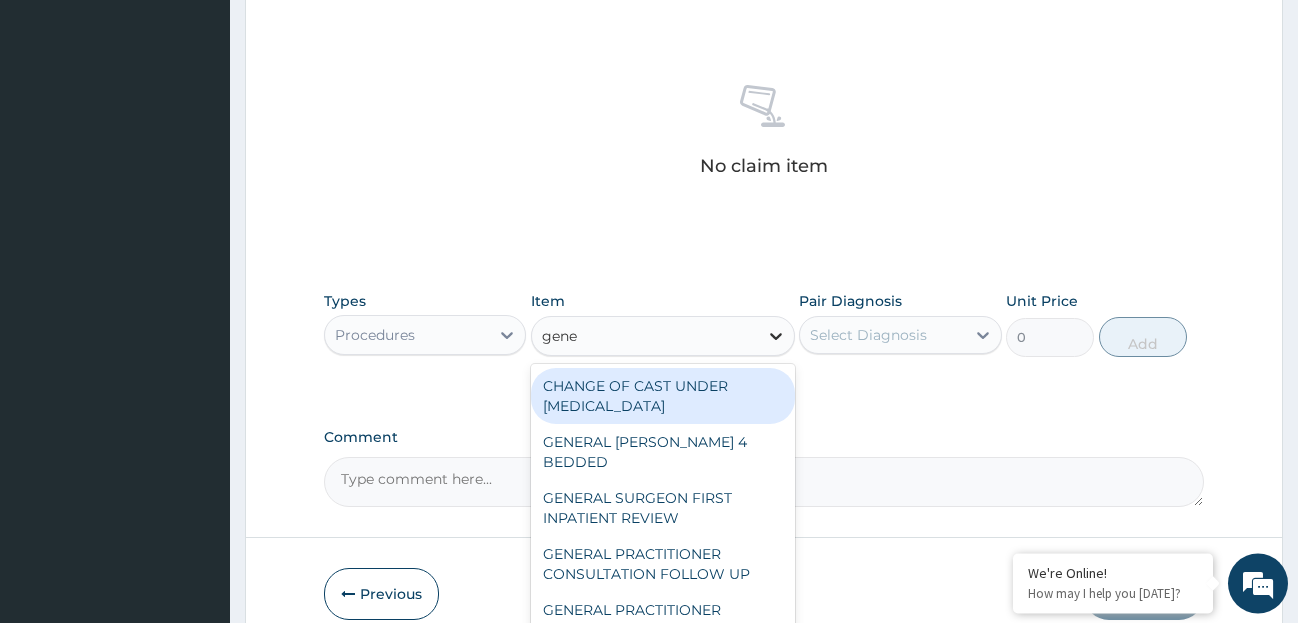 type on "gener" 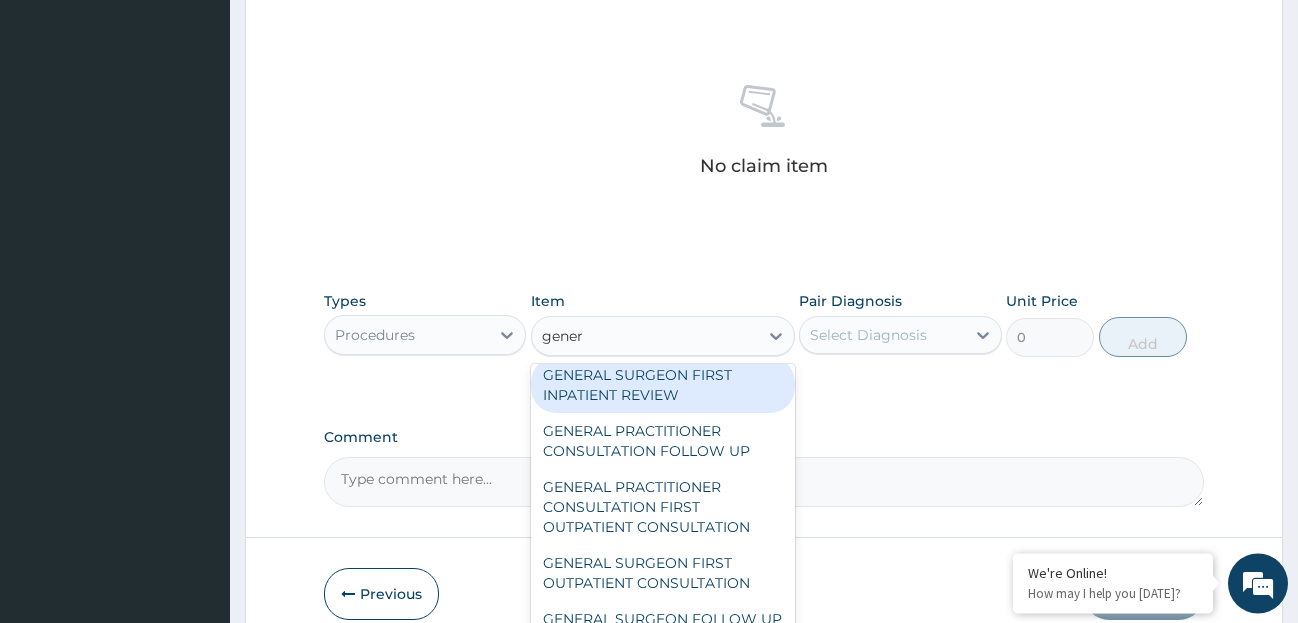 scroll, scrollTop: 127, scrollLeft: 0, axis: vertical 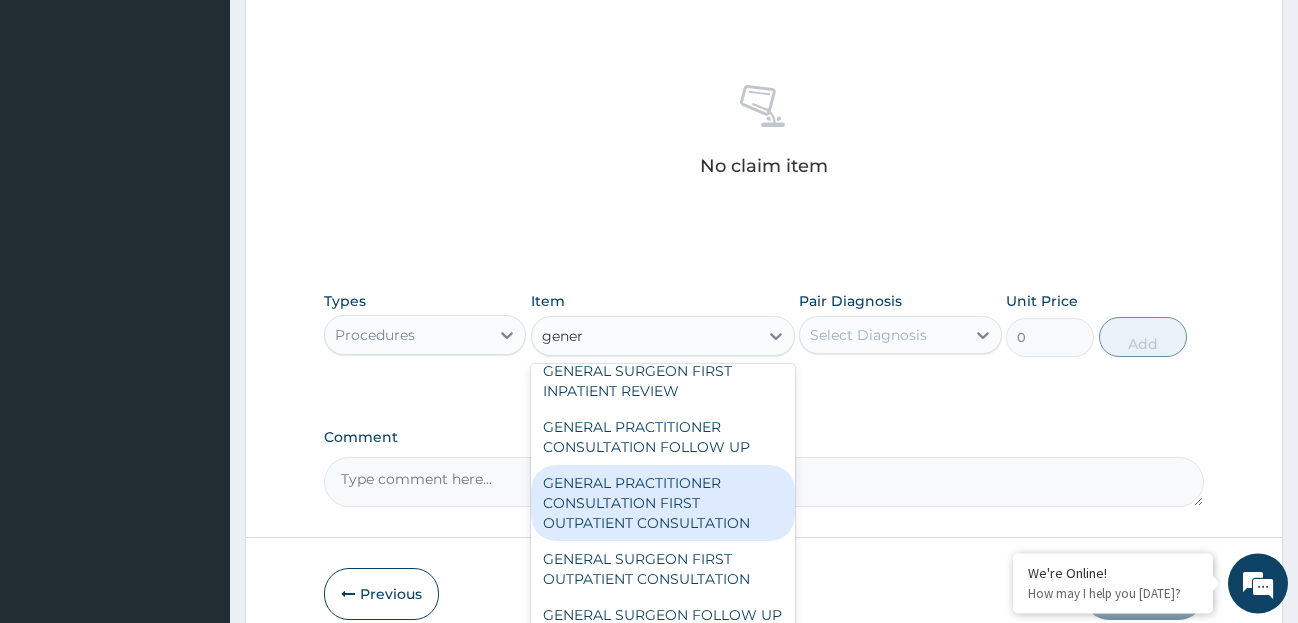 click on "GENERAL PRACTITIONER CONSULTATION FIRST OUTPATIENT CONSULTATION" at bounding box center [663, 503] 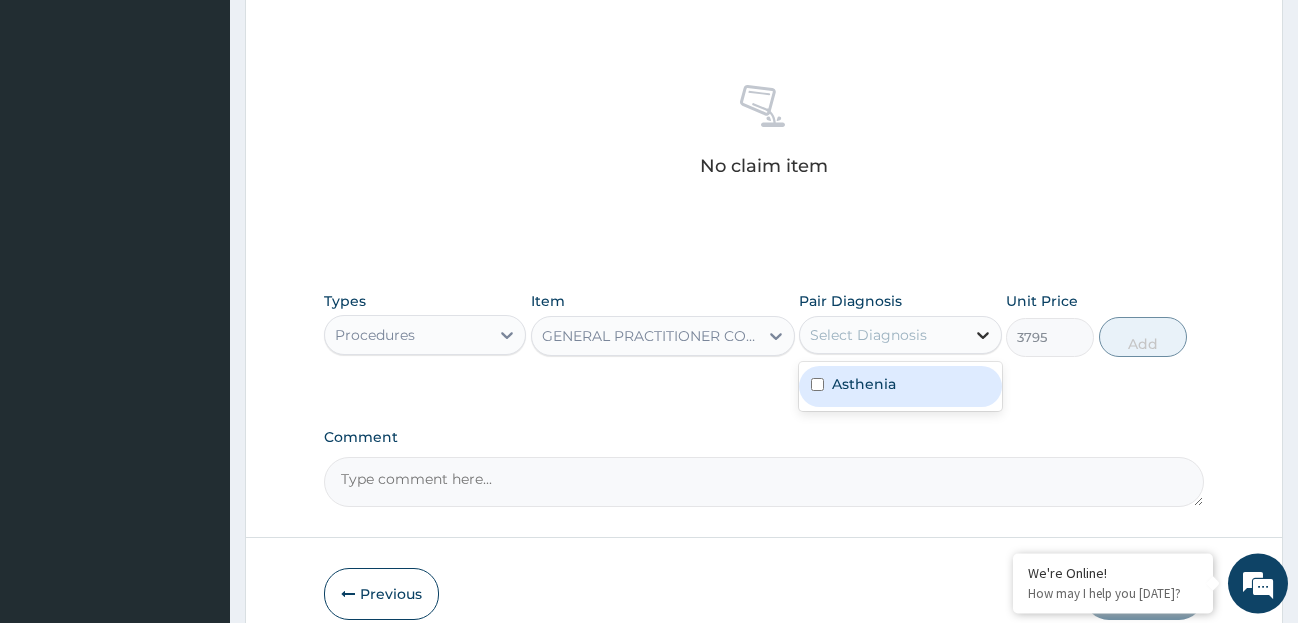 click 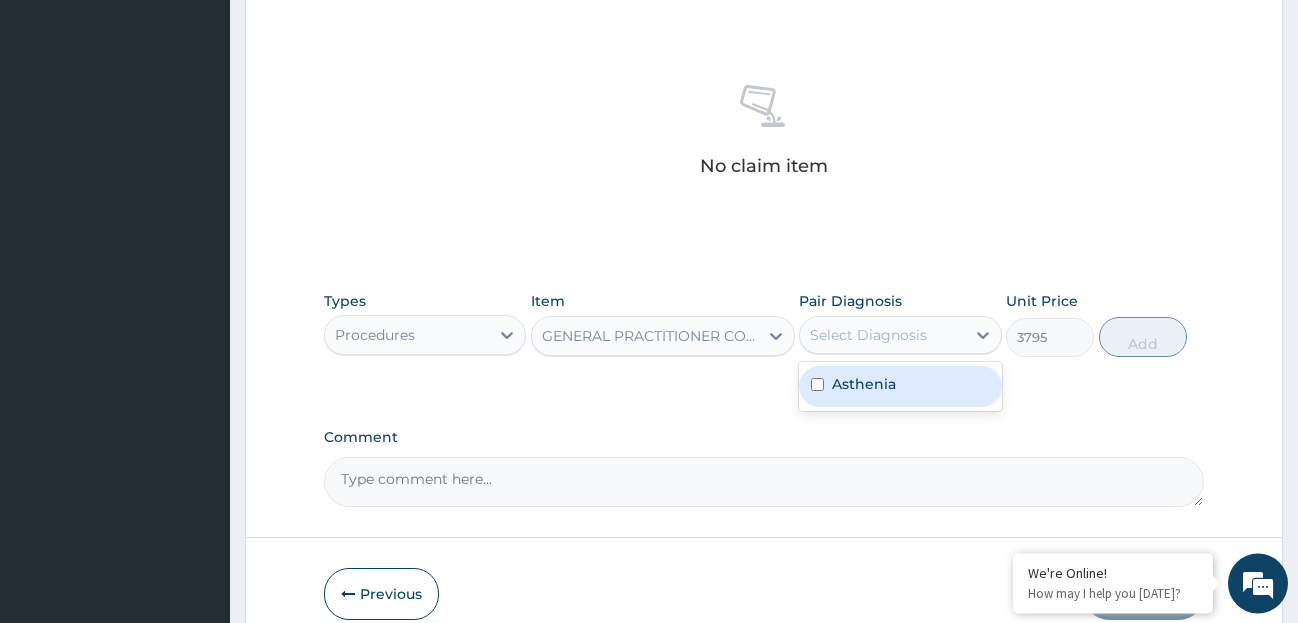 click on "Asthenia" at bounding box center (900, 386) 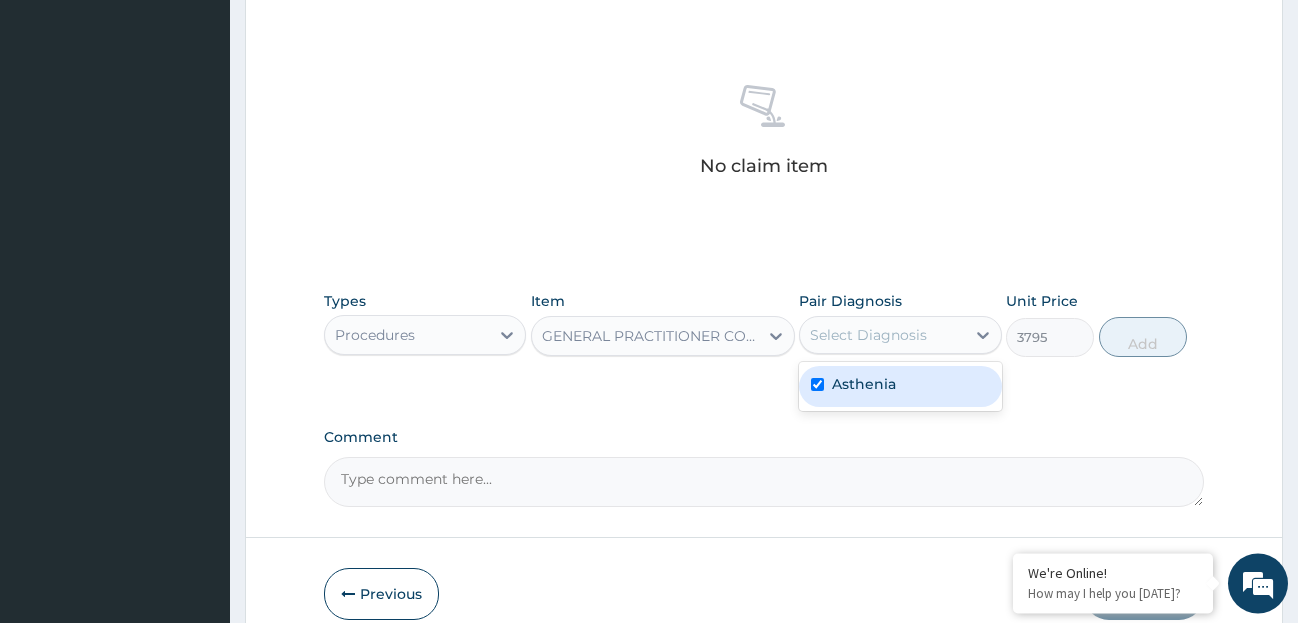 checkbox on "true" 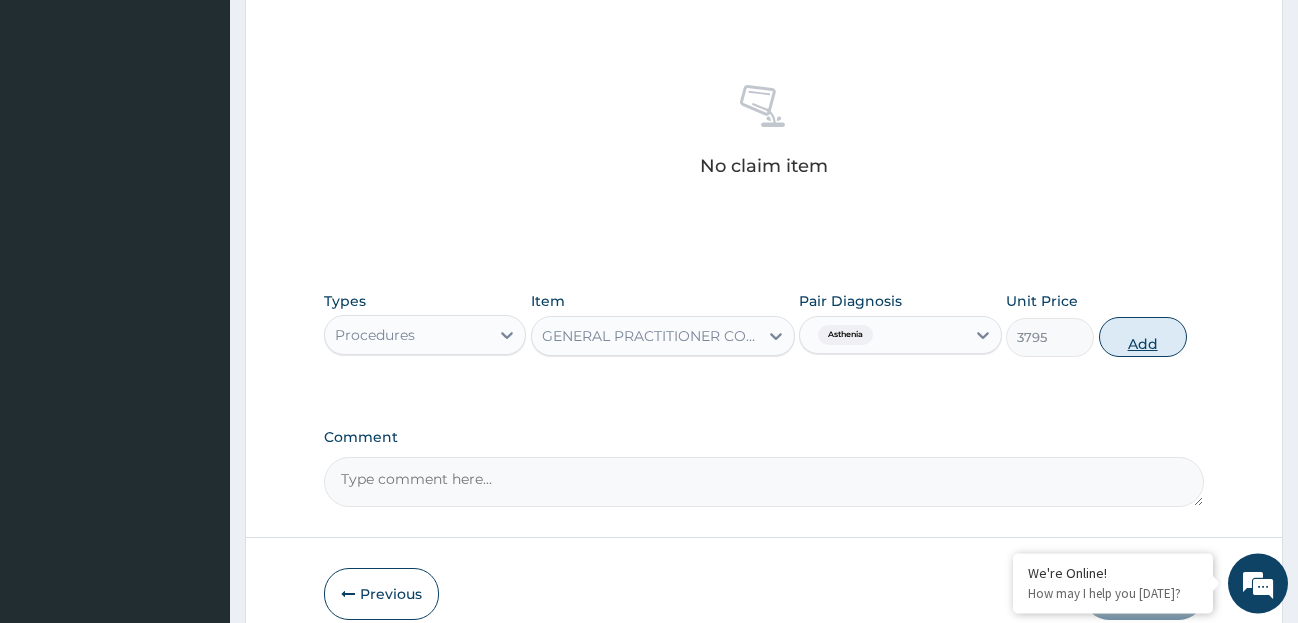 click on "Add" at bounding box center (1143, 337) 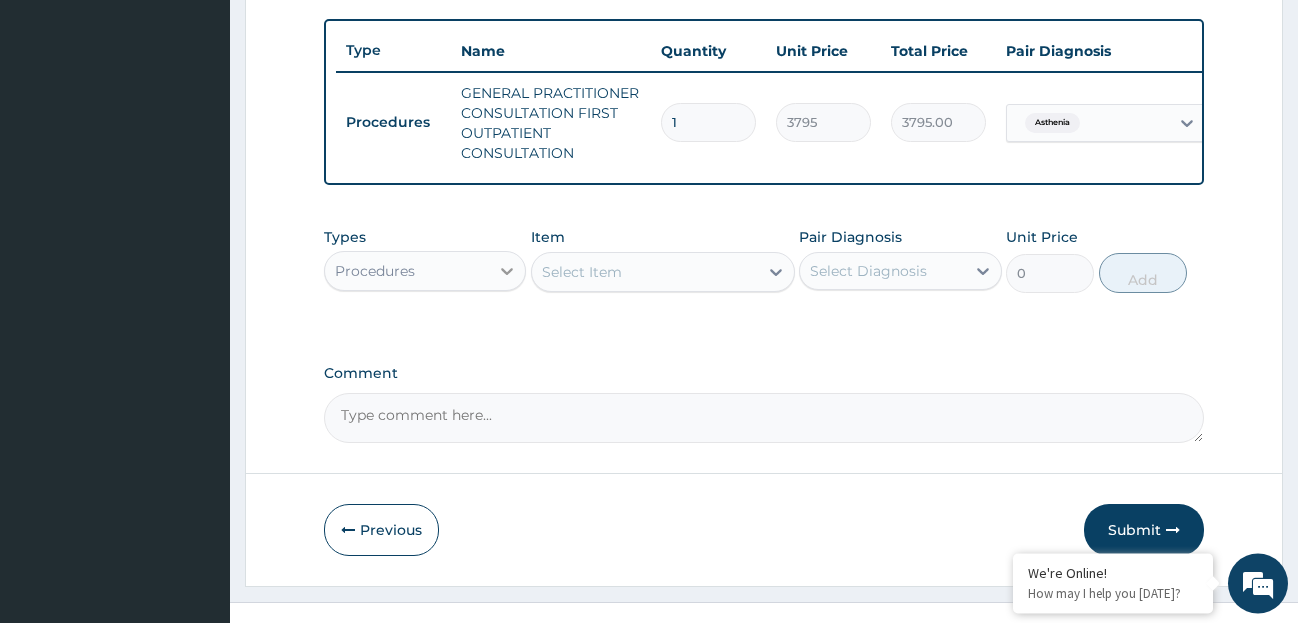 click 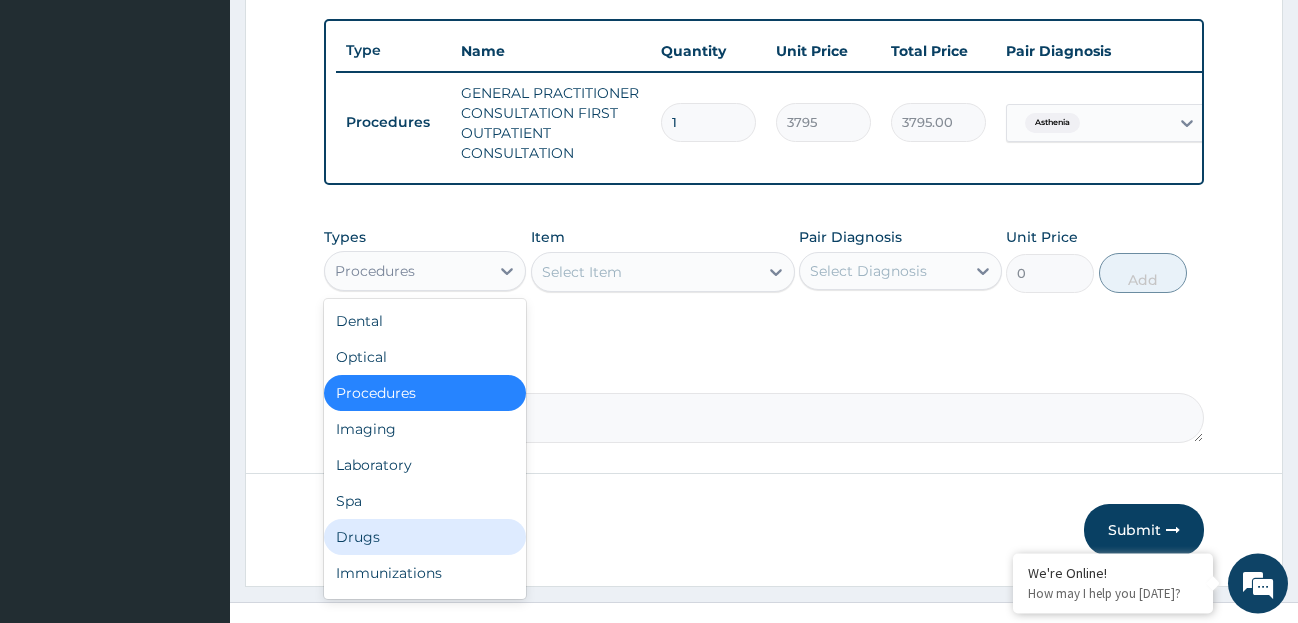 click on "Drugs" at bounding box center (425, 537) 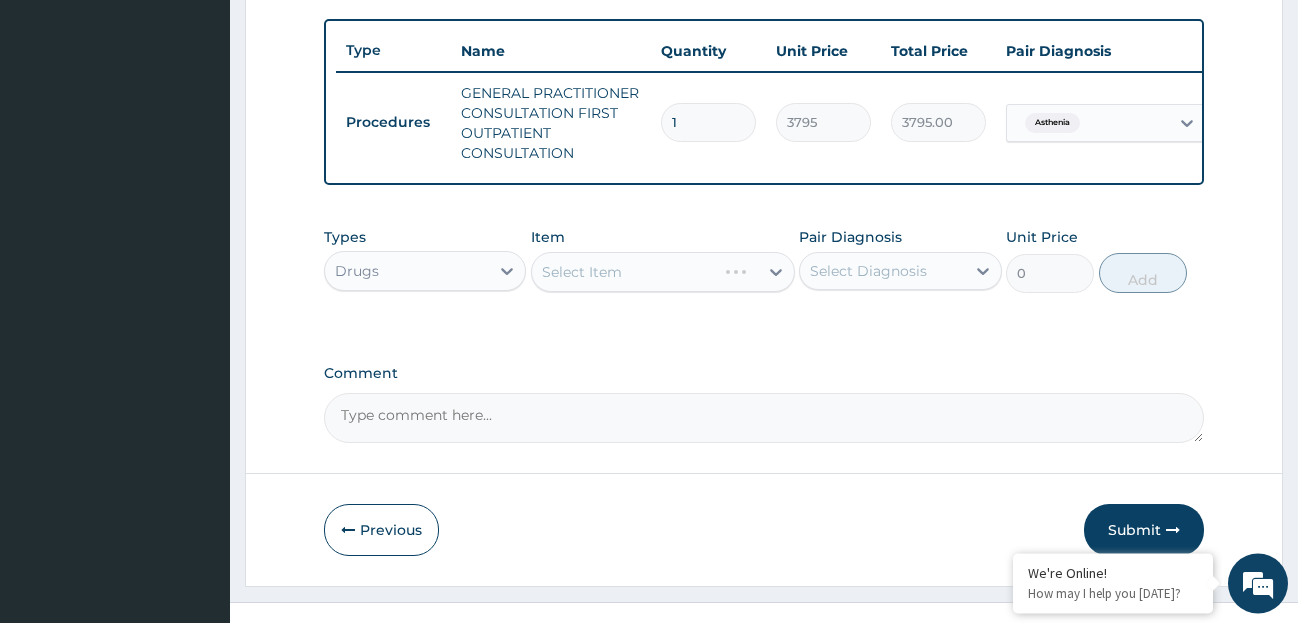 click 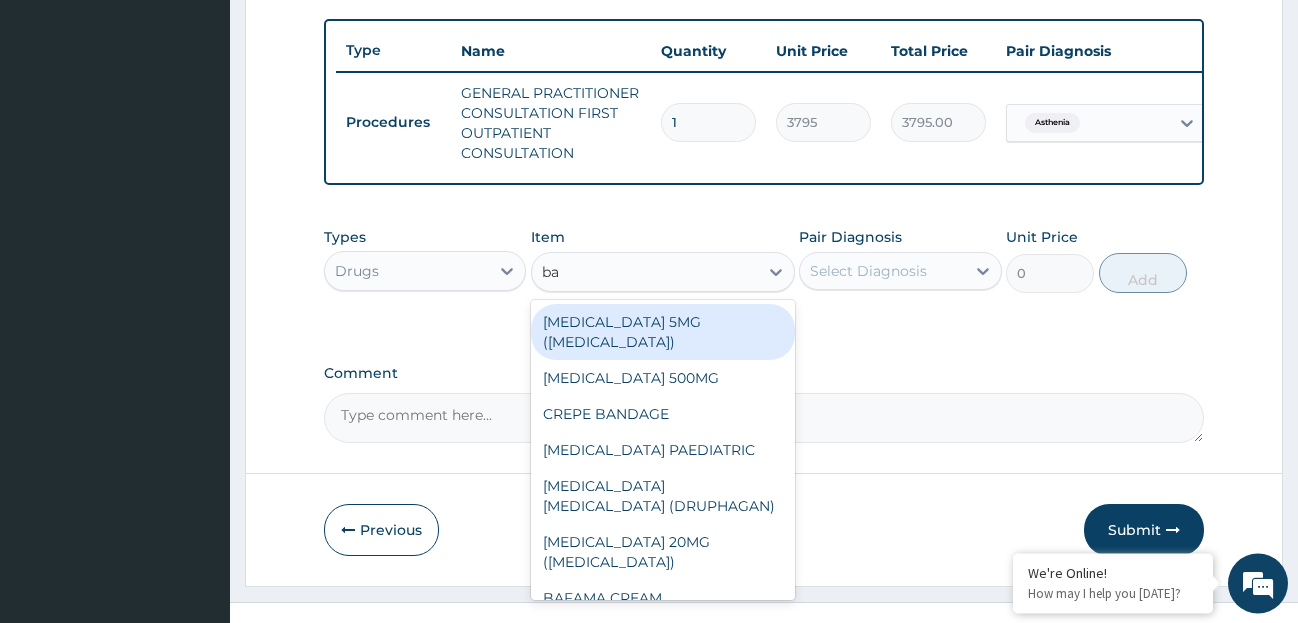 type on "b" 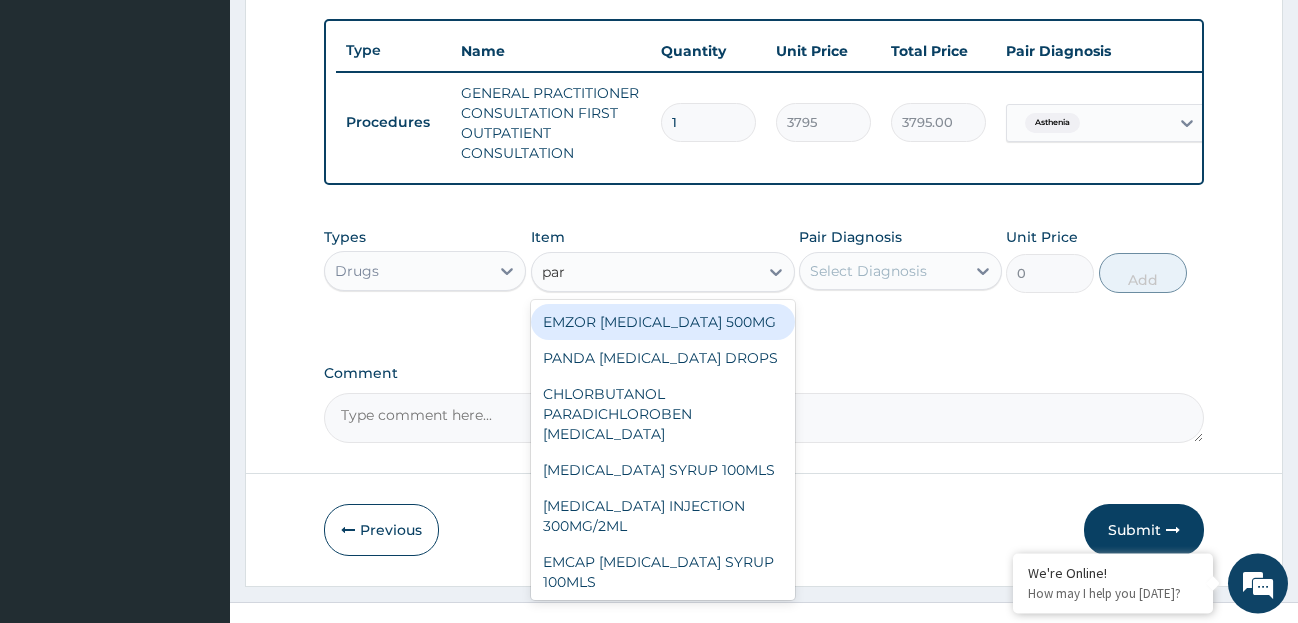 type on "para" 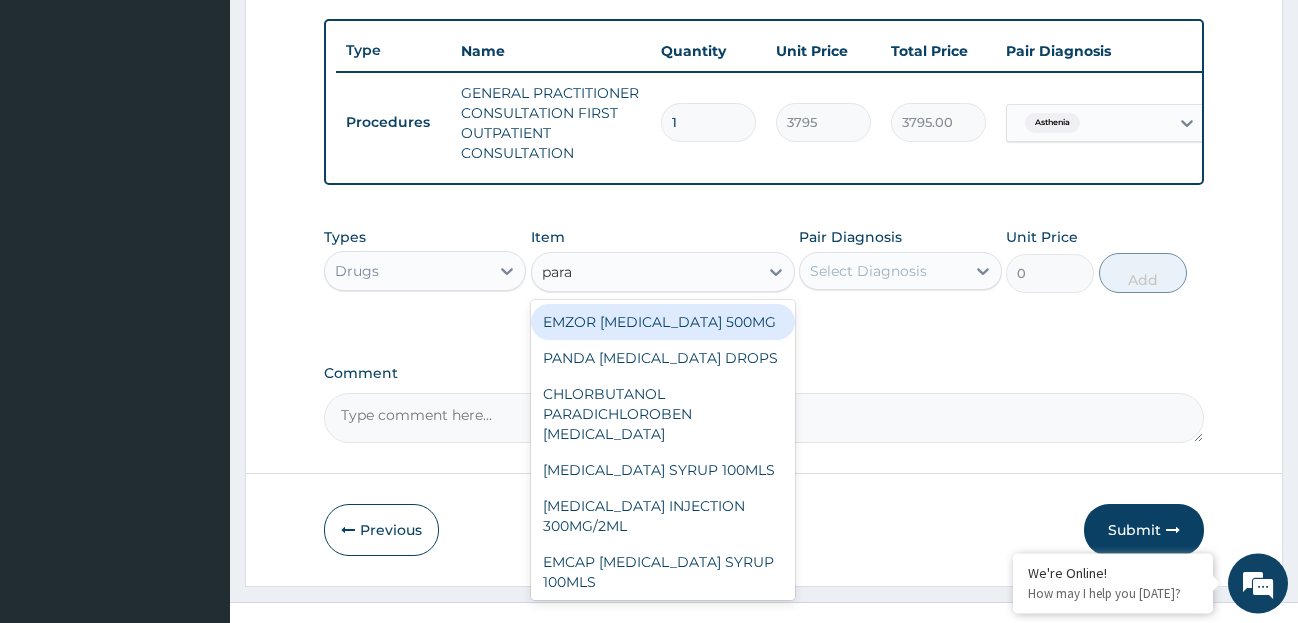 click on "EMZOR [MEDICAL_DATA] 500MG" at bounding box center (663, 322) 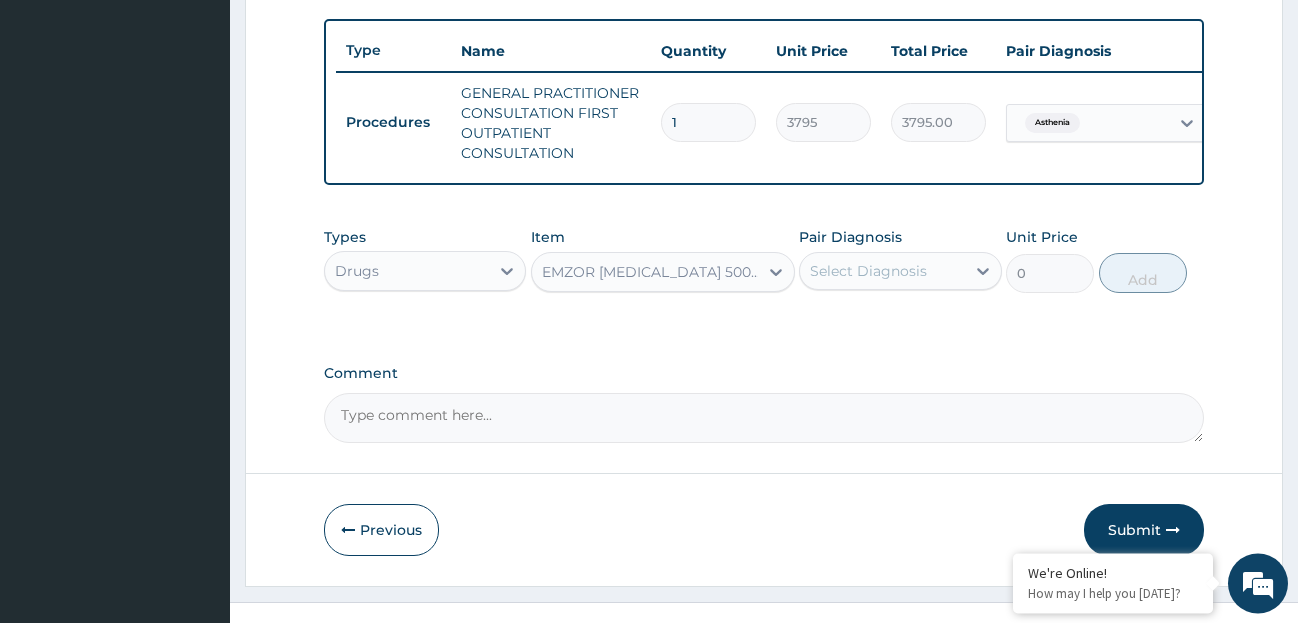 type 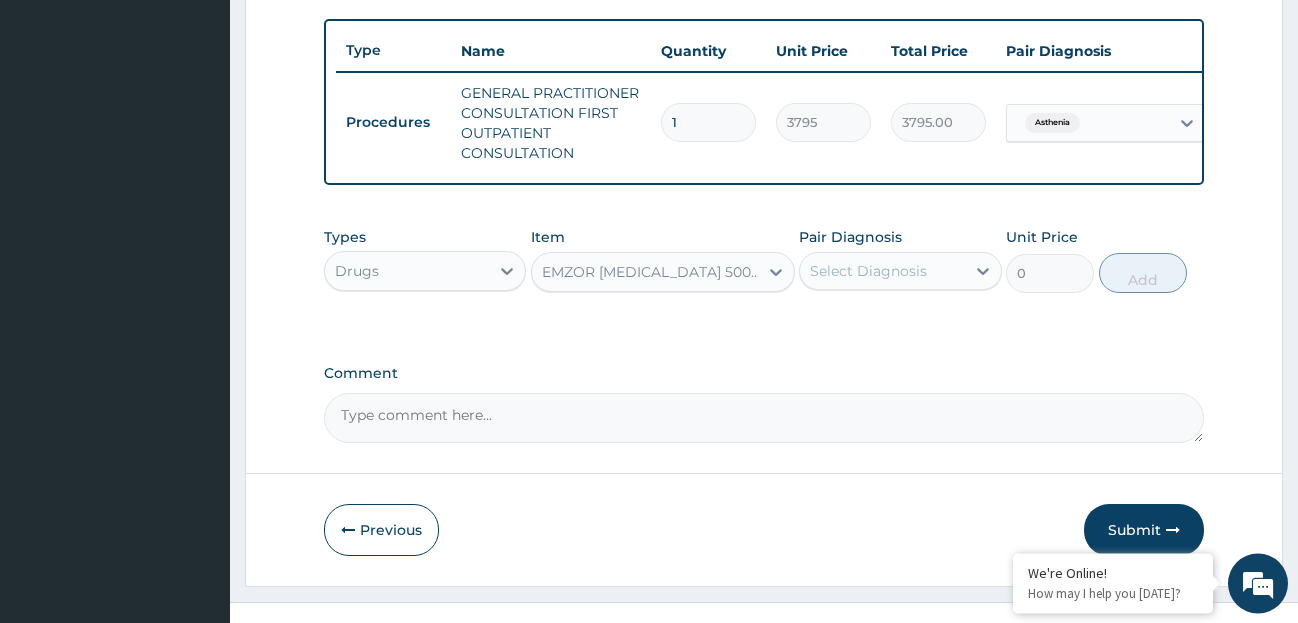 type on "25.3" 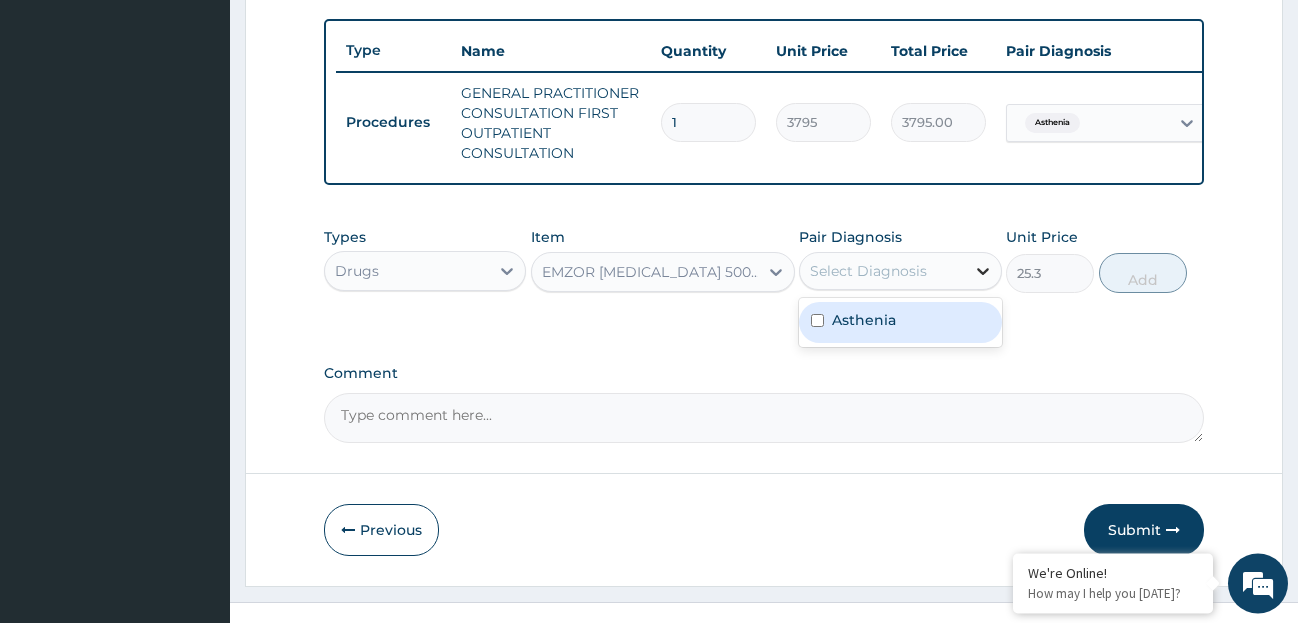 click 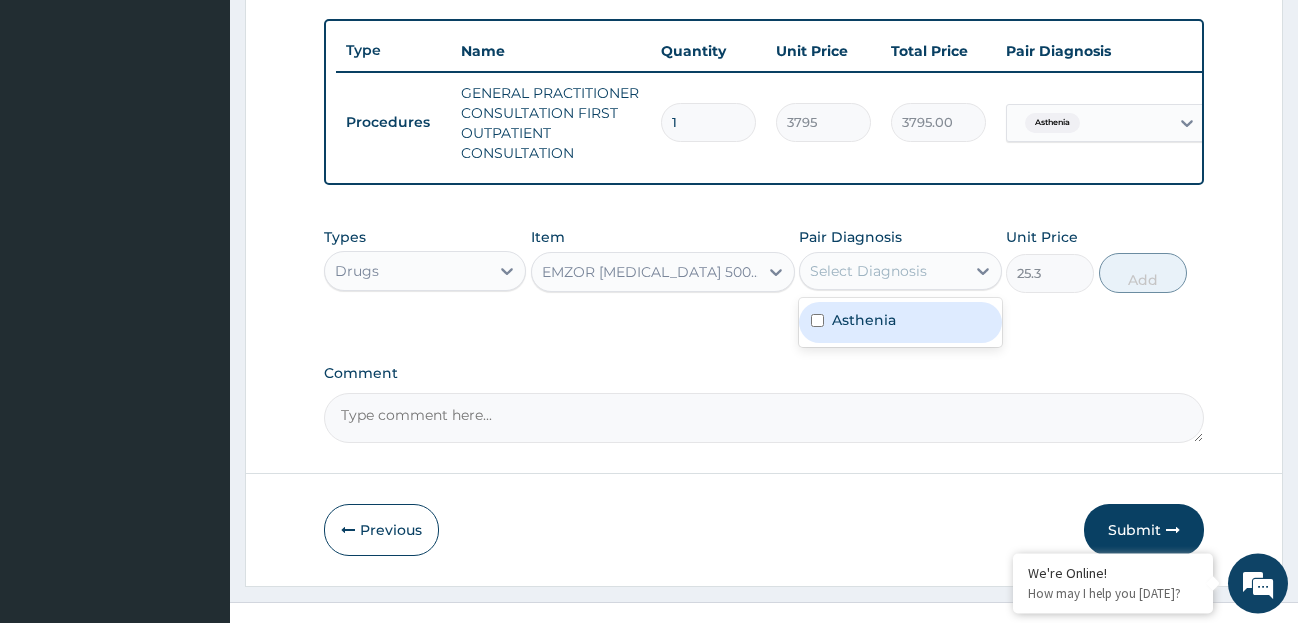 click on "Asthenia" at bounding box center [900, 322] 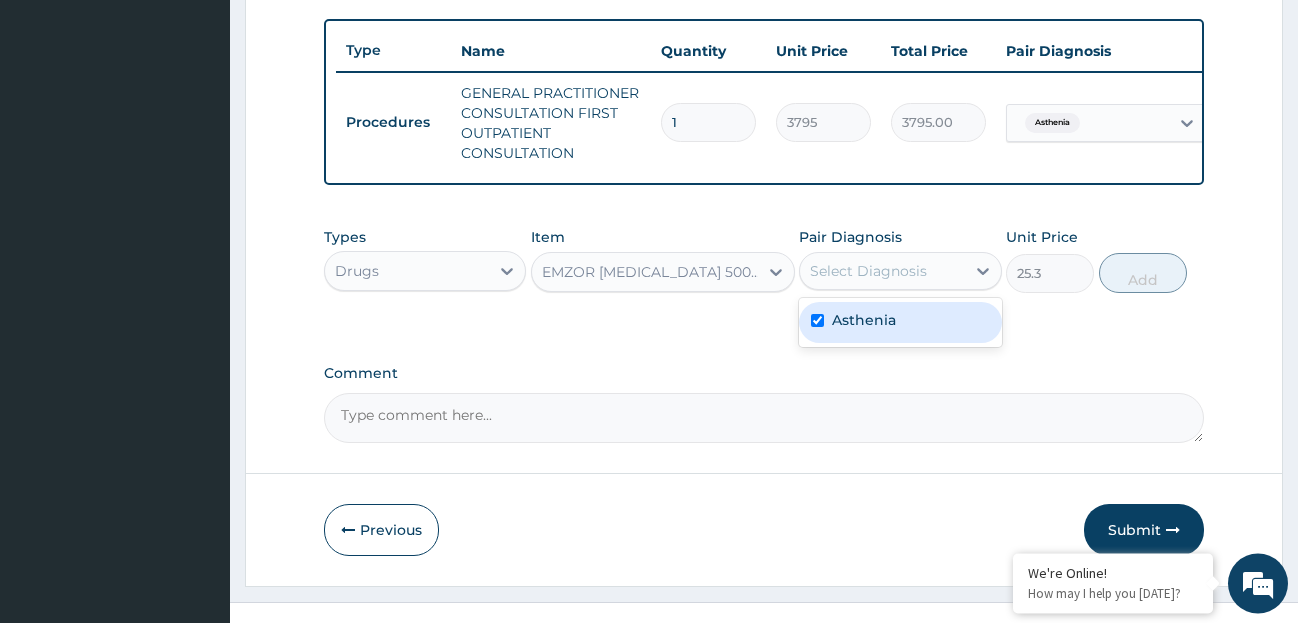 checkbox on "true" 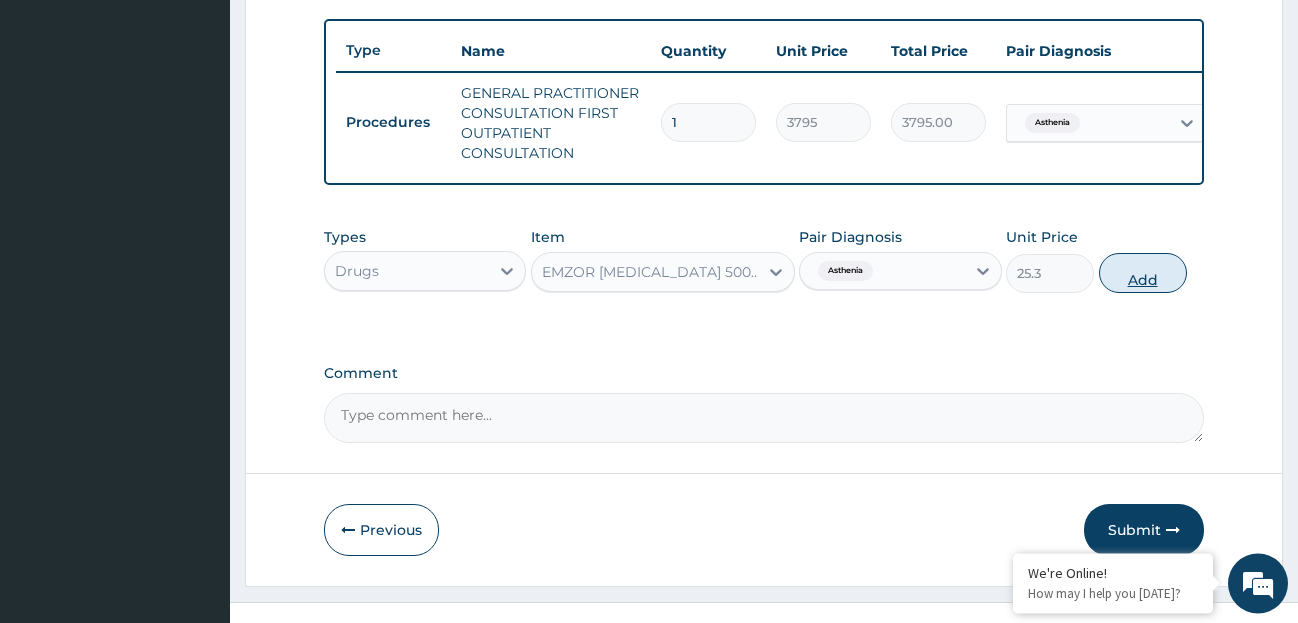 click on "Add" at bounding box center (1143, 273) 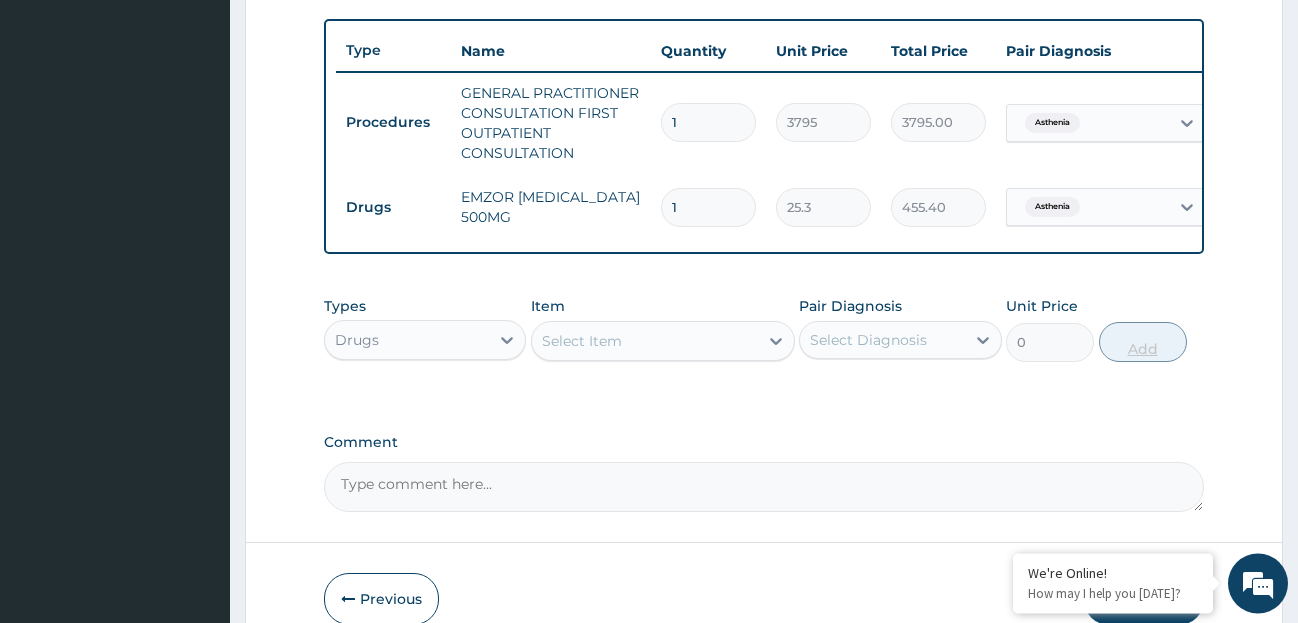 type on "18" 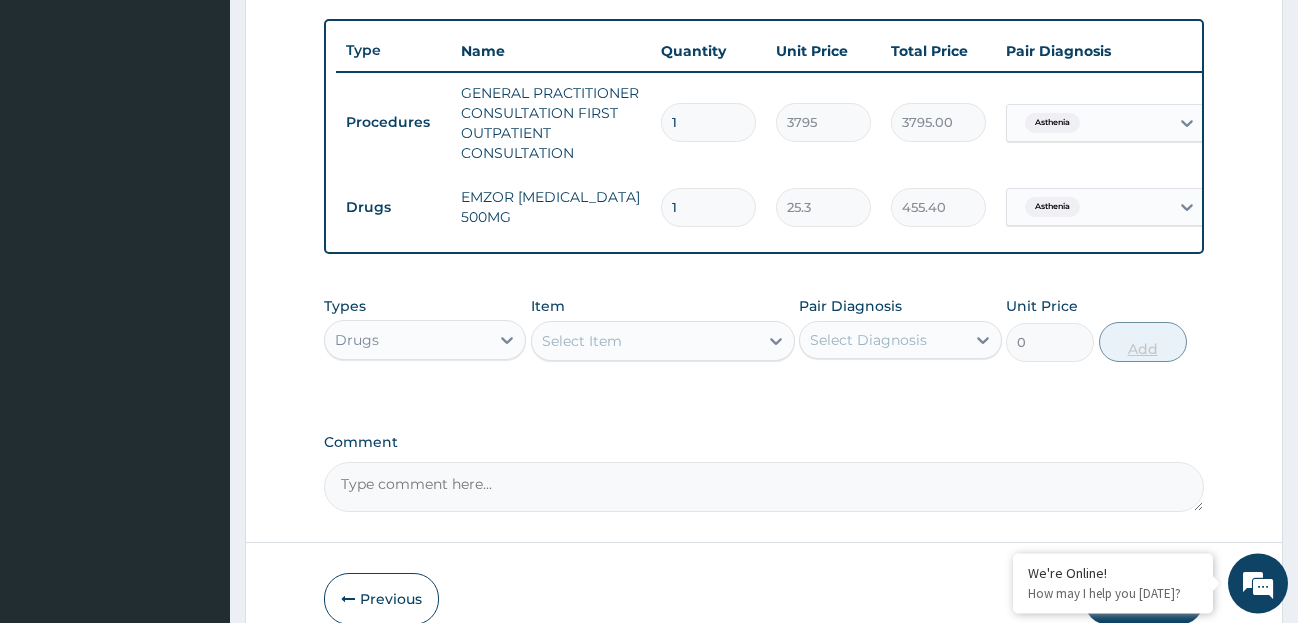 type on "455.40" 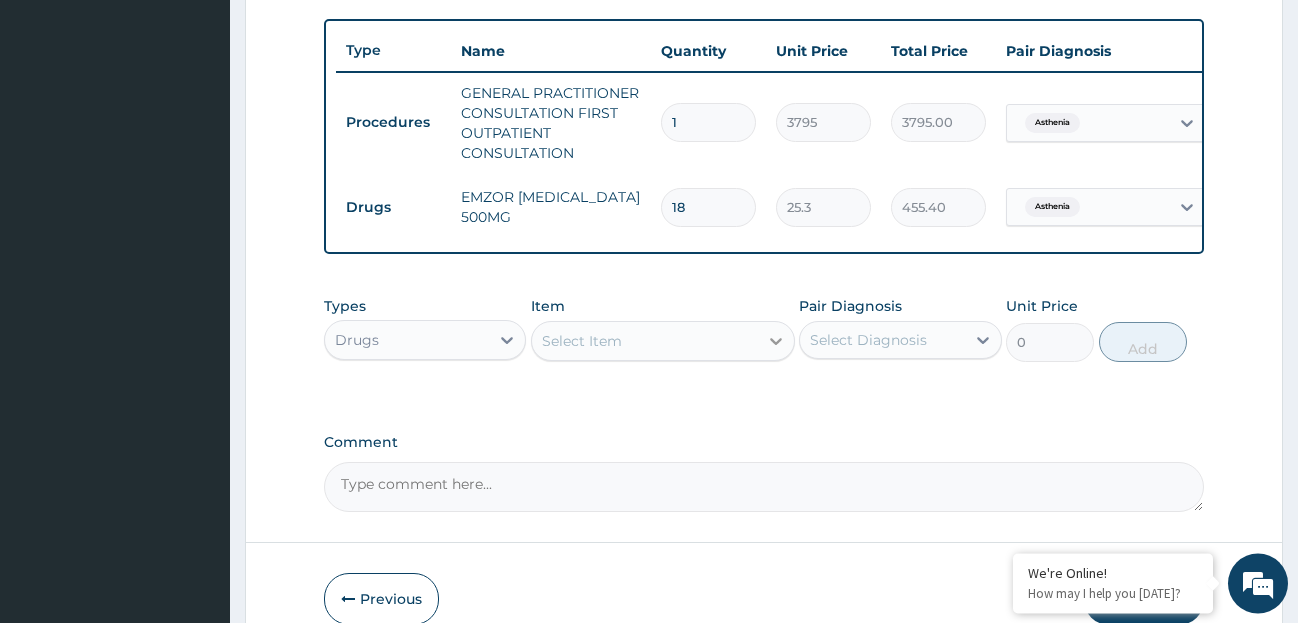 type on "18" 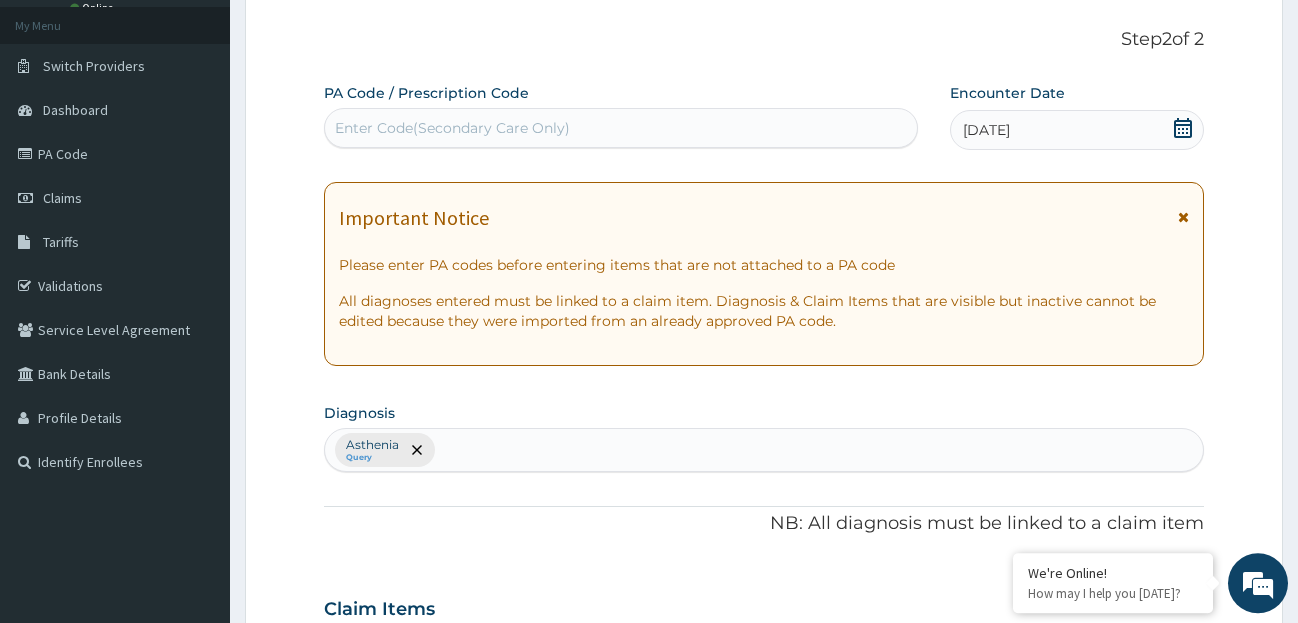 scroll, scrollTop: 55, scrollLeft: 0, axis: vertical 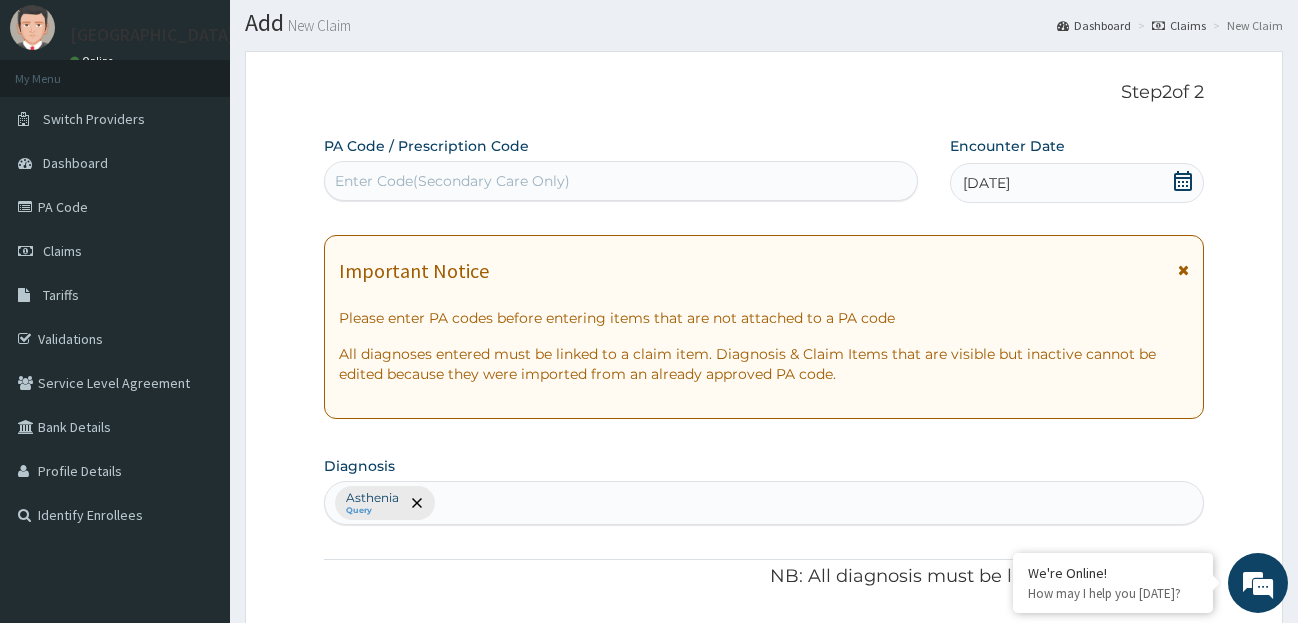 click on "Asthenia Query" at bounding box center [764, 503] 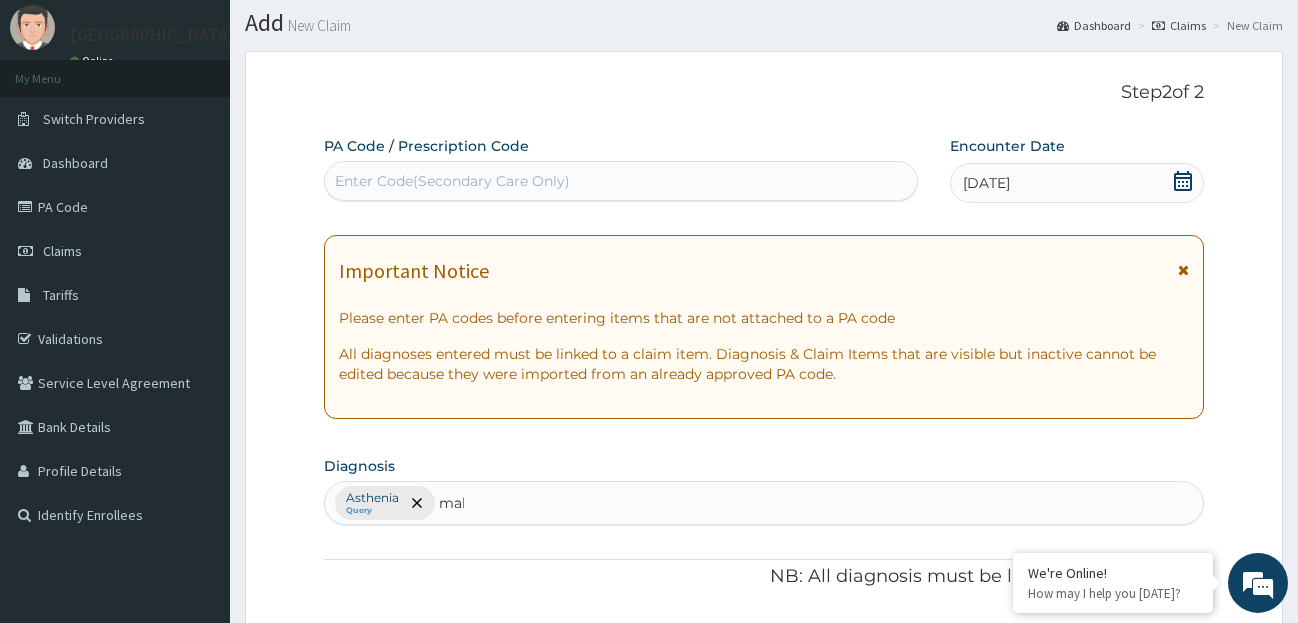 type on "mala" 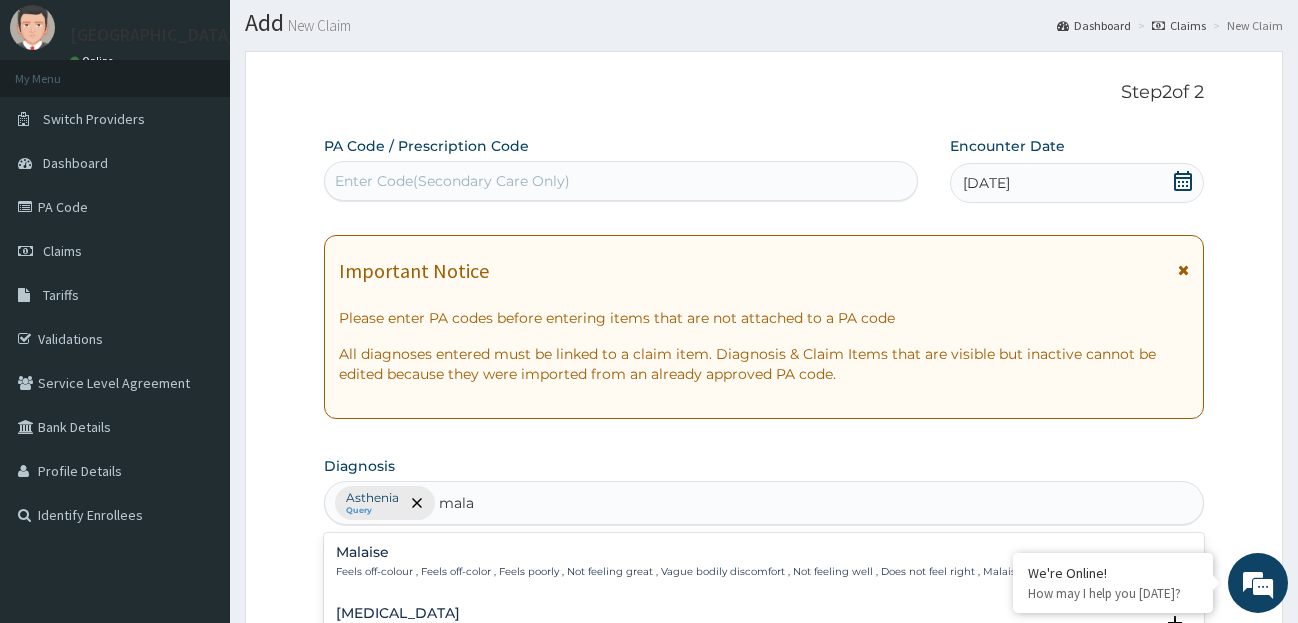 click on "Feels off-colour , Feels off-color , Feels poorly , Not feeling great , Vague bodily discomfort , Not feeling well , Does not feel right , Malaise , Feels unwell" at bounding box center (715, 572) 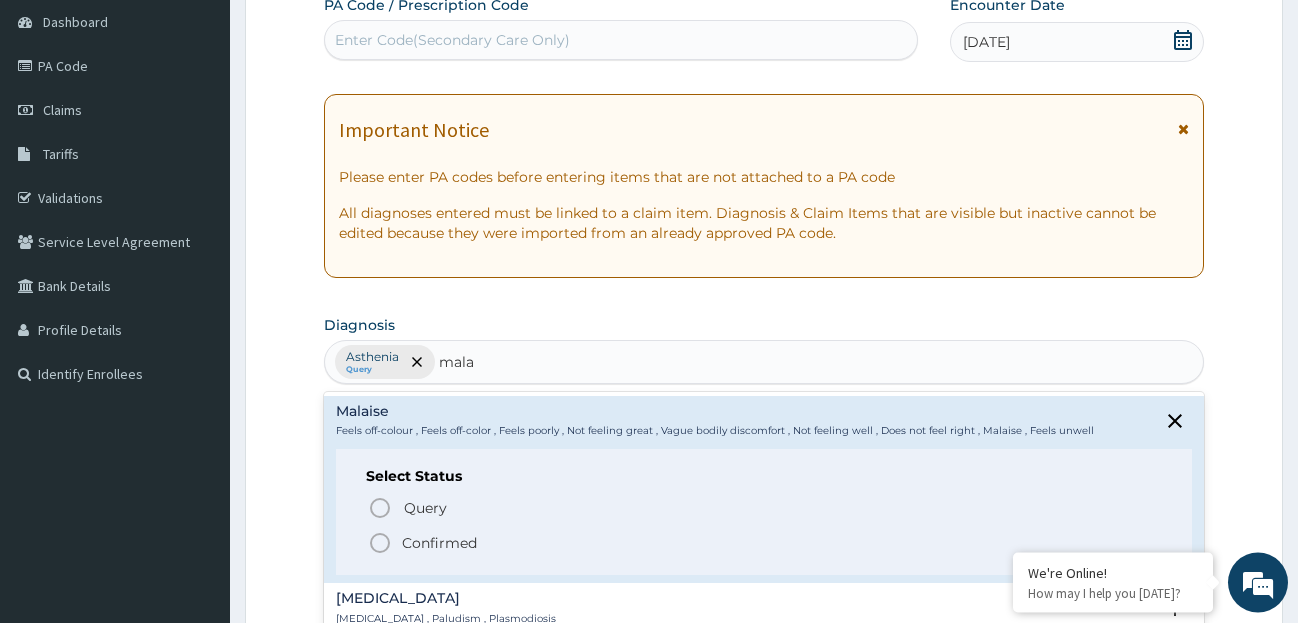 scroll, scrollTop: 199, scrollLeft: 0, axis: vertical 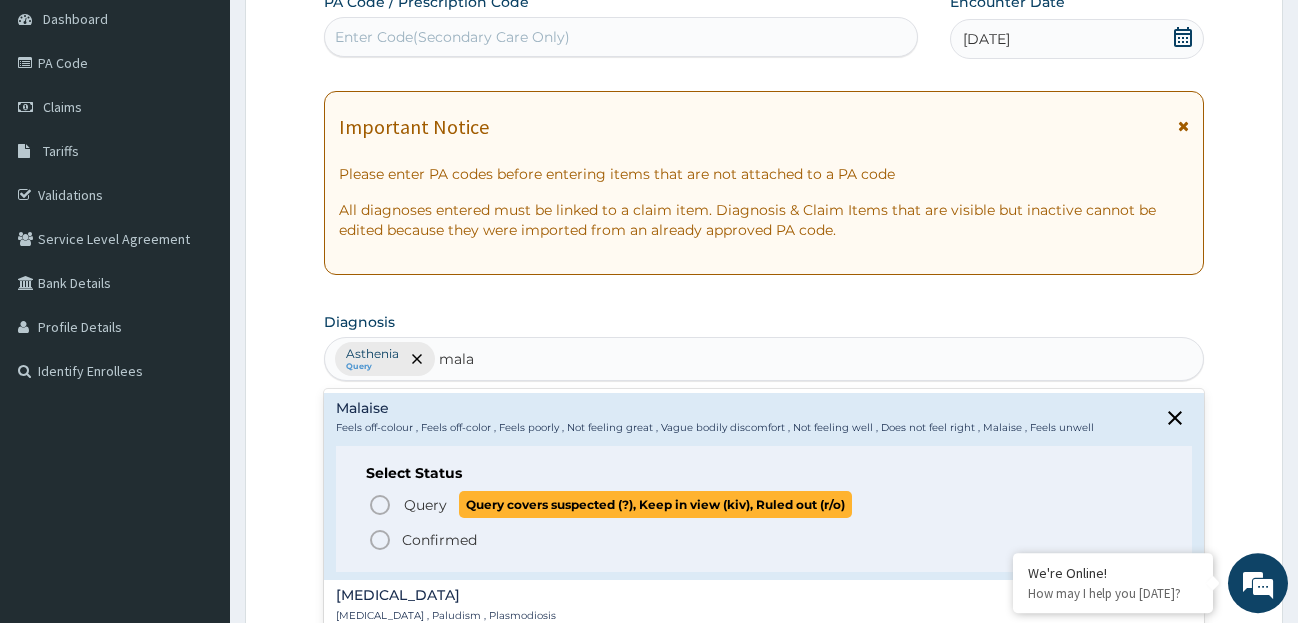 click 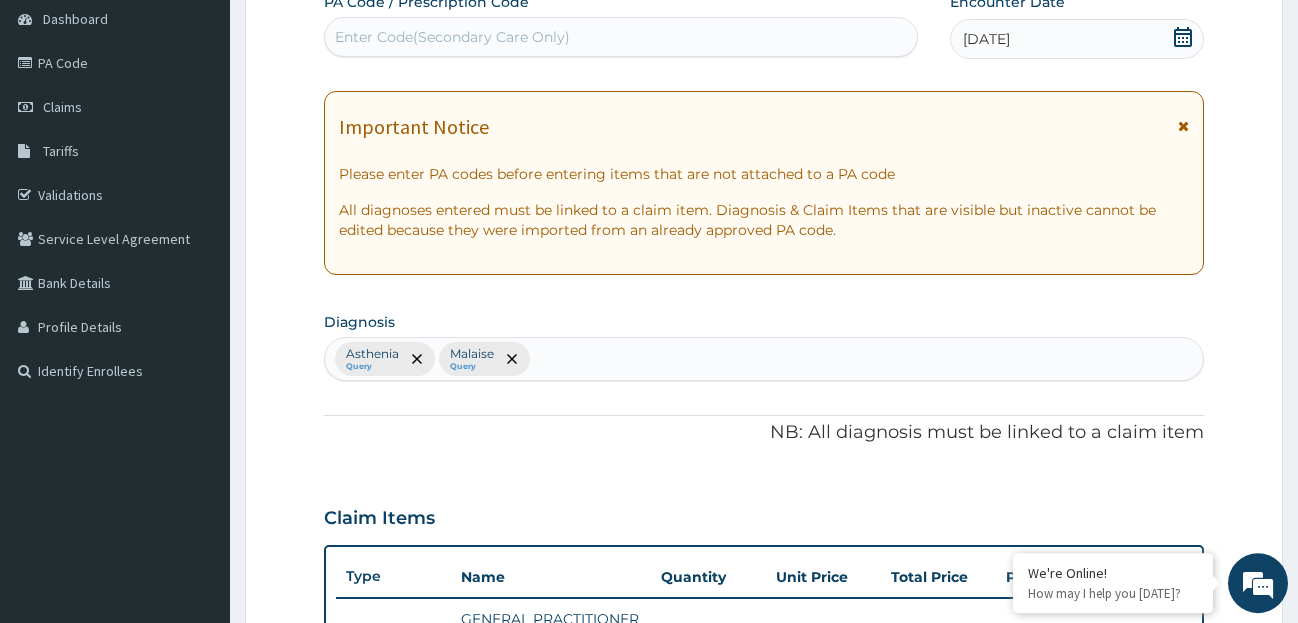 click on "Asthenia Query Malaise Query" at bounding box center (764, 359) 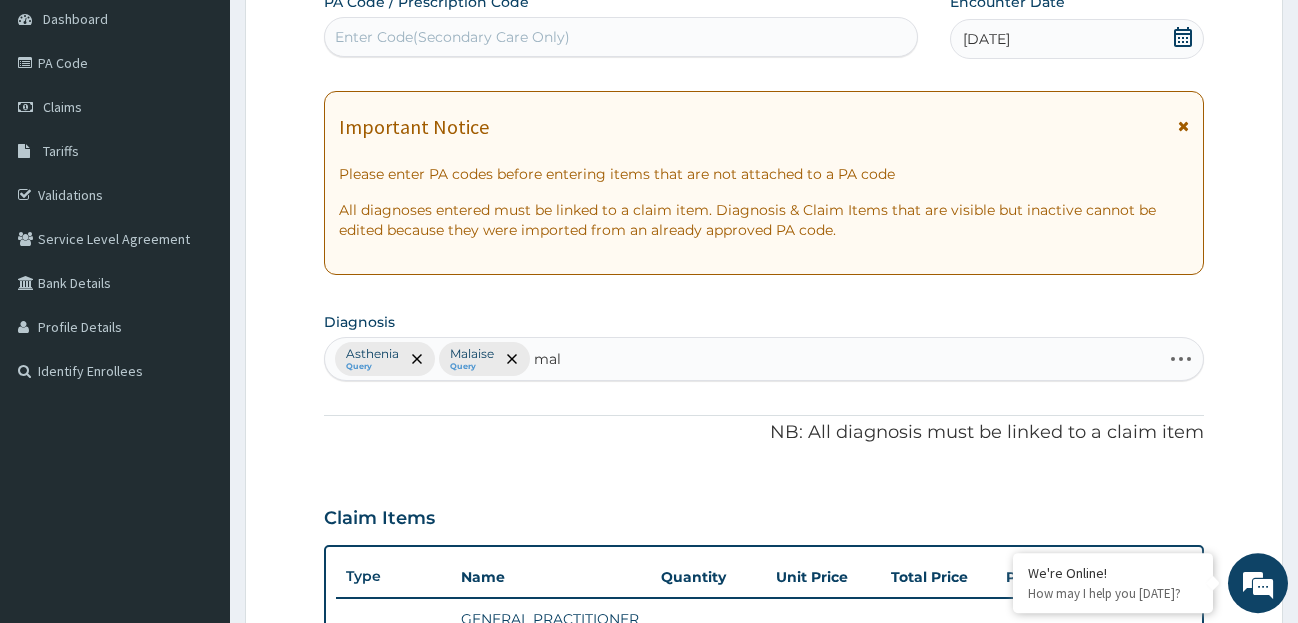 type on "mala" 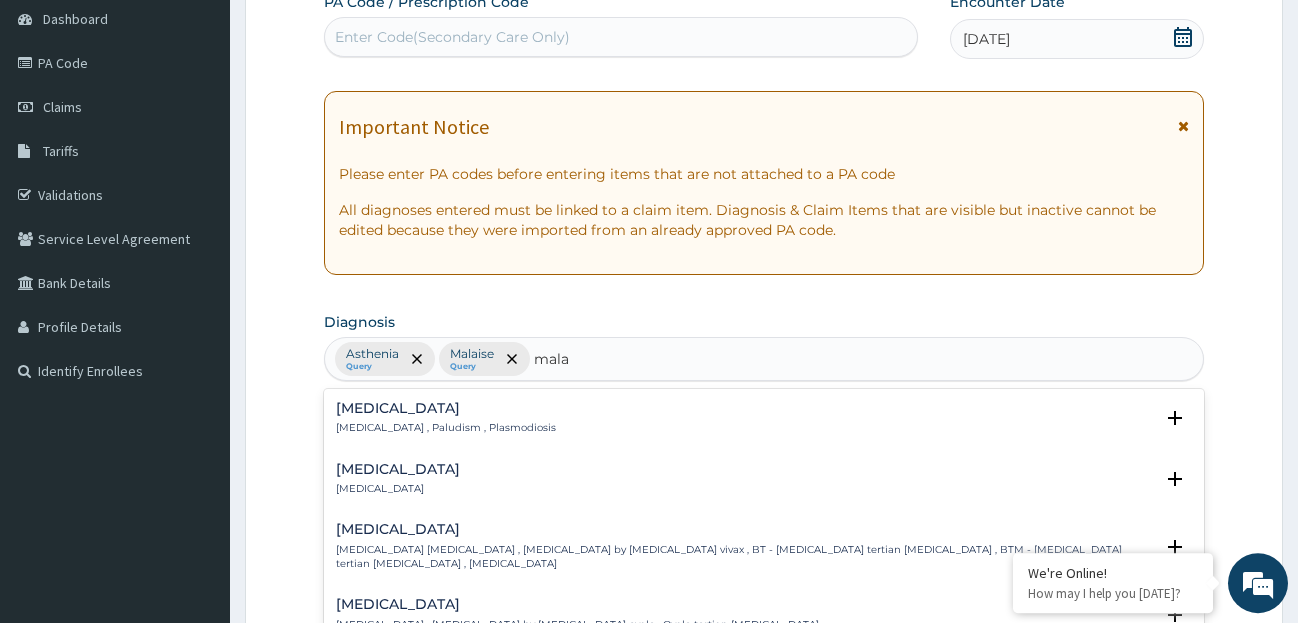 click on "Malaria Malaria , Paludism , Plasmodiosis" at bounding box center [446, 418] 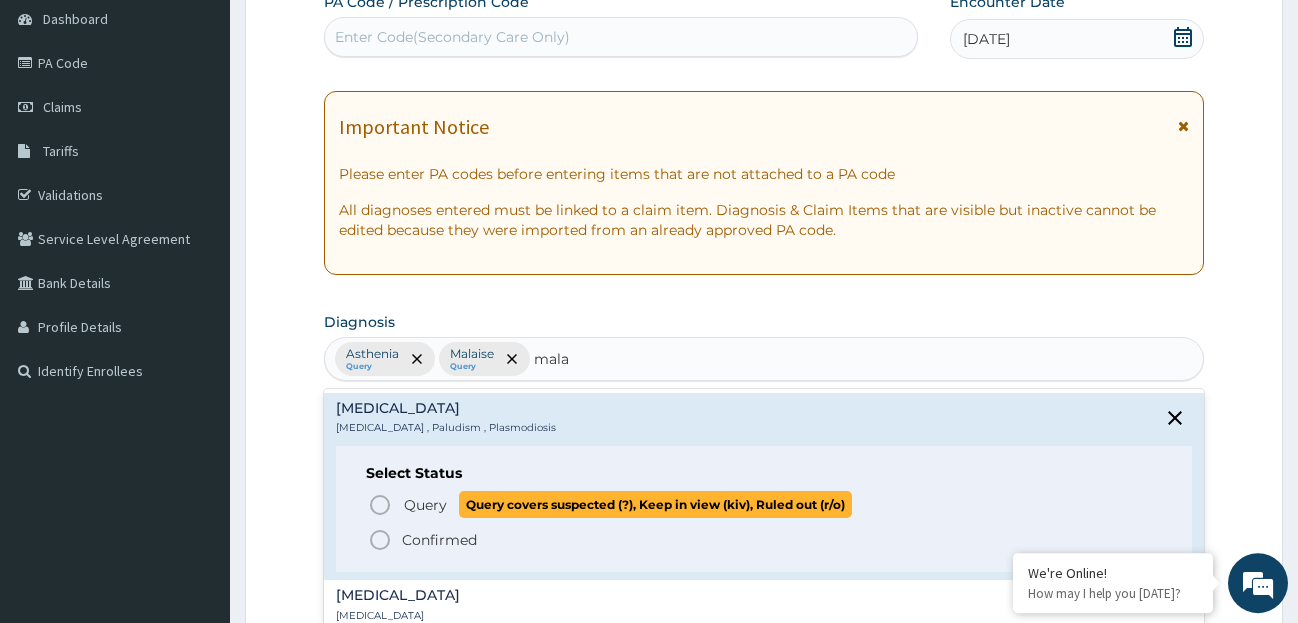 click 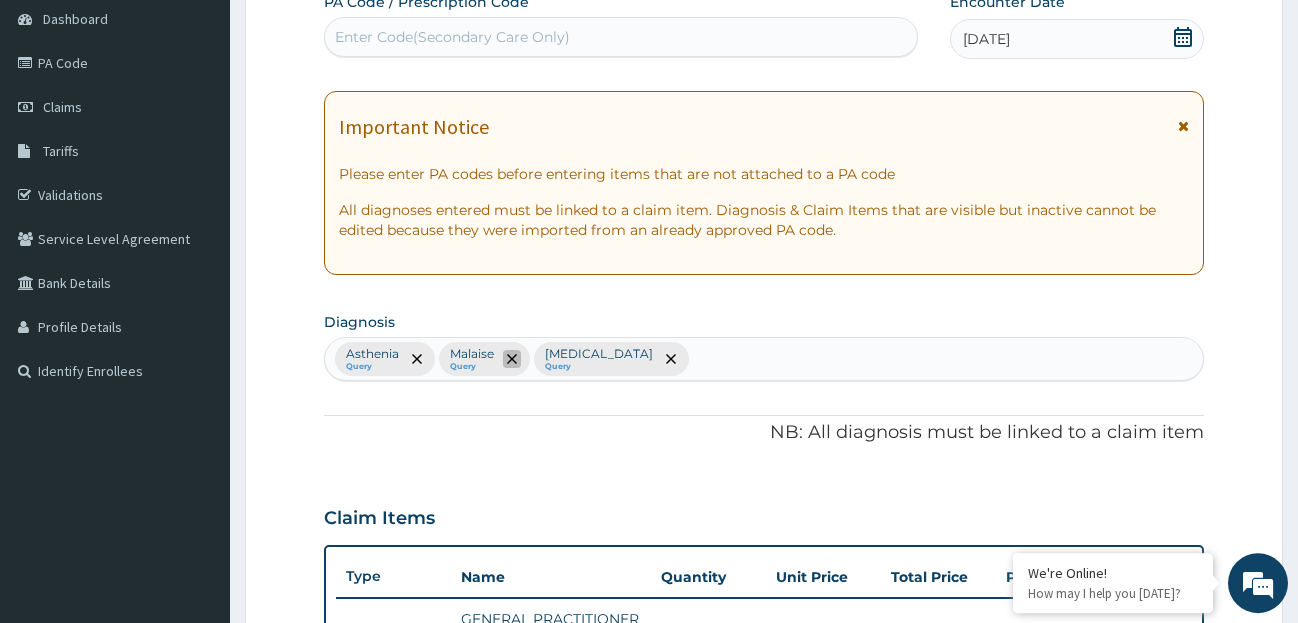 click 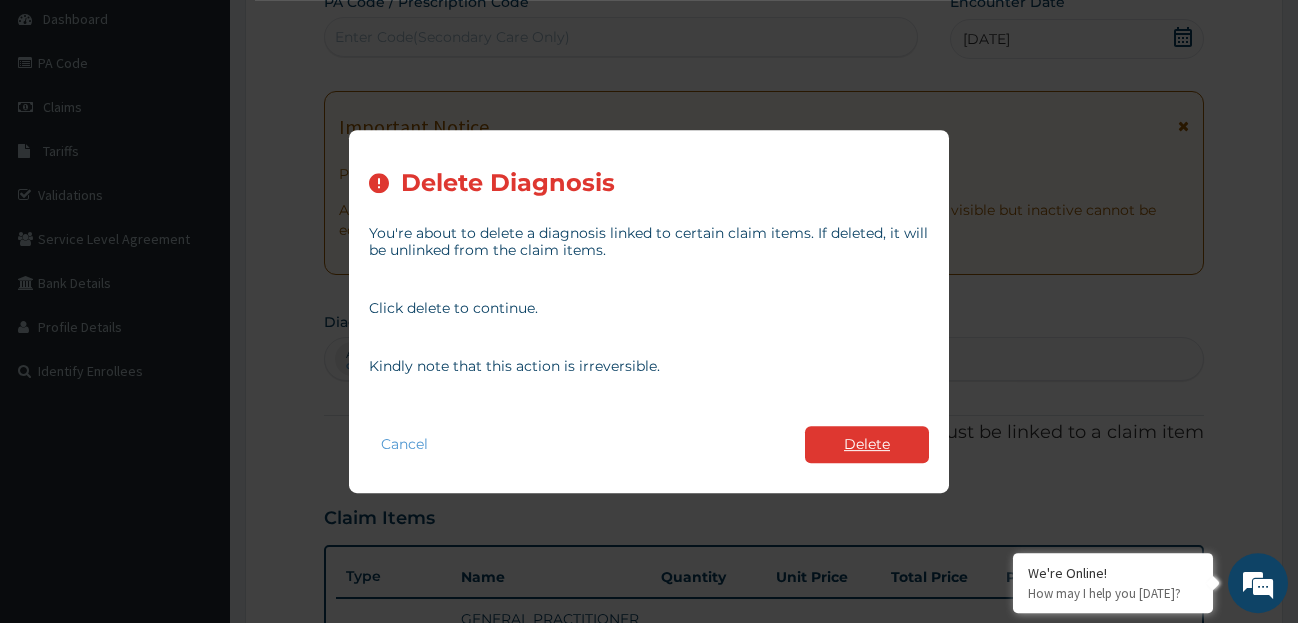 click on "Delete" at bounding box center (867, 444) 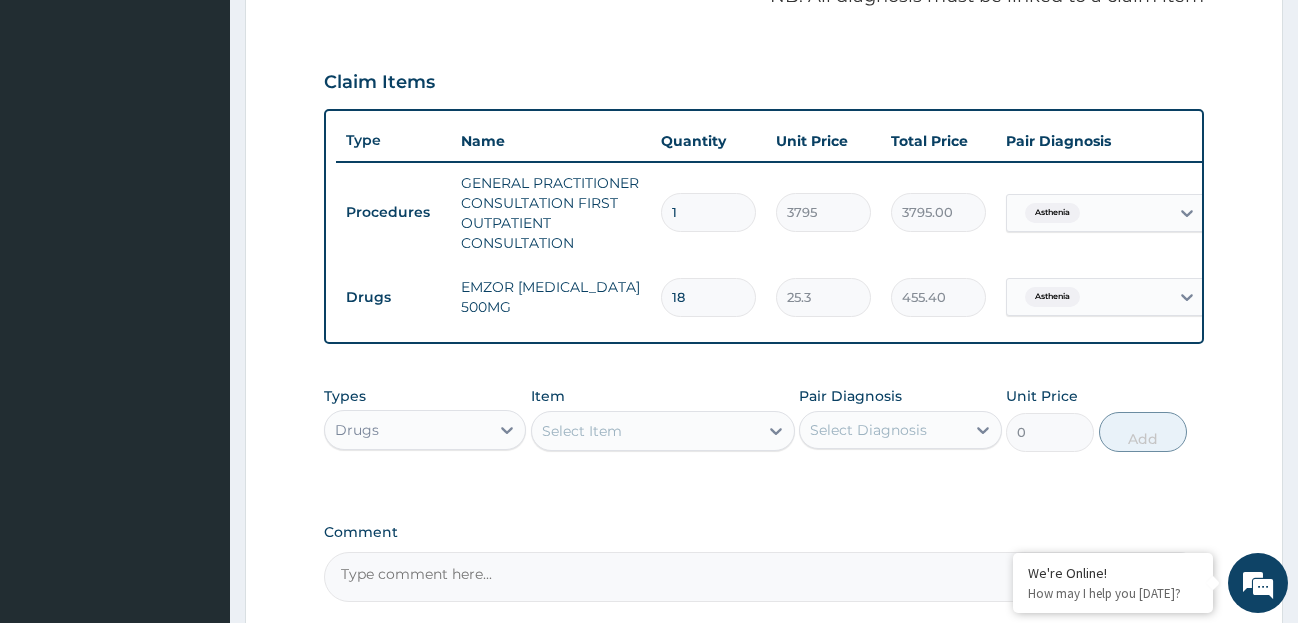 scroll, scrollTop: 637, scrollLeft: 0, axis: vertical 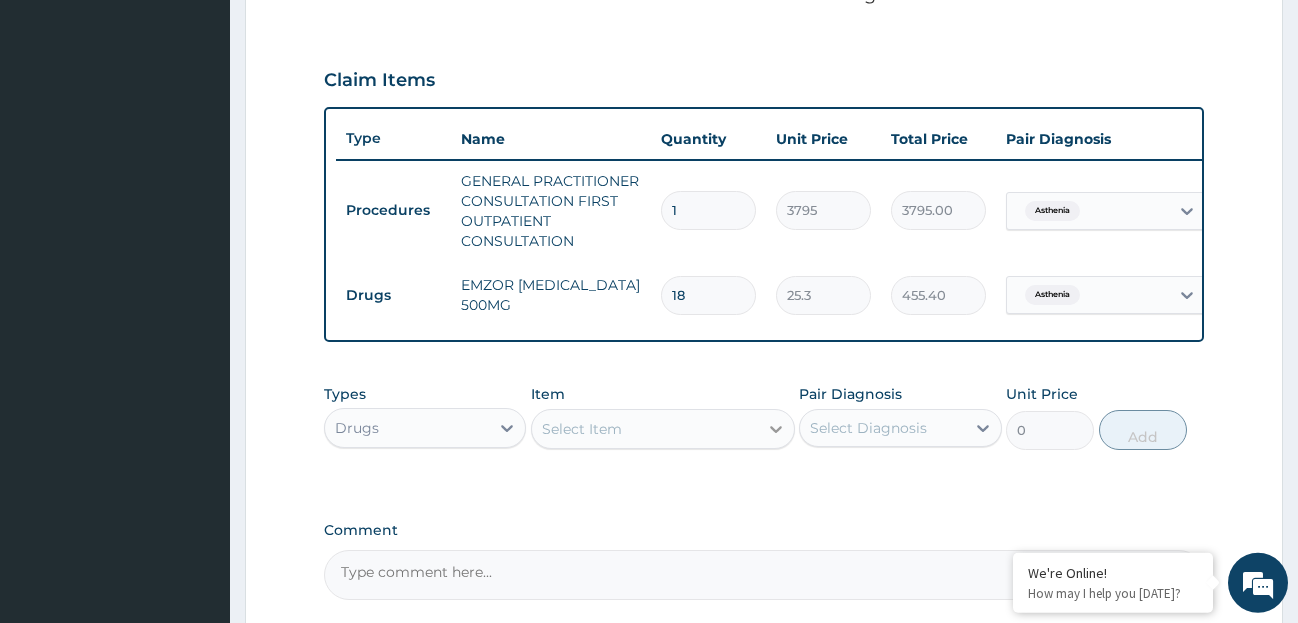 click 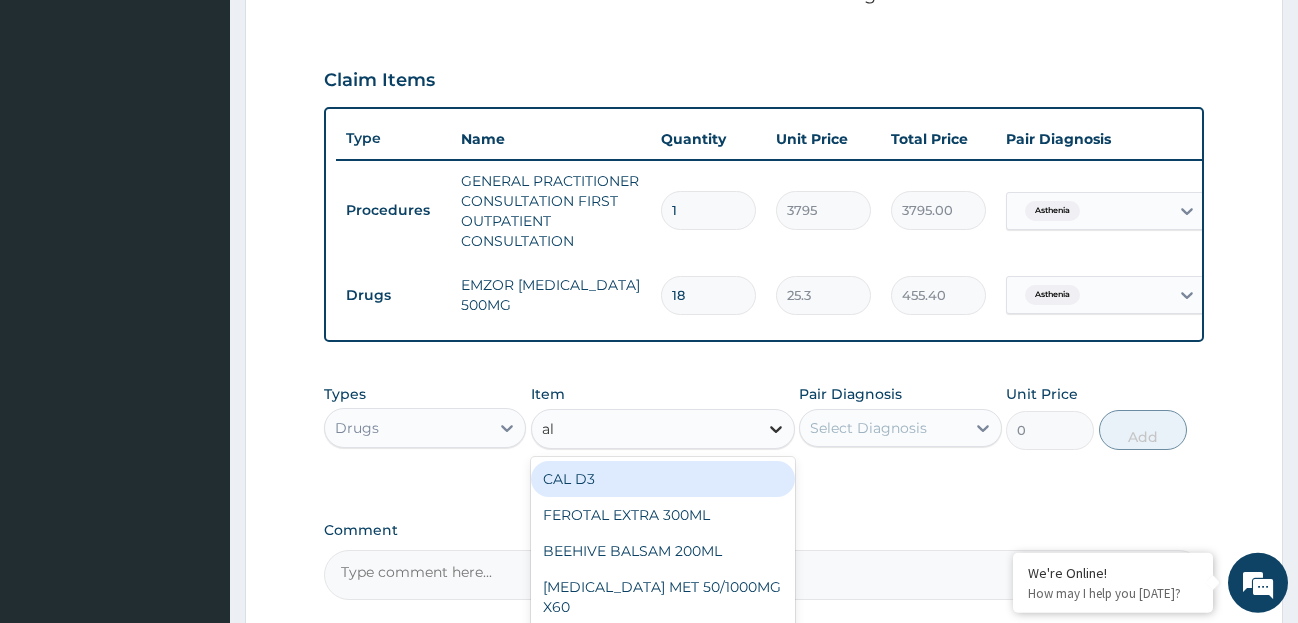type on "ala" 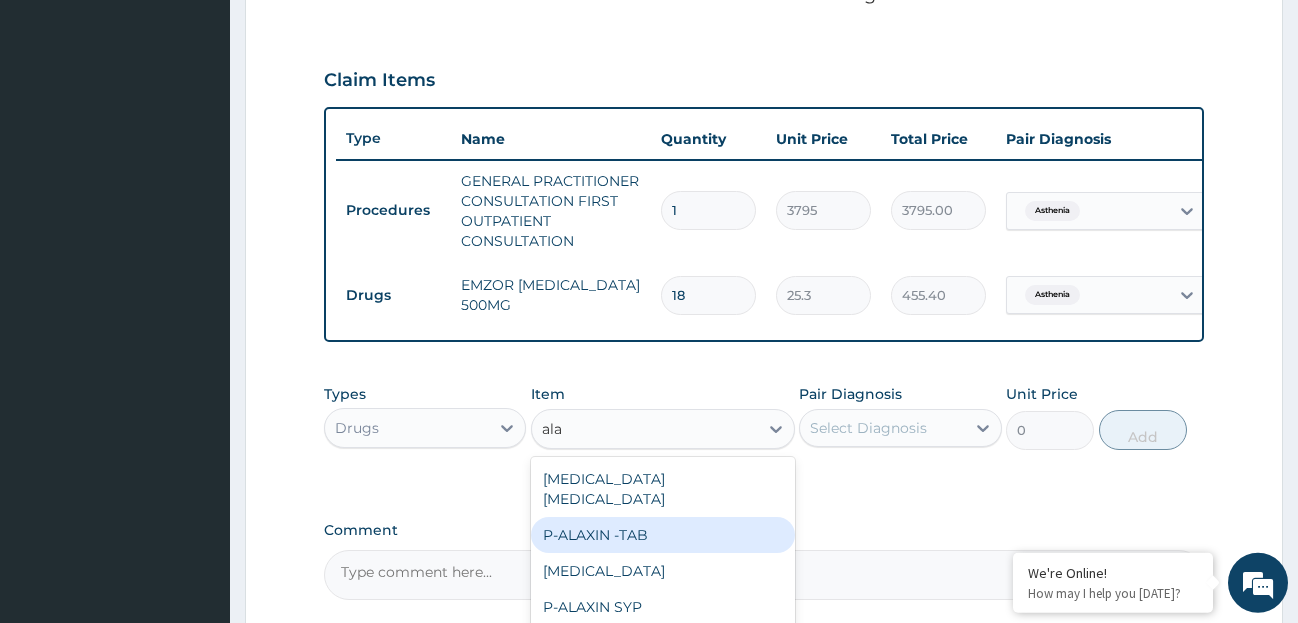 click on "P-ALAXIN -TAB" at bounding box center [663, 535] 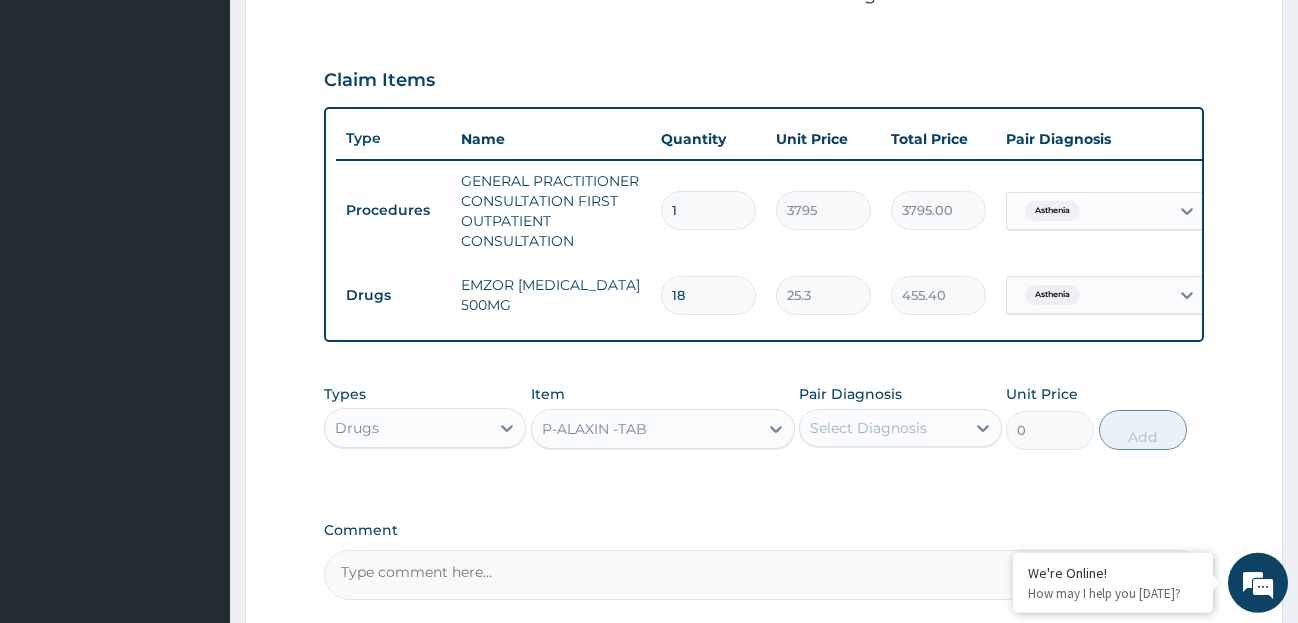 type 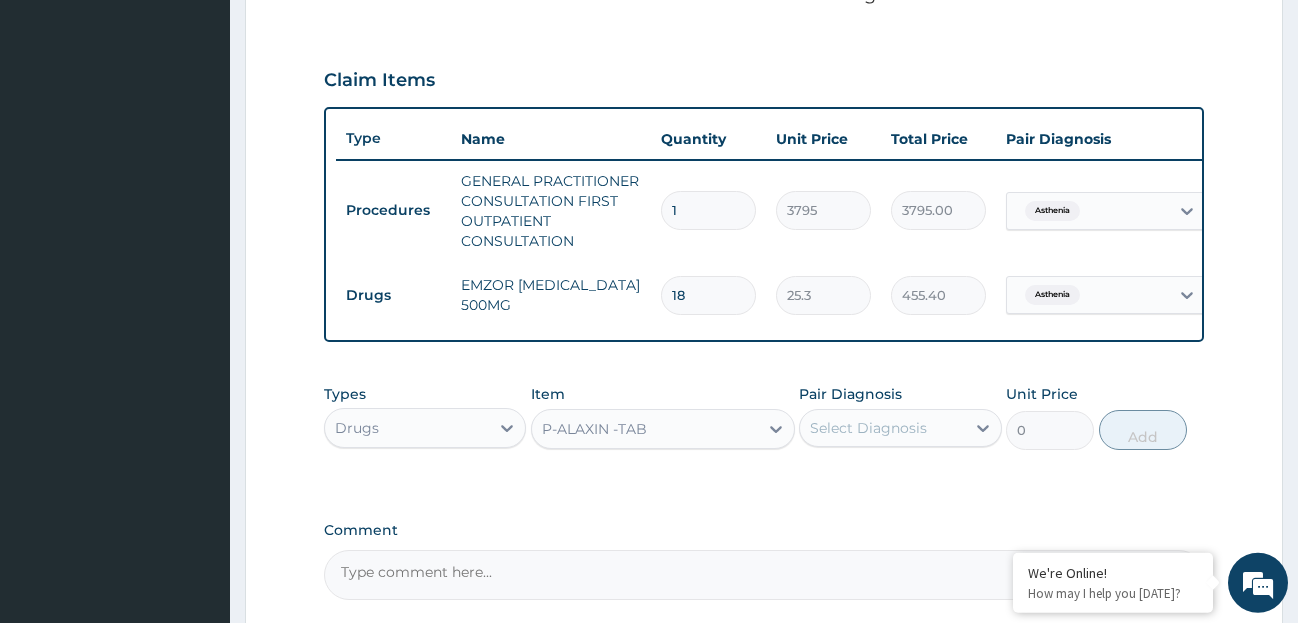 type on "113.85" 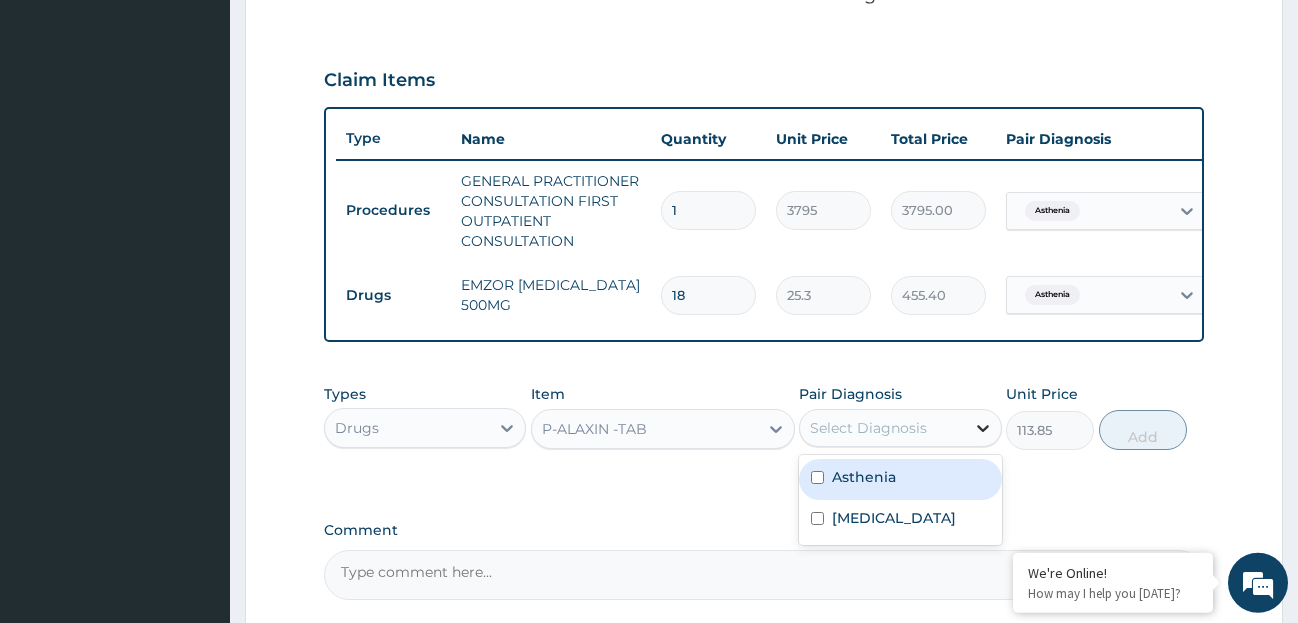 click 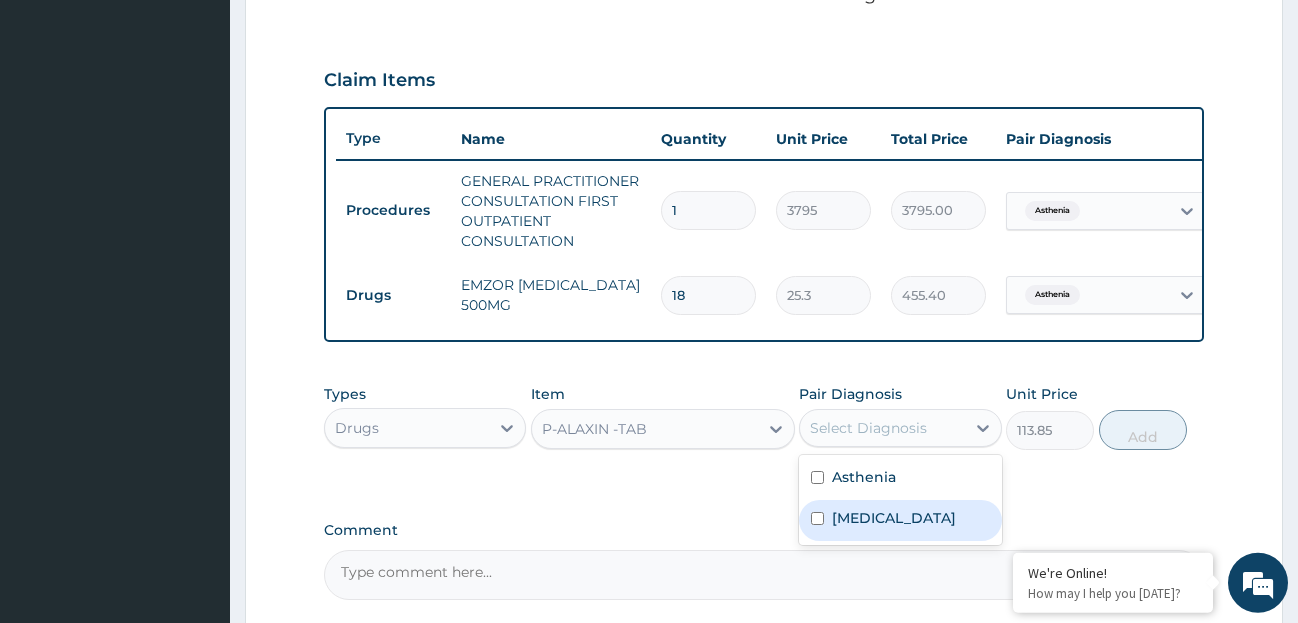 click on "[MEDICAL_DATA]" at bounding box center [900, 520] 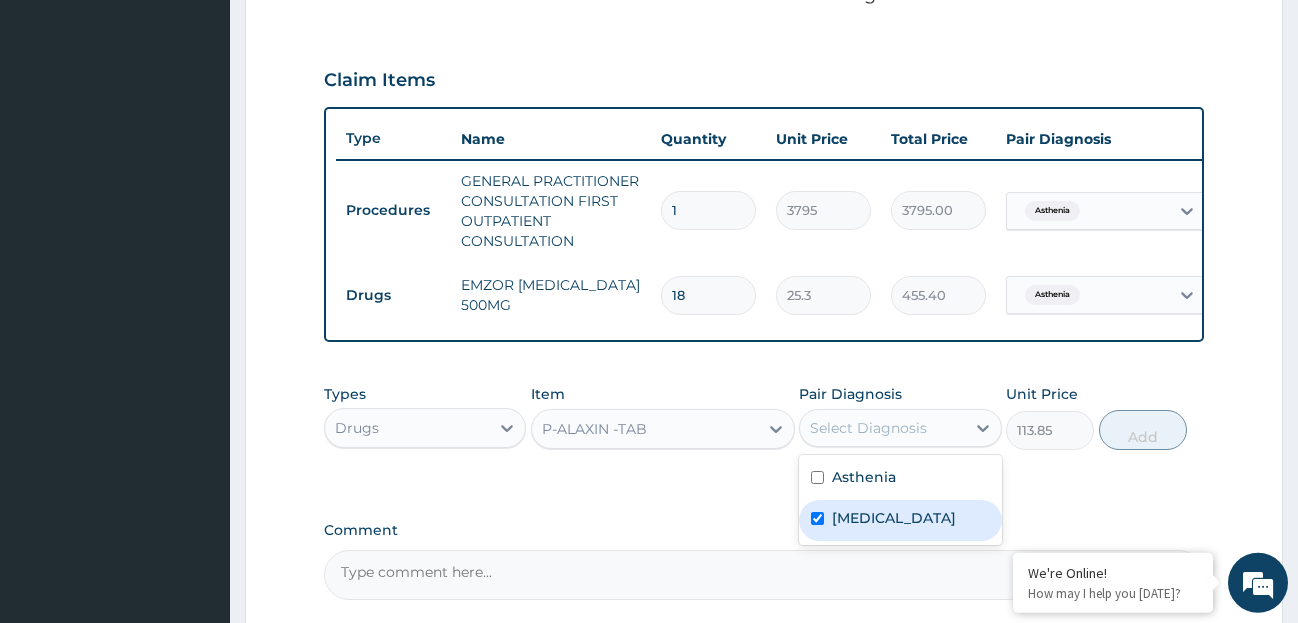 checkbox on "true" 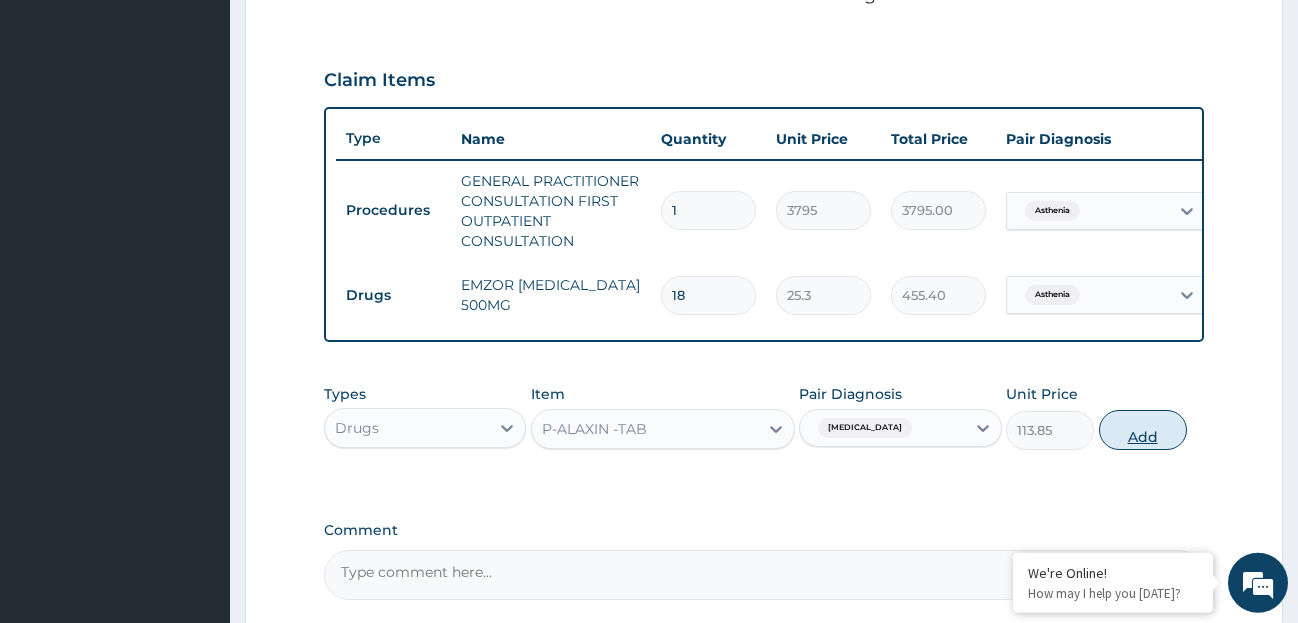 click on "Add" at bounding box center (1143, 430) 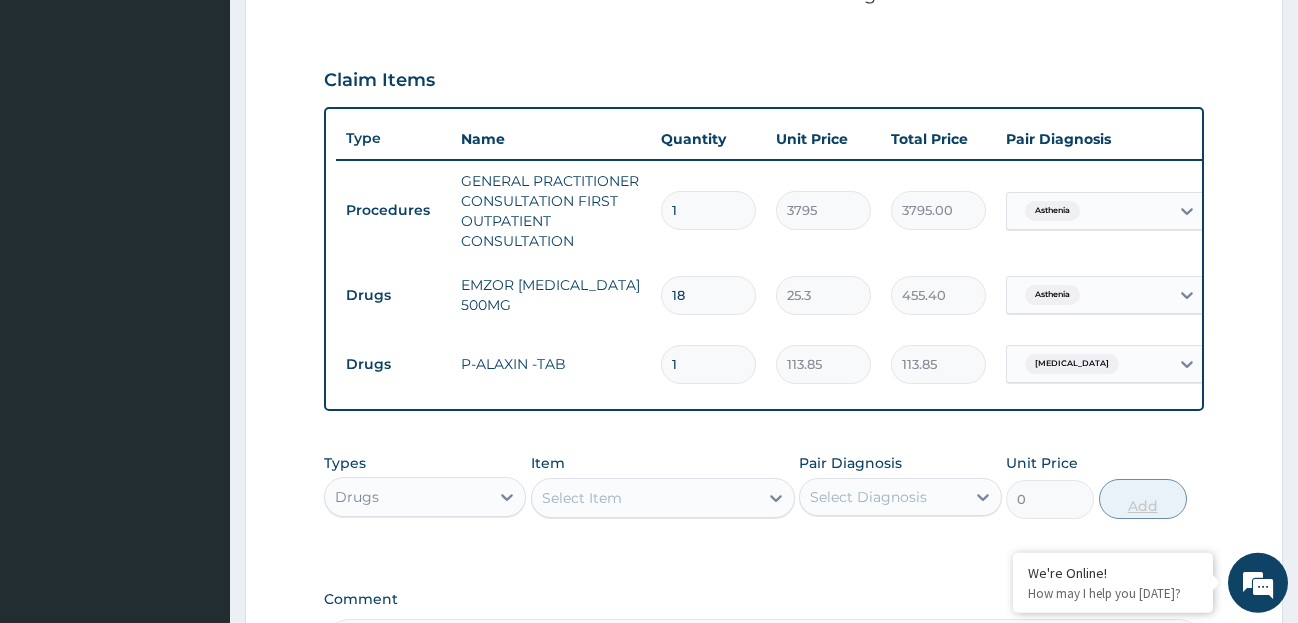 type 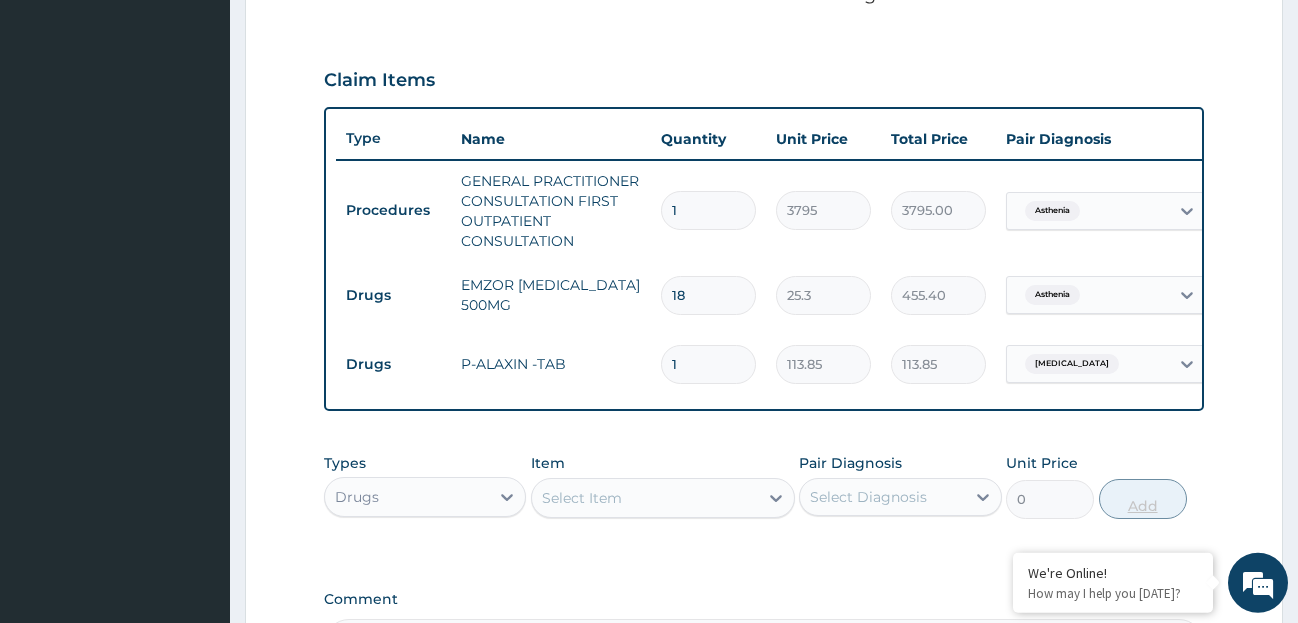 type on "0.00" 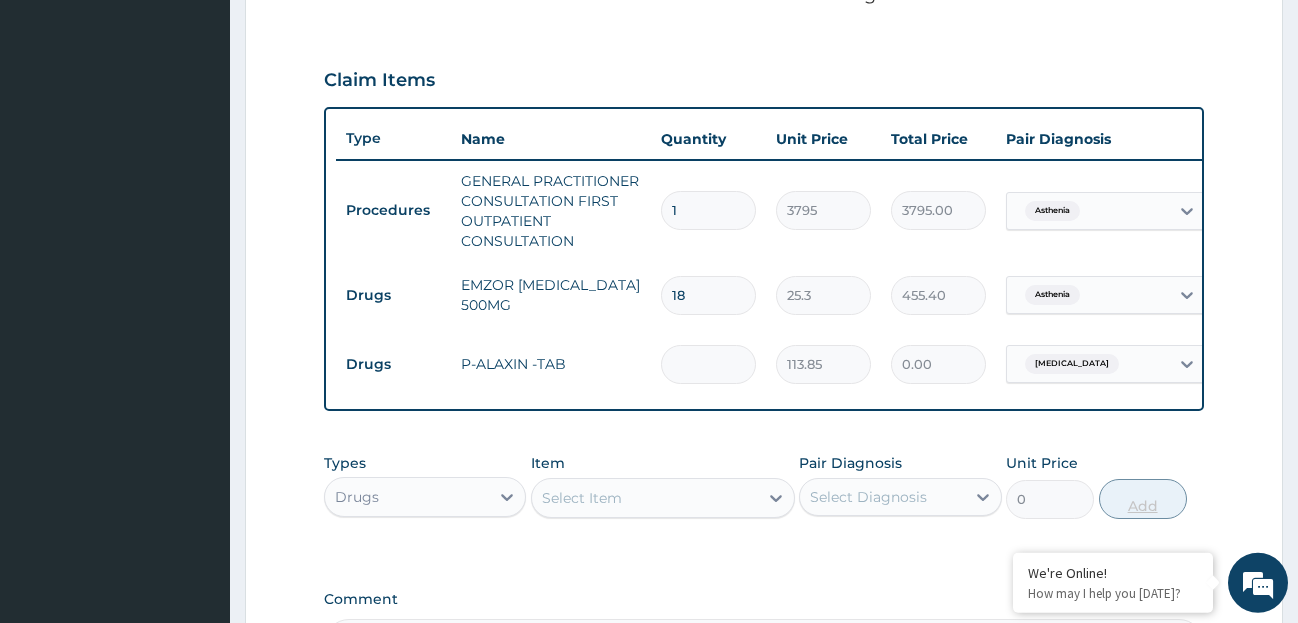 type on "6" 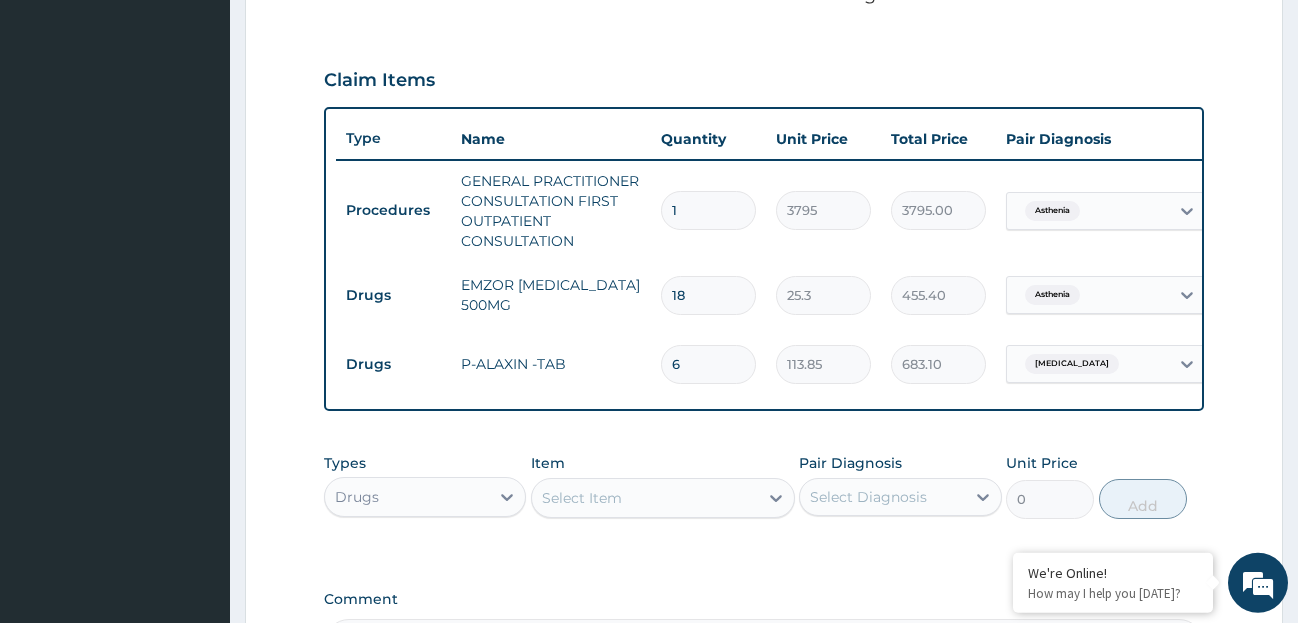 type on "6" 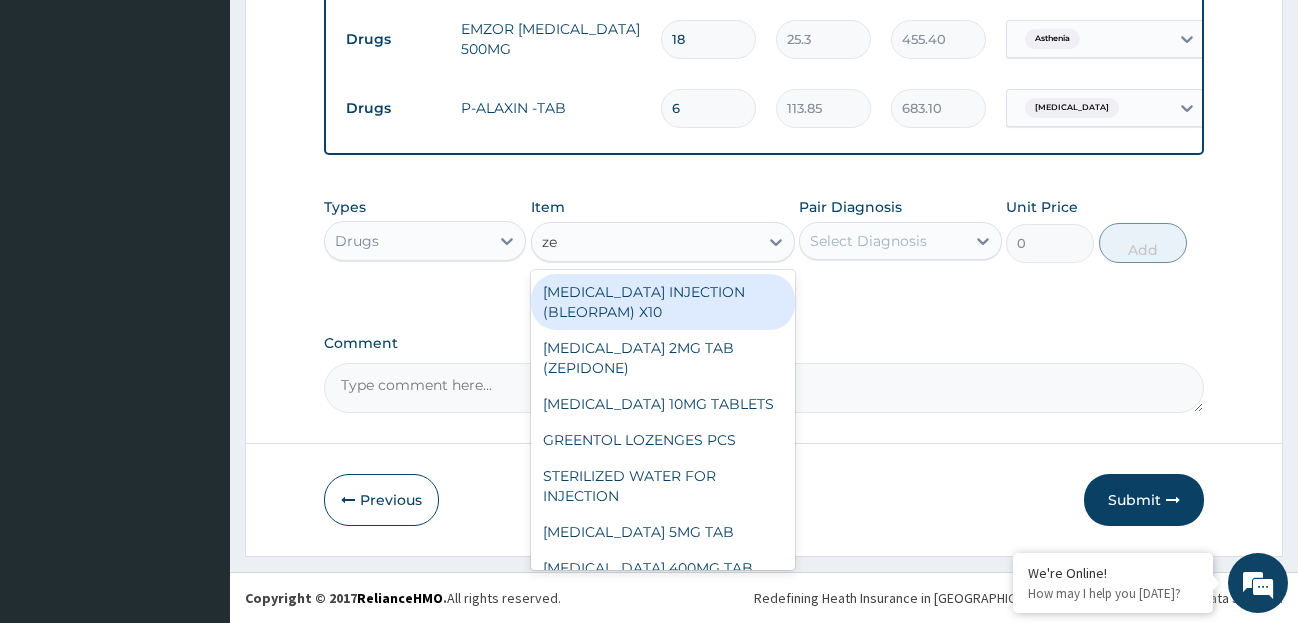 scroll, scrollTop: 910, scrollLeft: 0, axis: vertical 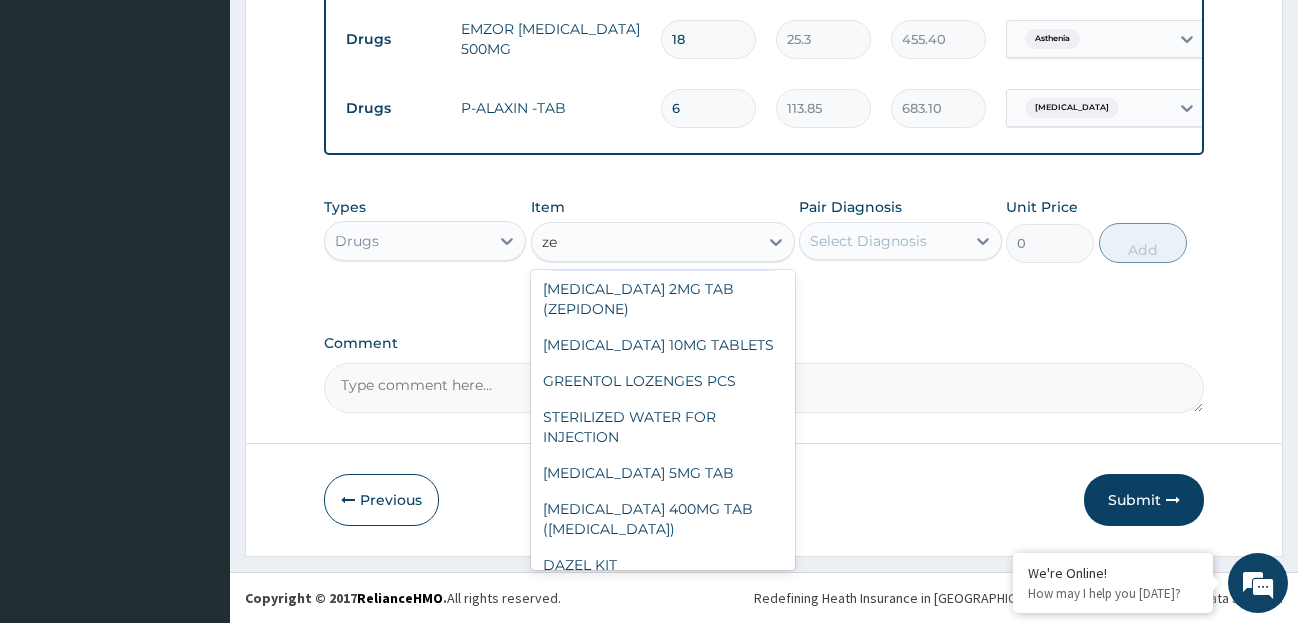 type on "ze" 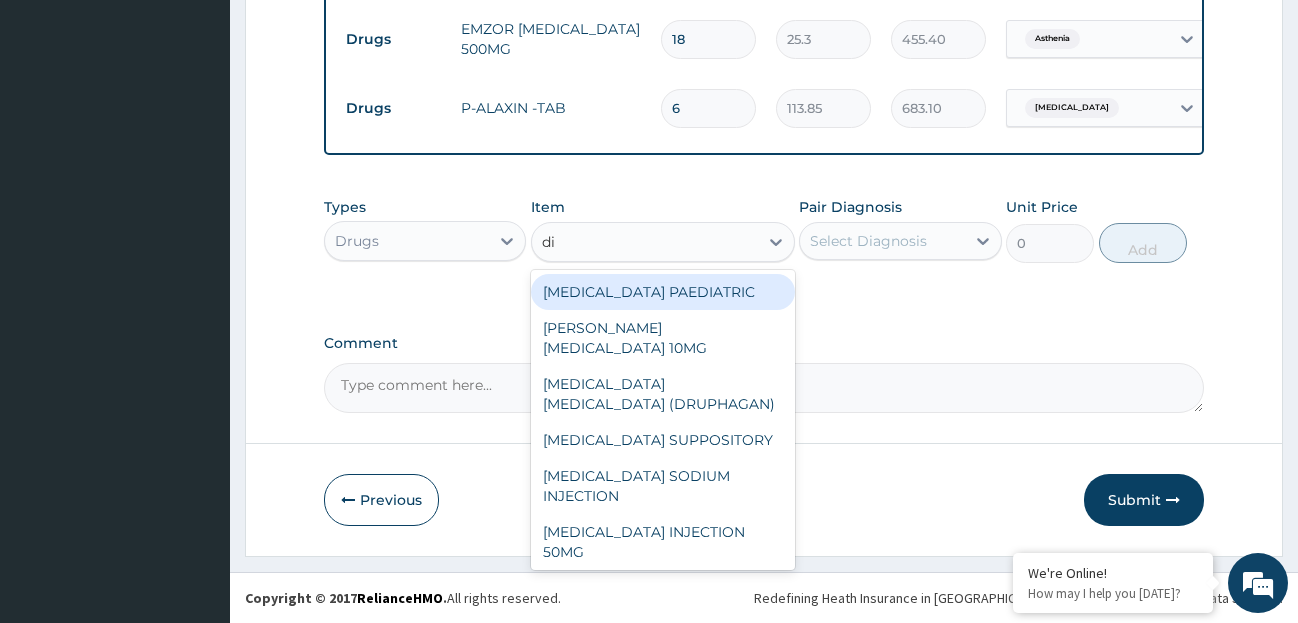 type on "dia" 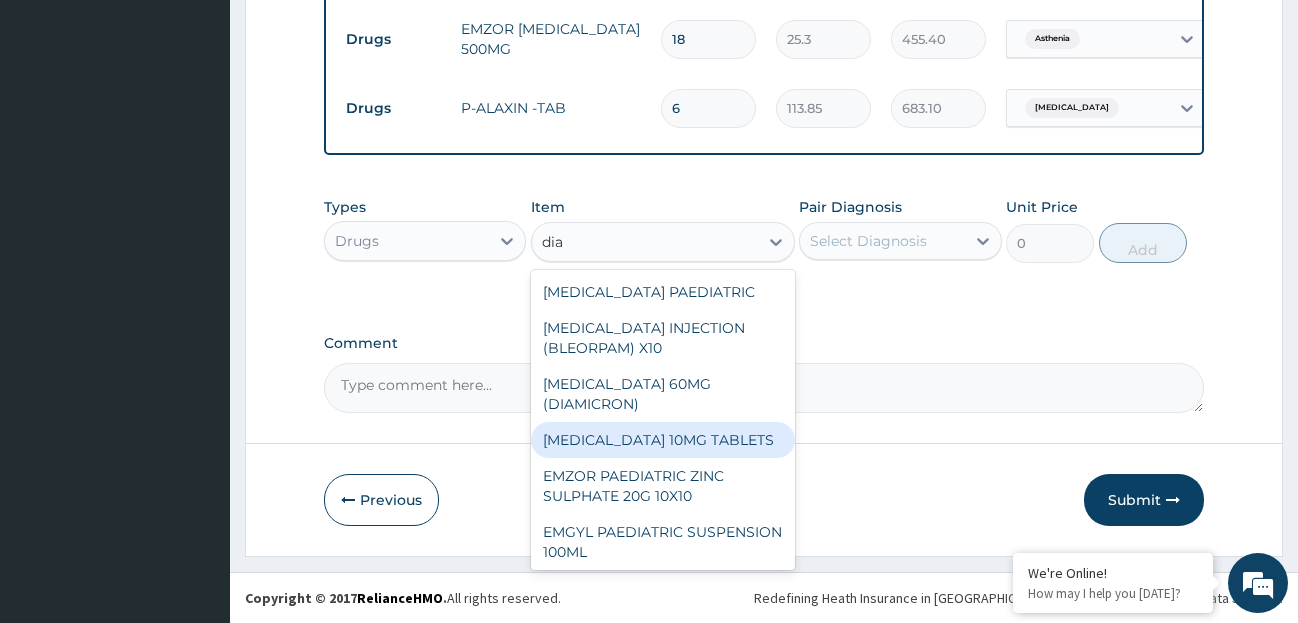 click on "[MEDICAL_DATA] 10MG TABLETS" at bounding box center [663, 440] 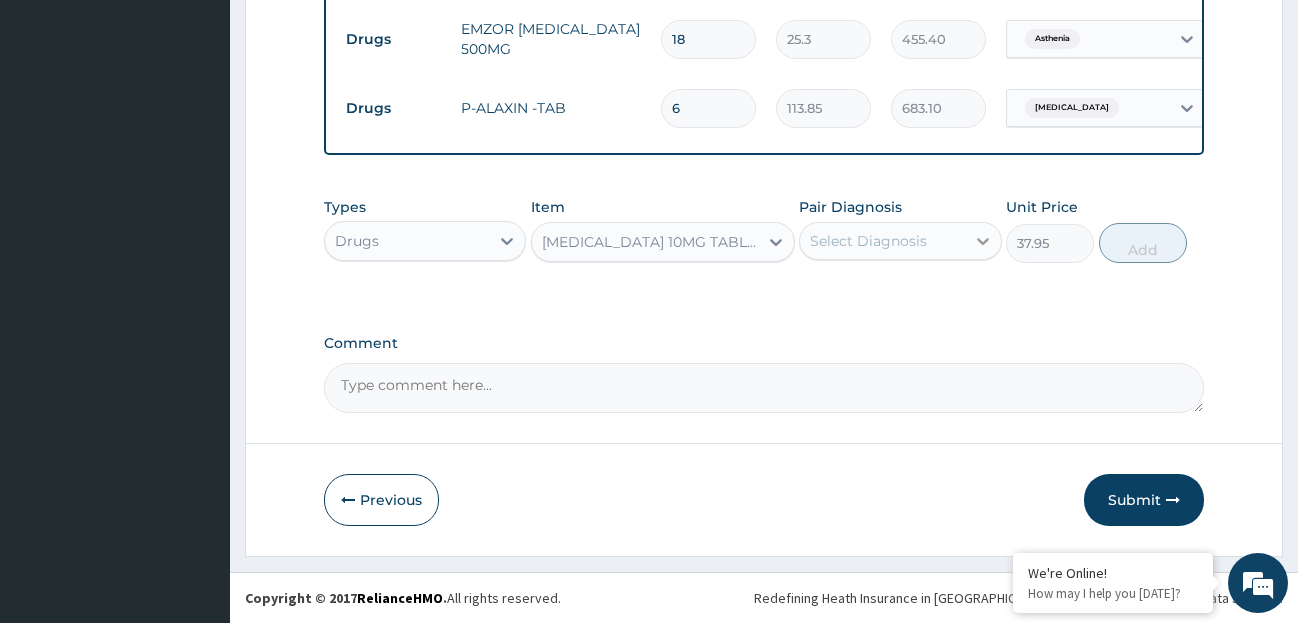 click 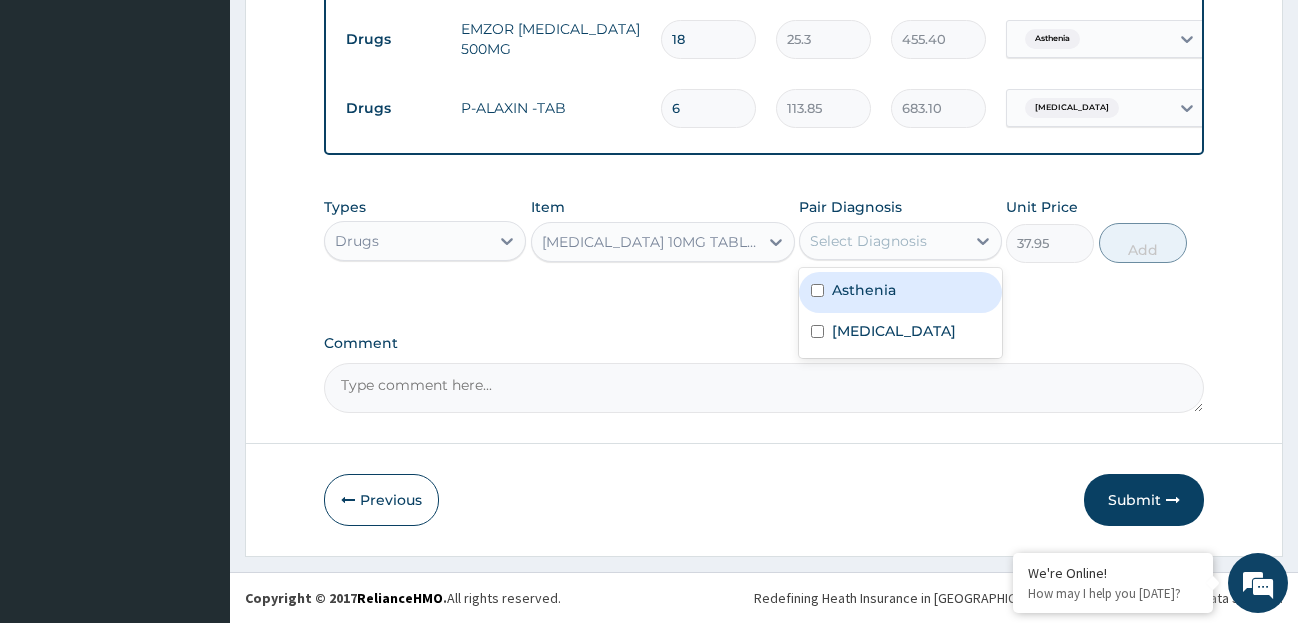 click at bounding box center [817, 290] 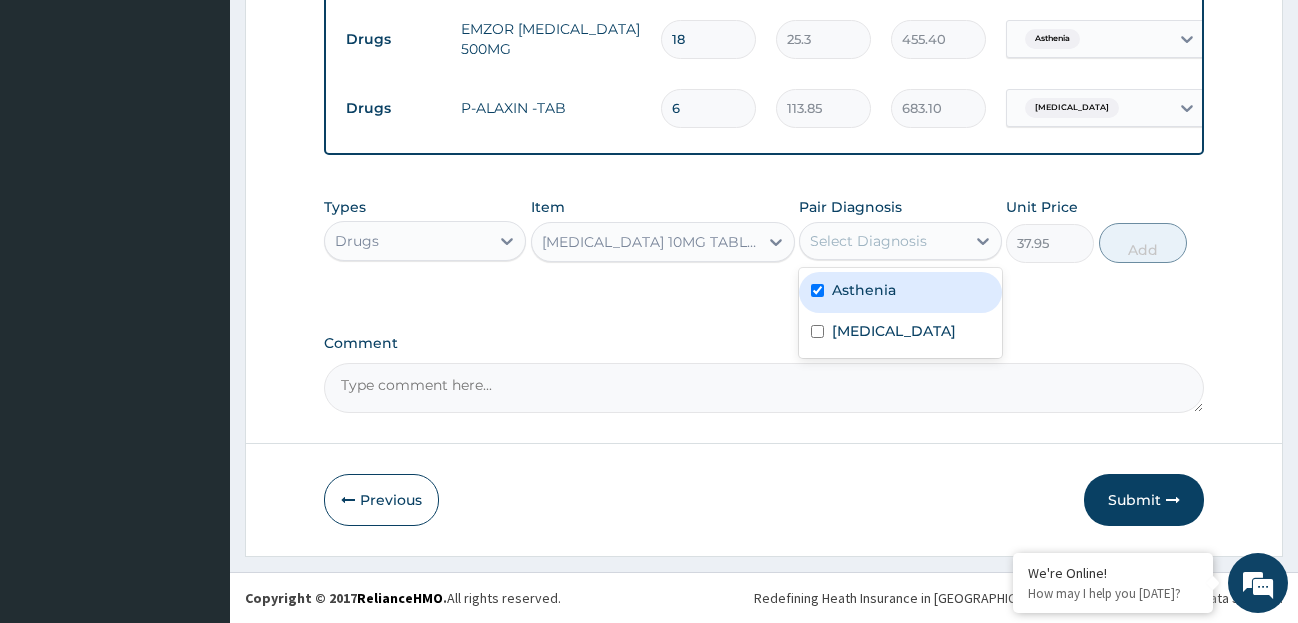 checkbox on "true" 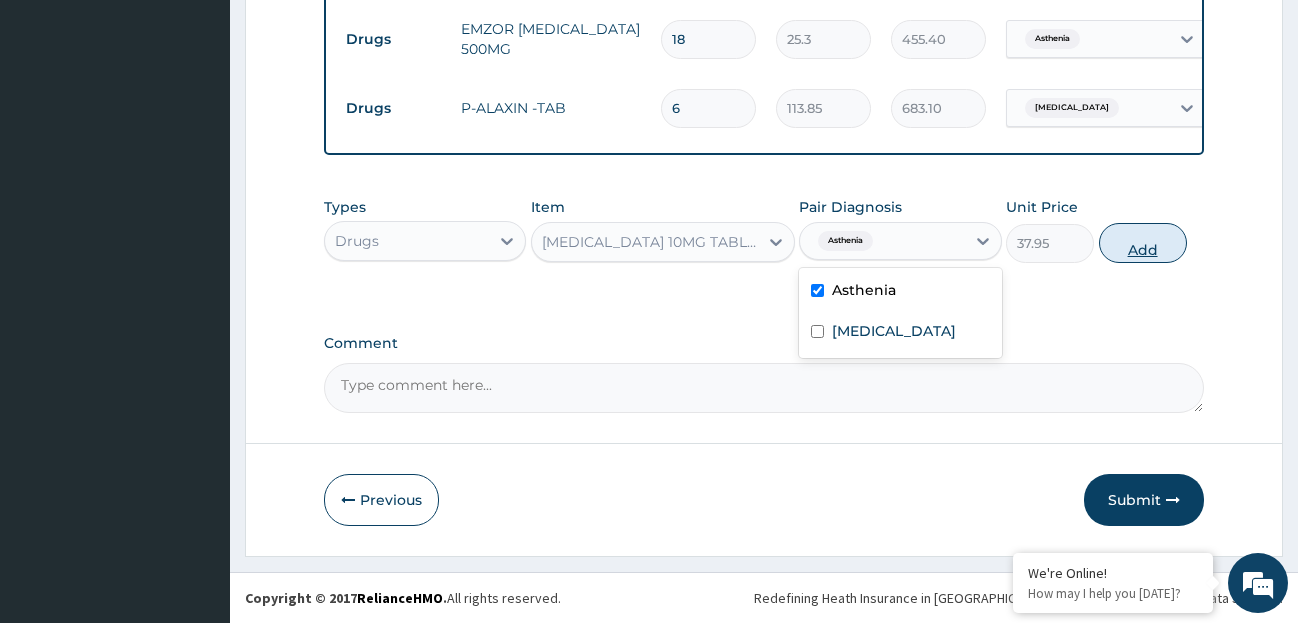 click on "Add" at bounding box center [1143, 243] 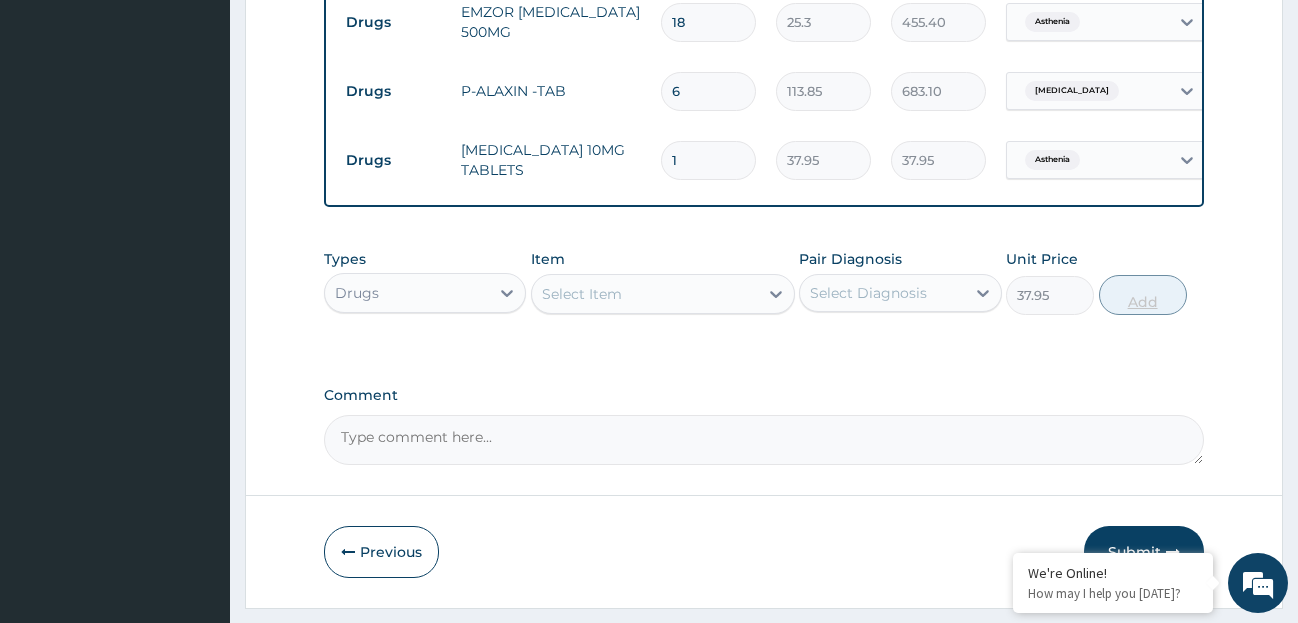 type on "0" 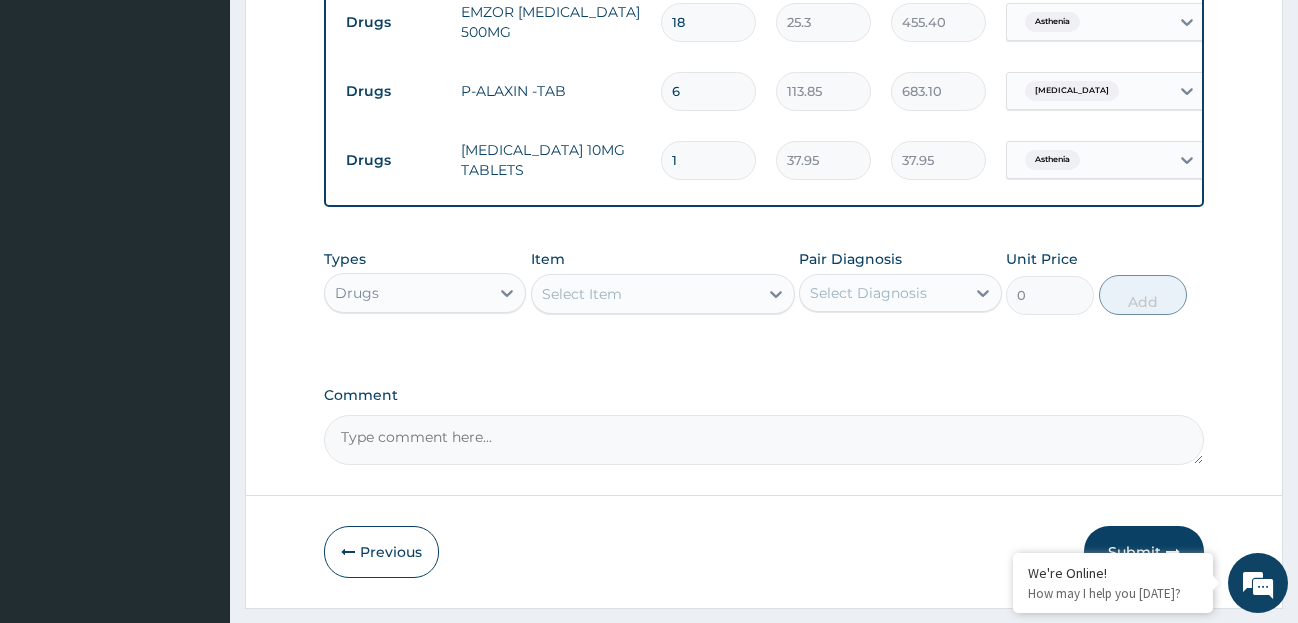 type 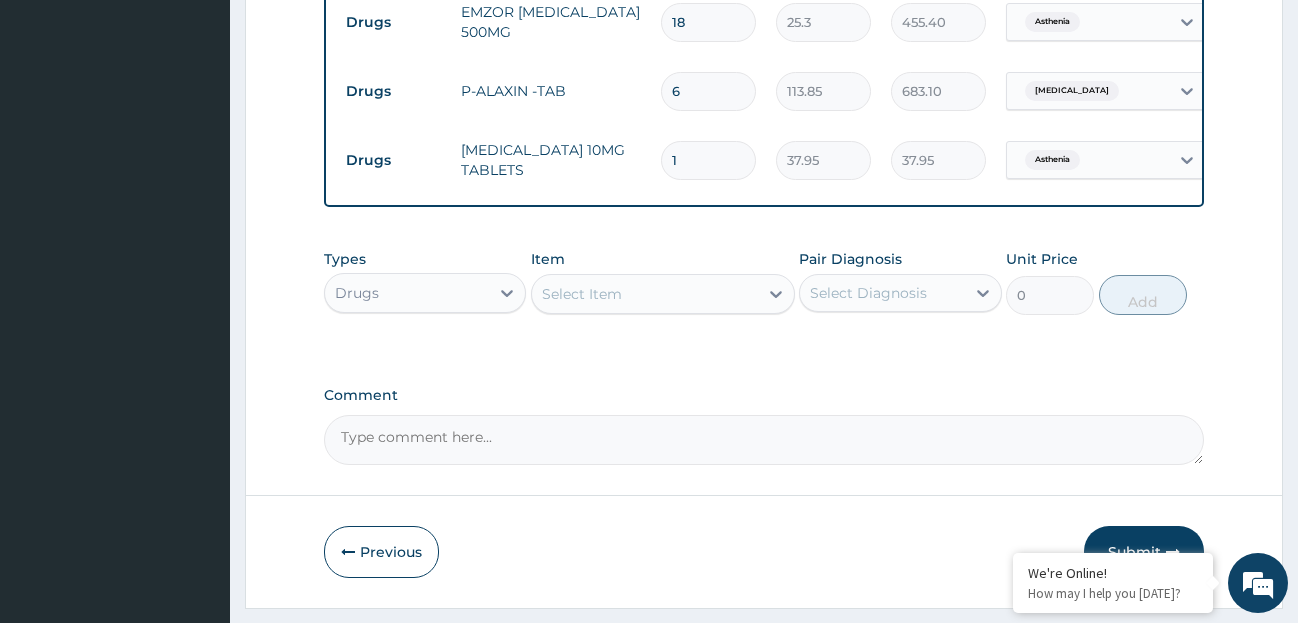 type on "0.00" 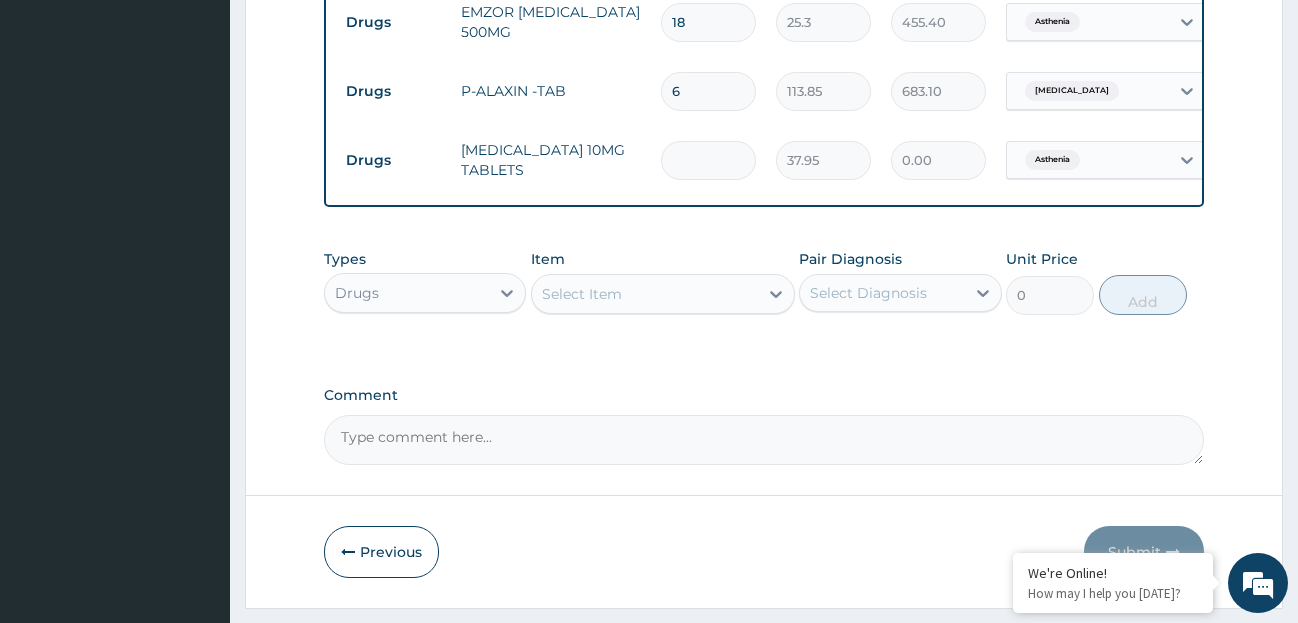 type on "1" 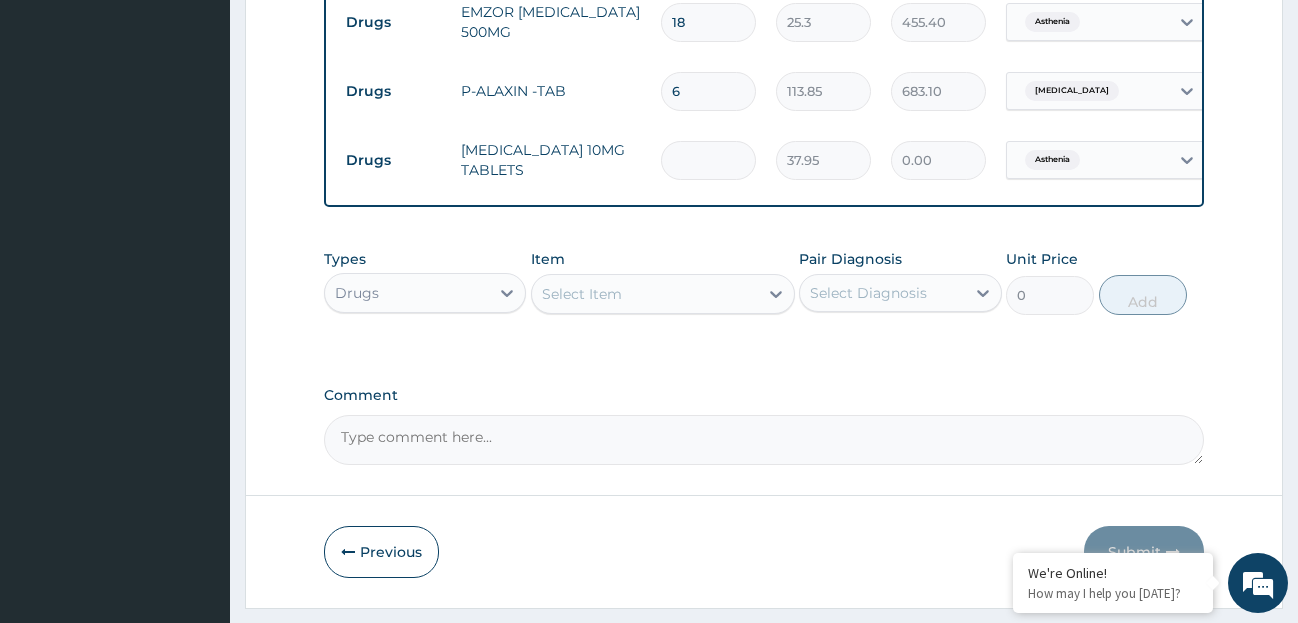 type on "37.95" 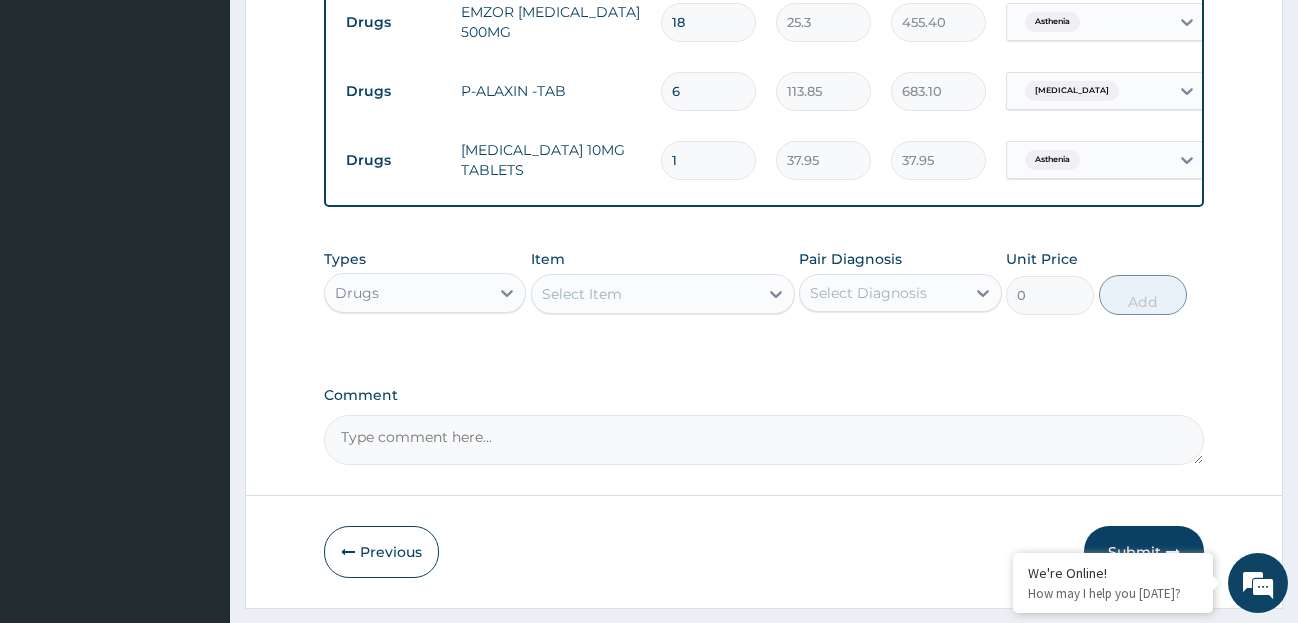 type on "10" 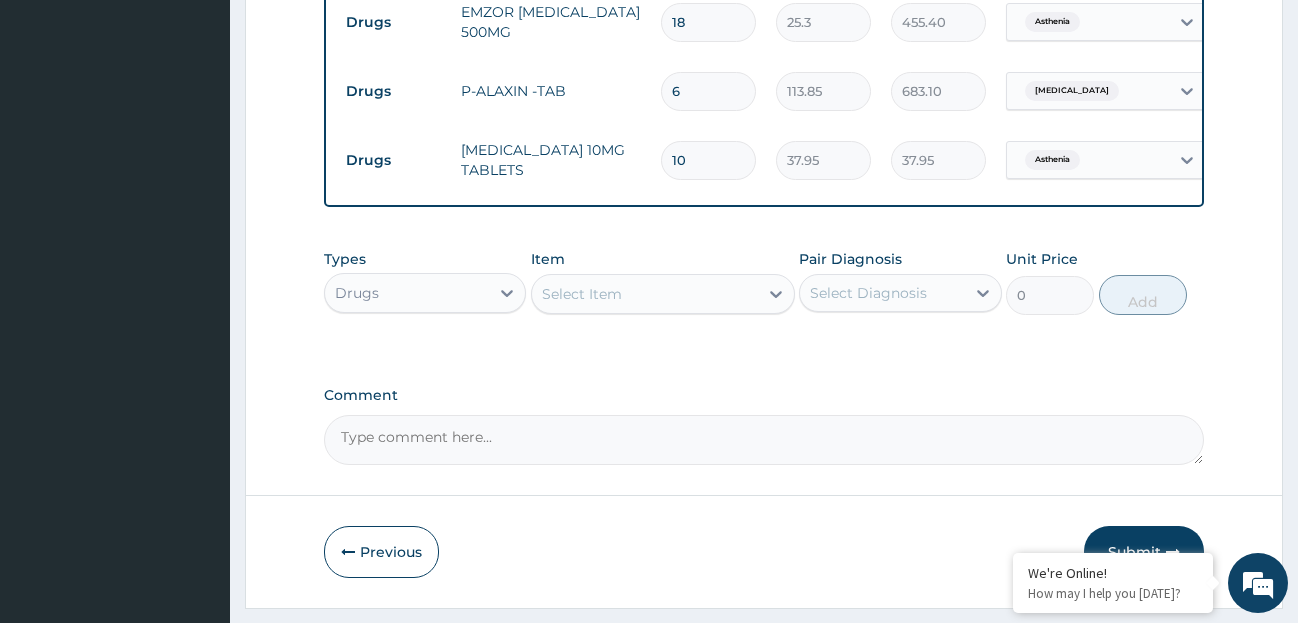 type on "379.50" 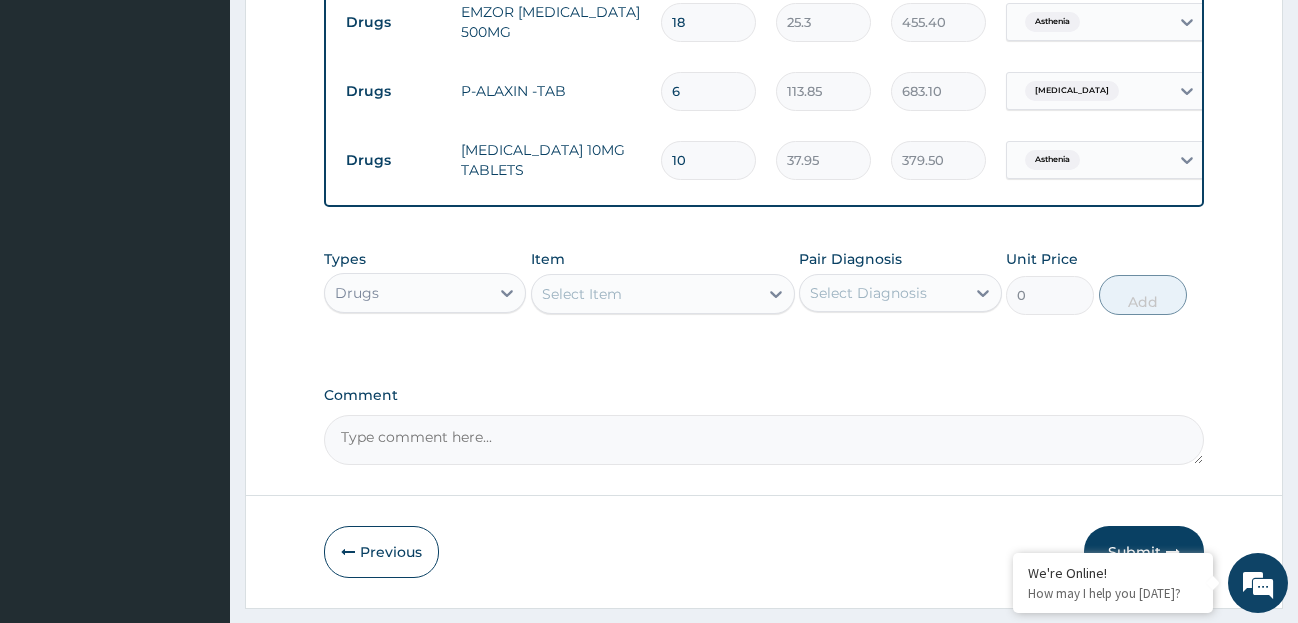 scroll, scrollTop: 979, scrollLeft: 0, axis: vertical 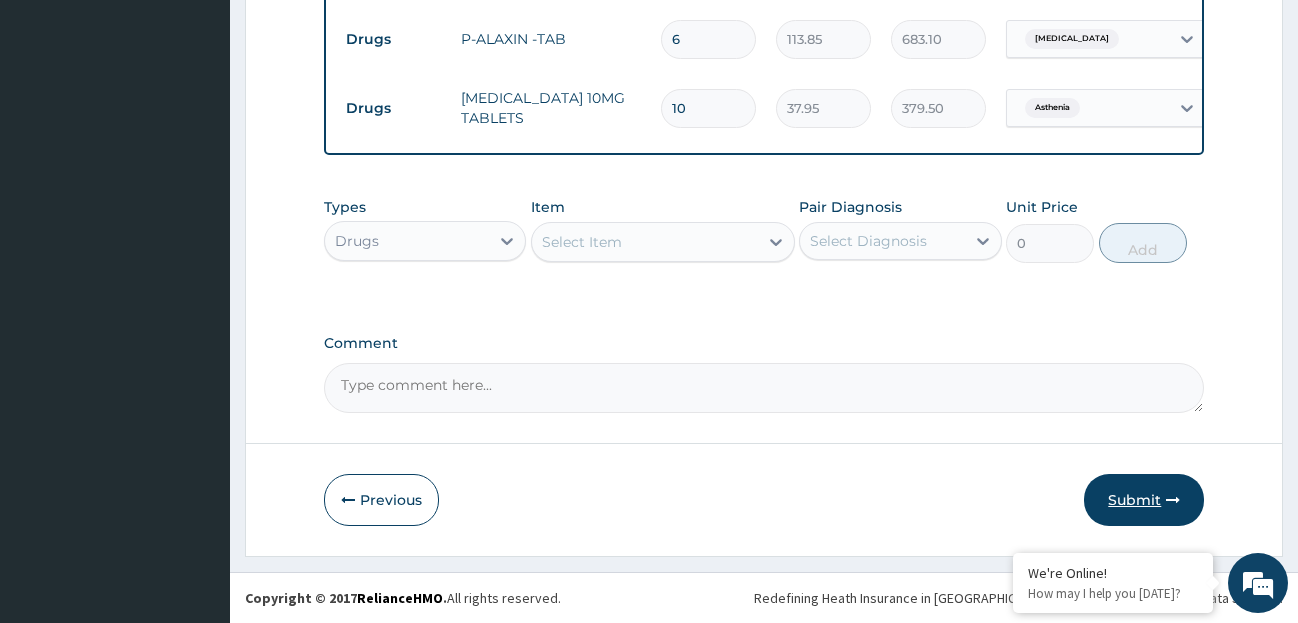 type on "10" 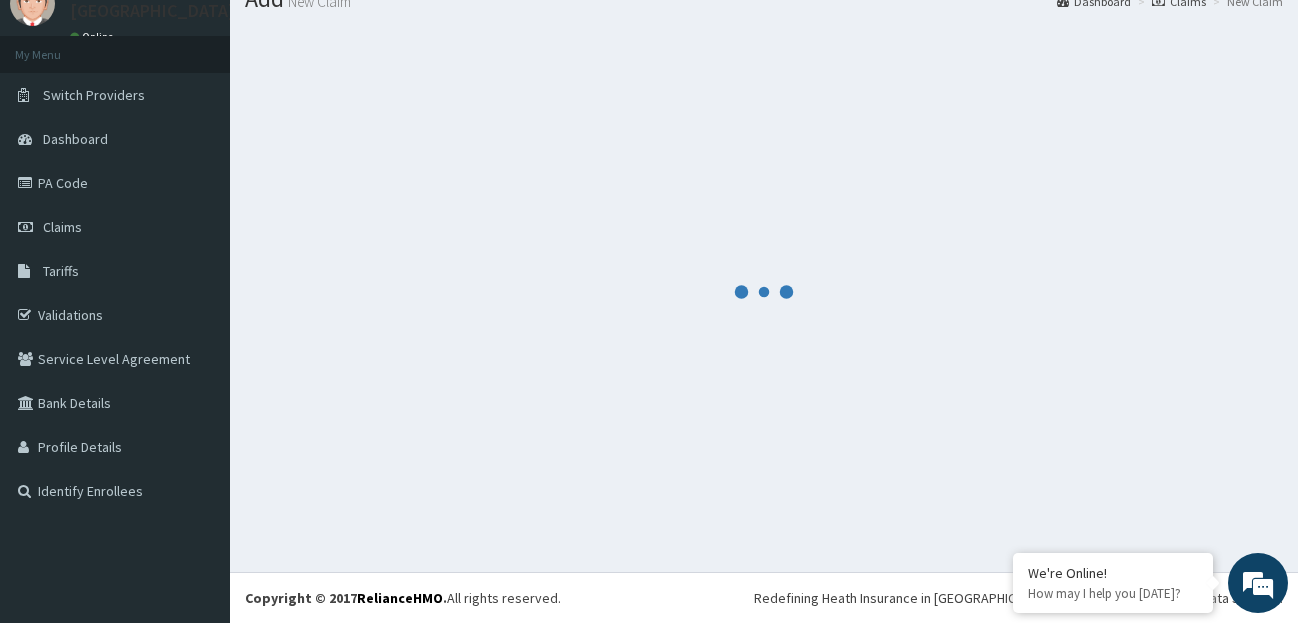 scroll, scrollTop: 79, scrollLeft: 0, axis: vertical 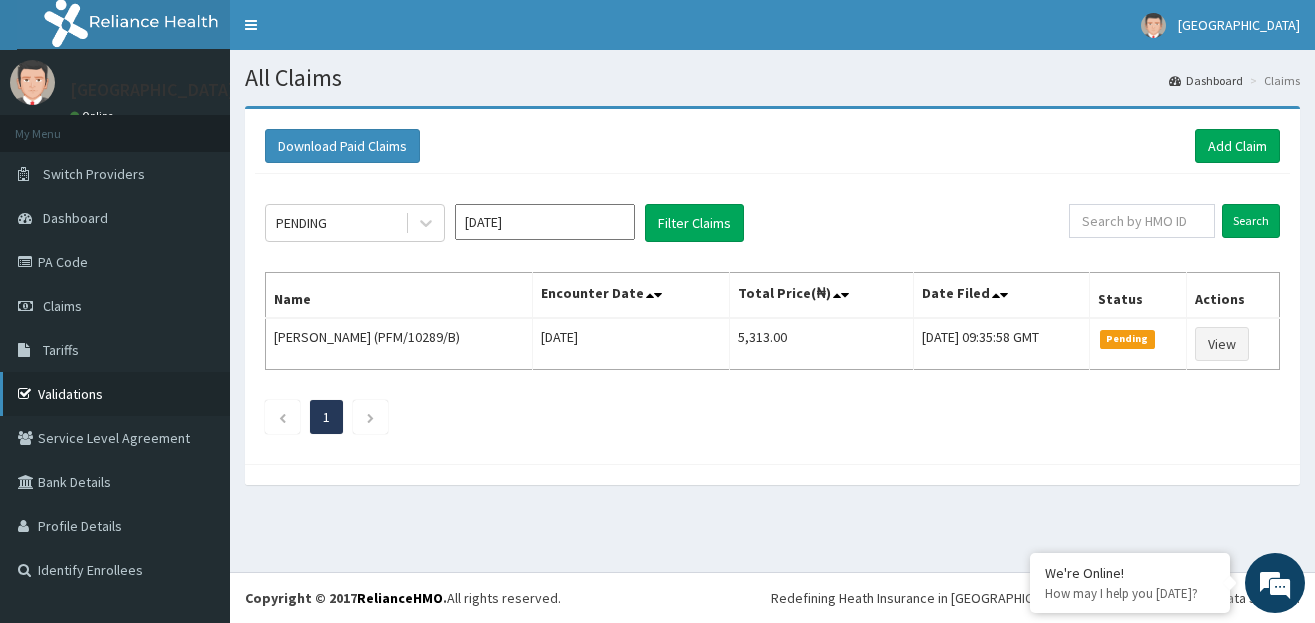 click on "Validations" at bounding box center (115, 394) 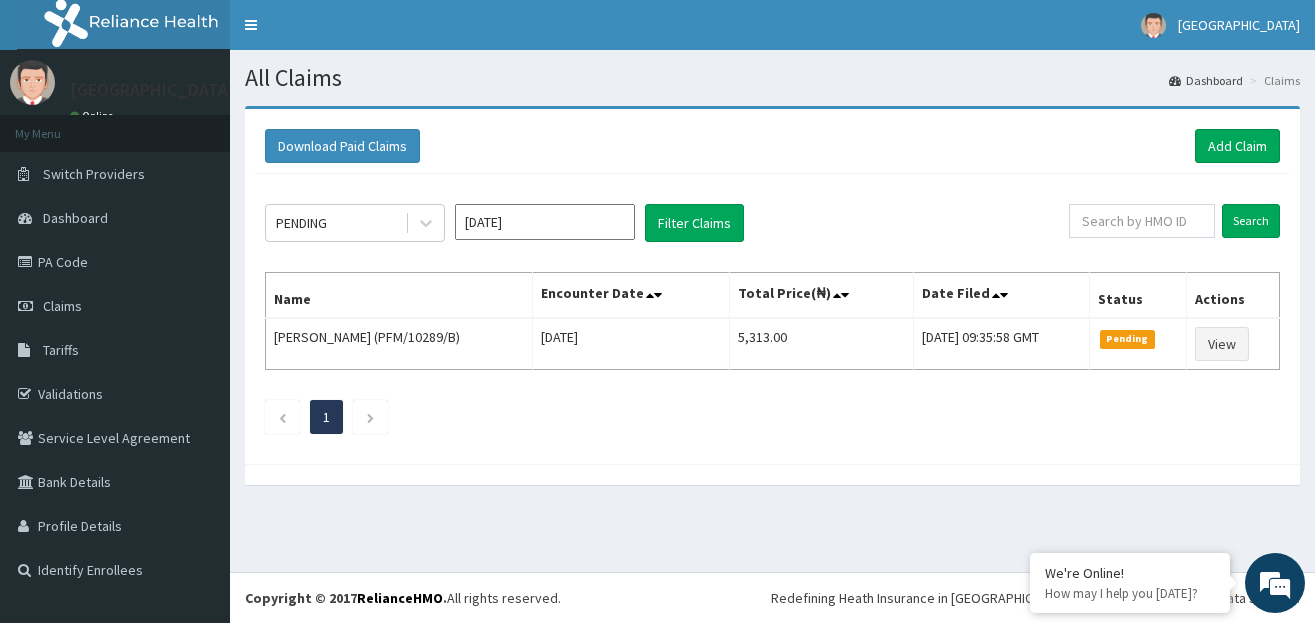 scroll, scrollTop: 0, scrollLeft: 0, axis: both 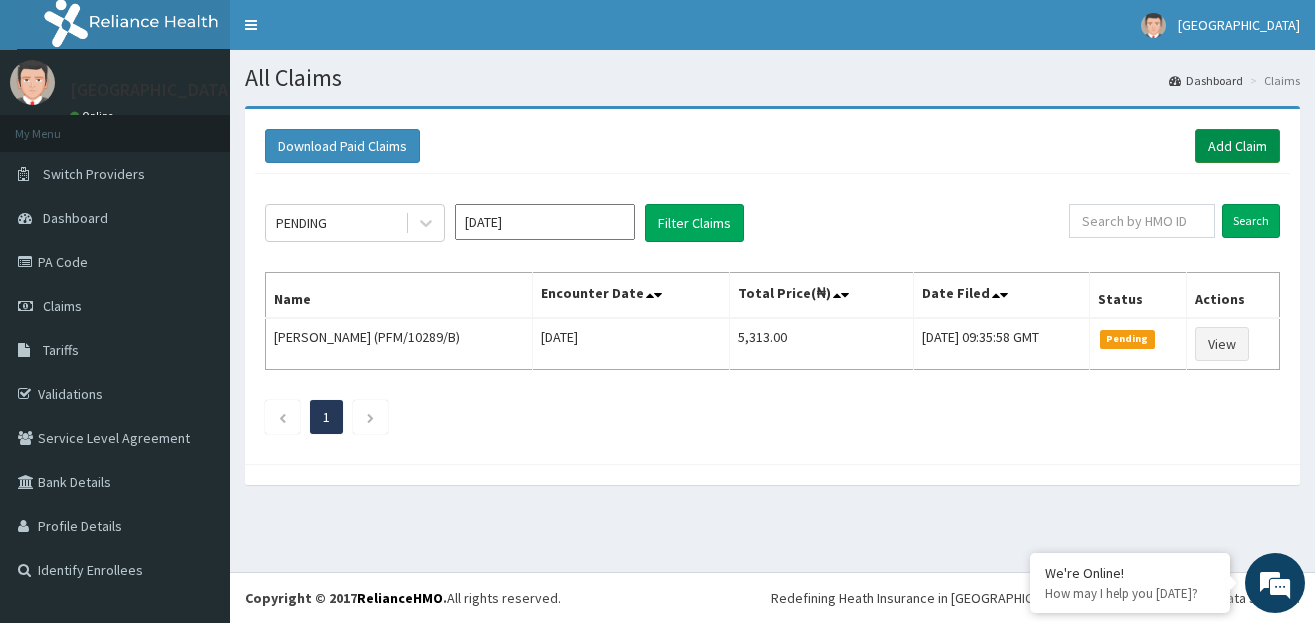 click on "Add Claim" at bounding box center (1237, 146) 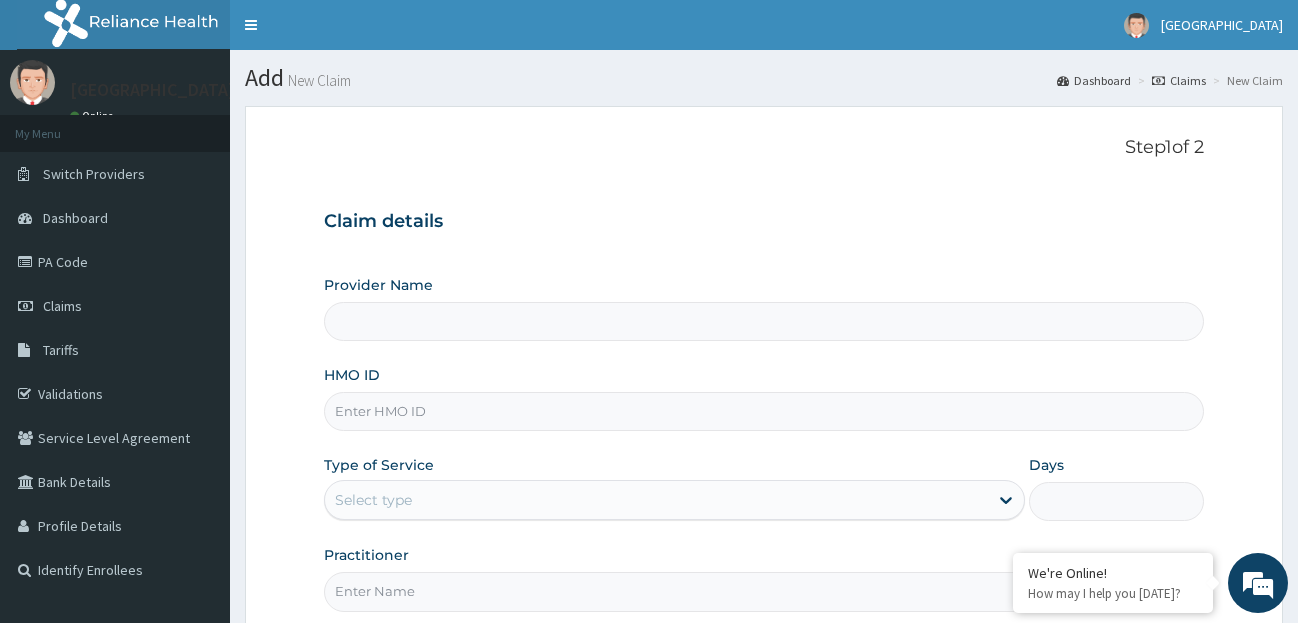 scroll, scrollTop: 0, scrollLeft: 0, axis: both 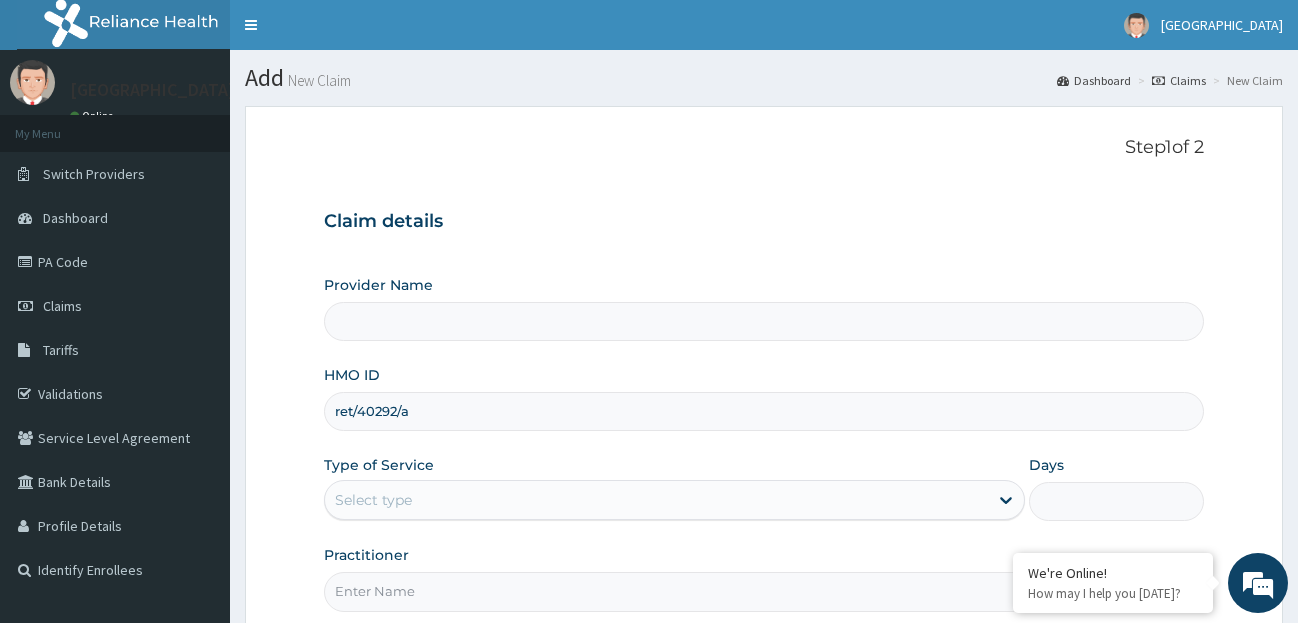 type on "[GEOGRAPHIC_DATA]" 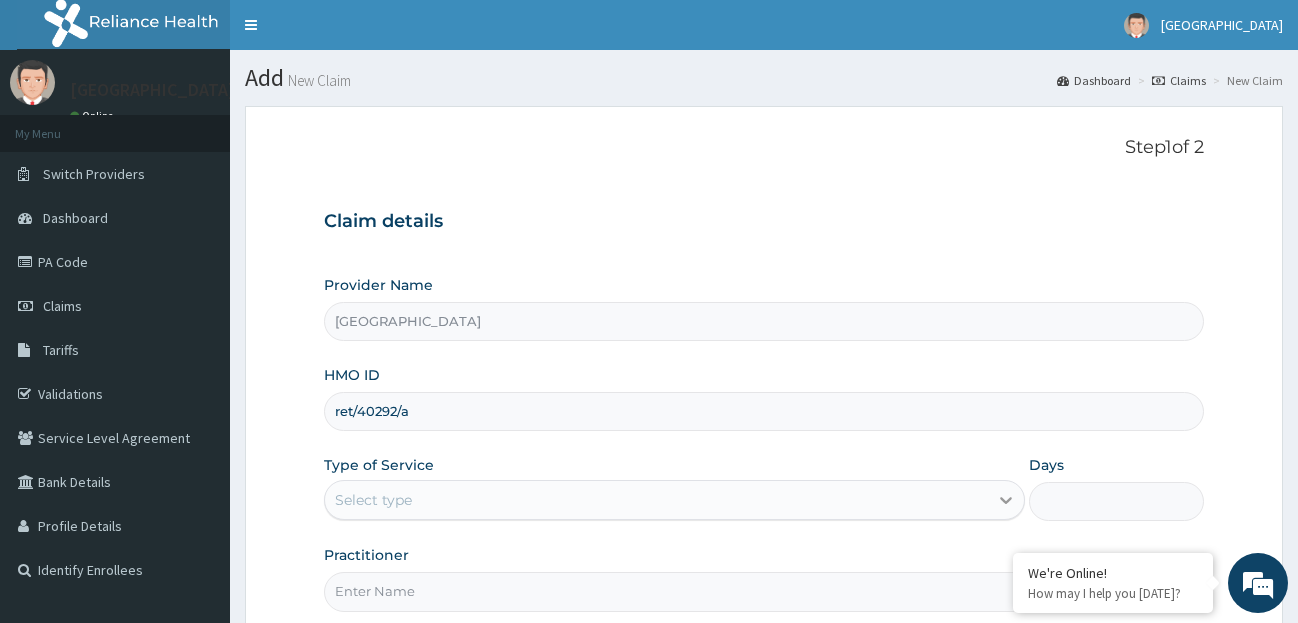 type on "ret/40292/a" 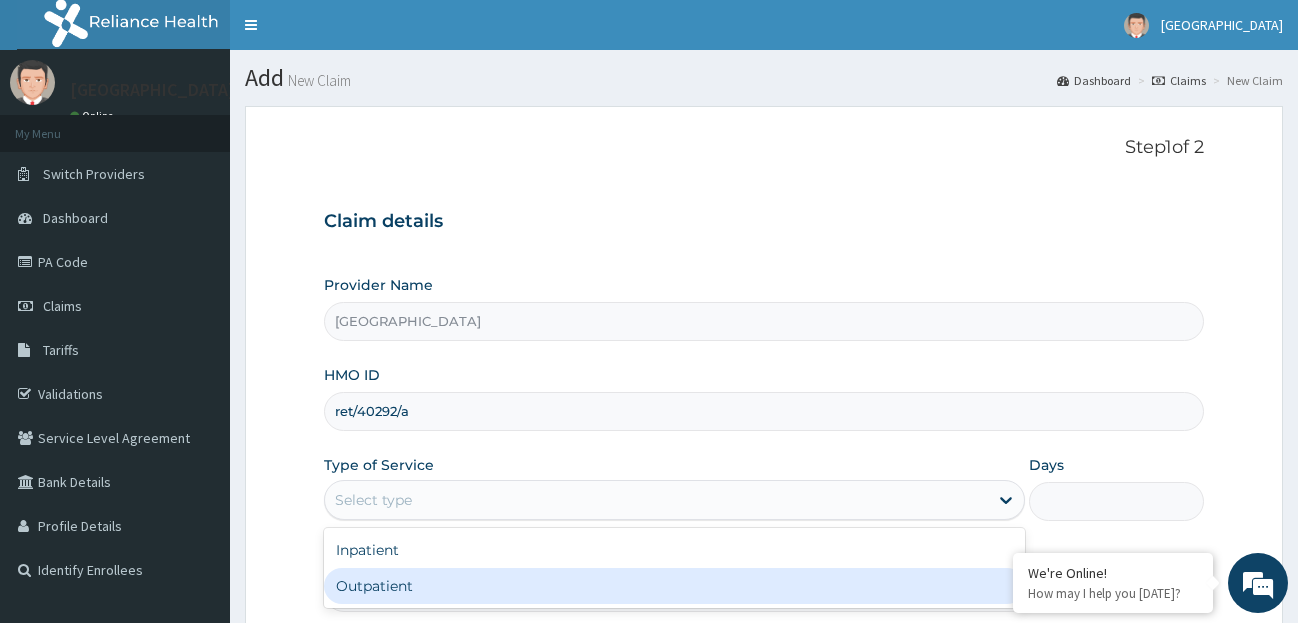 click on "Outpatient" at bounding box center [674, 586] 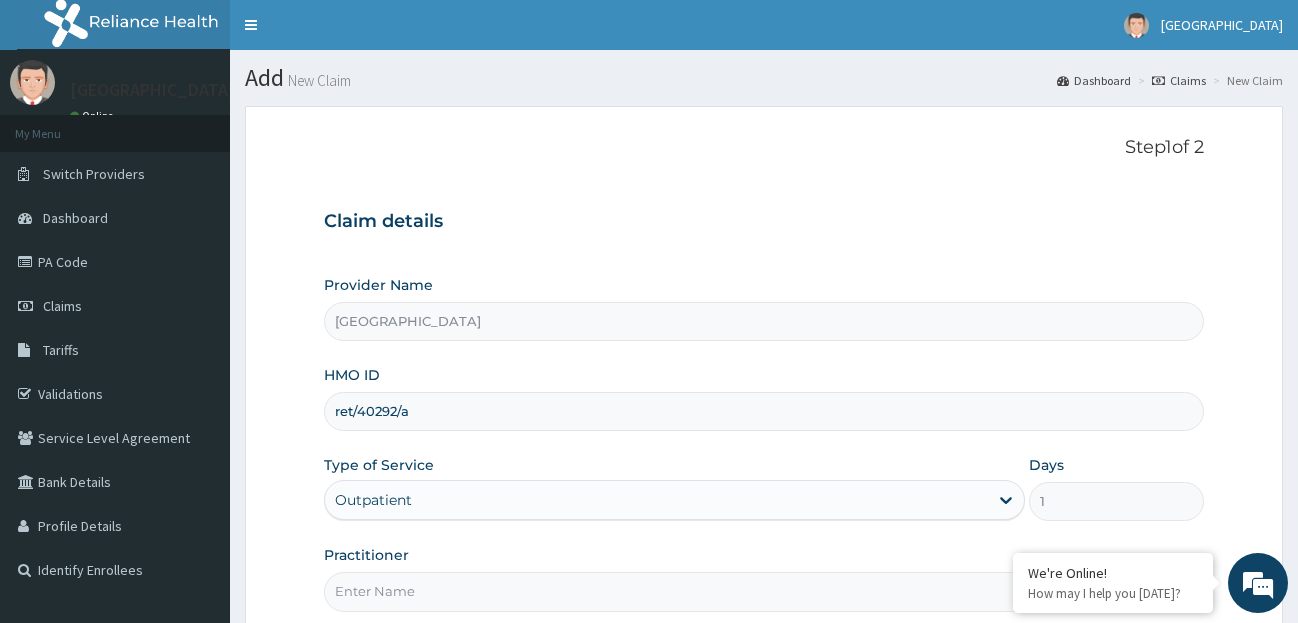 scroll, scrollTop: 199, scrollLeft: 0, axis: vertical 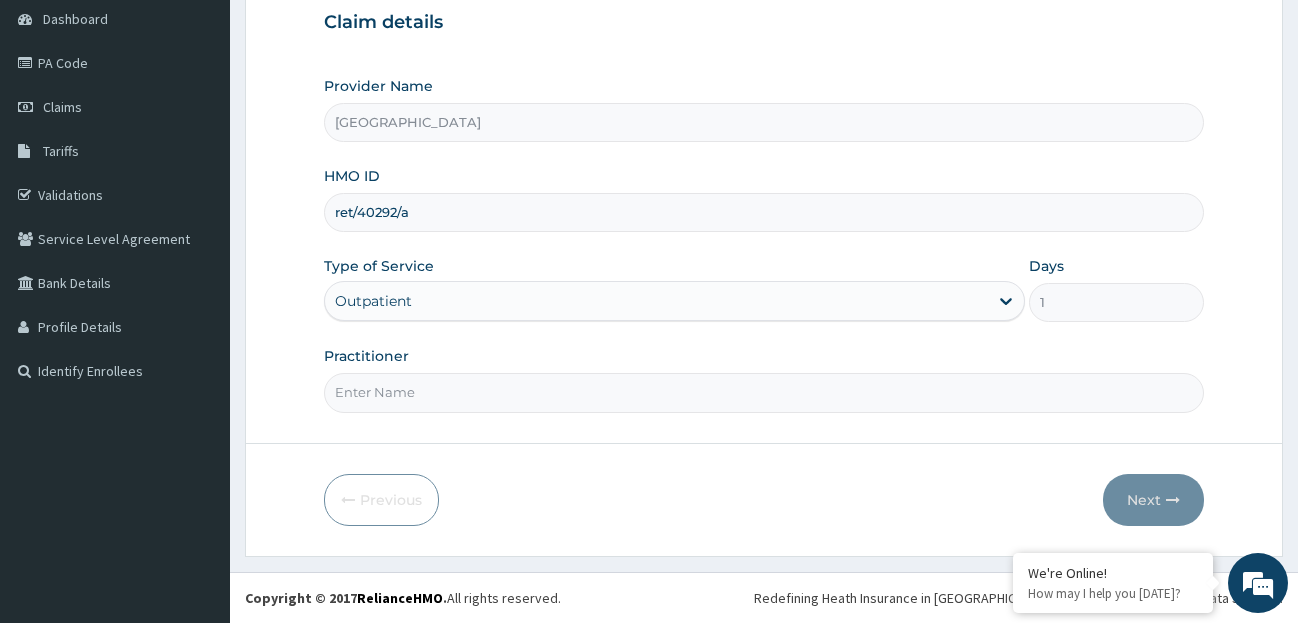 click on "Practitioner" at bounding box center (764, 392) 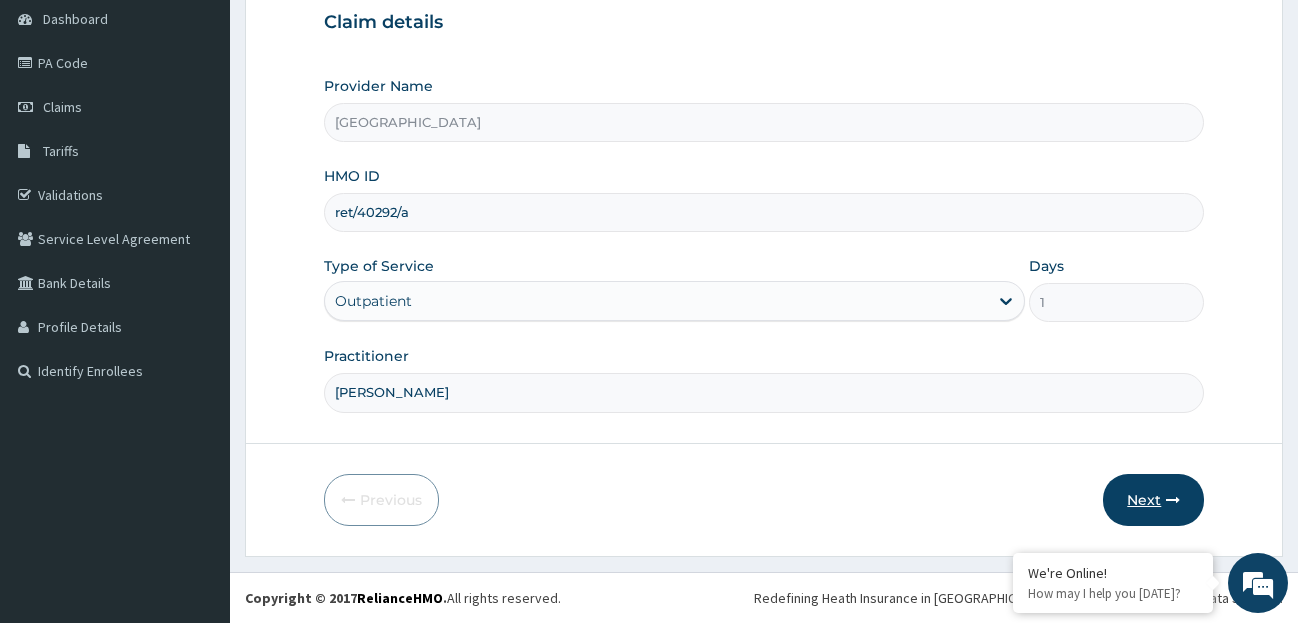 type on "dr. Adetutu" 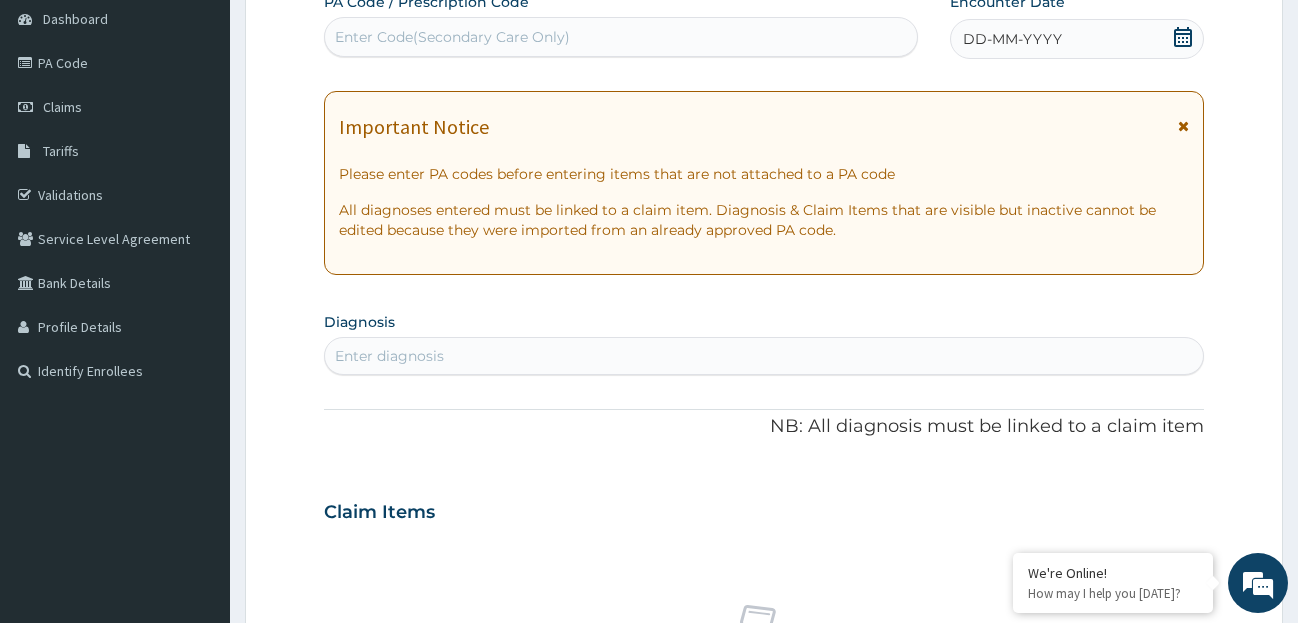 click on "Enter diagnosis" at bounding box center (389, 356) 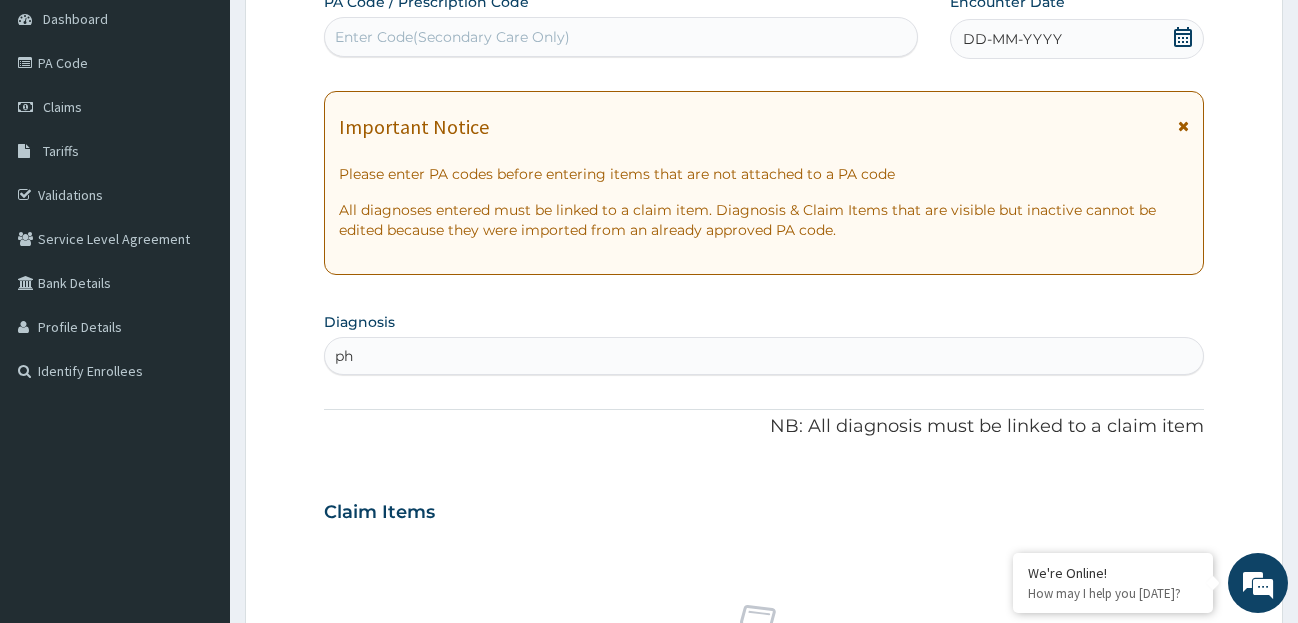 type on "p" 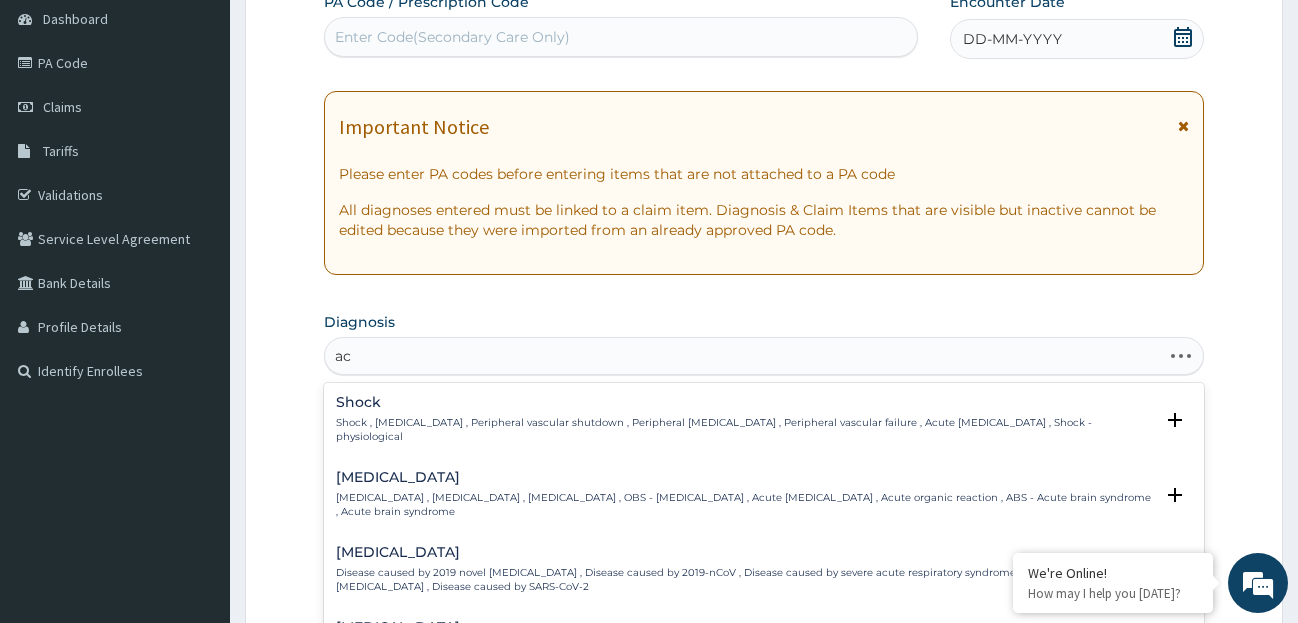 type on "a" 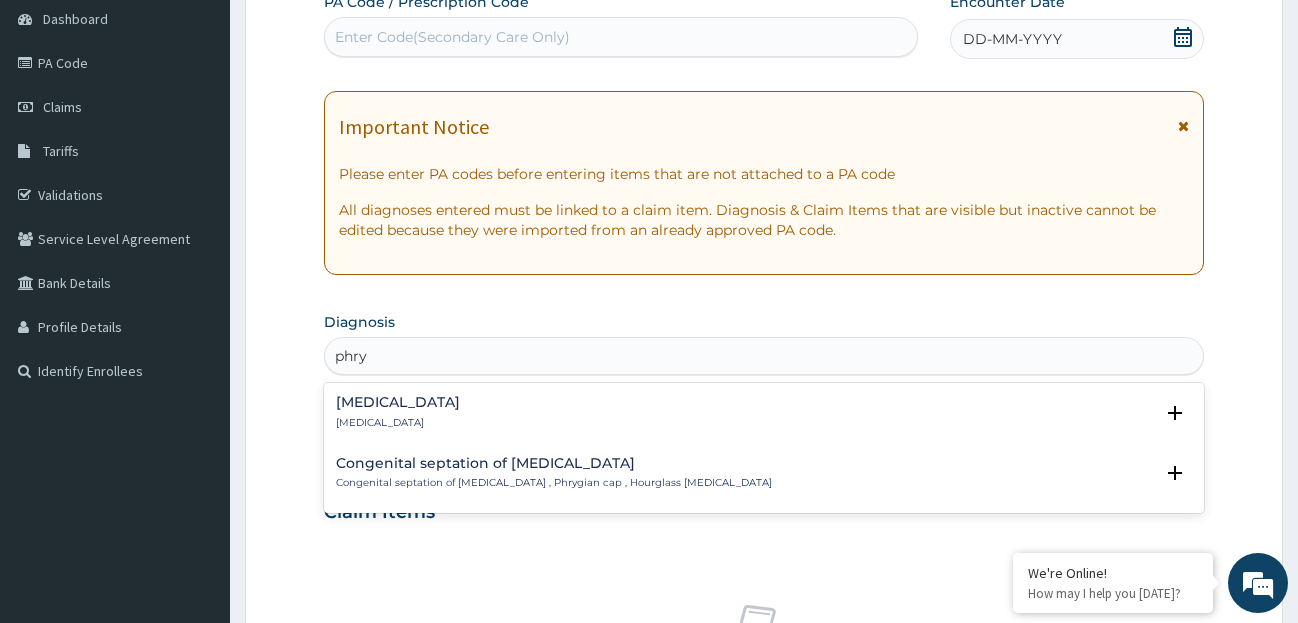 type on "phry" 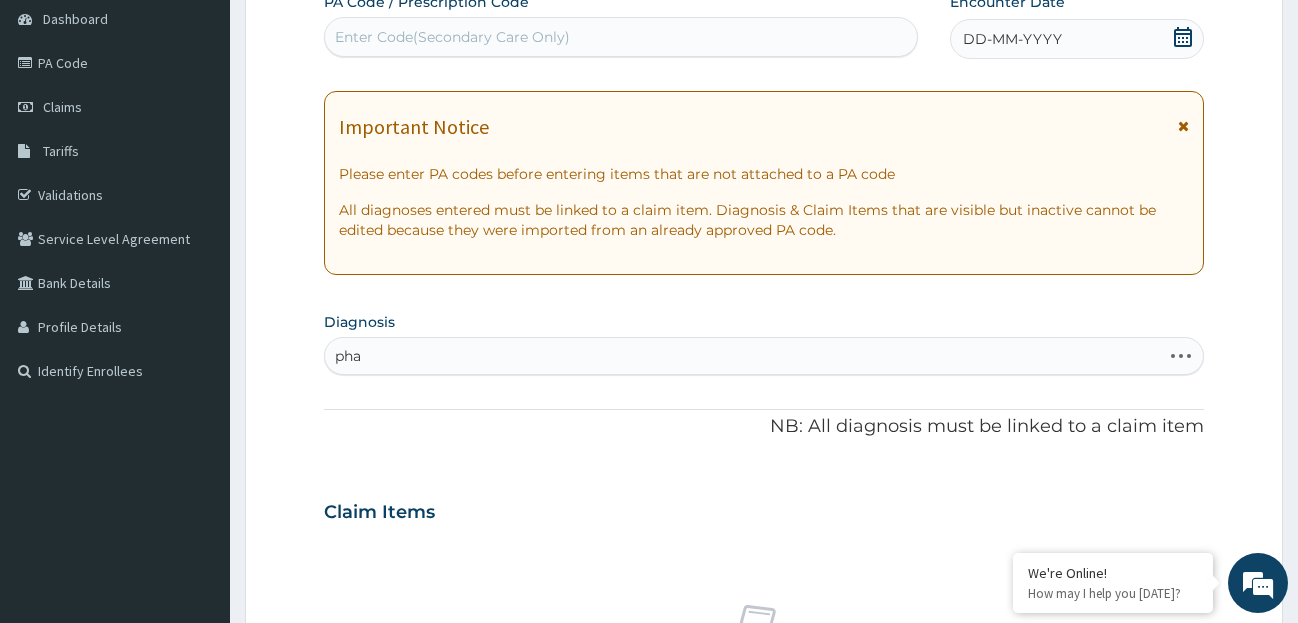 type on "phar" 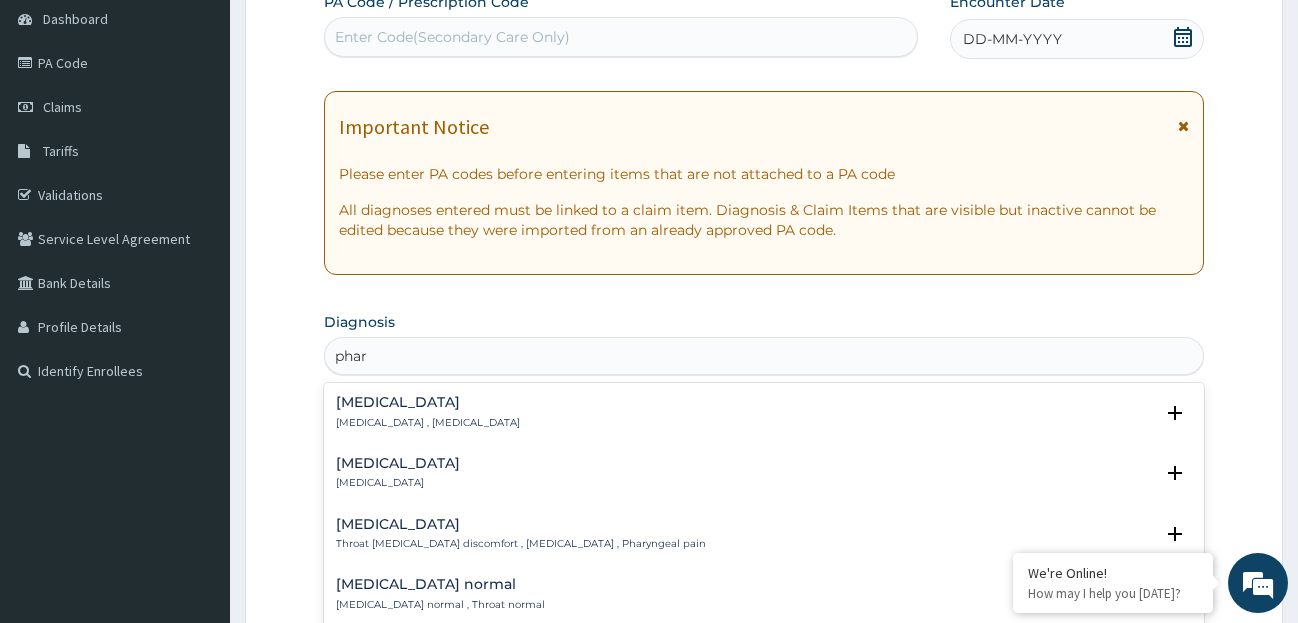 click on "Pharyngitis" at bounding box center (398, 483) 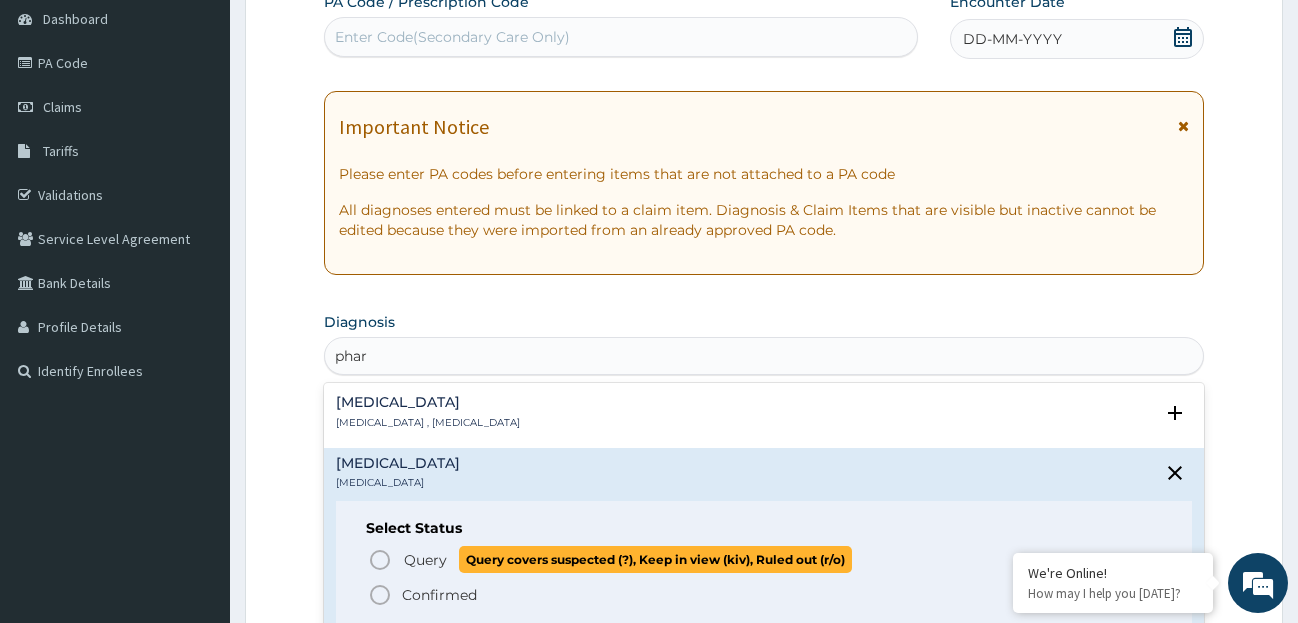 click 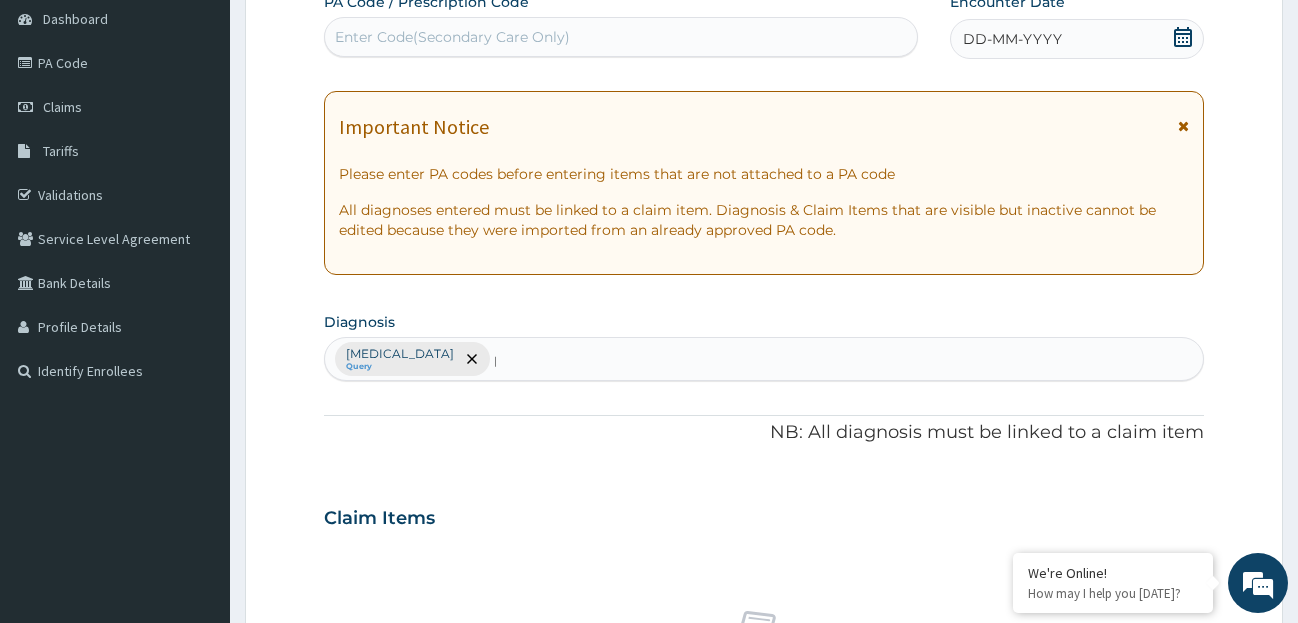 type 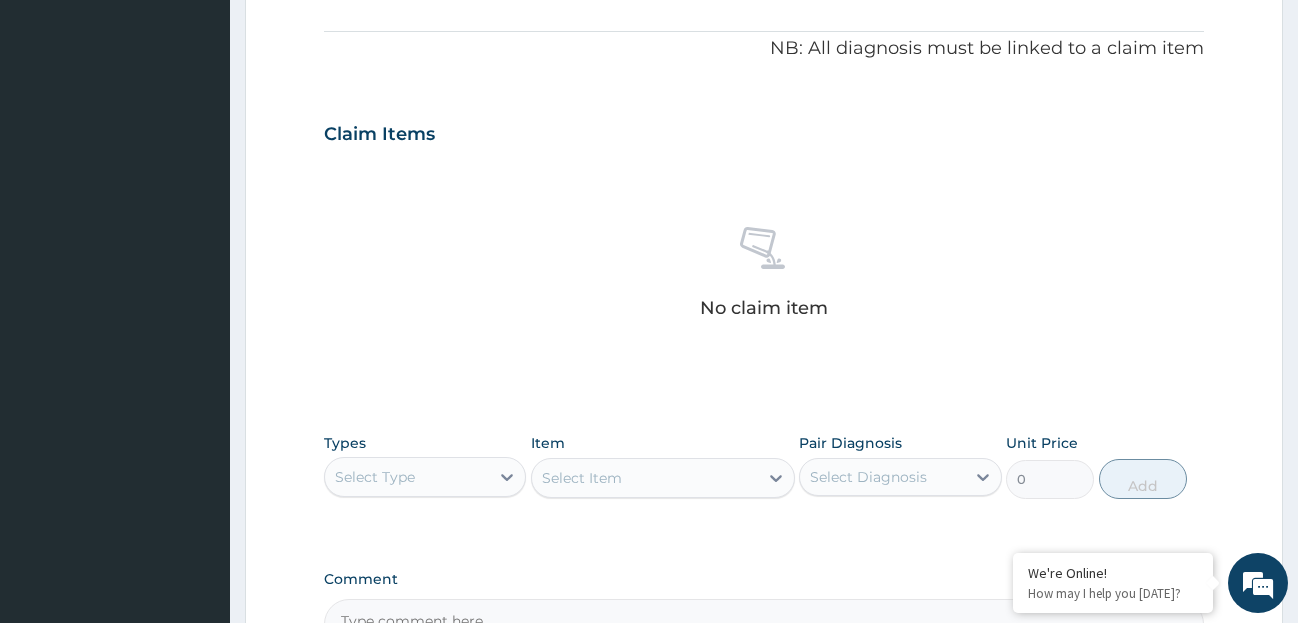 scroll, scrollTop: 585, scrollLeft: 0, axis: vertical 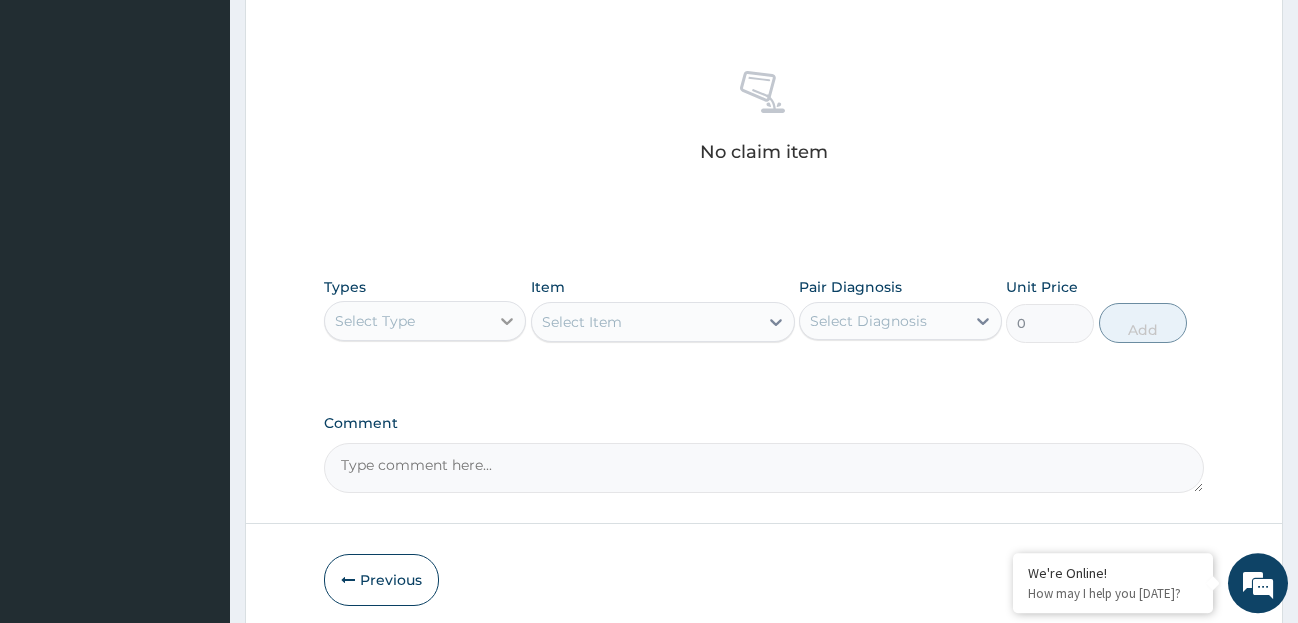 click 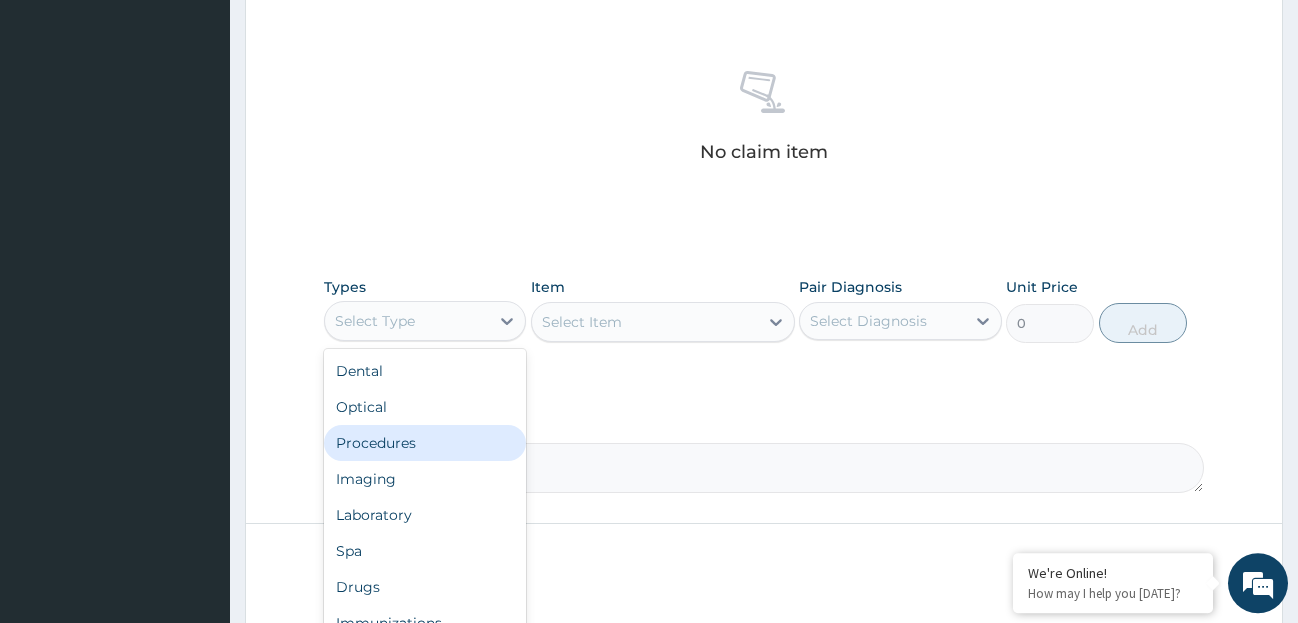 click on "Procedures" at bounding box center [425, 443] 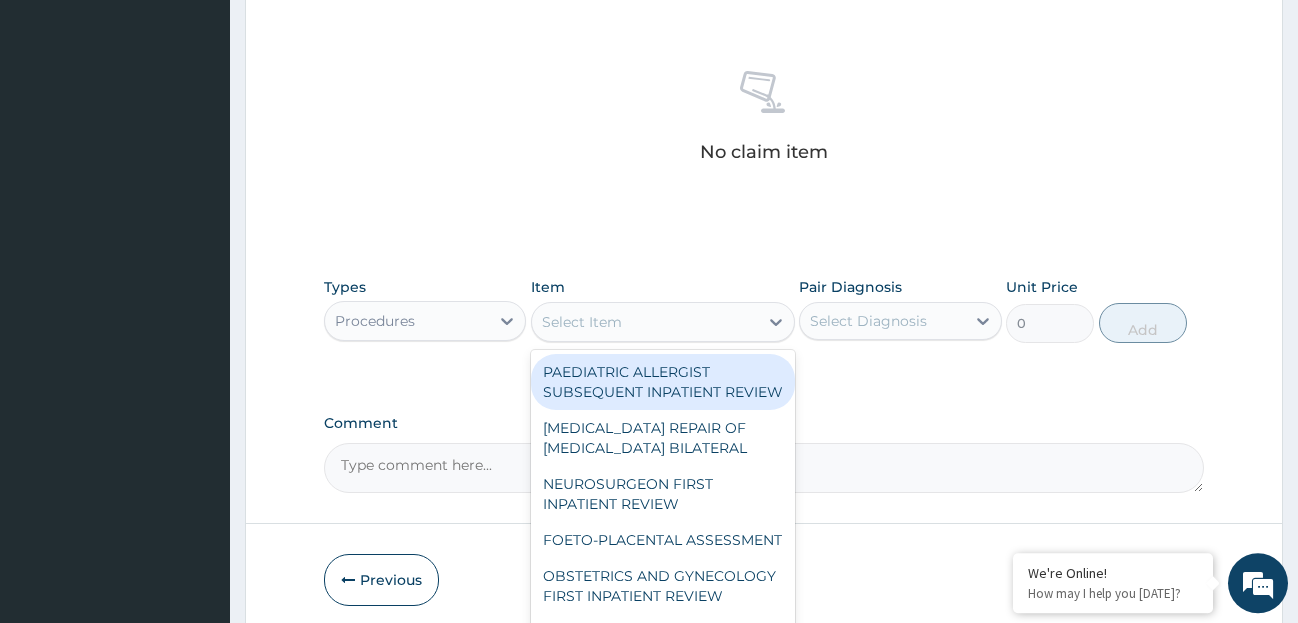 click 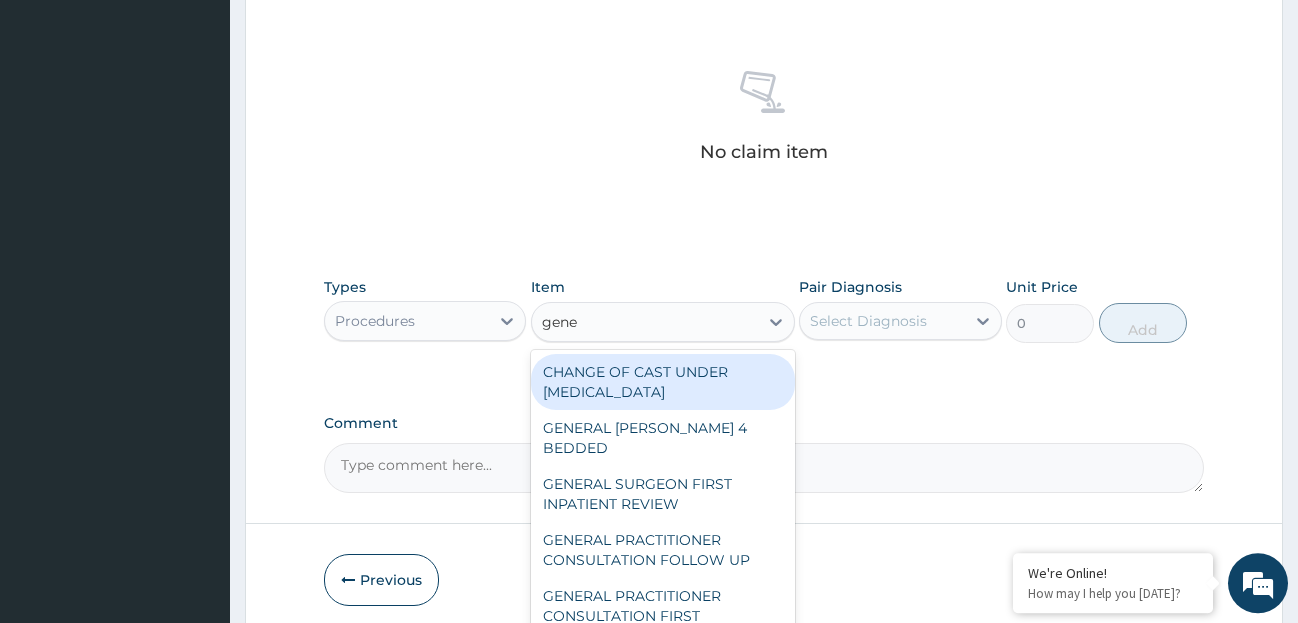 type on "gener" 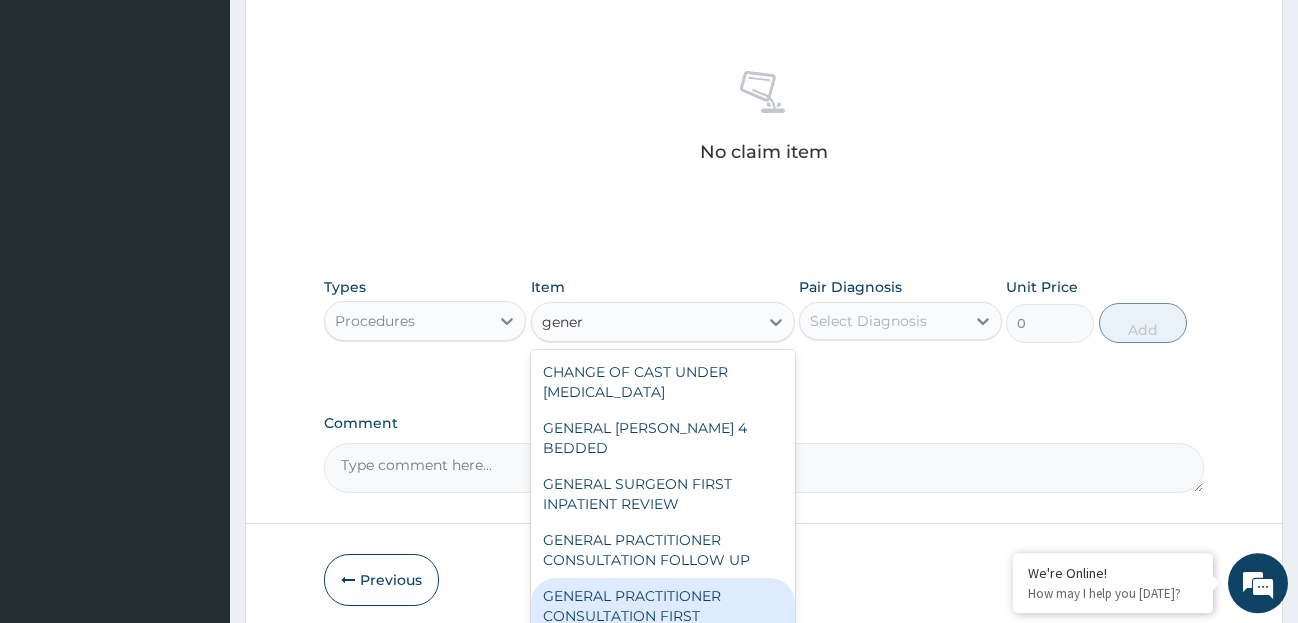 click on "GENERAL PRACTITIONER CONSULTATION FIRST OUTPATIENT CONSULTATION" at bounding box center (663, 616) 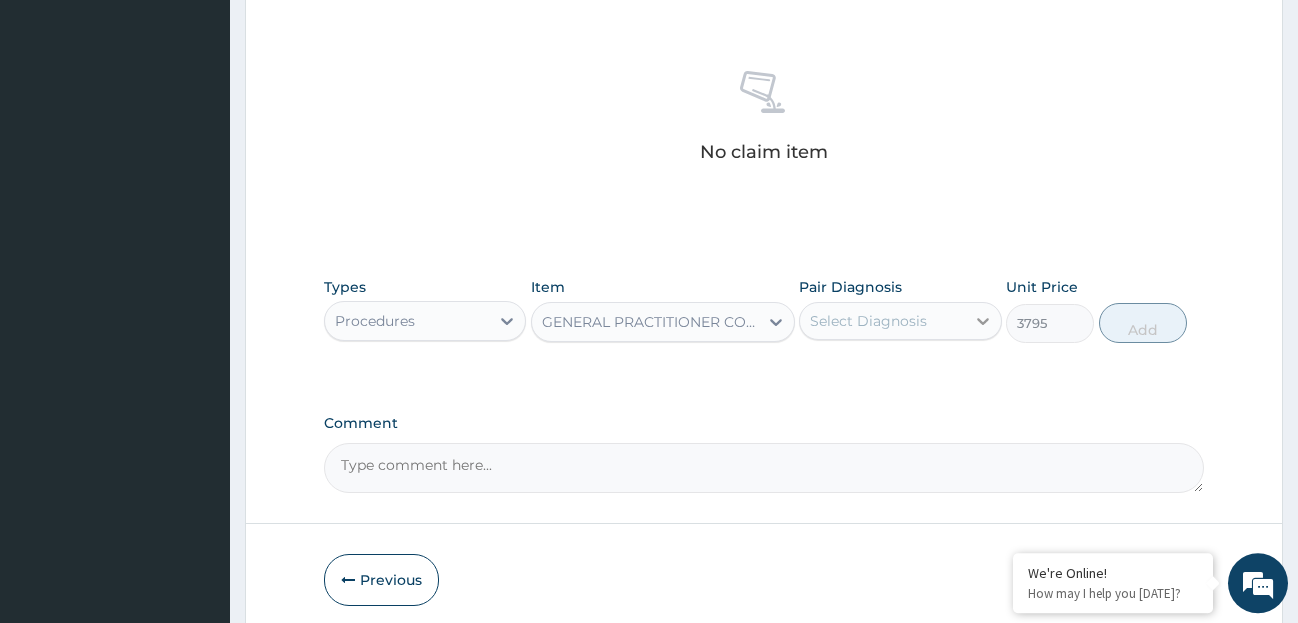 click 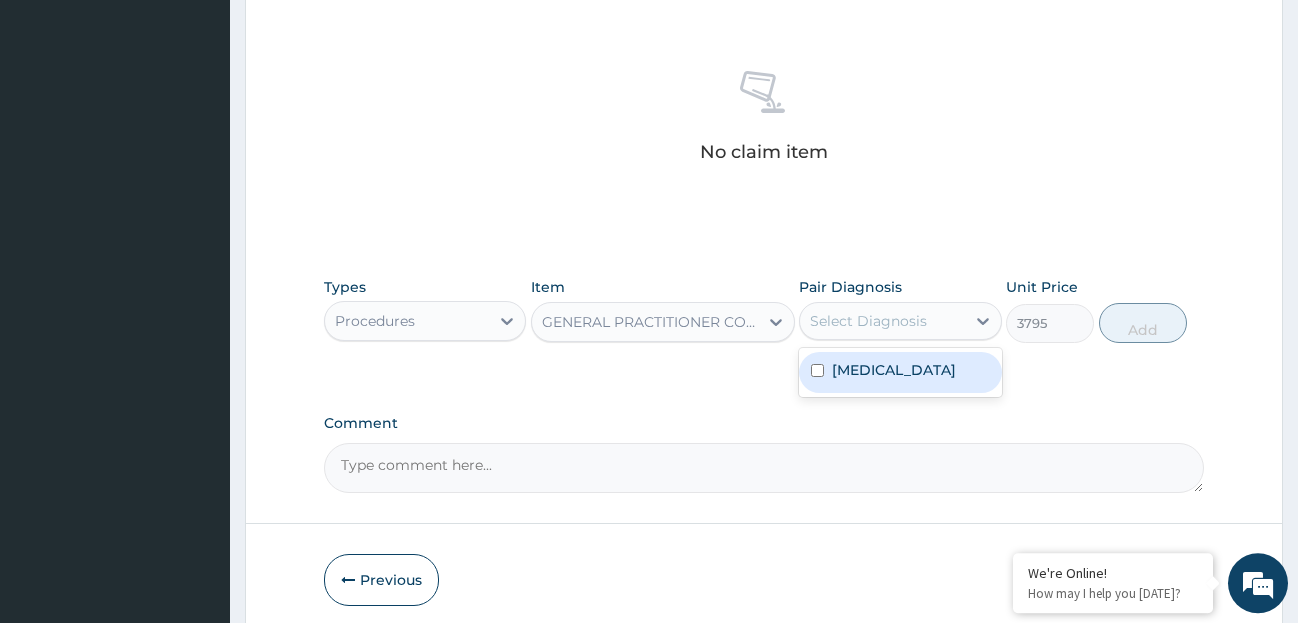 click on "Pharyngitis" at bounding box center [900, 372] 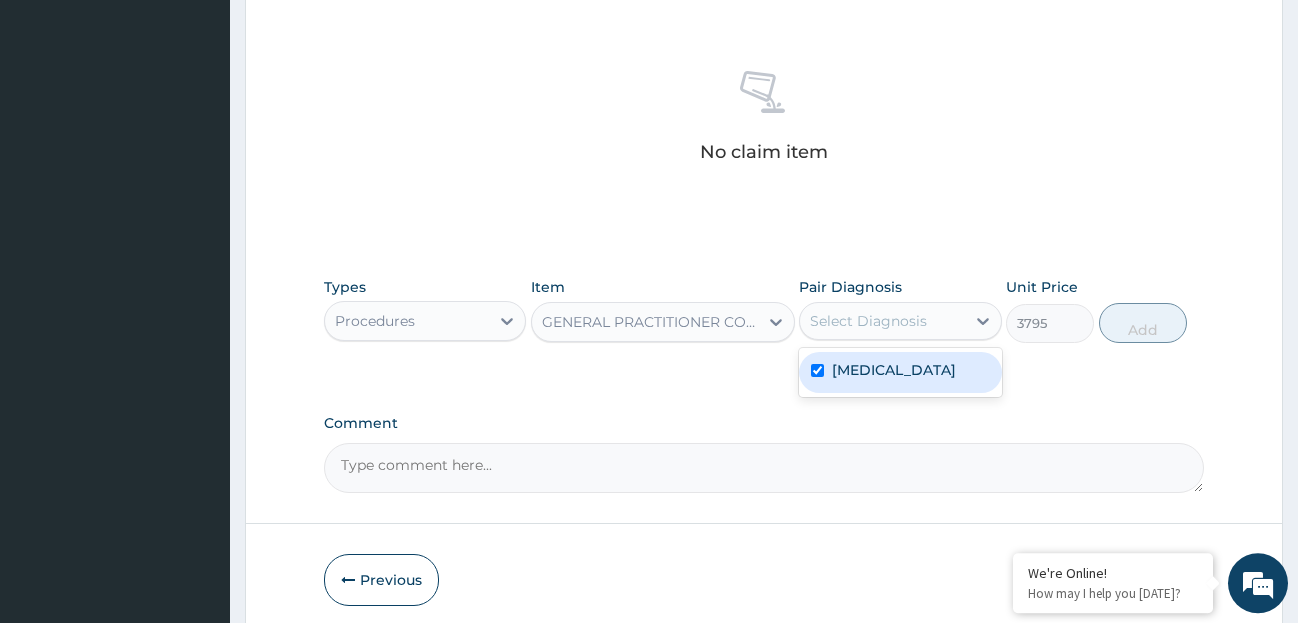 checkbox on "true" 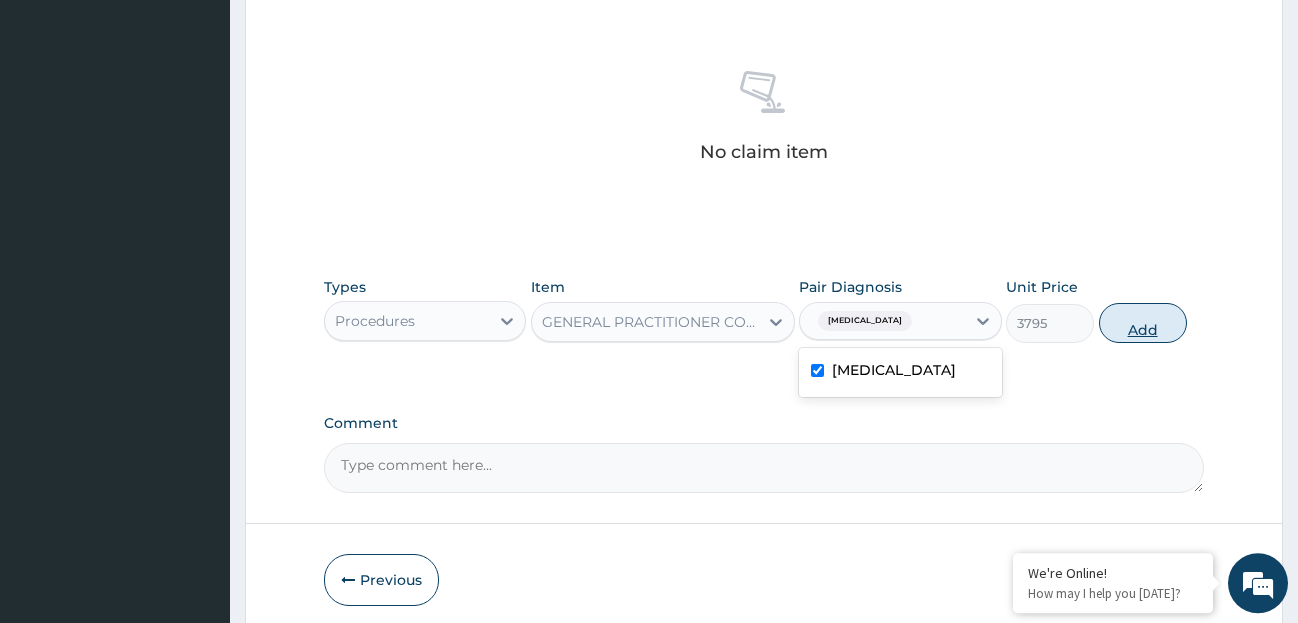 click on "Add" at bounding box center [1143, 323] 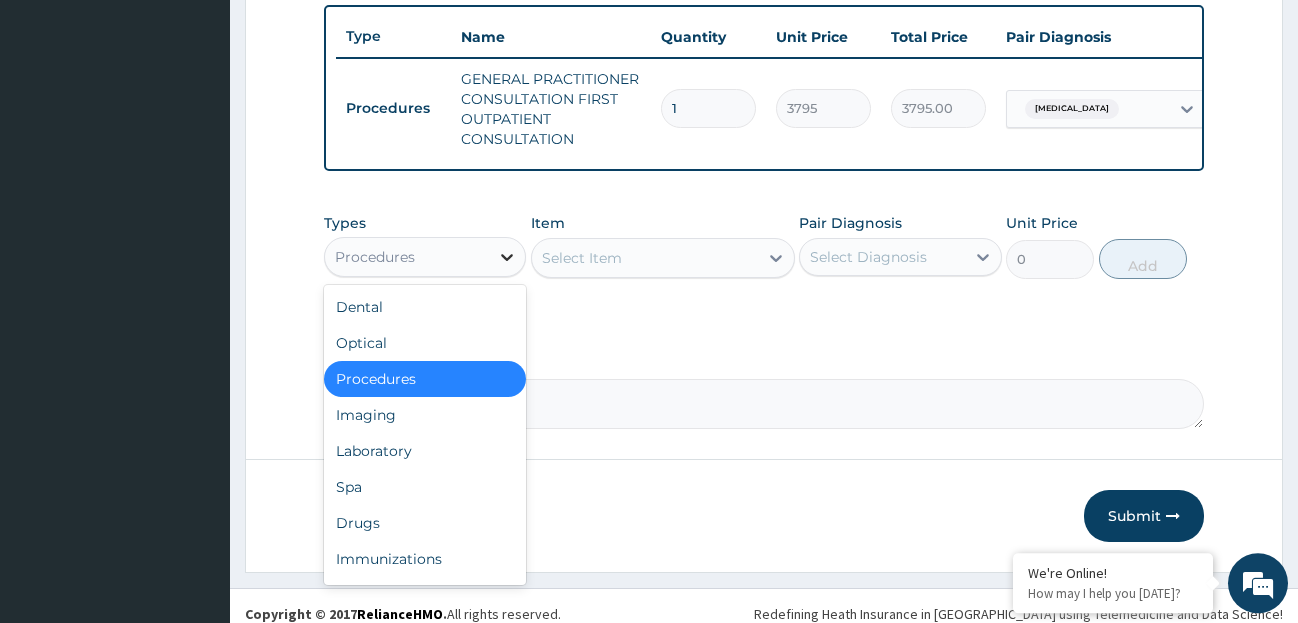 click 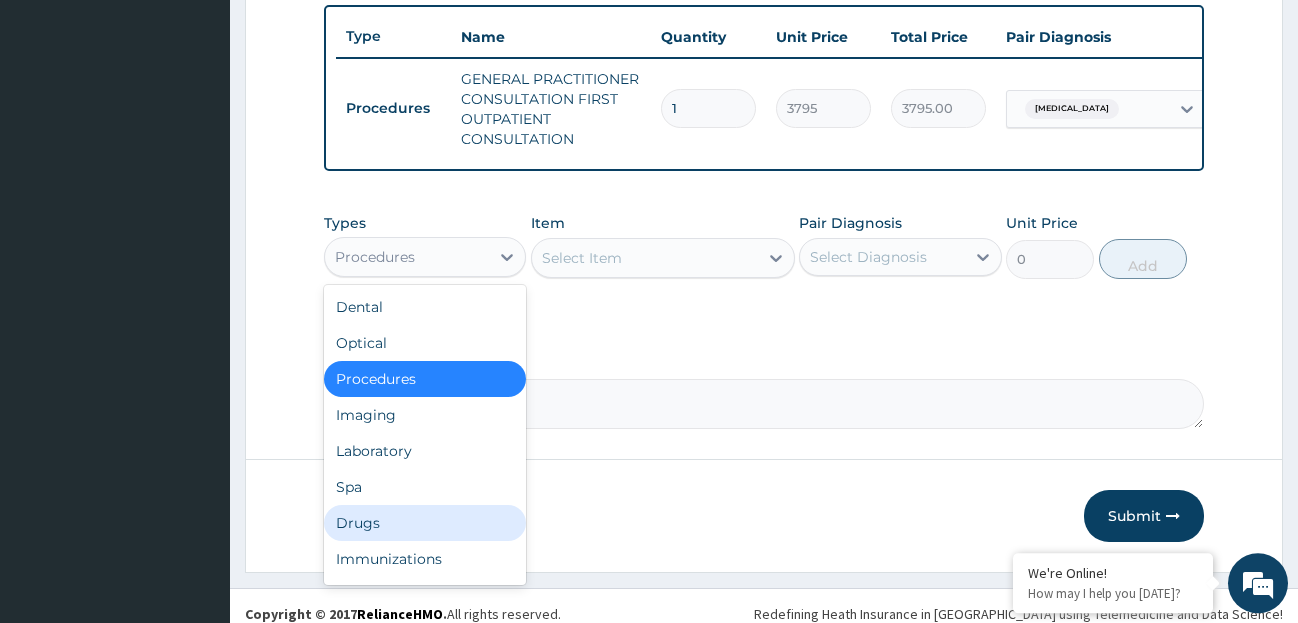click on "Drugs" at bounding box center (425, 523) 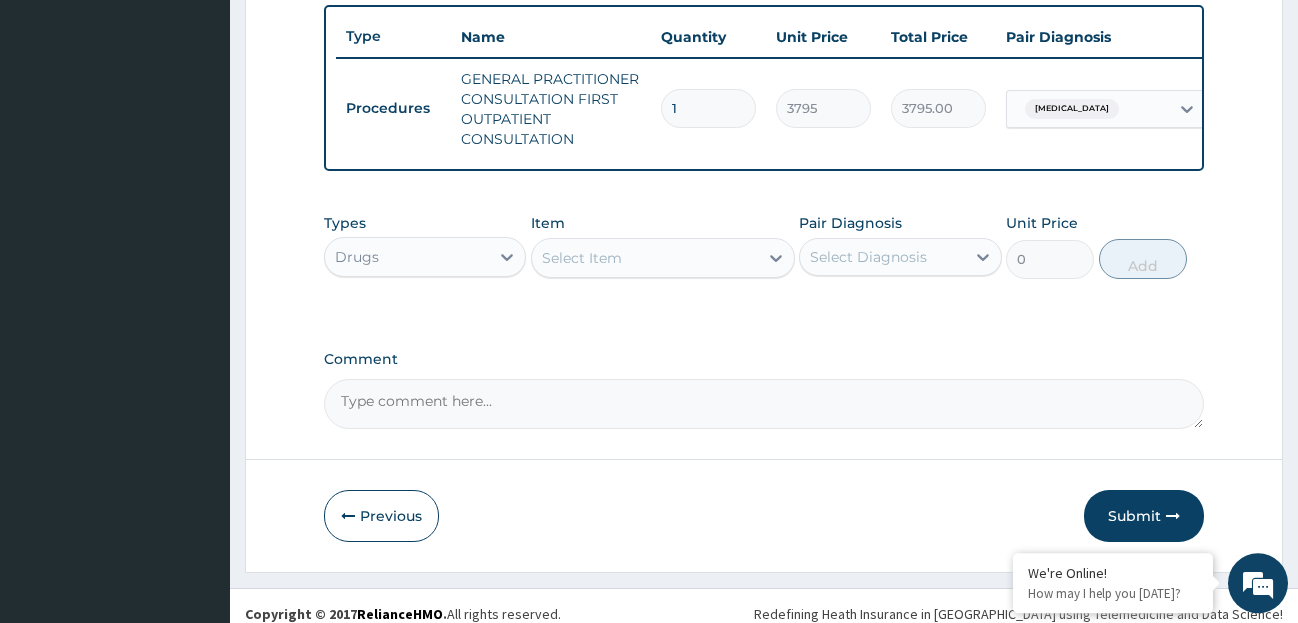 click 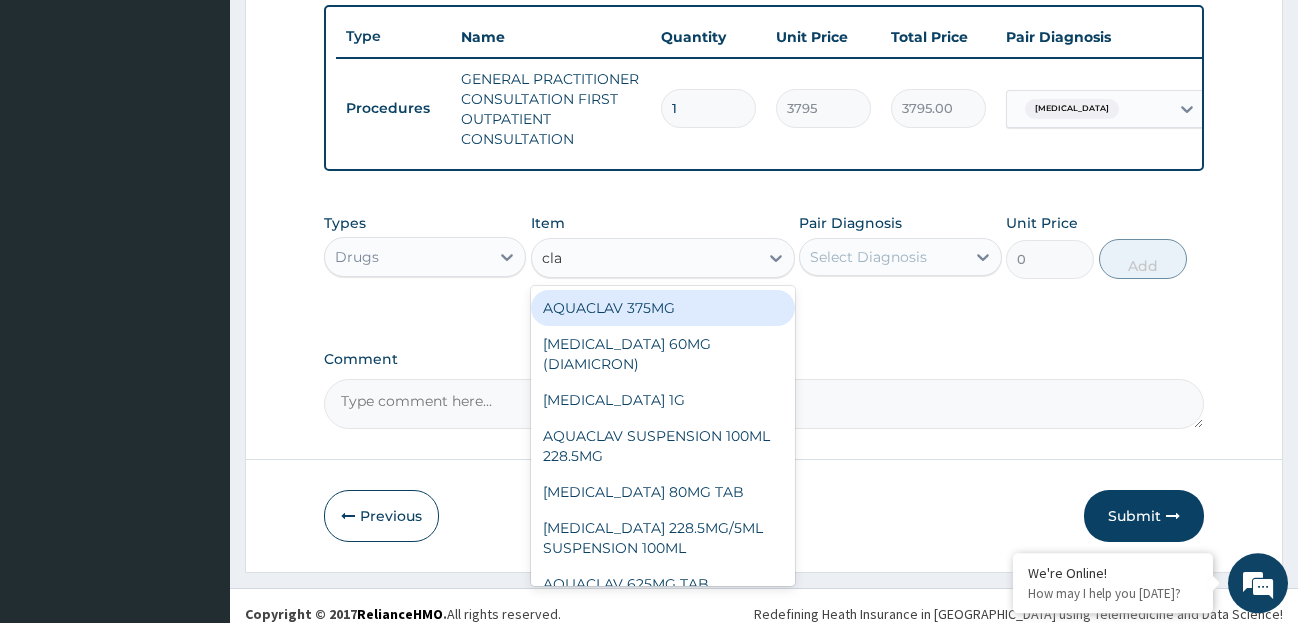 type on "clav" 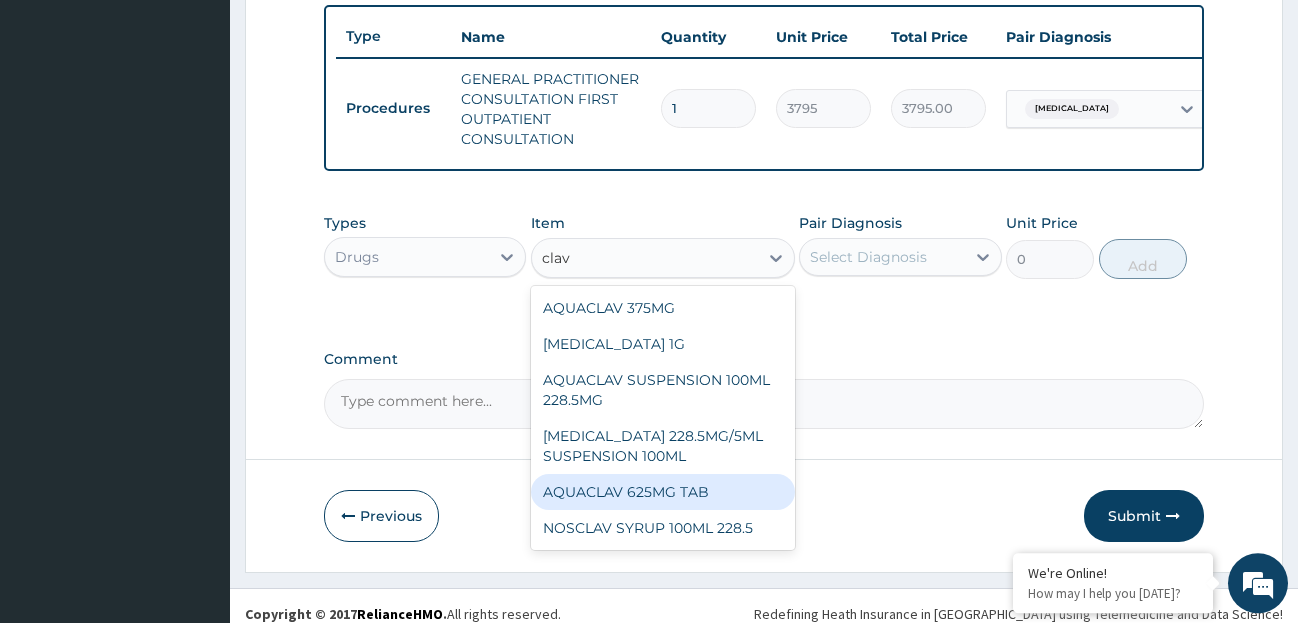 click on "AQUACLAV 625MG TAB" at bounding box center [663, 492] 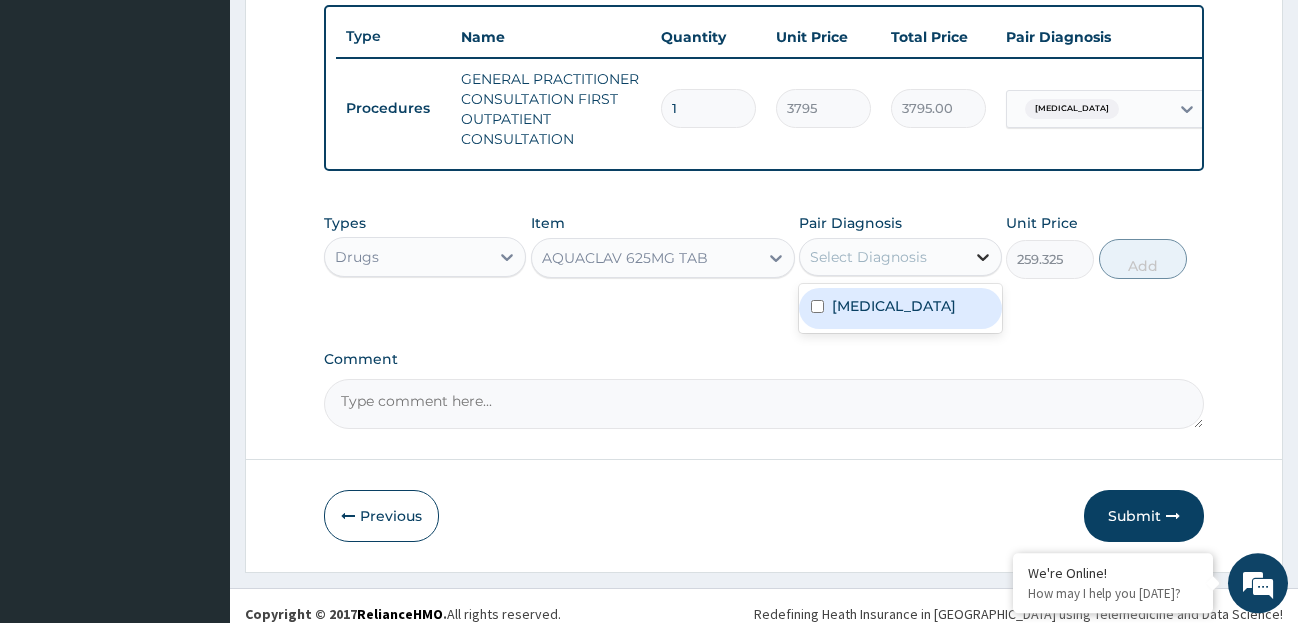 click 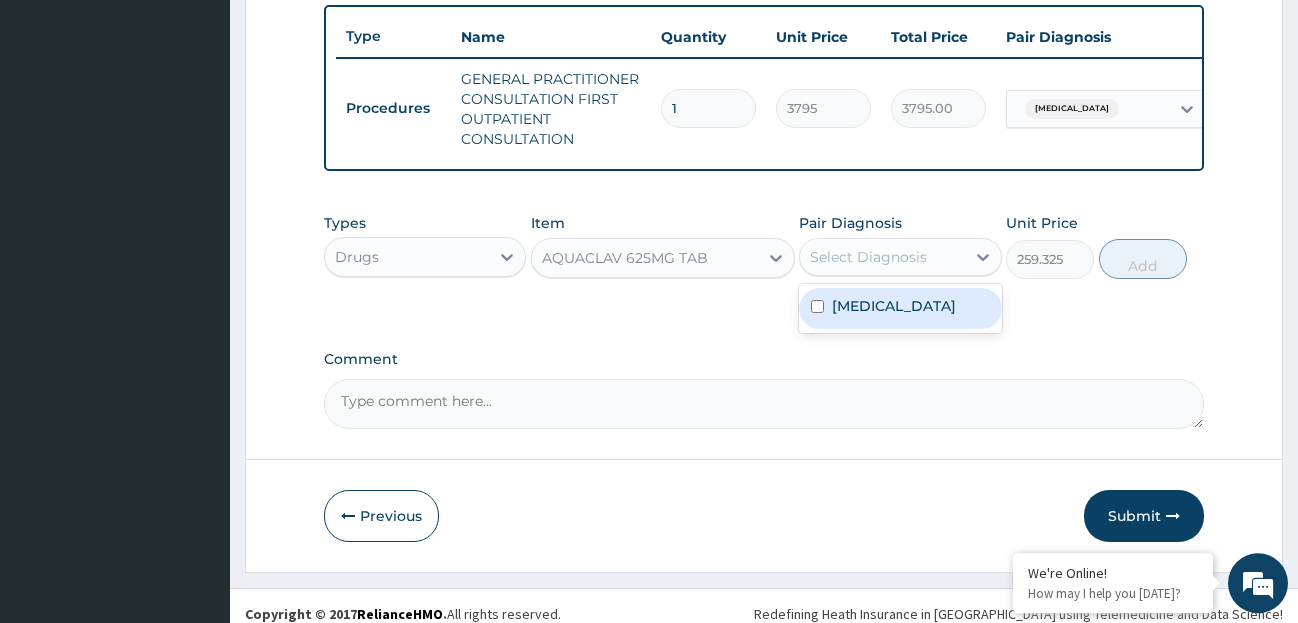 click on "Pharyngitis" at bounding box center (894, 306) 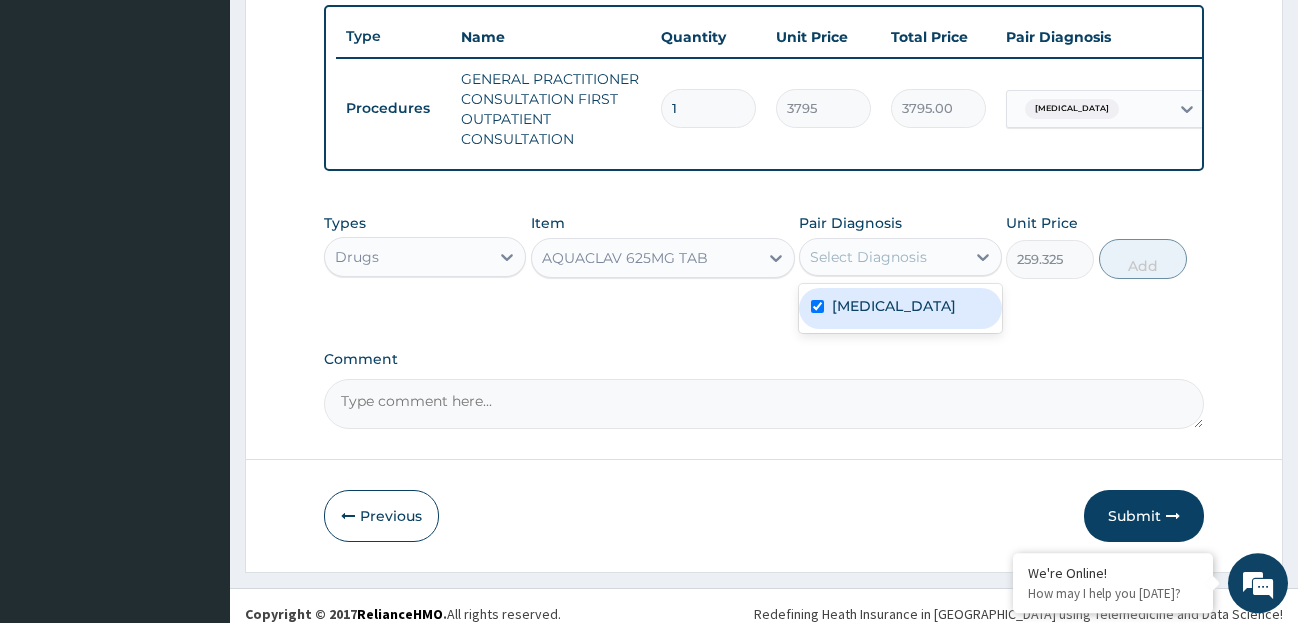 checkbox on "true" 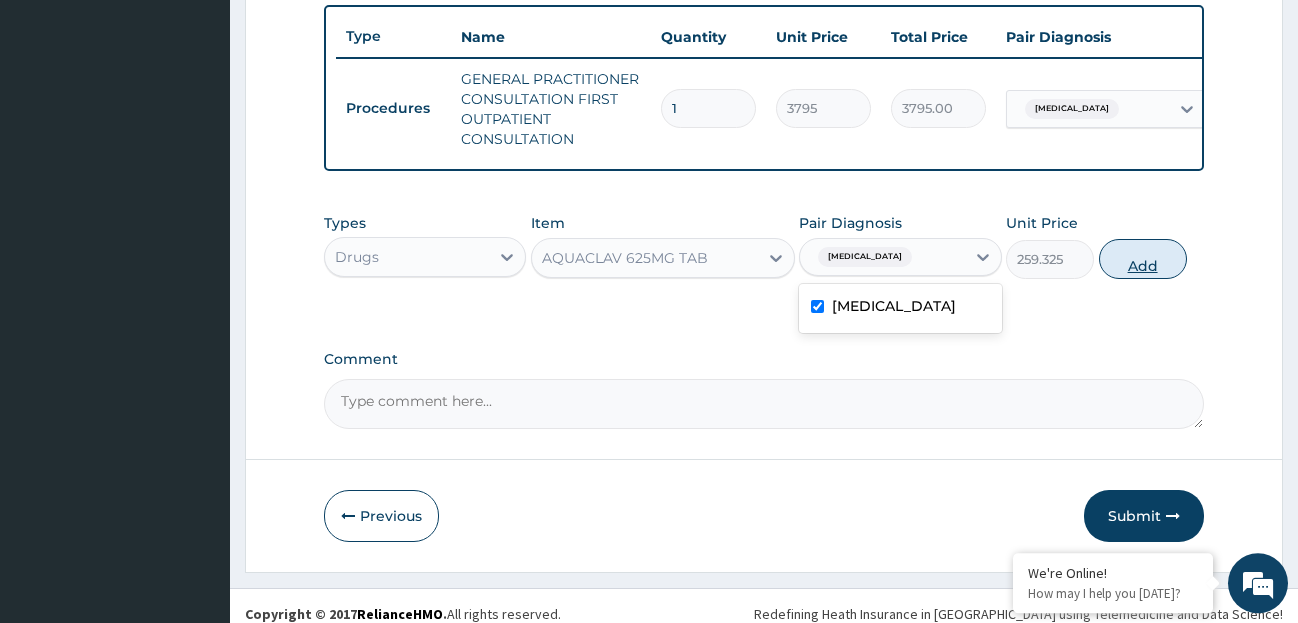 click on "Add" at bounding box center [1143, 259] 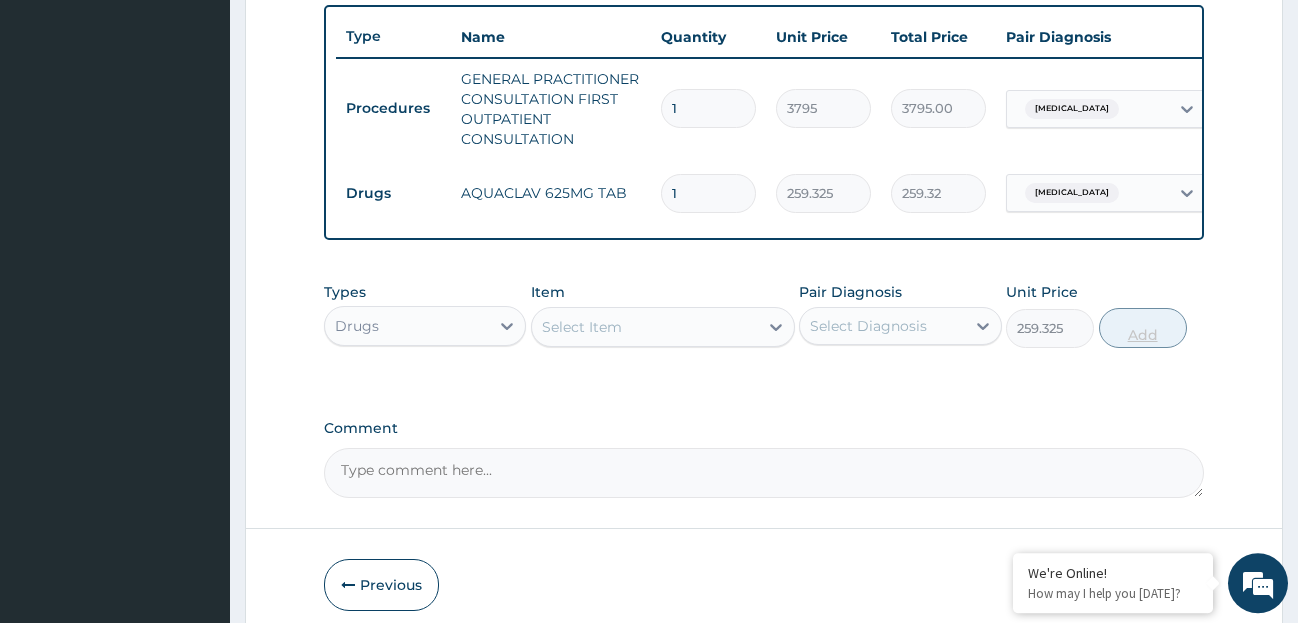 type on "0" 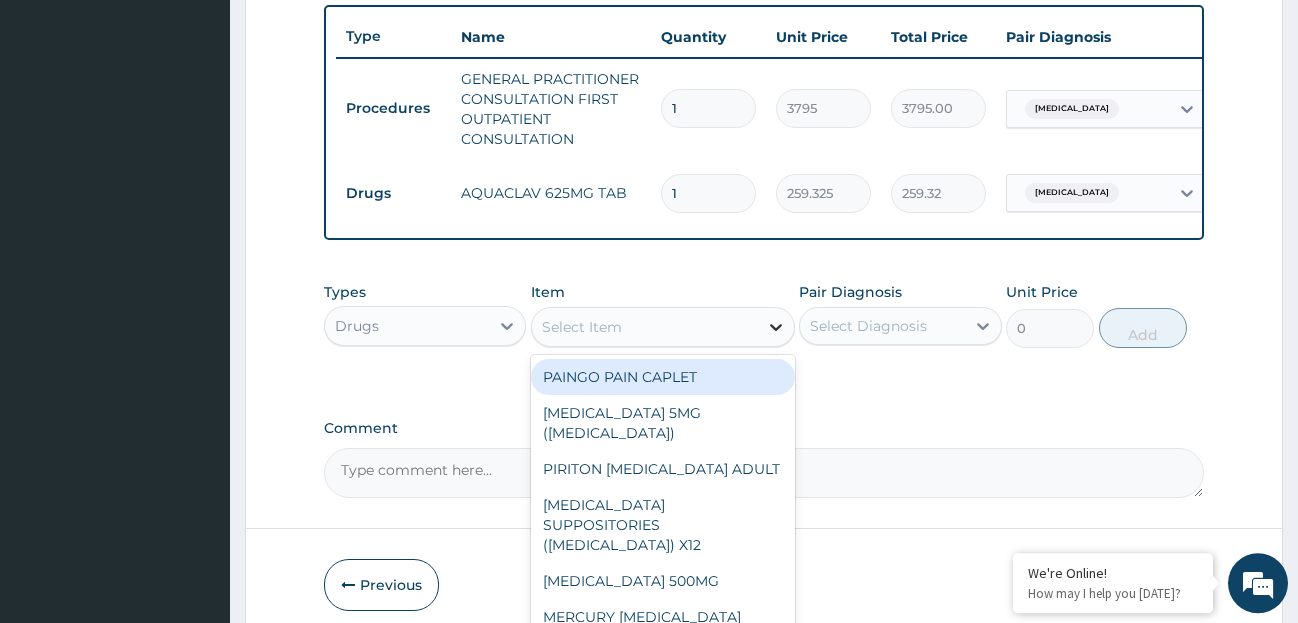 click 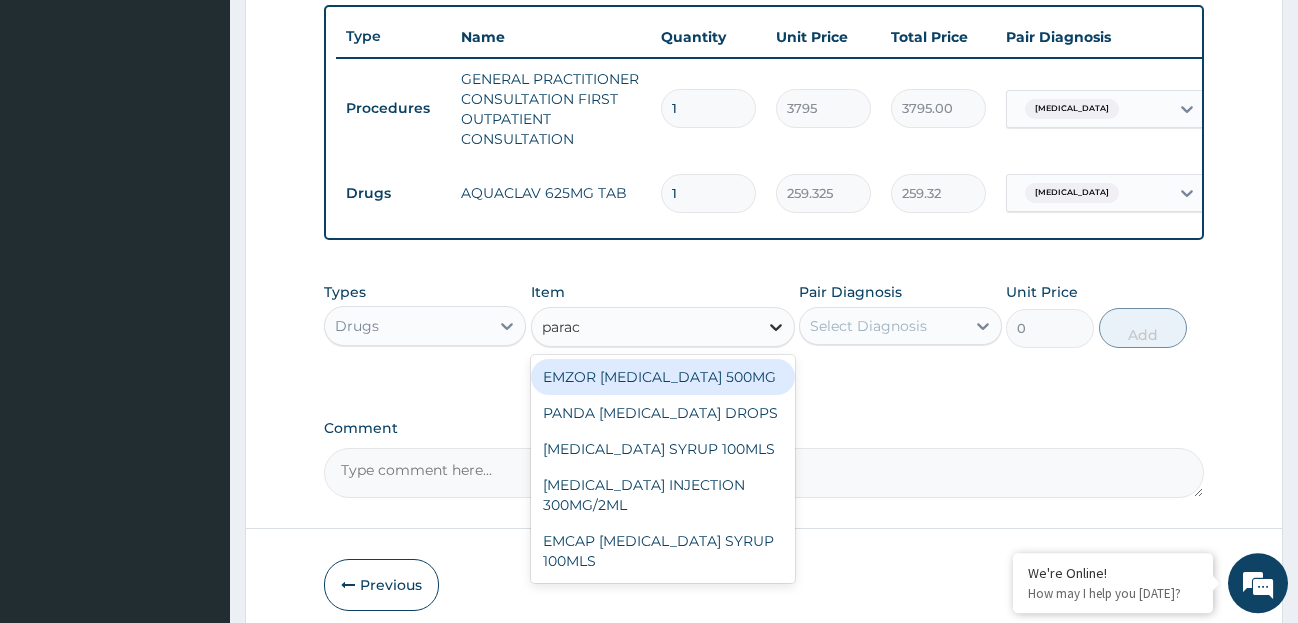 type on "parace" 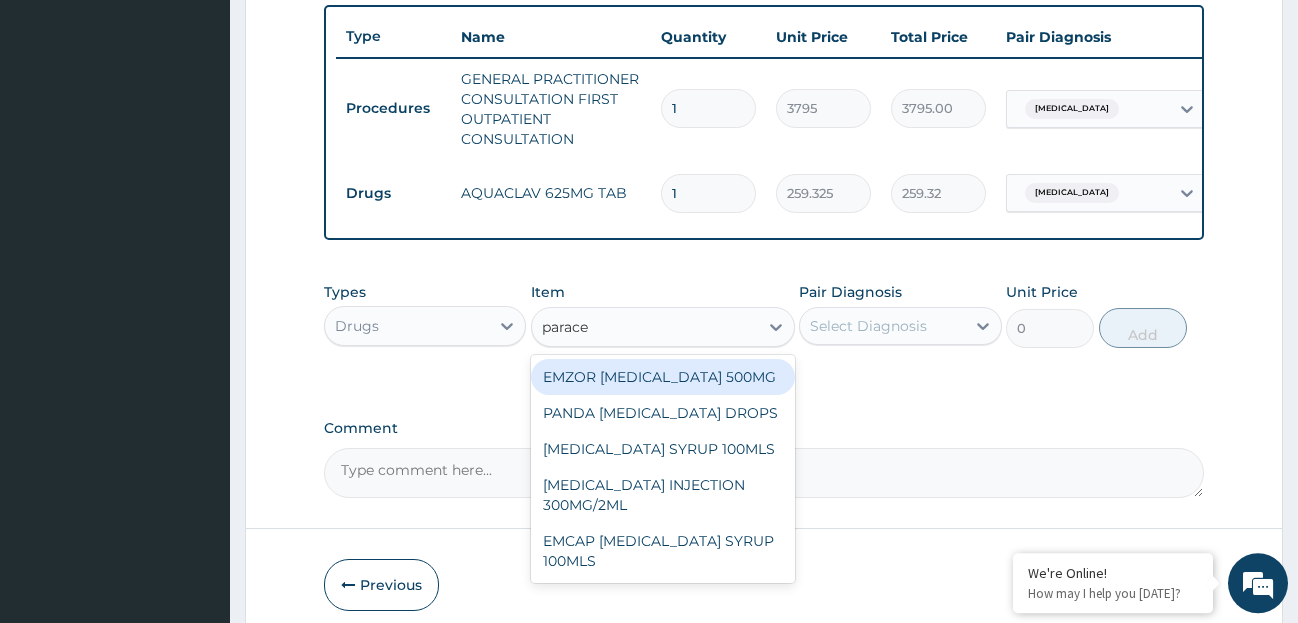 click on "EMZOR [MEDICAL_DATA] 500MG" at bounding box center [663, 377] 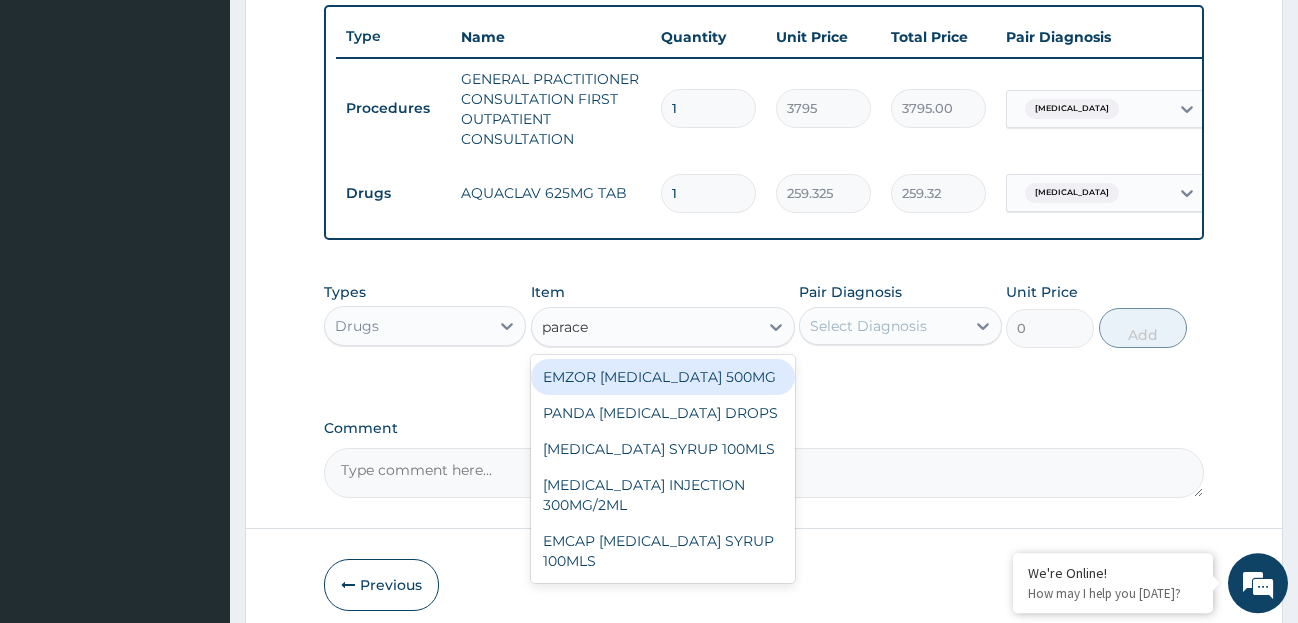 type 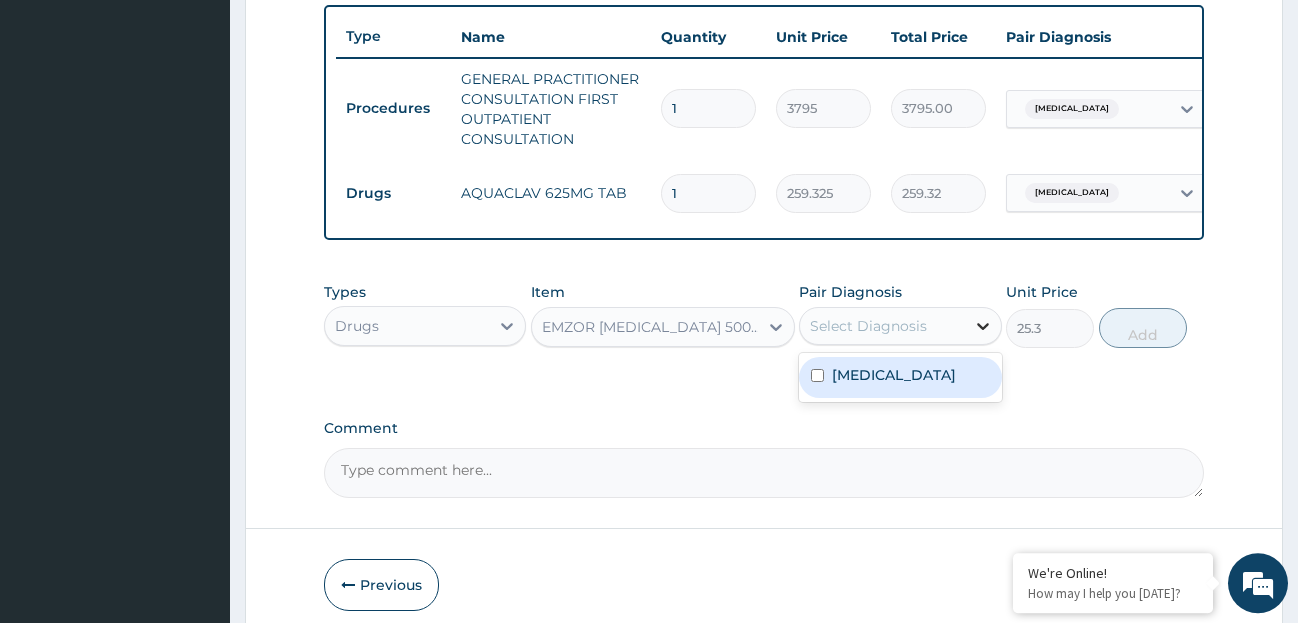 click 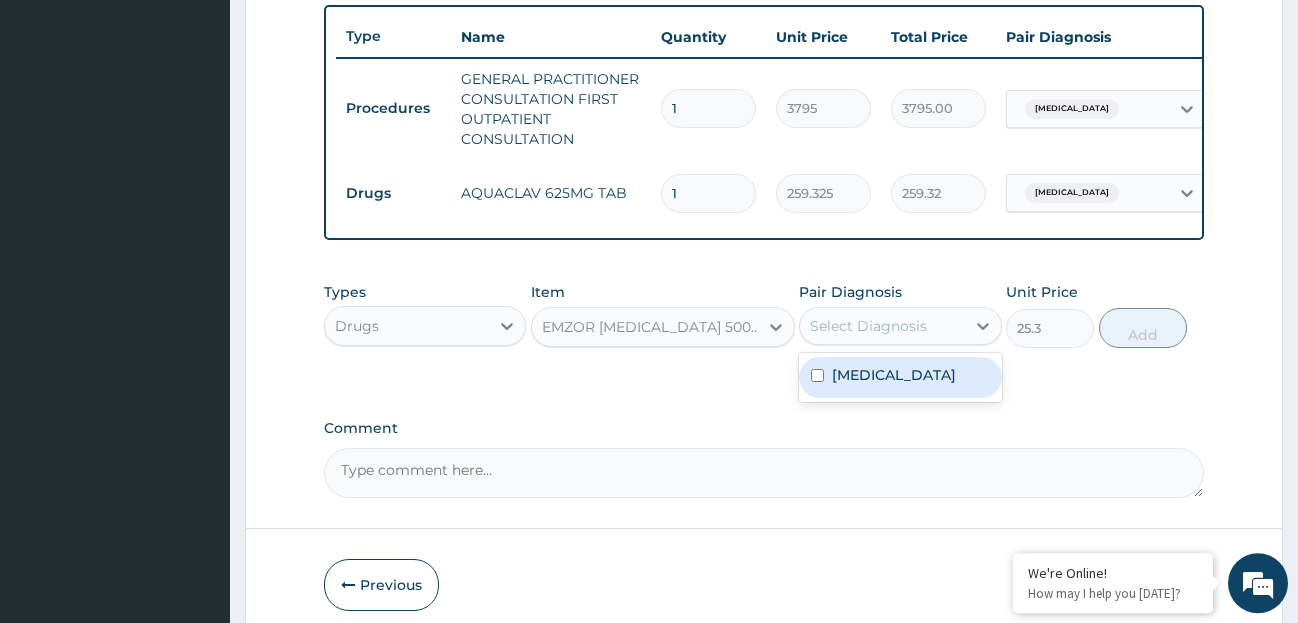 click on "Pharyngitis" at bounding box center [900, 377] 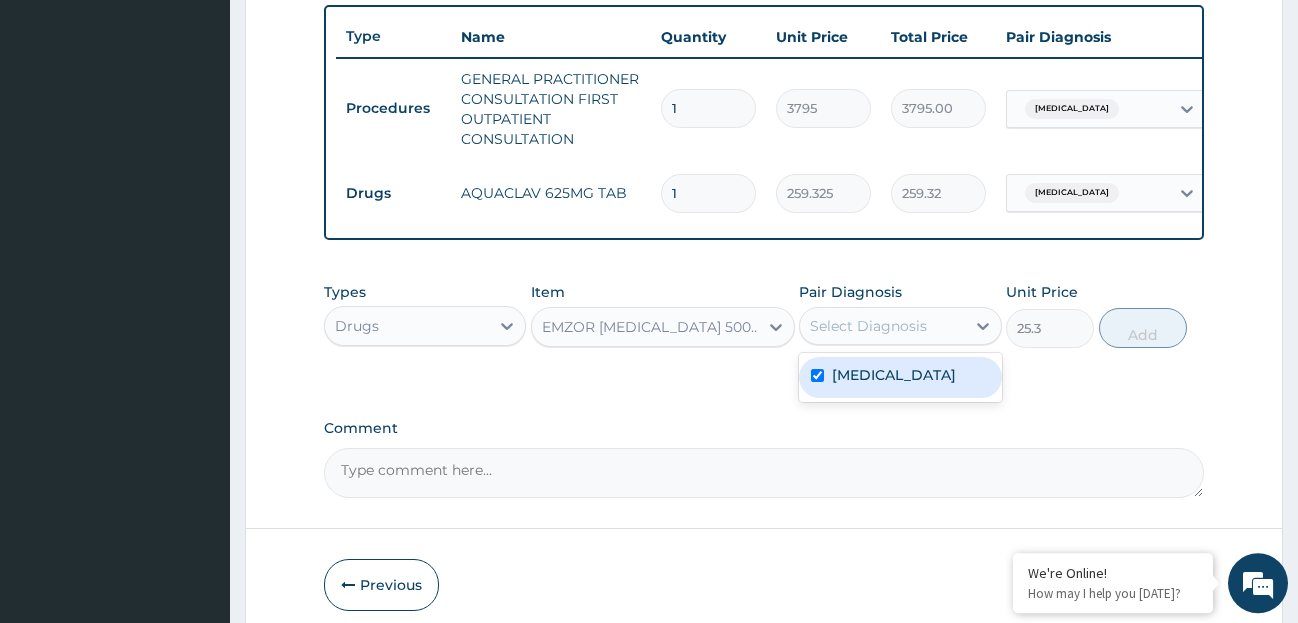 checkbox on "true" 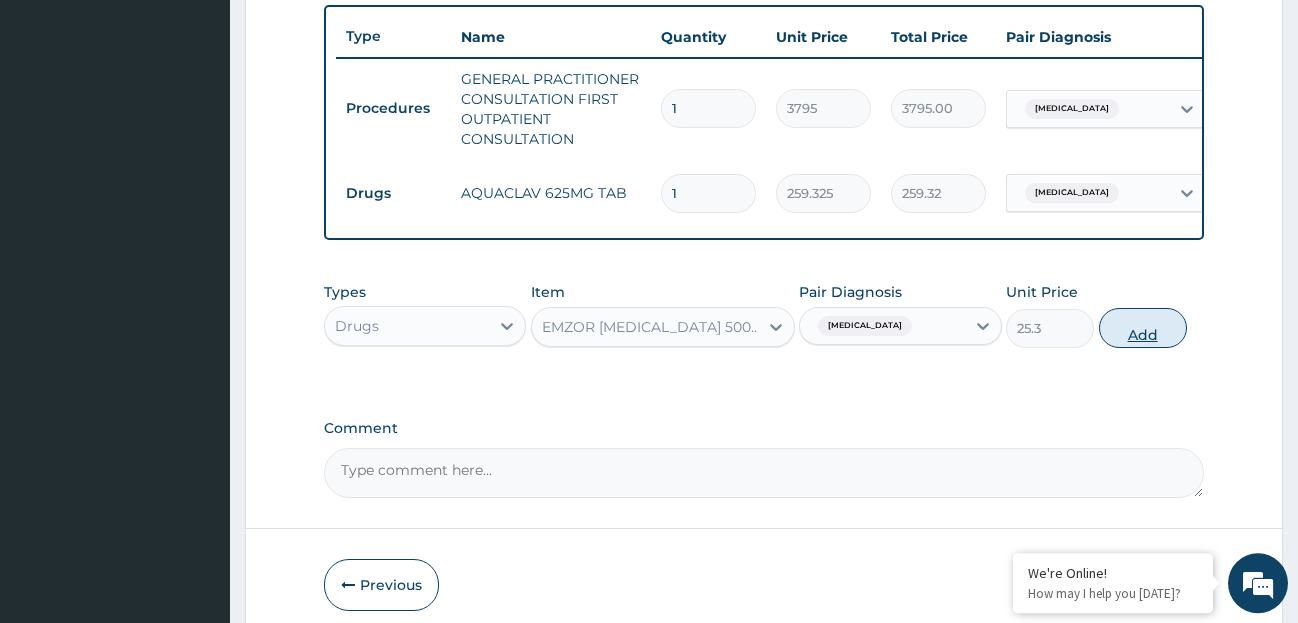 click on "Add" at bounding box center [1143, 328] 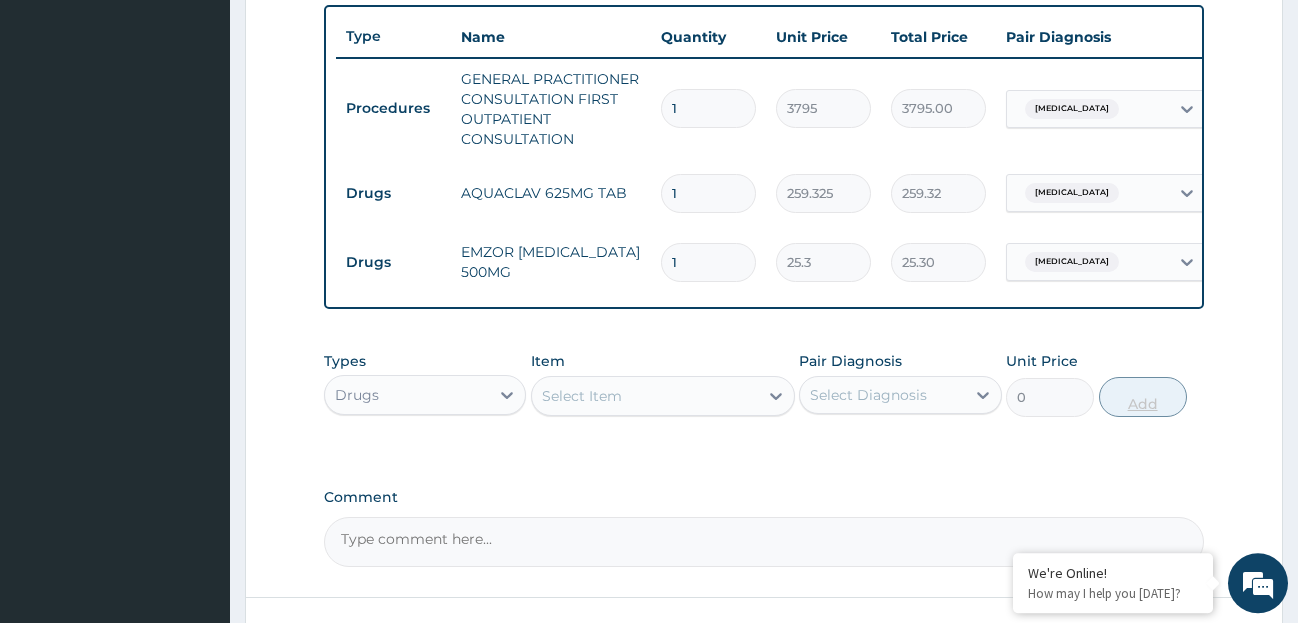type 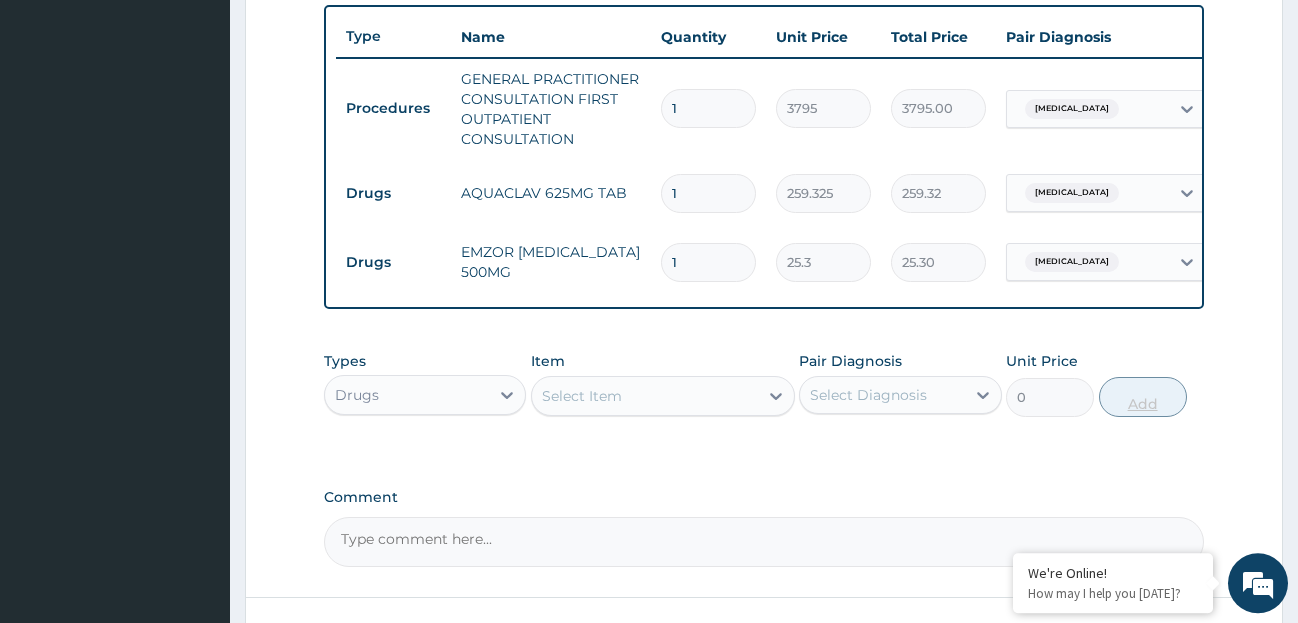 type on "0.00" 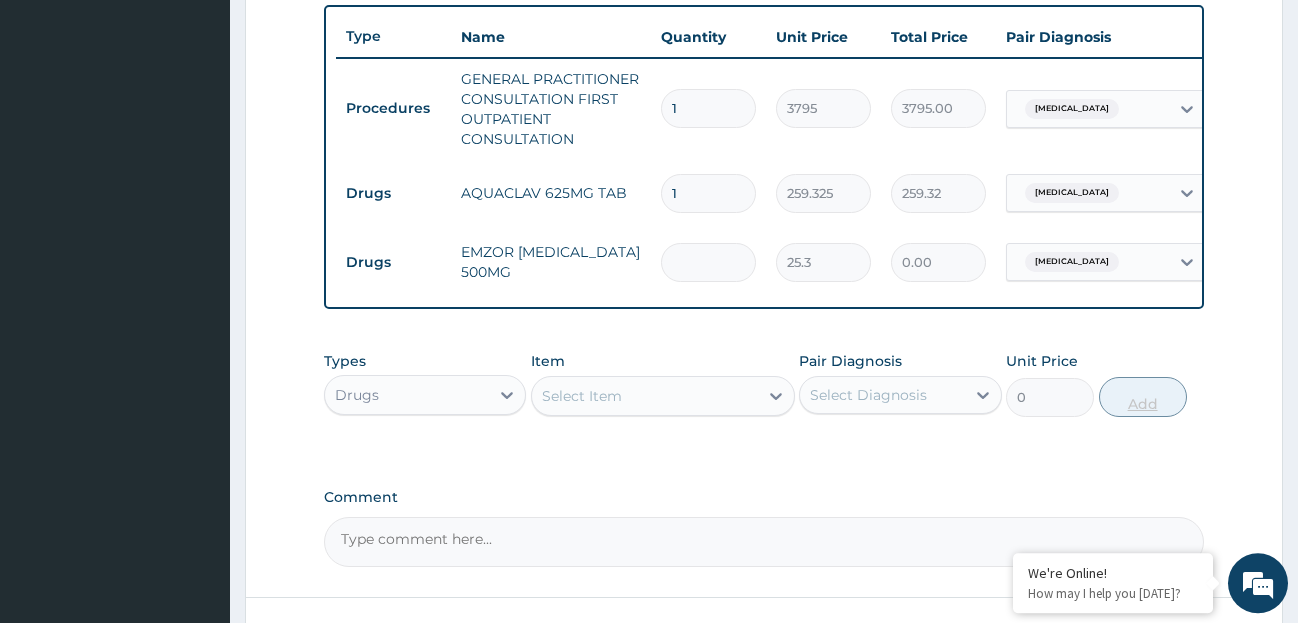 type on "9" 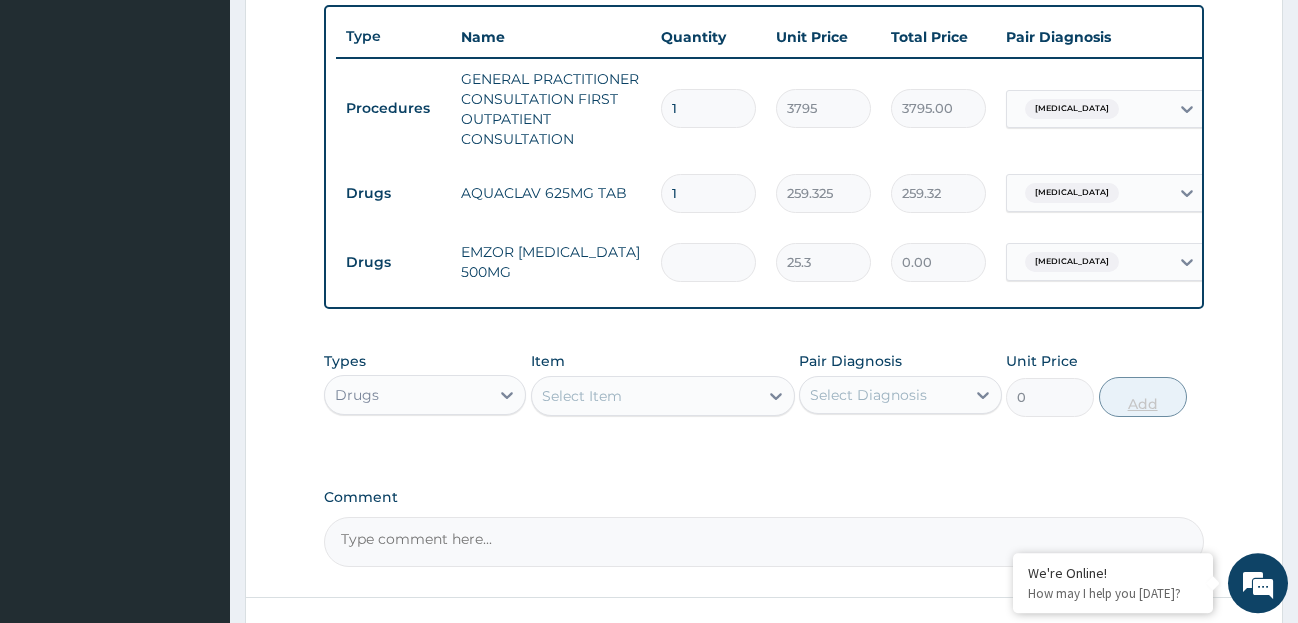 type on "227.70" 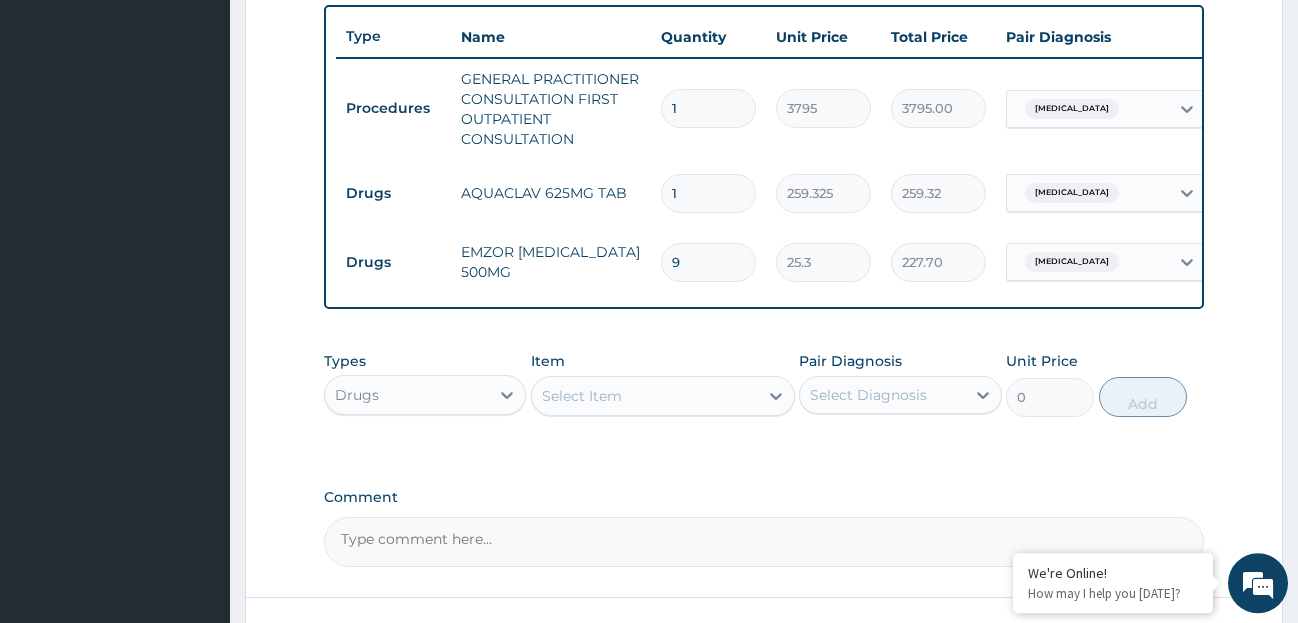 type on "9" 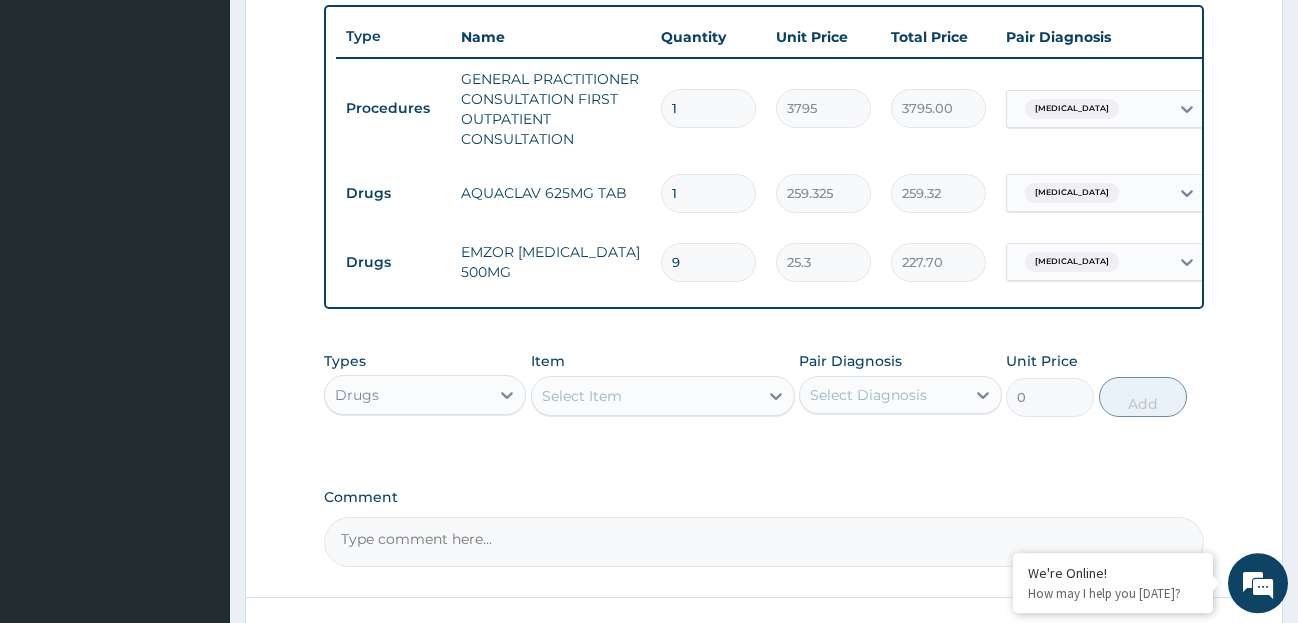 click on "1" at bounding box center [708, 193] 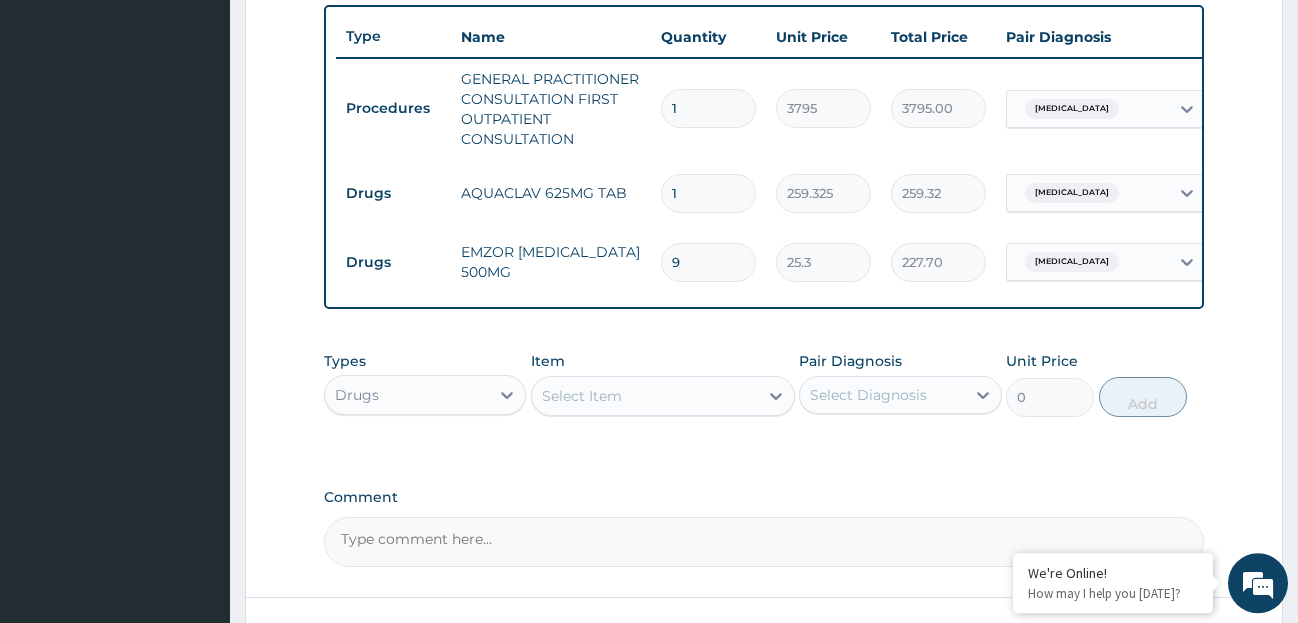 type on "14" 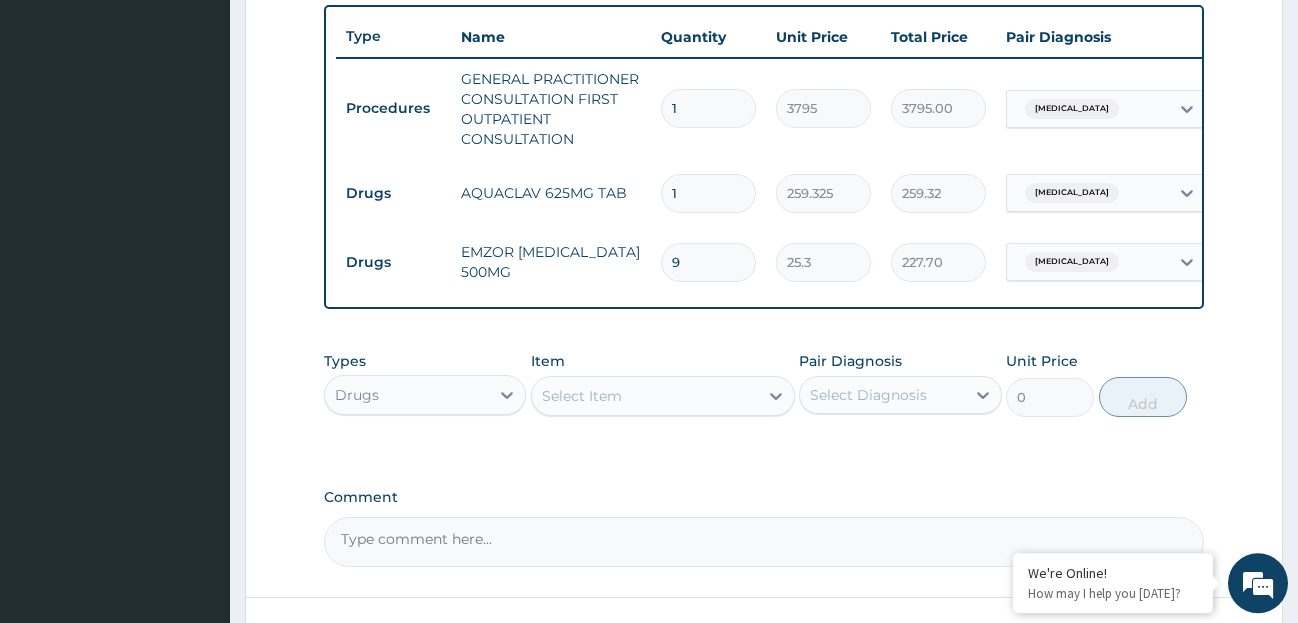 type on "3630.55" 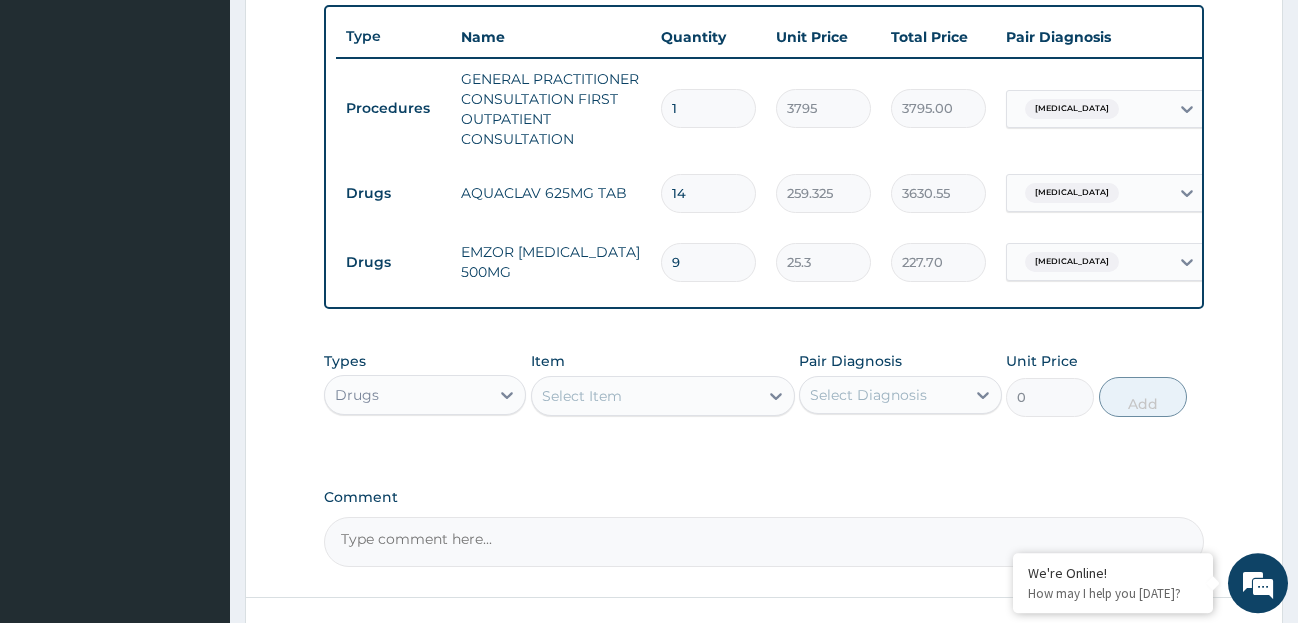 scroll, scrollTop: 910, scrollLeft: 0, axis: vertical 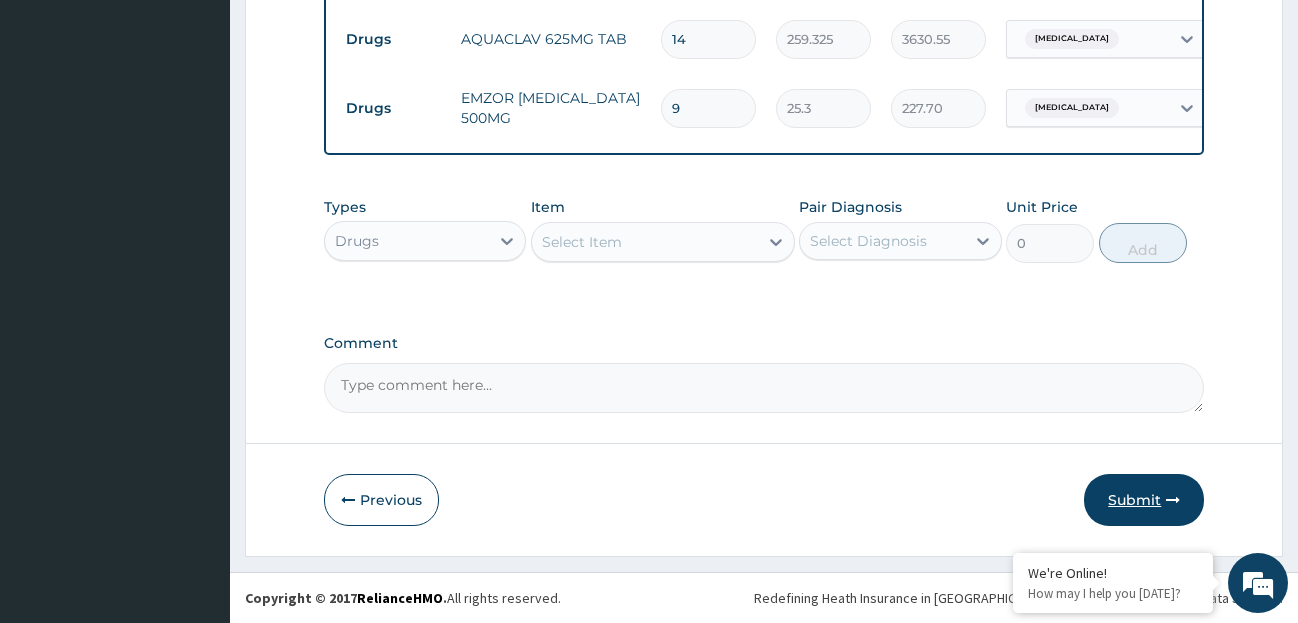 type on "14" 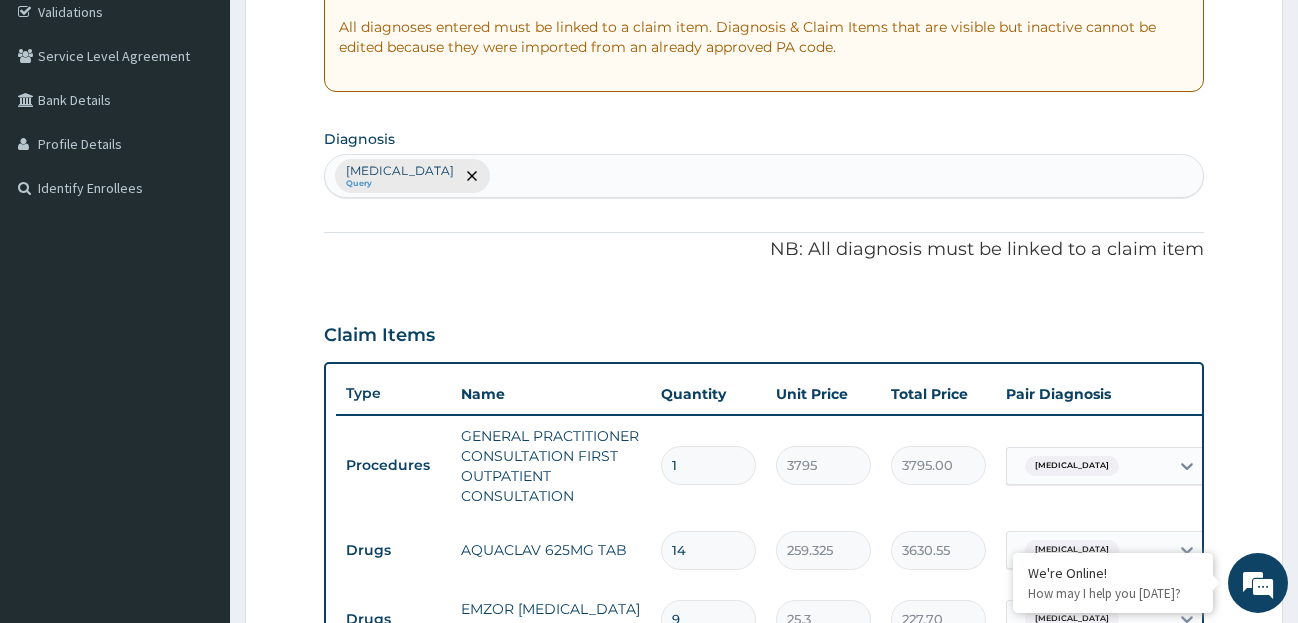 scroll, scrollTop: 347, scrollLeft: 0, axis: vertical 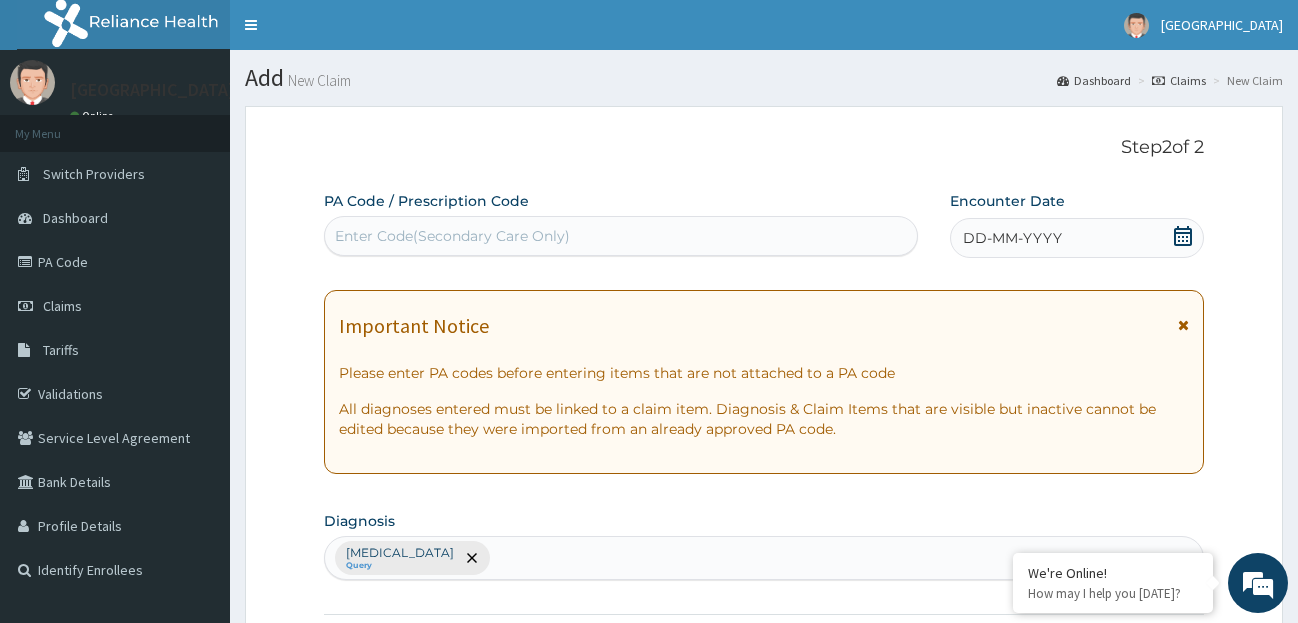 click 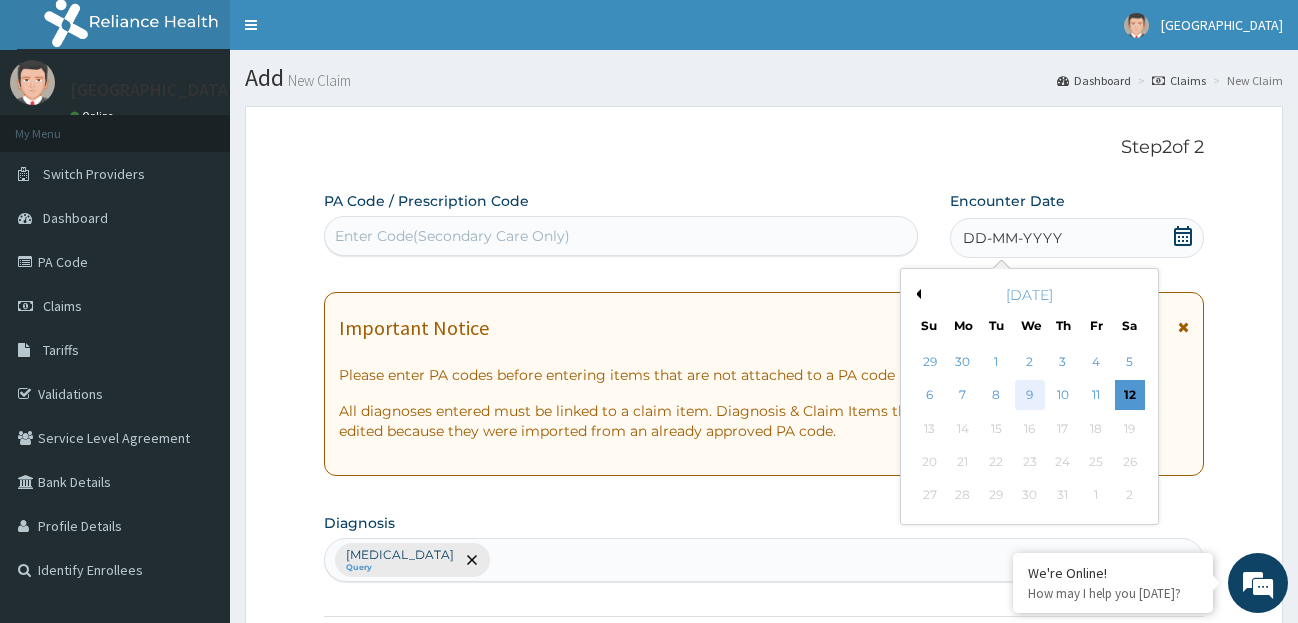click on "9" at bounding box center (1029, 396) 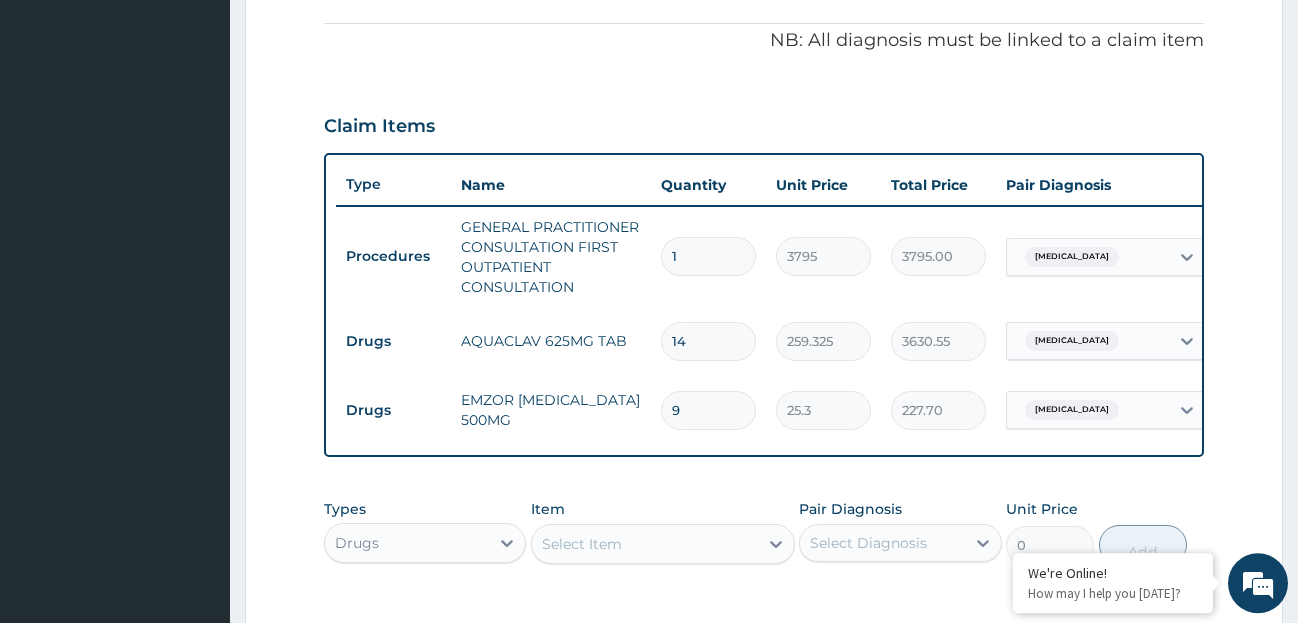 scroll, scrollTop: 706, scrollLeft: 0, axis: vertical 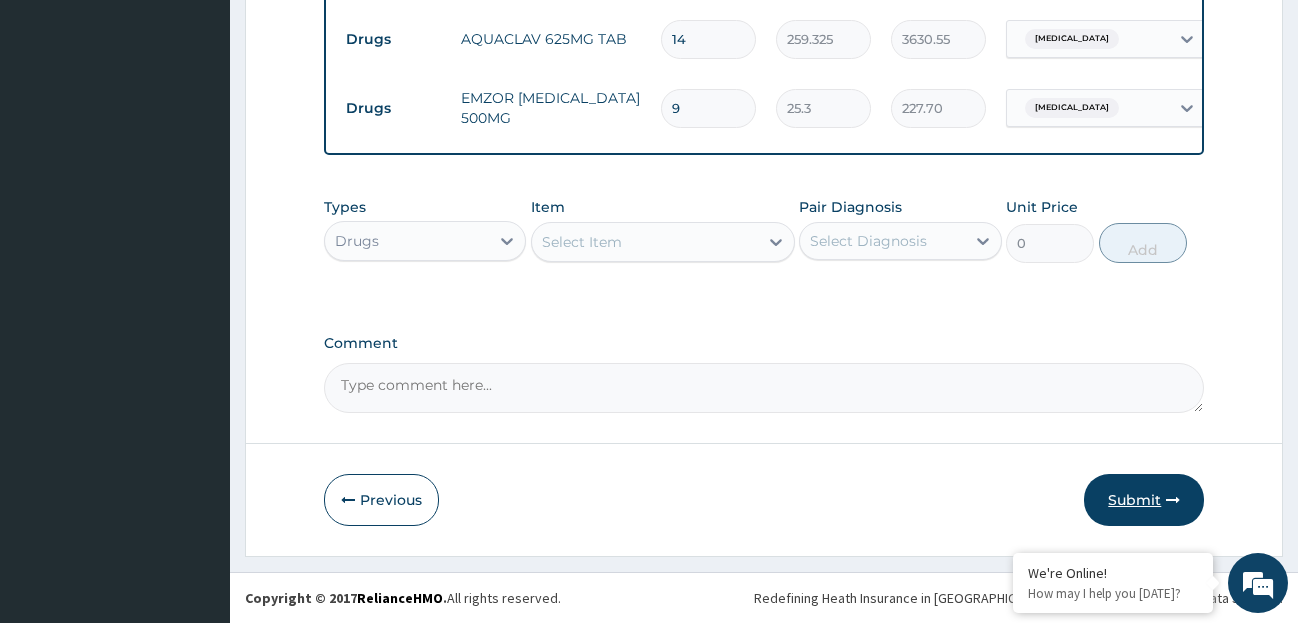 click on "Submit" at bounding box center (1144, 500) 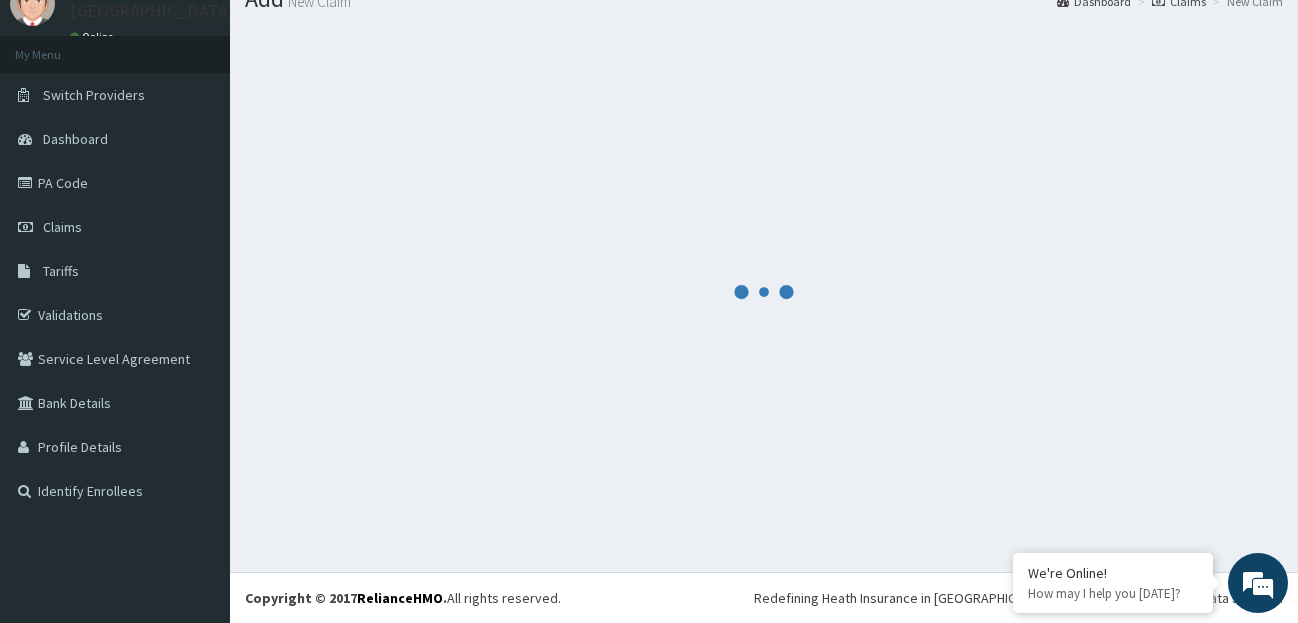 scroll, scrollTop: 79, scrollLeft: 0, axis: vertical 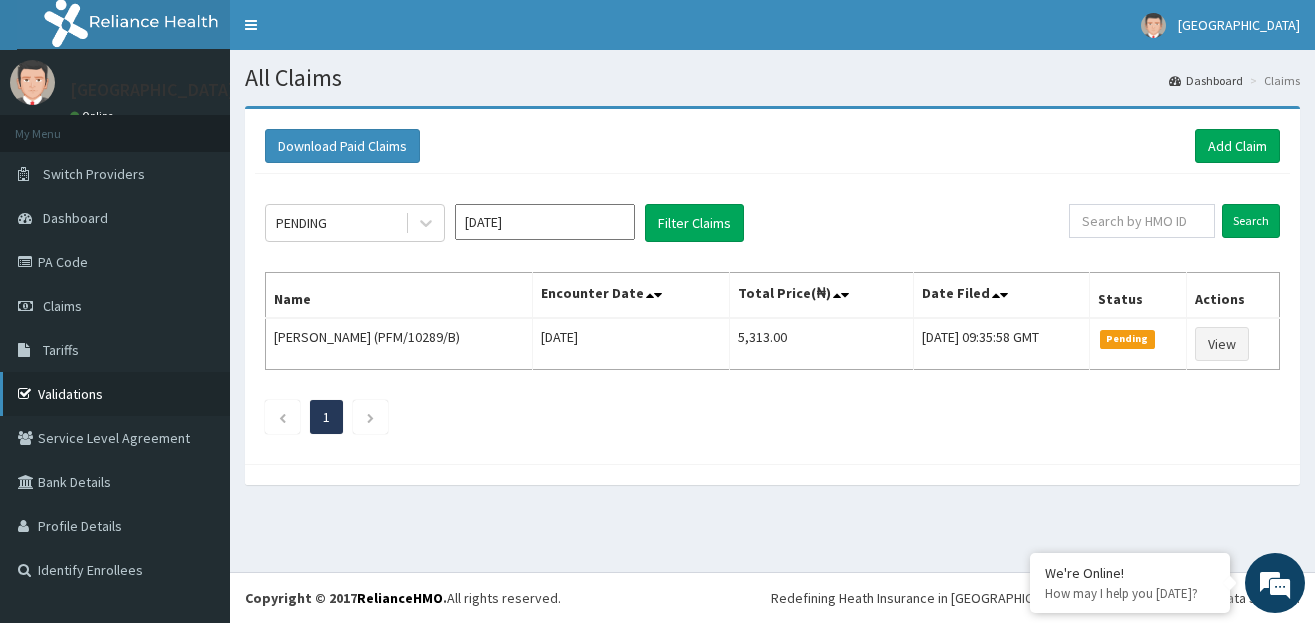 click on "Validations" at bounding box center (115, 394) 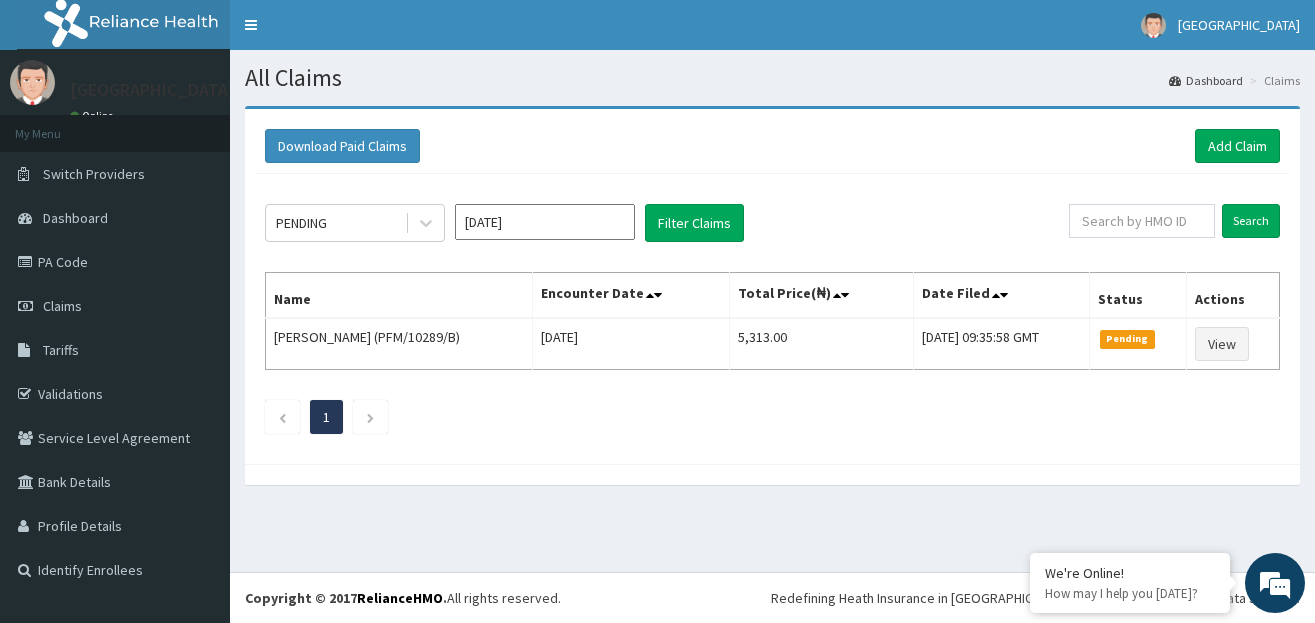 scroll, scrollTop: 0, scrollLeft: 0, axis: both 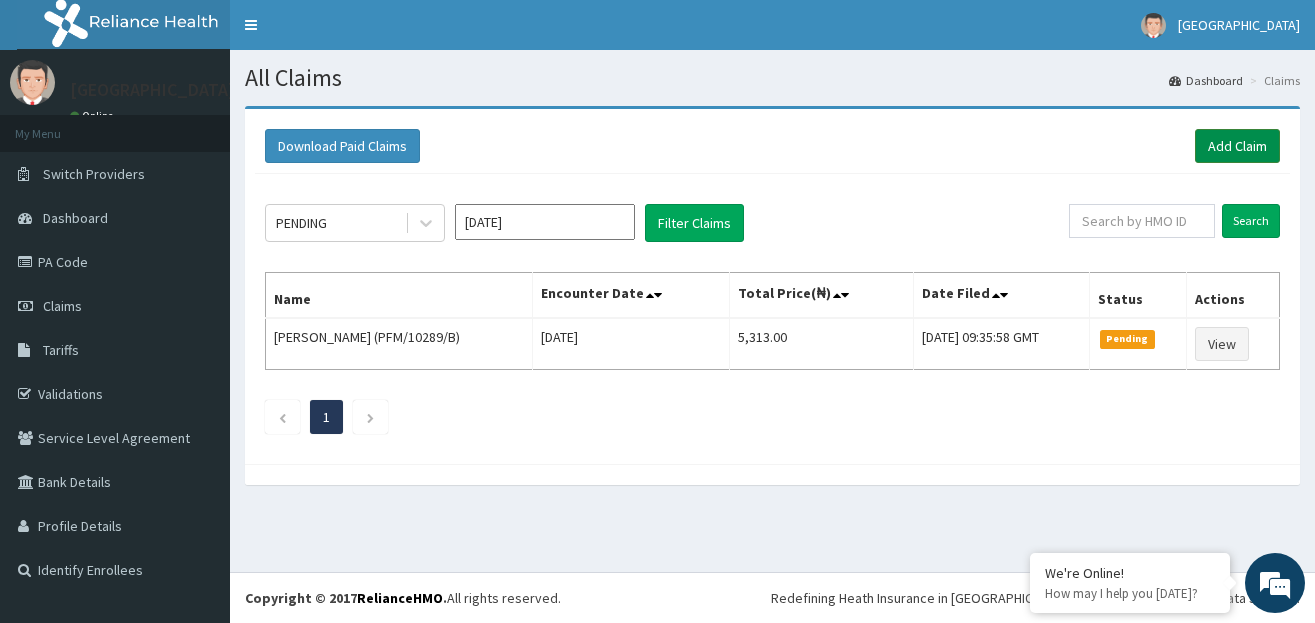 click on "Add Claim" at bounding box center (1237, 146) 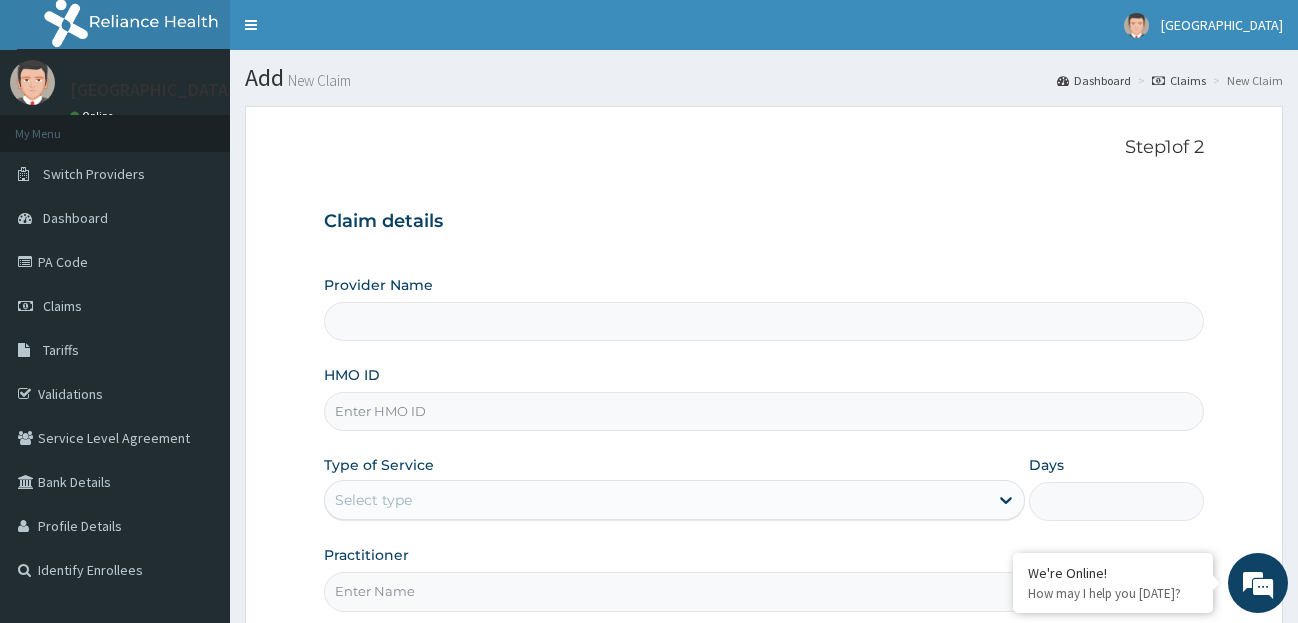 scroll, scrollTop: 0, scrollLeft: 0, axis: both 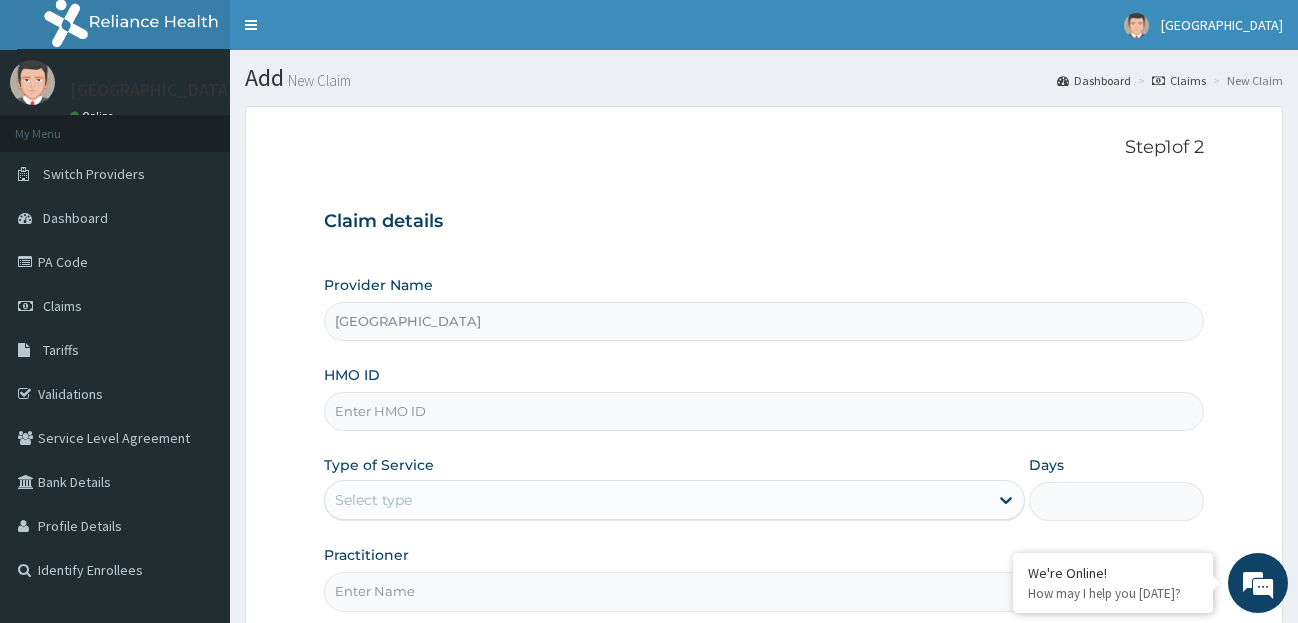 click on "HMO ID" at bounding box center [764, 411] 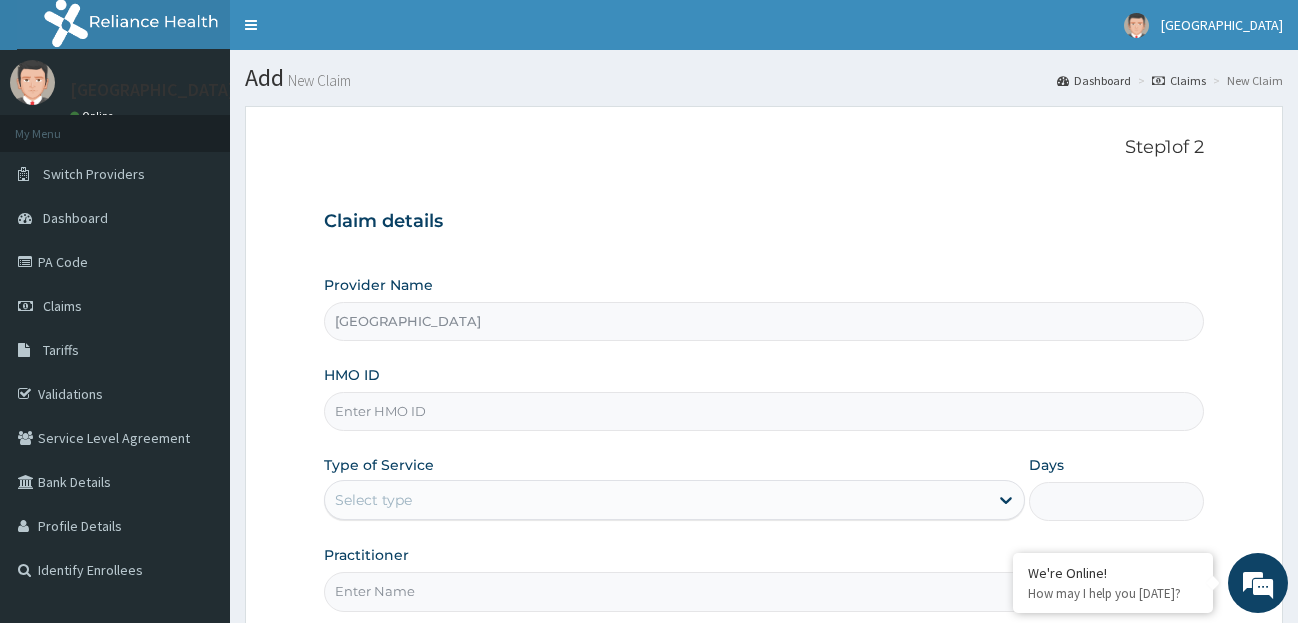 paste on "gbf/10311/a" 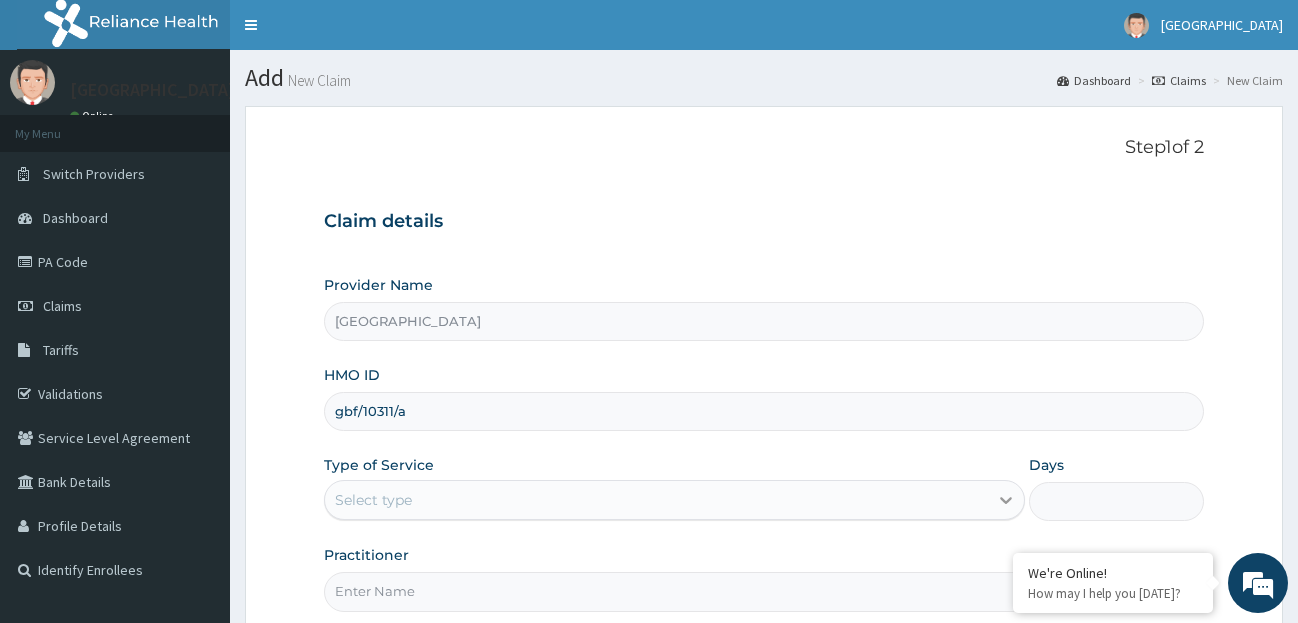 type on "gbf/10311/a" 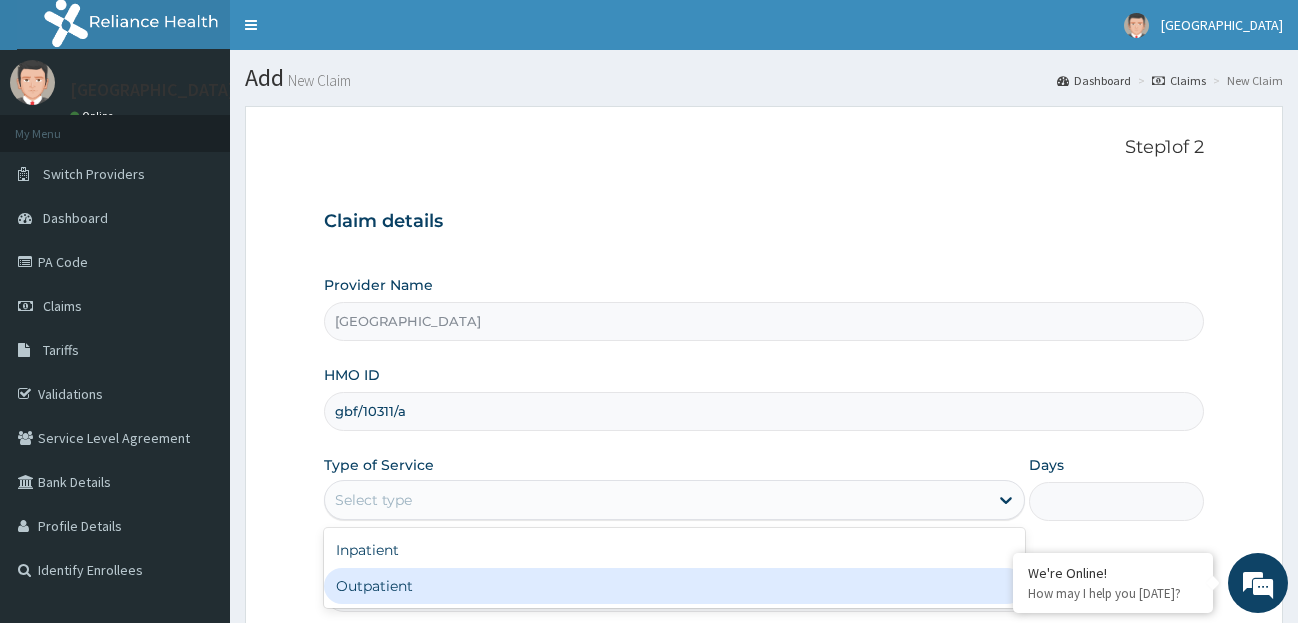 click on "Outpatient" at bounding box center (674, 586) 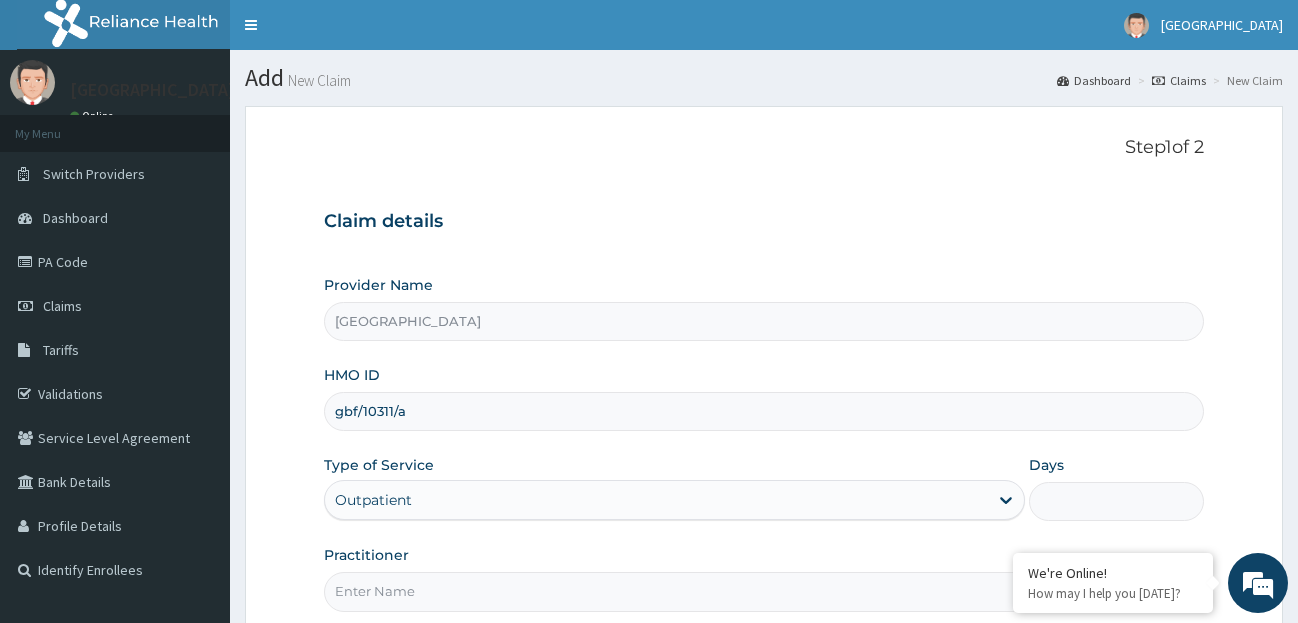 type on "1" 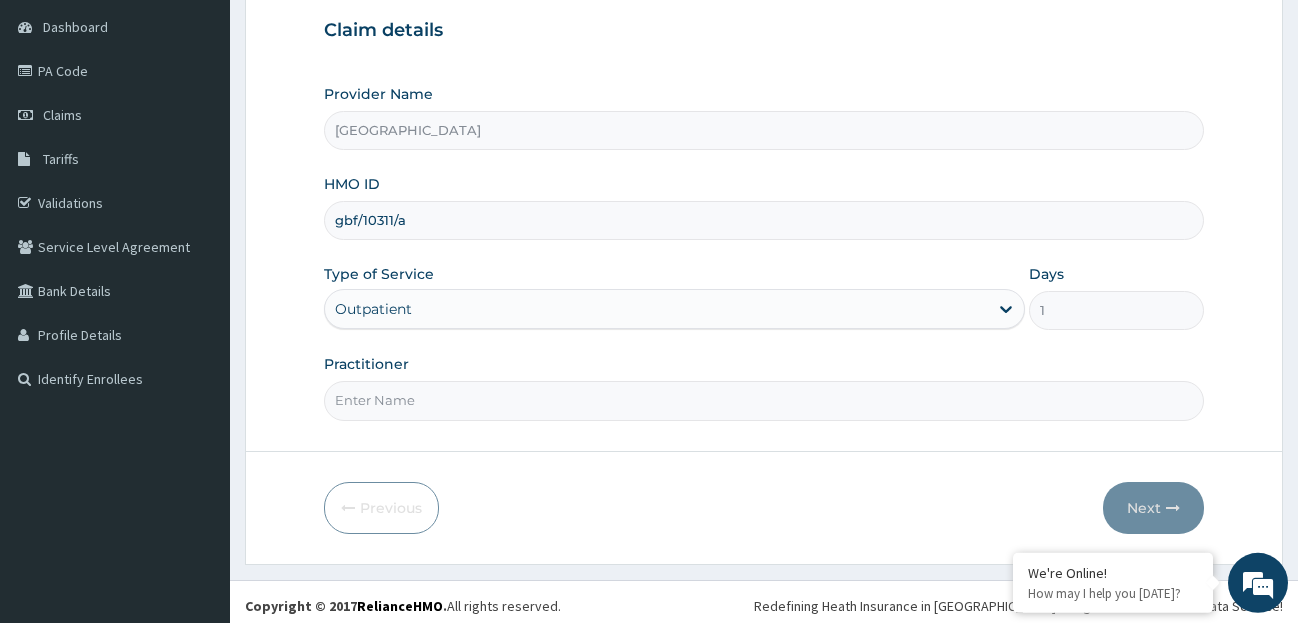scroll, scrollTop: 199, scrollLeft: 0, axis: vertical 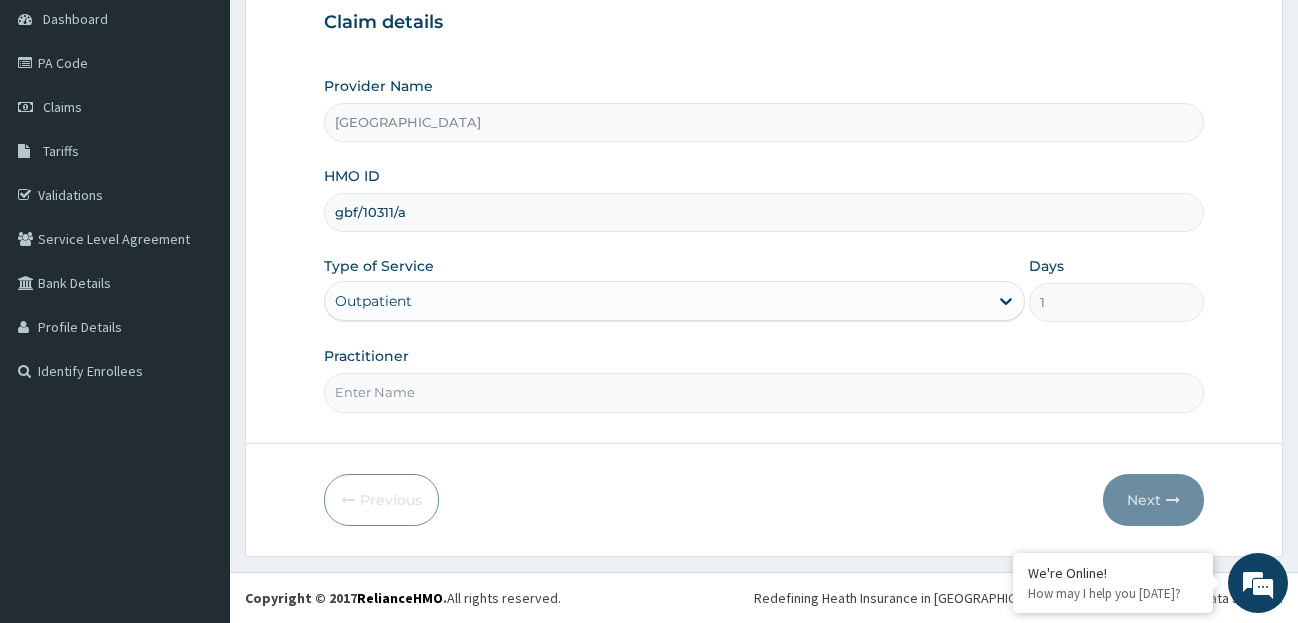 click on "Practitioner" at bounding box center [764, 392] 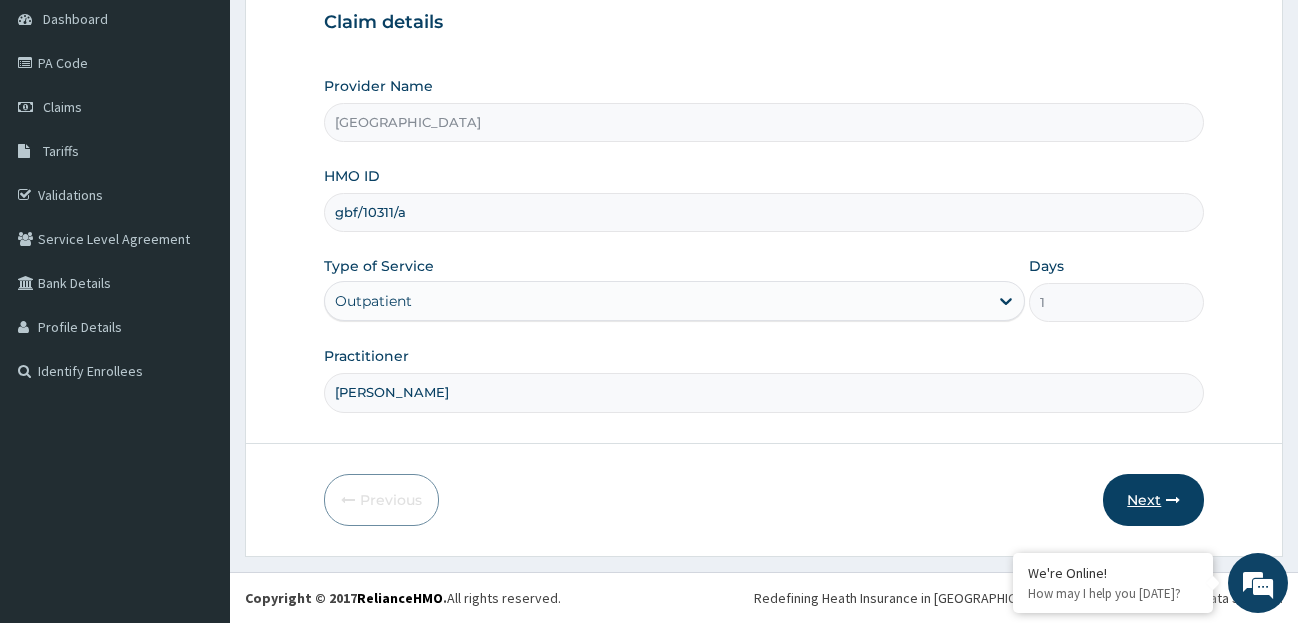 type on "dr. Adetutu" 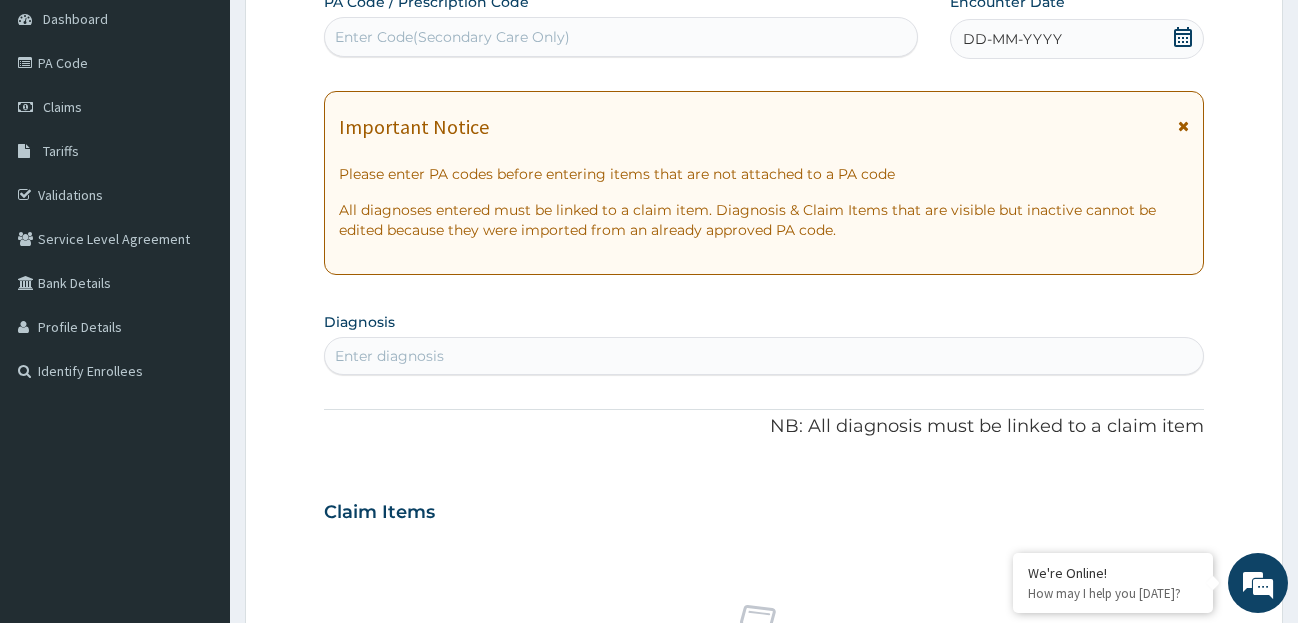 click on "Enter diagnosis" at bounding box center [764, 356] 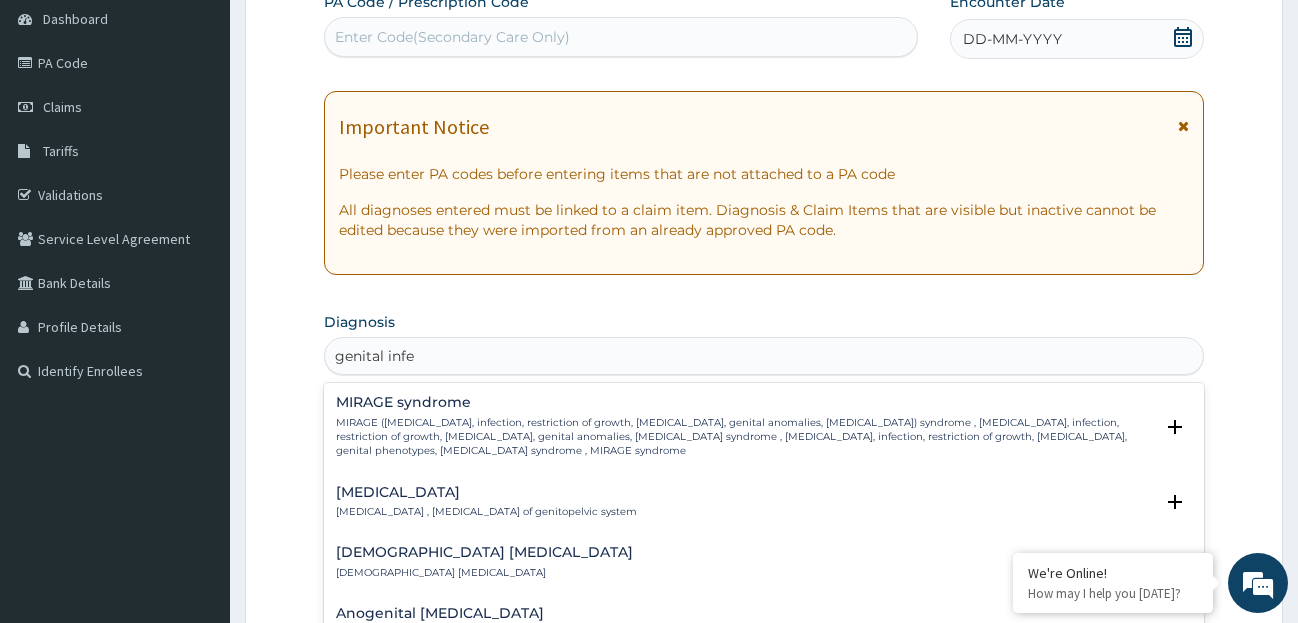 type on "genital infec" 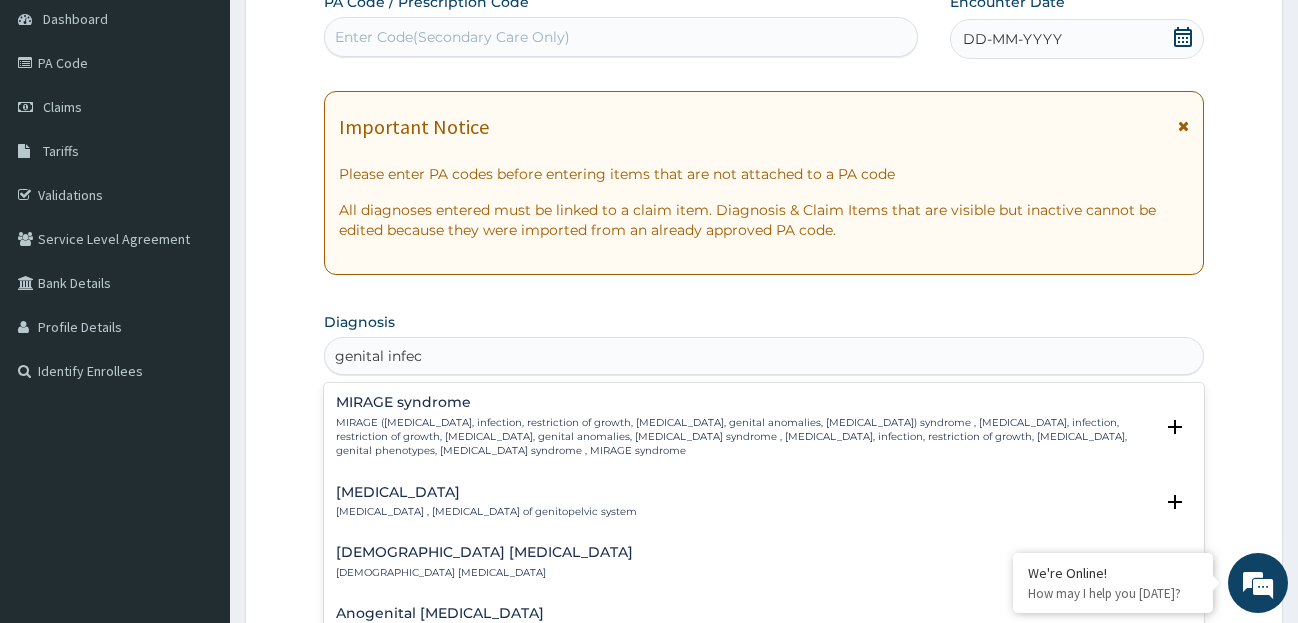 click on "Genital infection , Infectious disease of genitopelvic system" at bounding box center (486, 512) 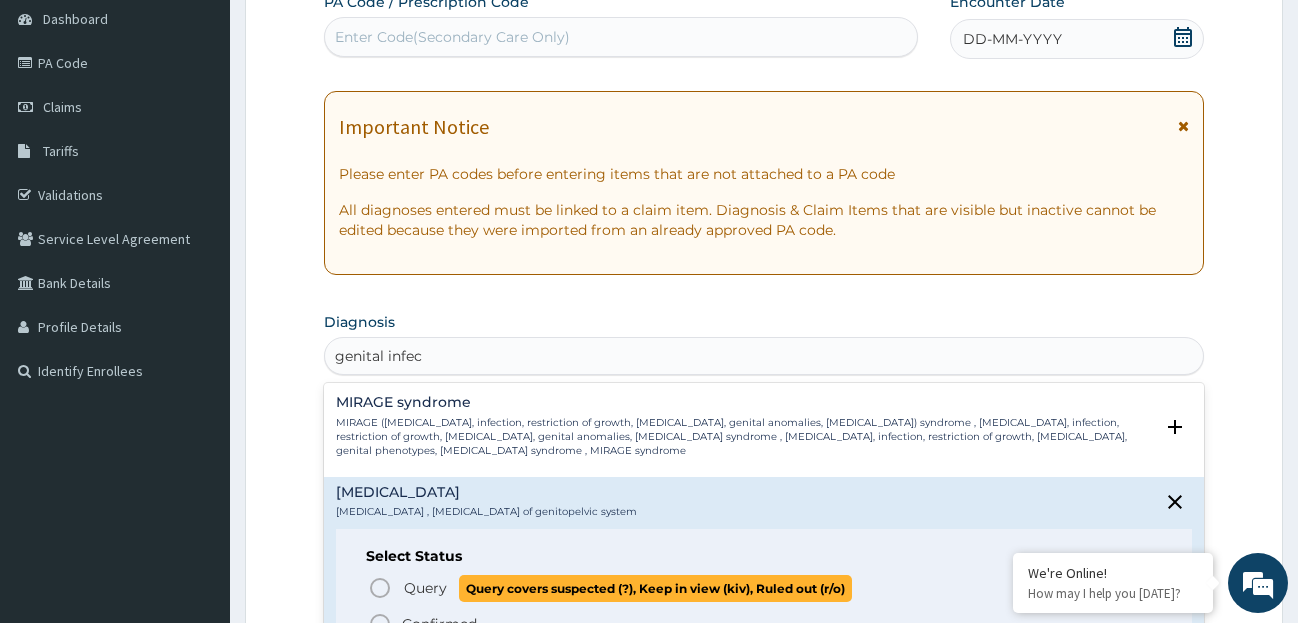 click 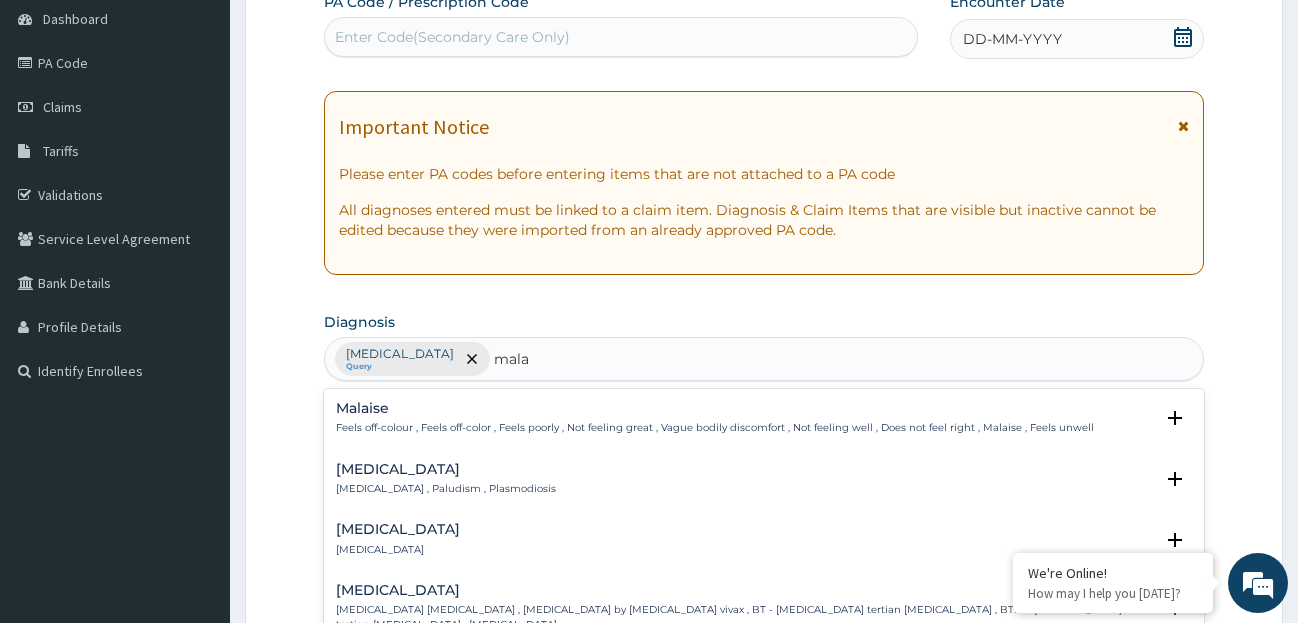 type on "malar" 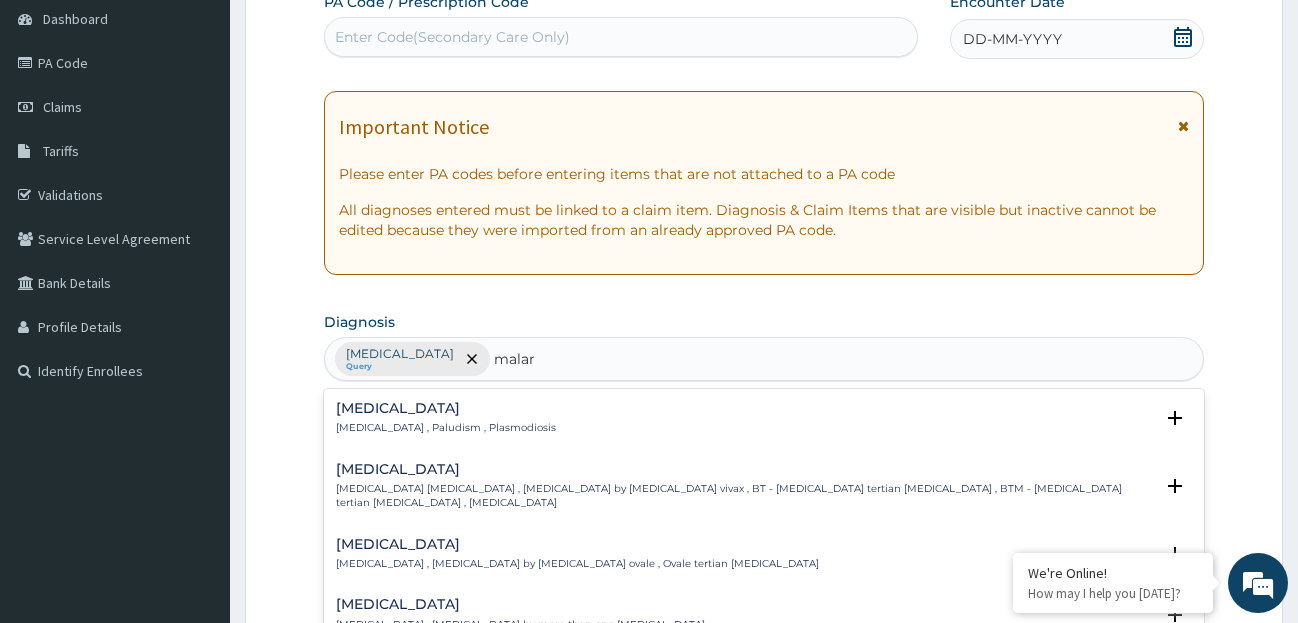 click on "Malaria Malaria , Paludism , Plasmodiosis" at bounding box center [446, 418] 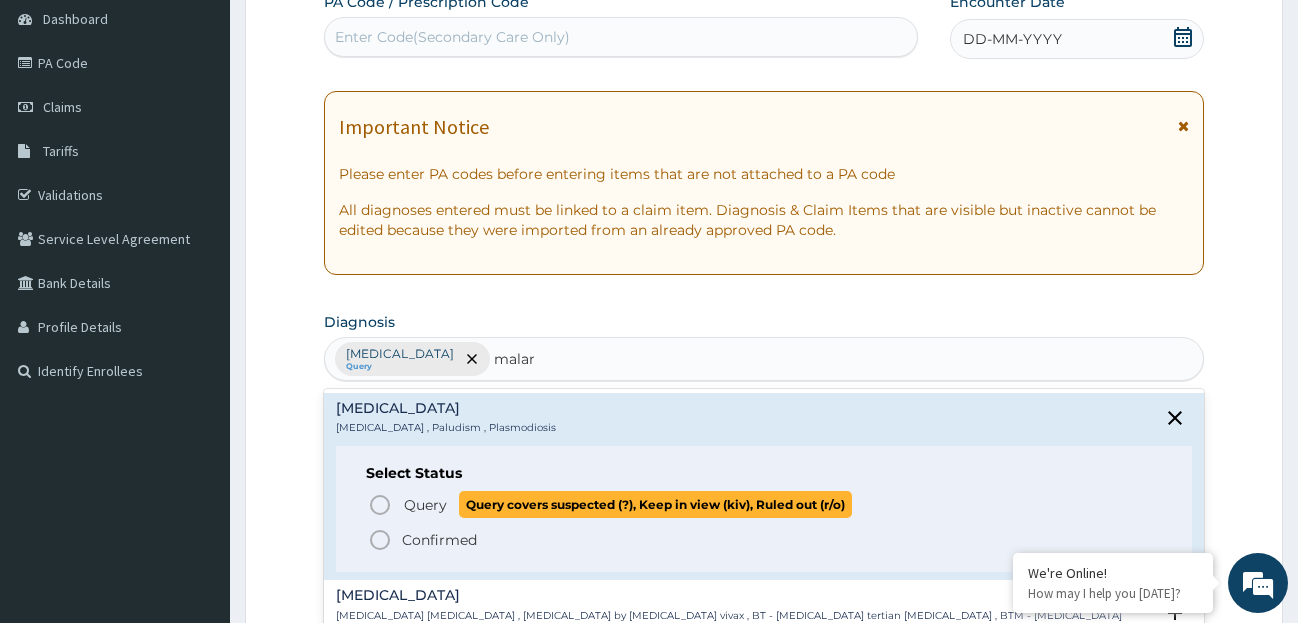click 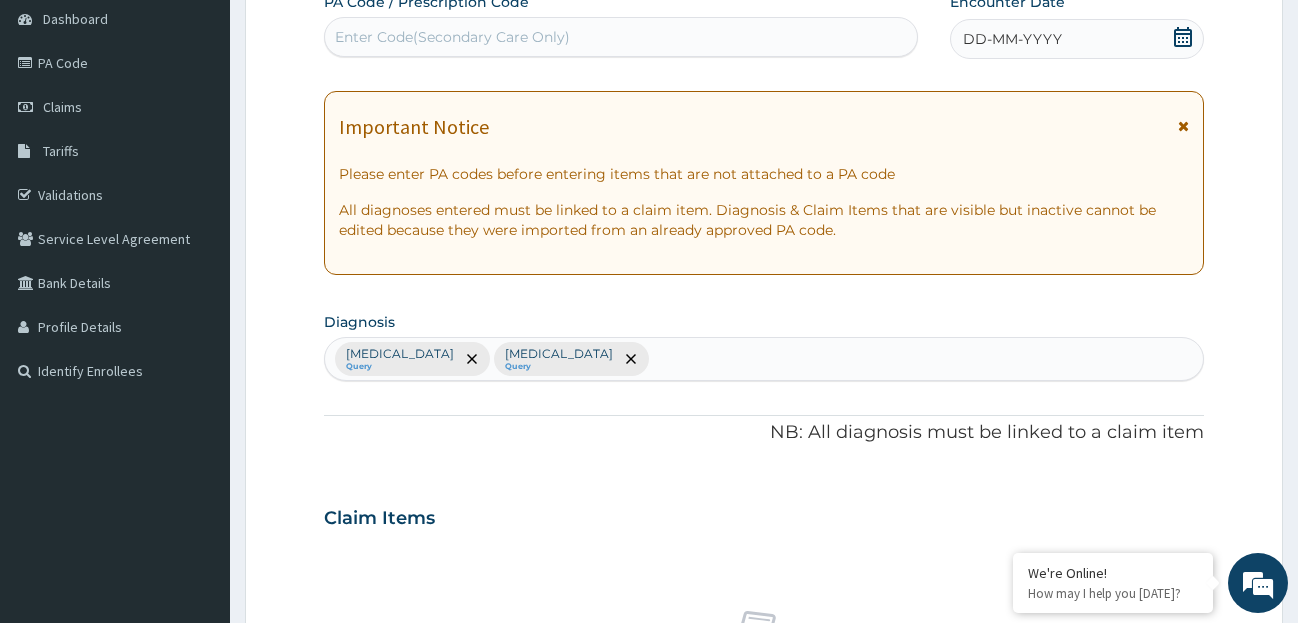 click 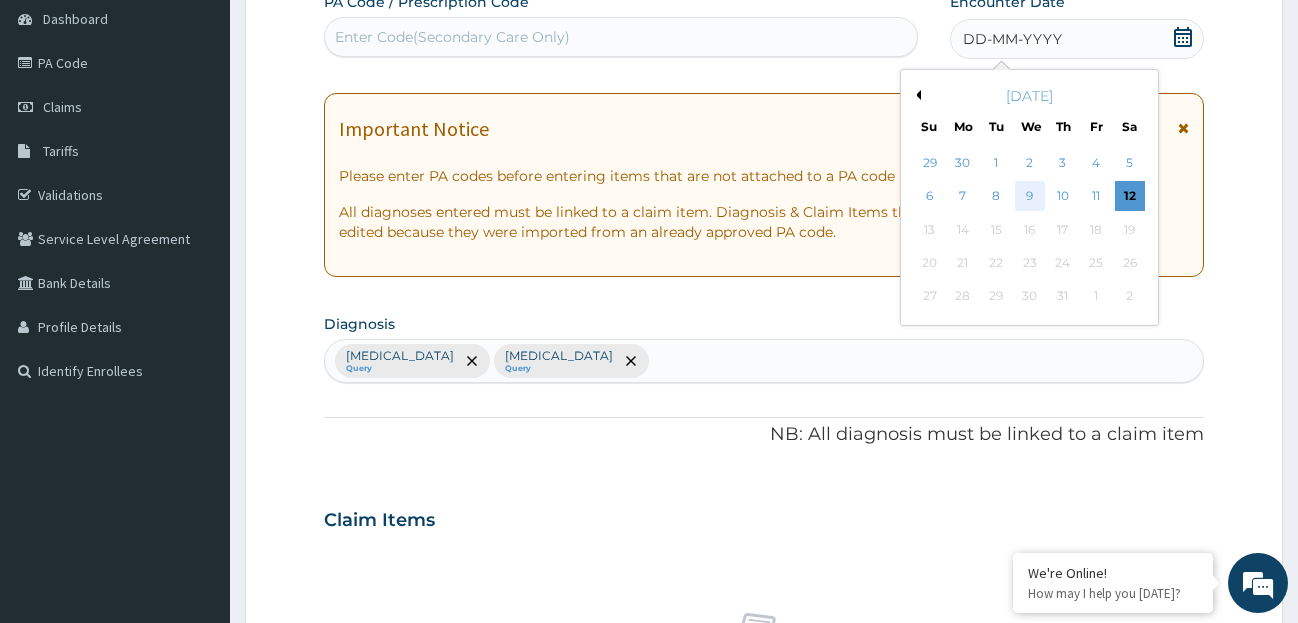 click on "9" at bounding box center [1029, 197] 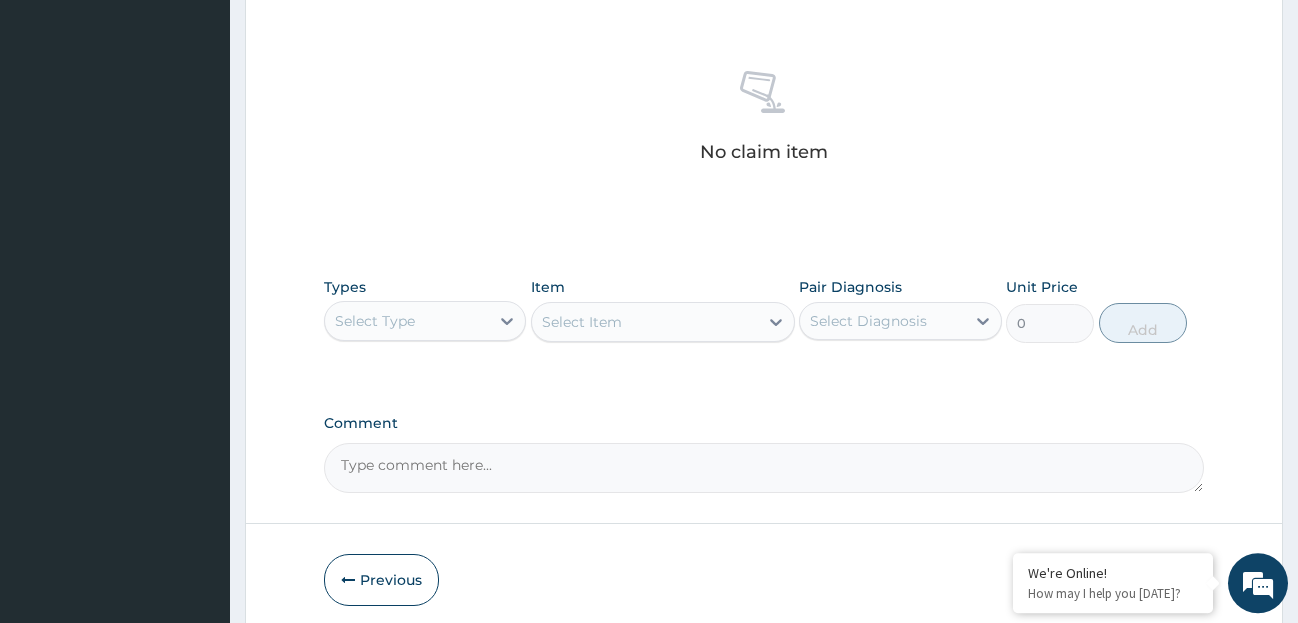 scroll, scrollTop: 743, scrollLeft: 0, axis: vertical 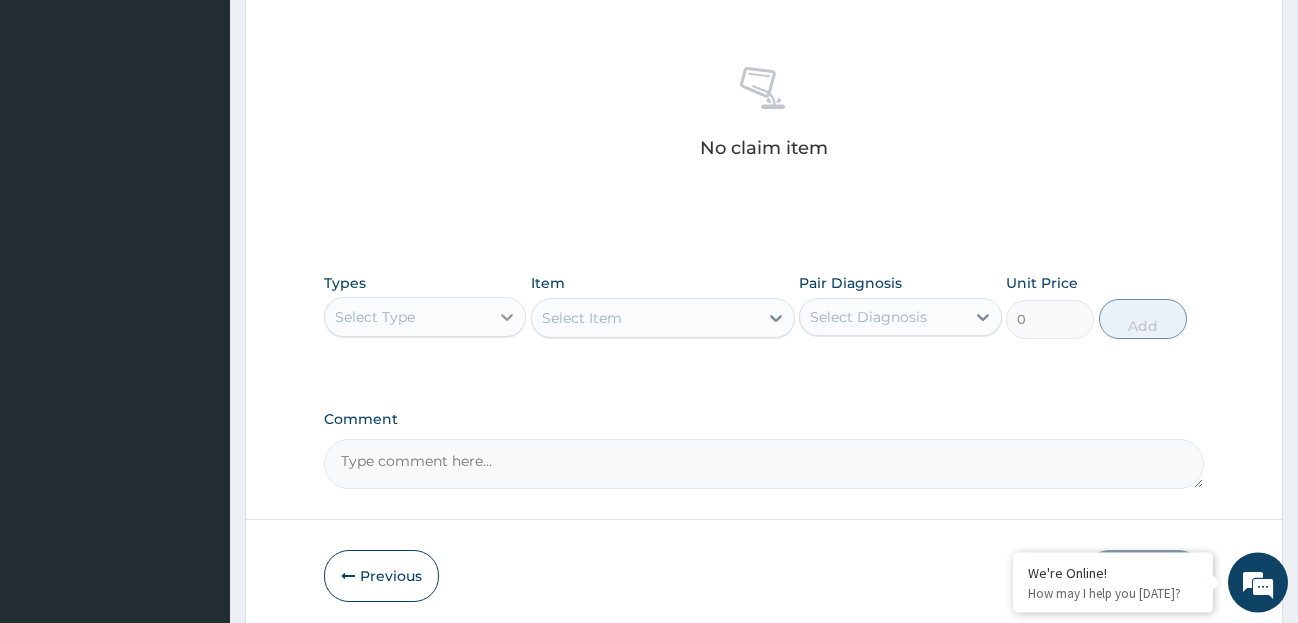 click 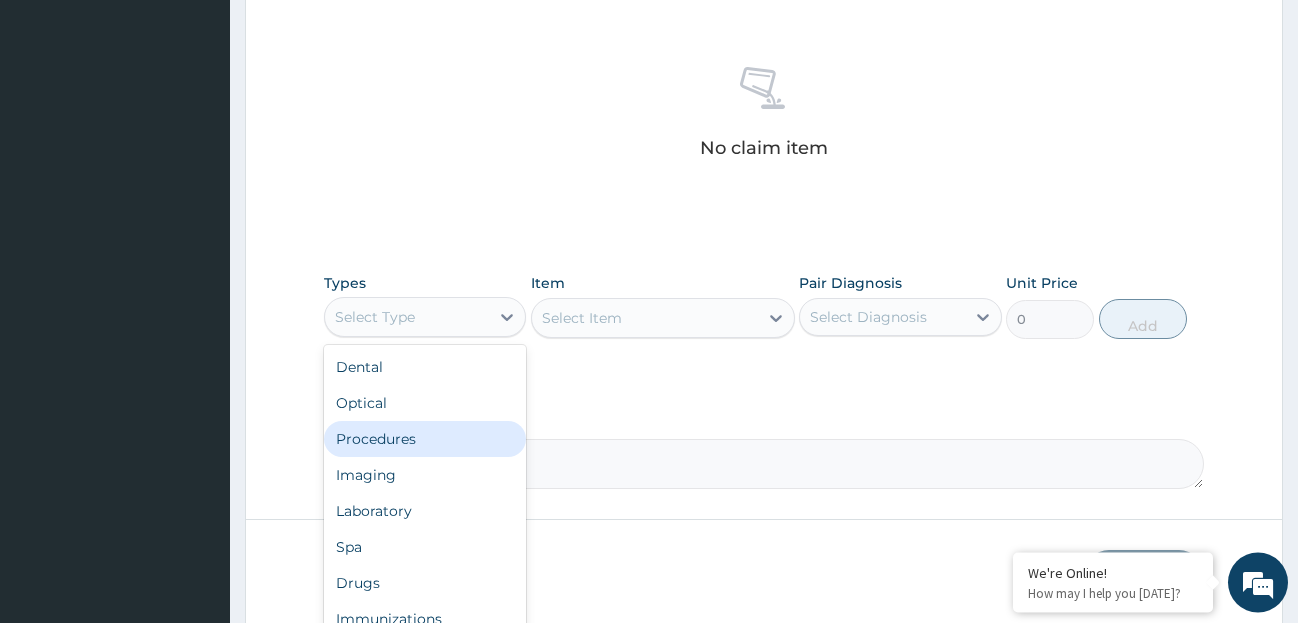 click on "Procedures" at bounding box center (425, 439) 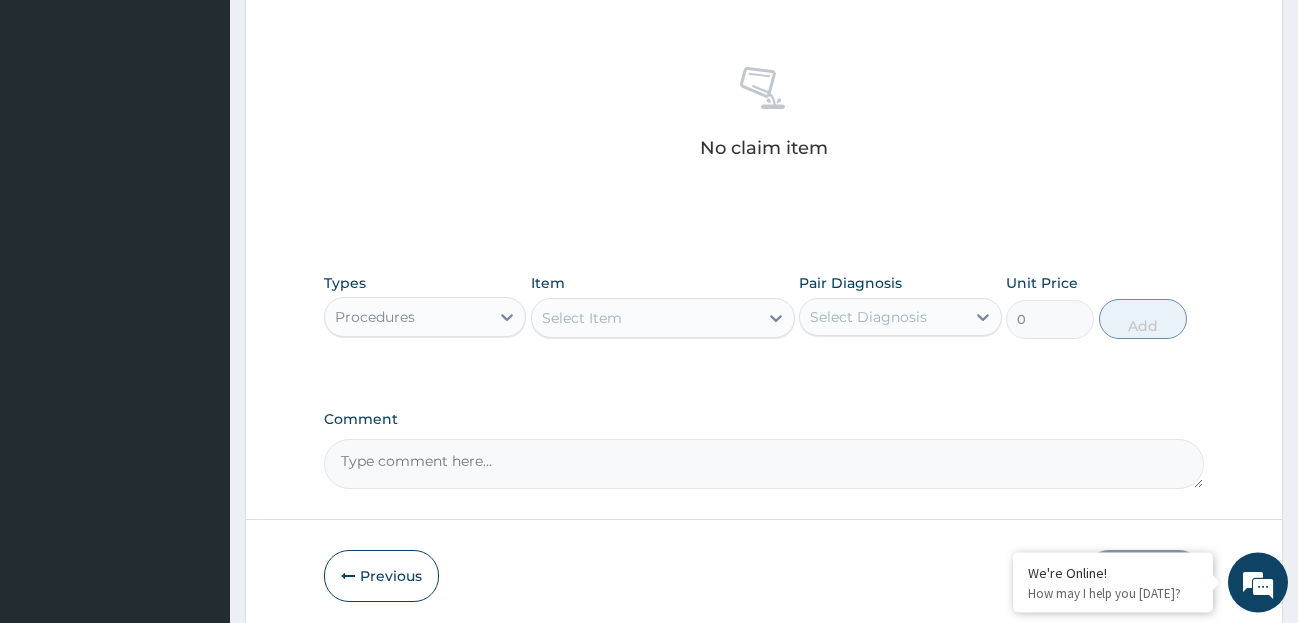 click 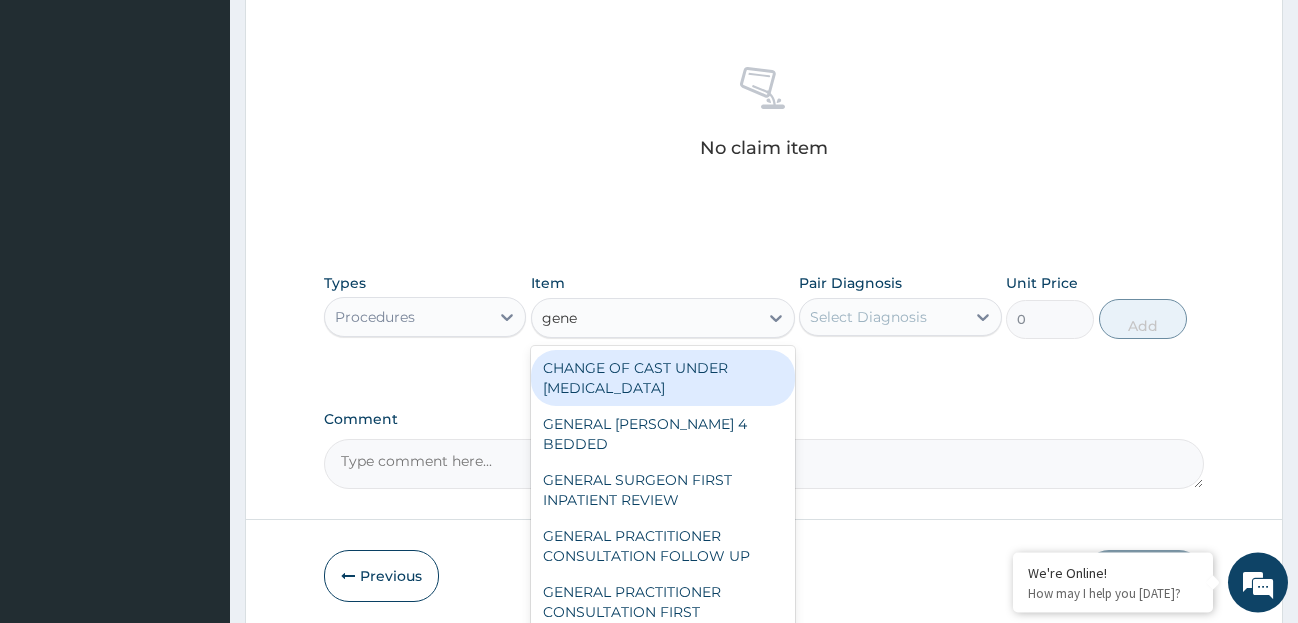 type on "gener" 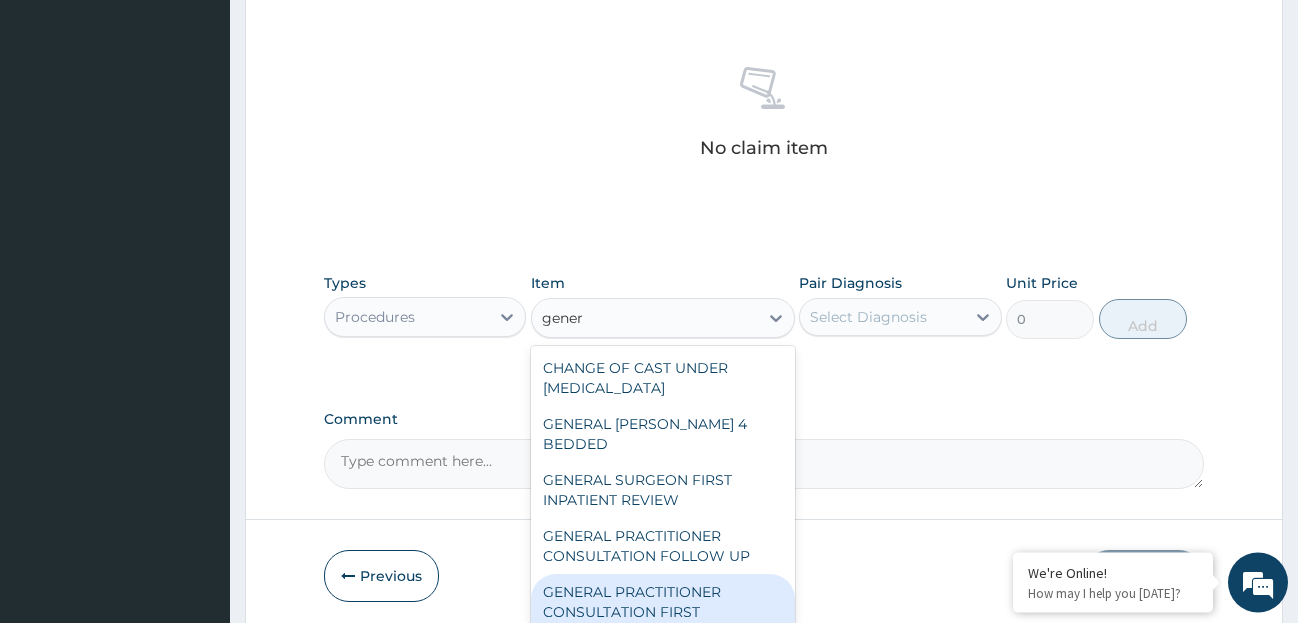 click on "GENERAL PRACTITIONER CONSULTATION FIRST OUTPATIENT CONSULTATION" at bounding box center [663, 612] 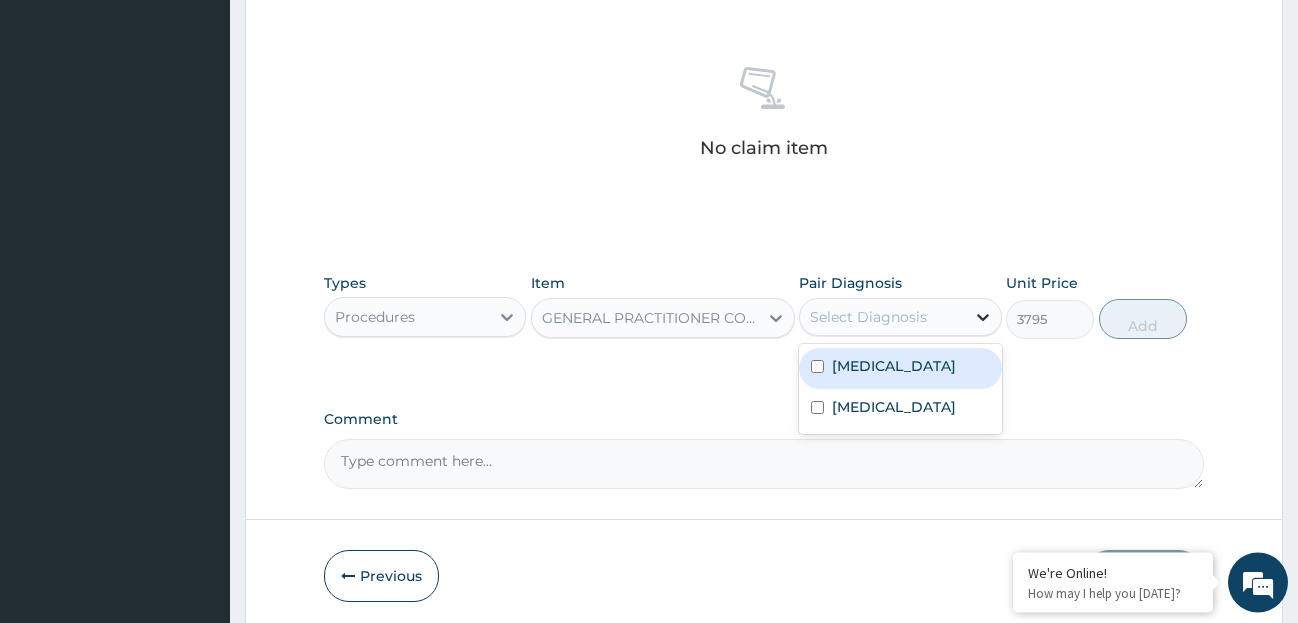 click 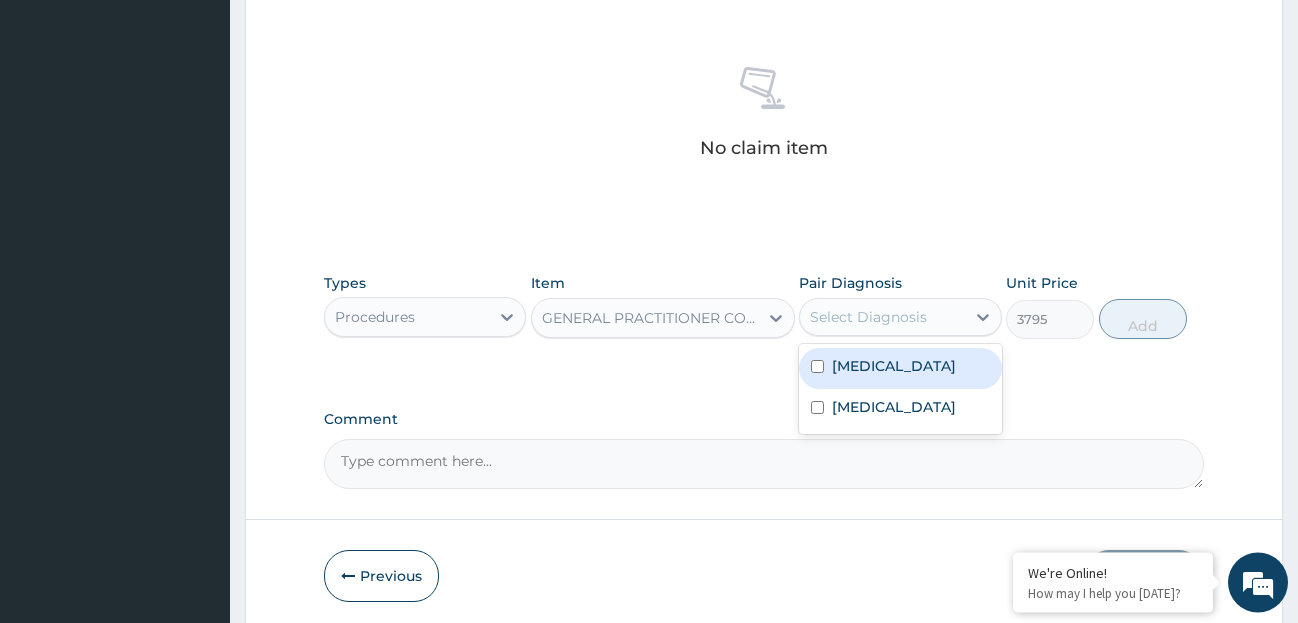 click on "Genital infection" at bounding box center (894, 366) 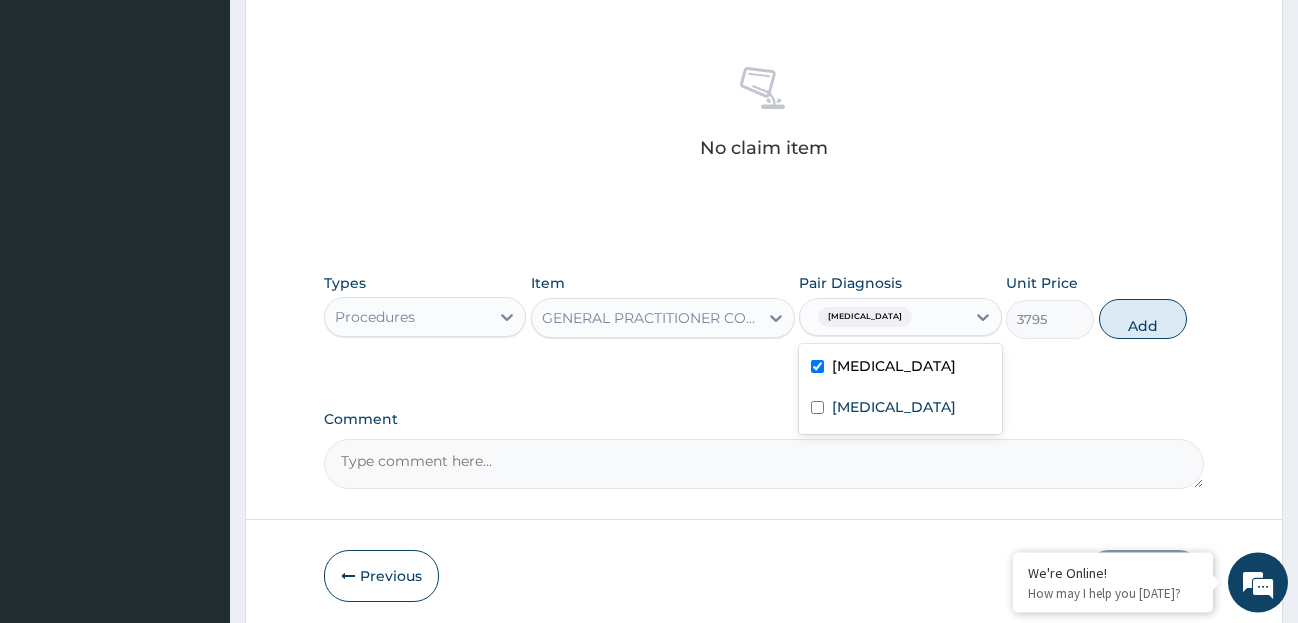 checkbox on "true" 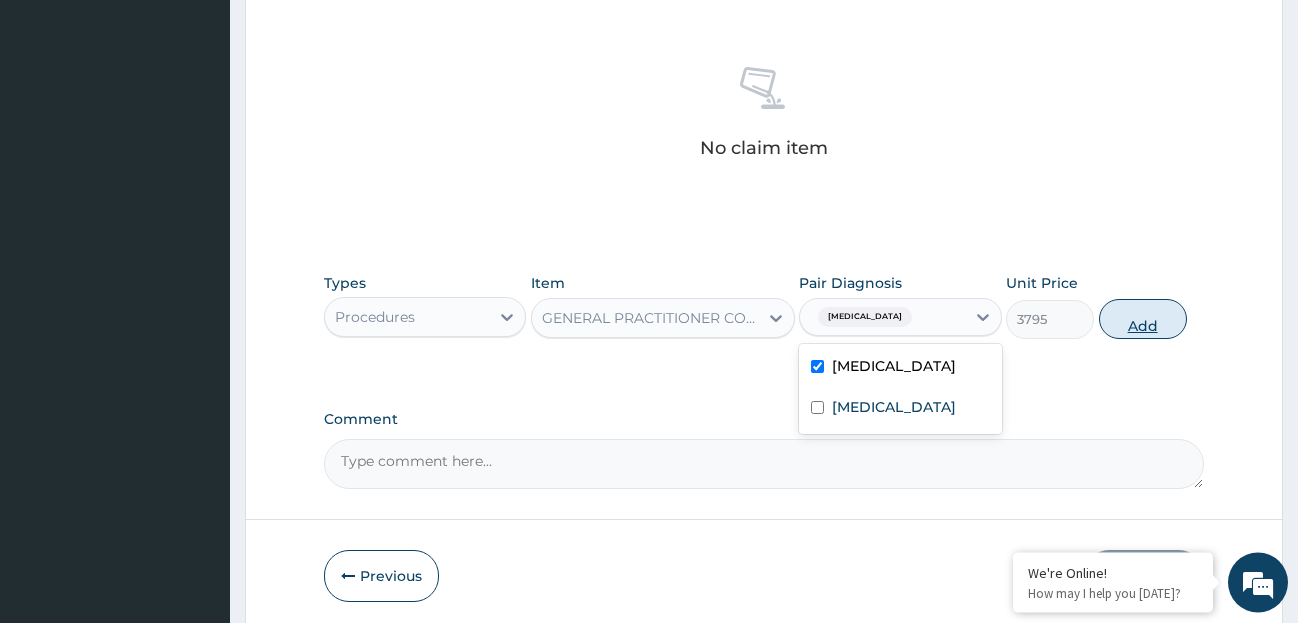 click on "Add" at bounding box center (1143, 319) 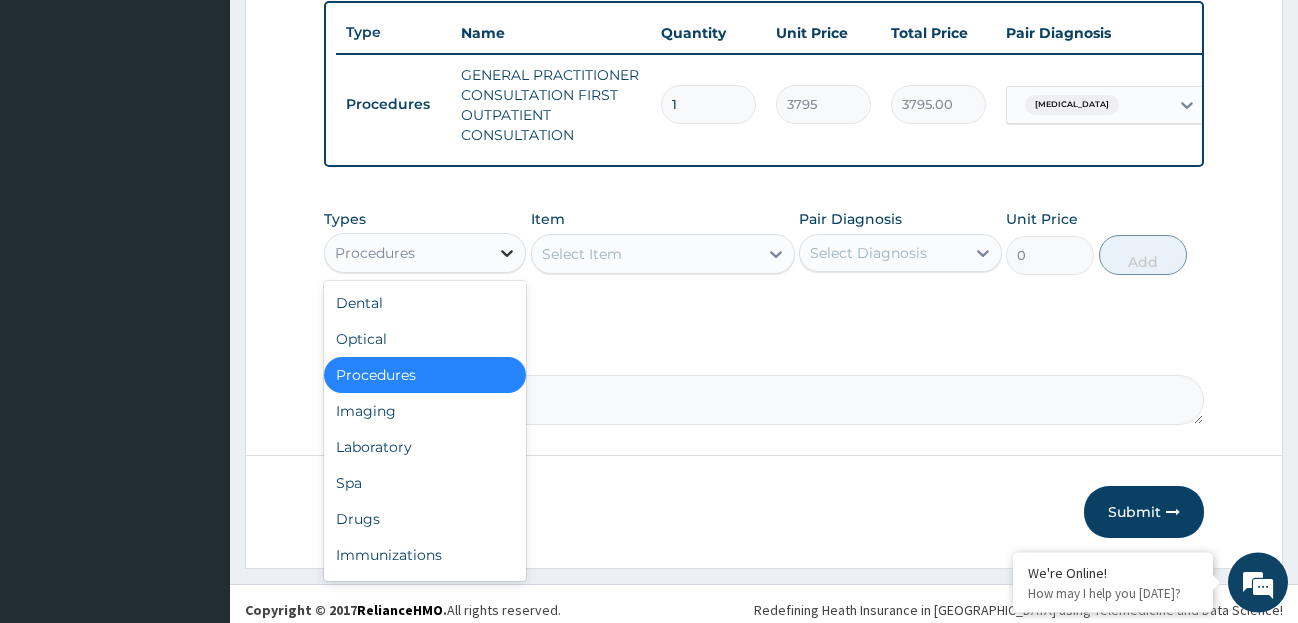 click 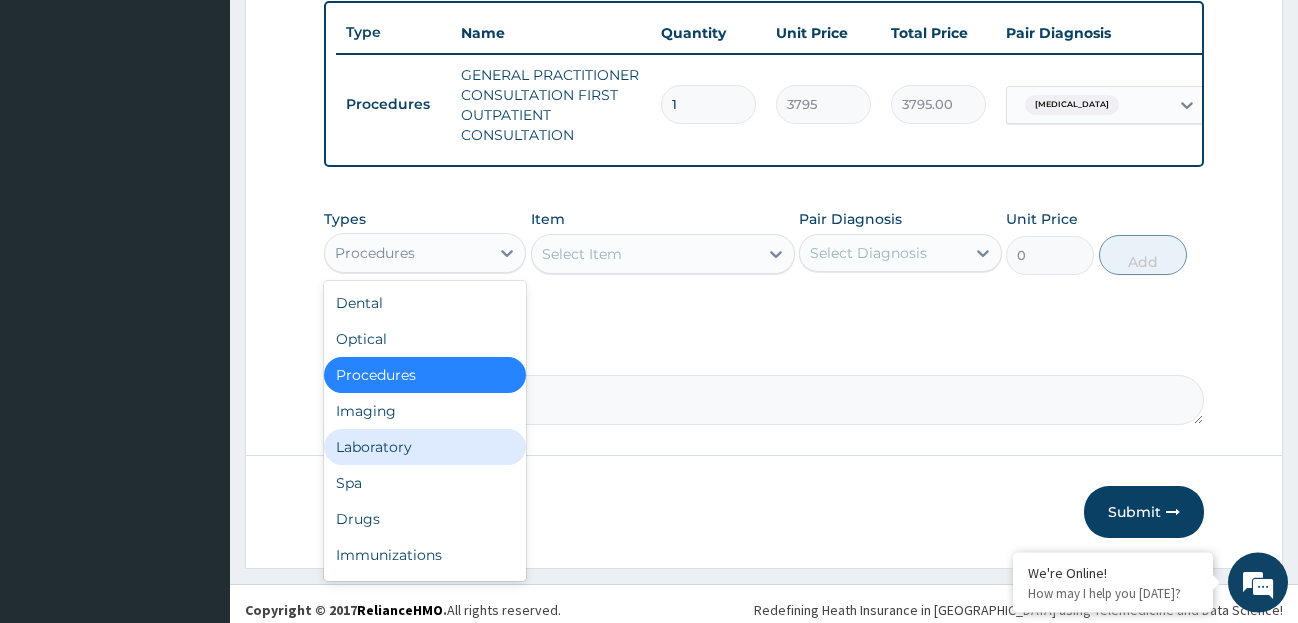 click on "Laboratory" at bounding box center (425, 447) 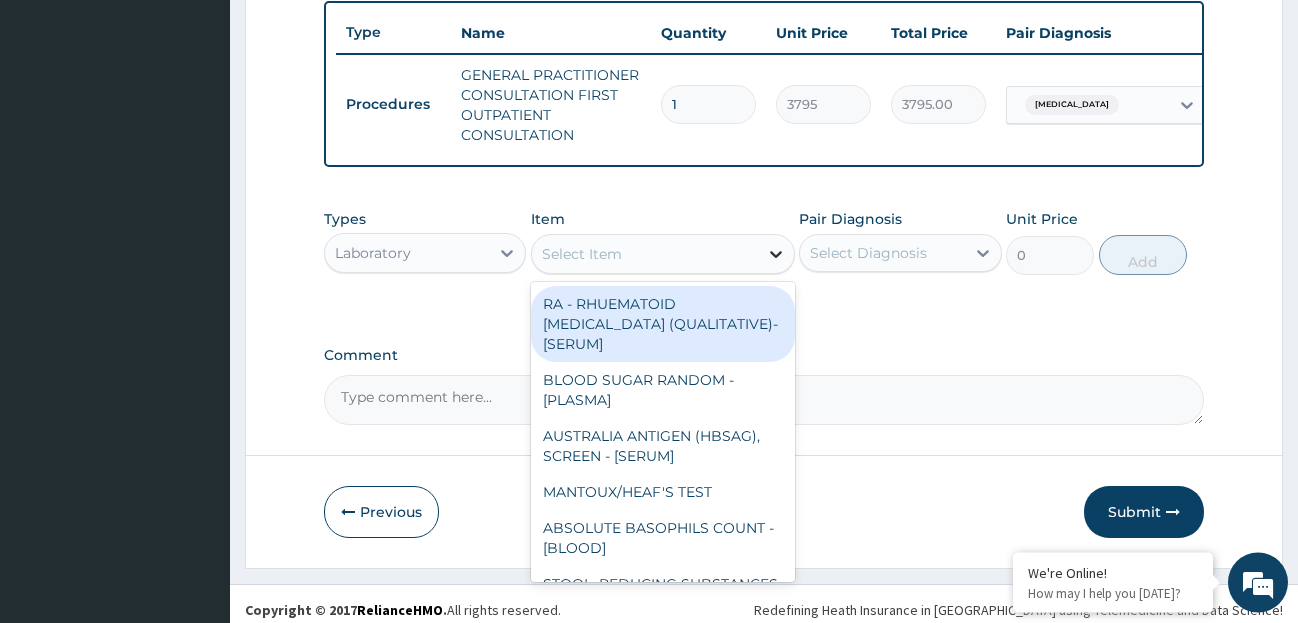 click 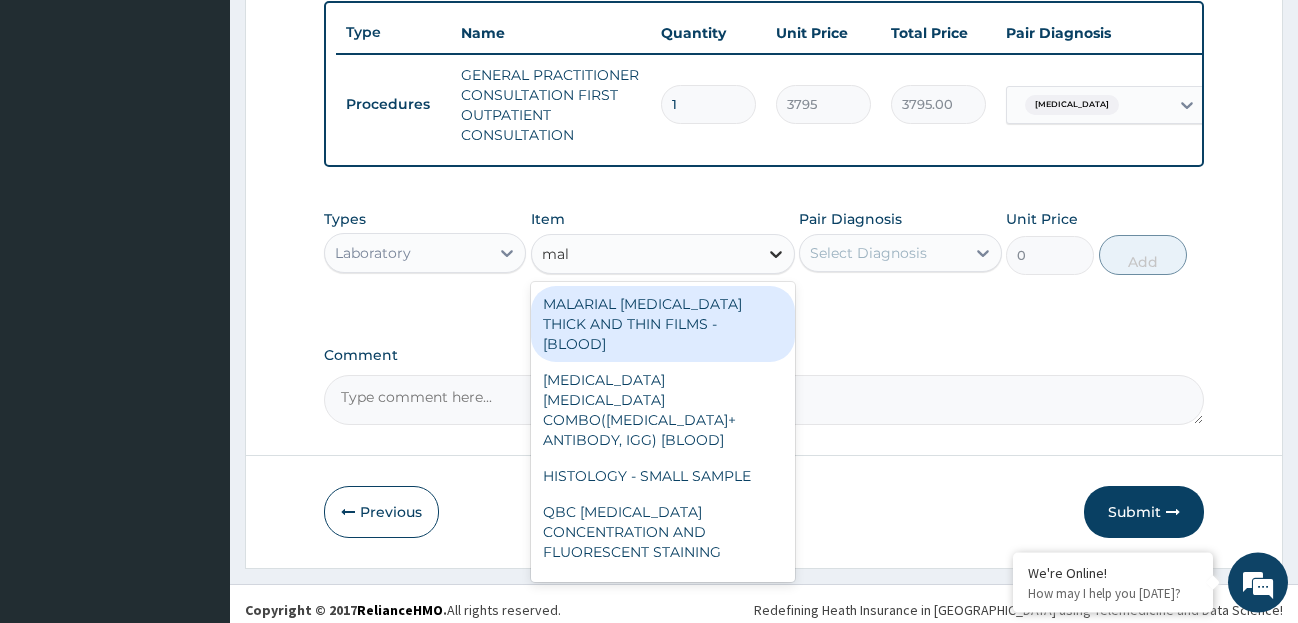 type on "mala" 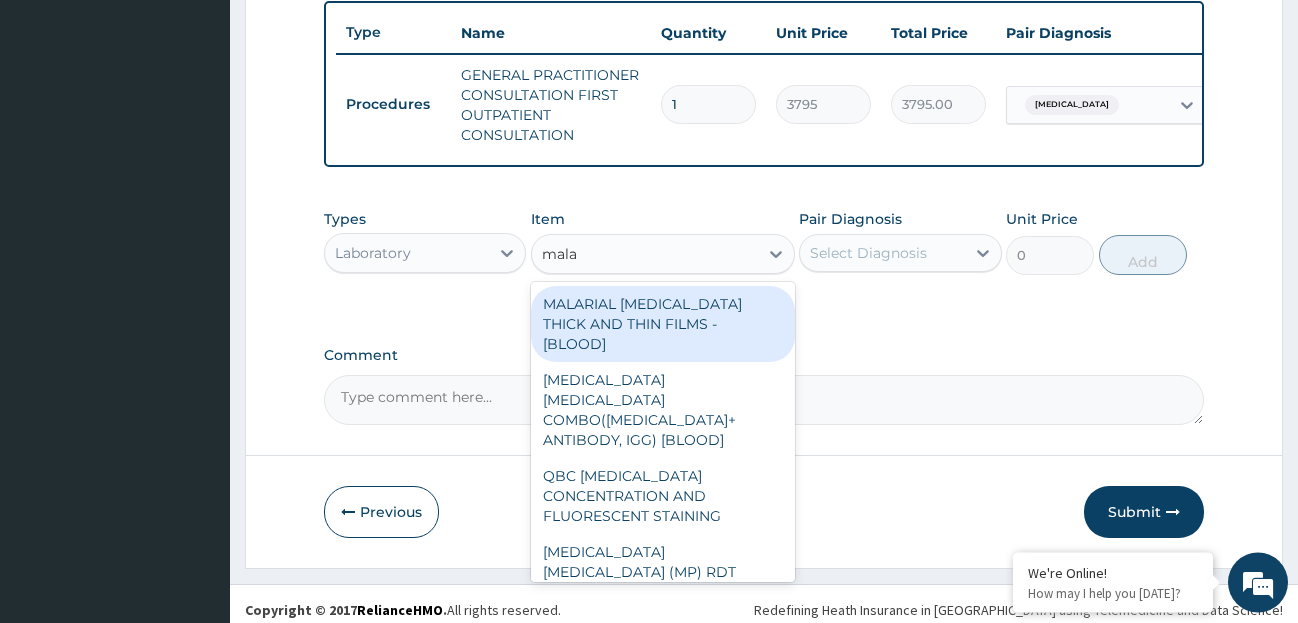 click on "MALARIAL [MEDICAL_DATA] THICK AND THIN FILMS - [BLOOD]" at bounding box center (663, 324) 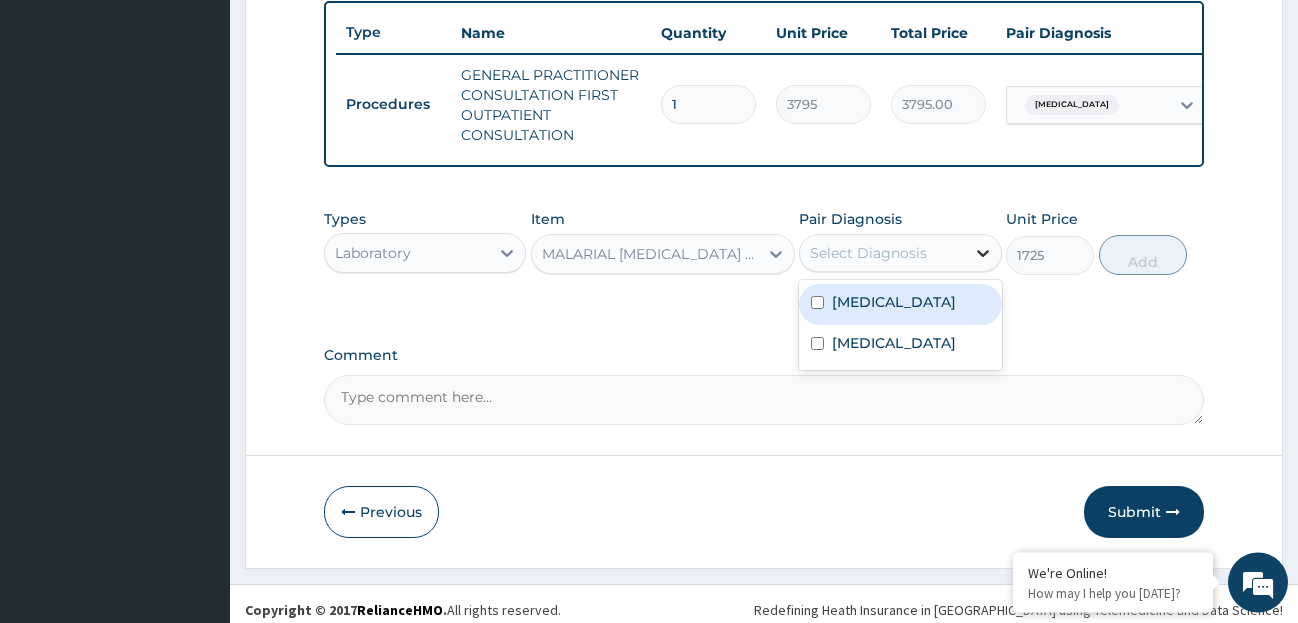 click 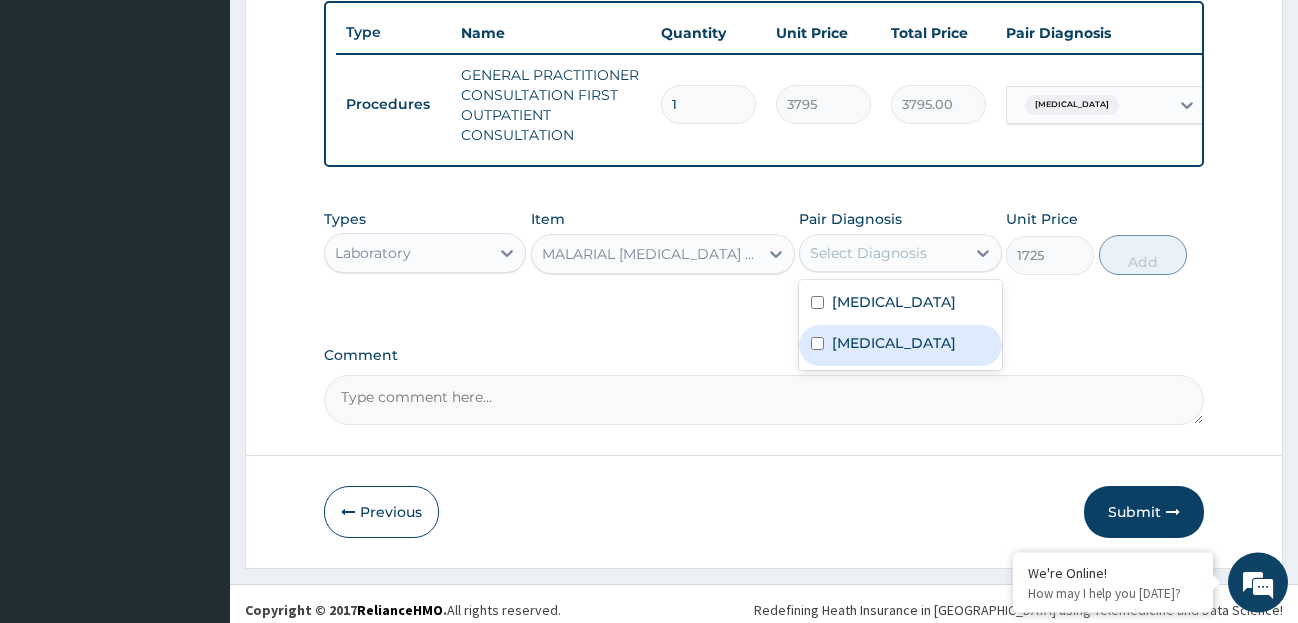 click on "[MEDICAL_DATA]" at bounding box center (894, 343) 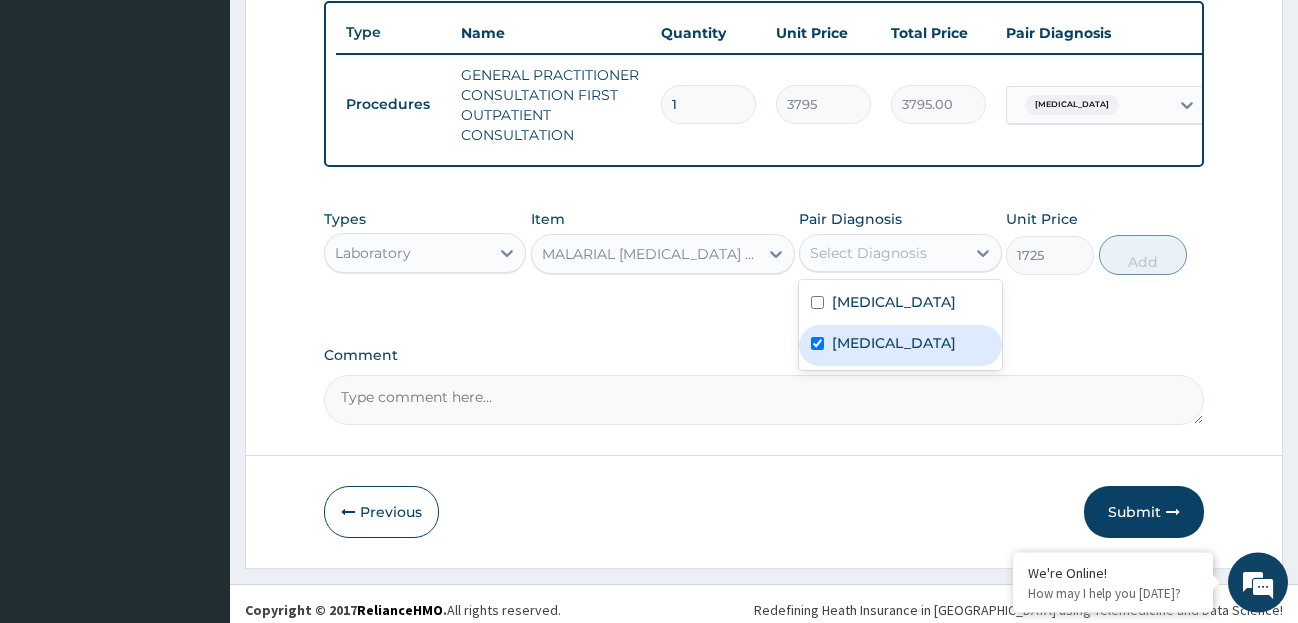 checkbox on "true" 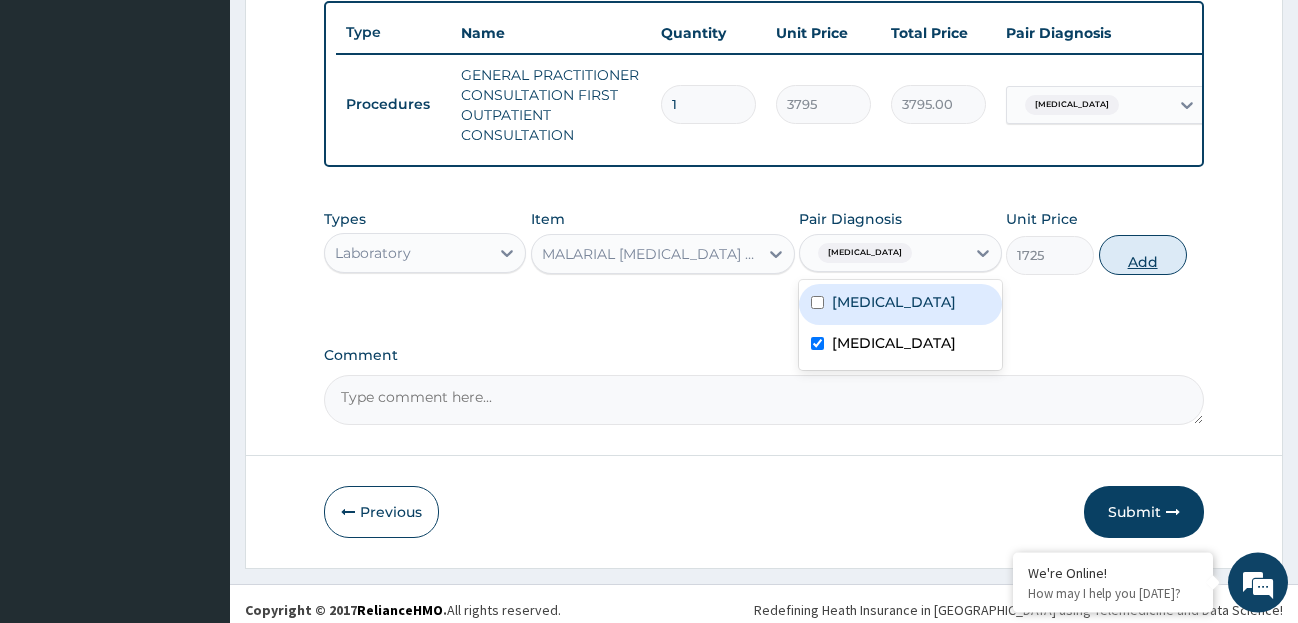 click on "Add" at bounding box center (1143, 255) 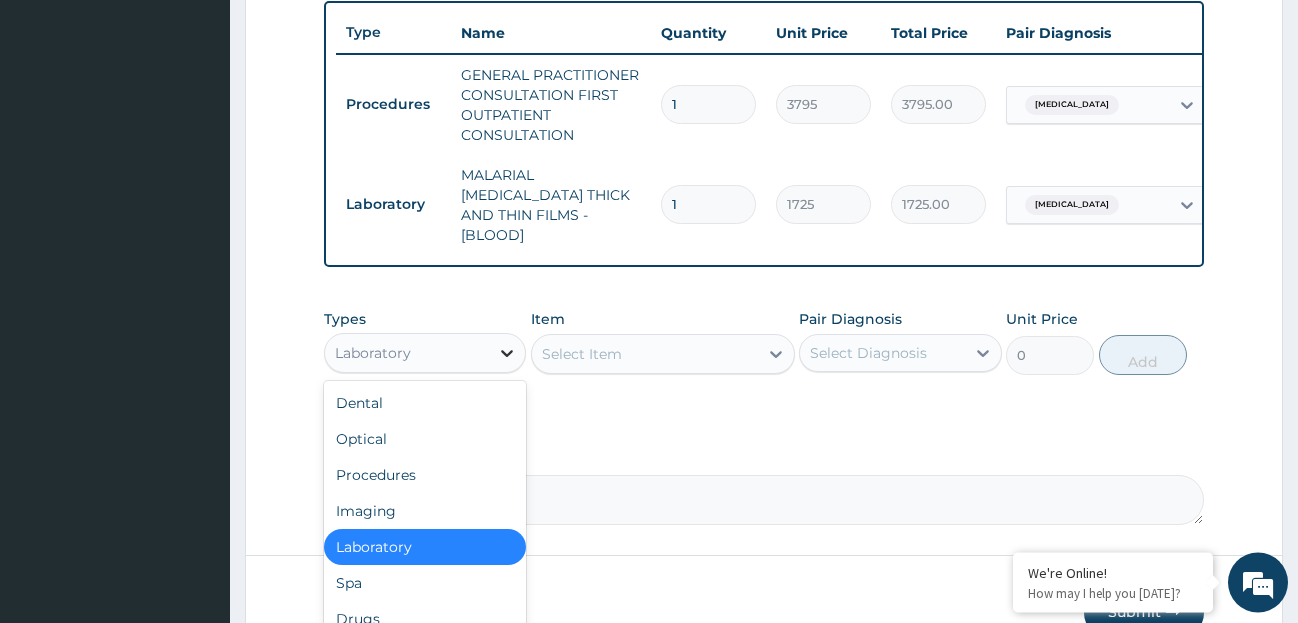 click 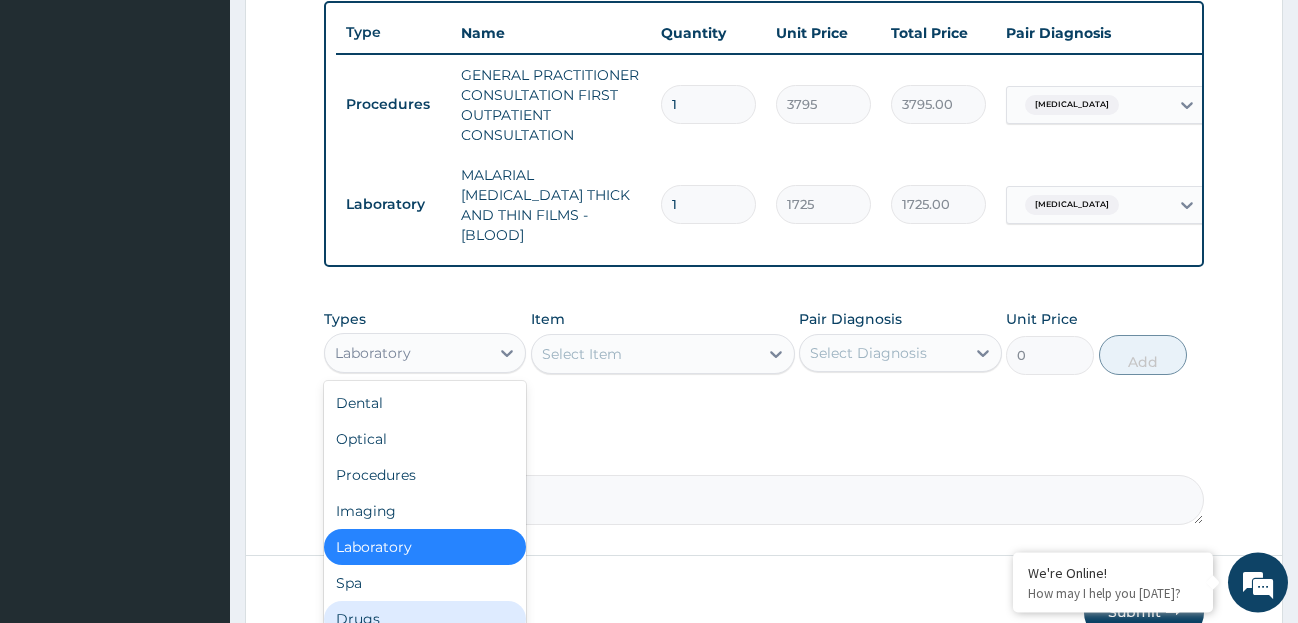 click on "Drugs" at bounding box center [425, 619] 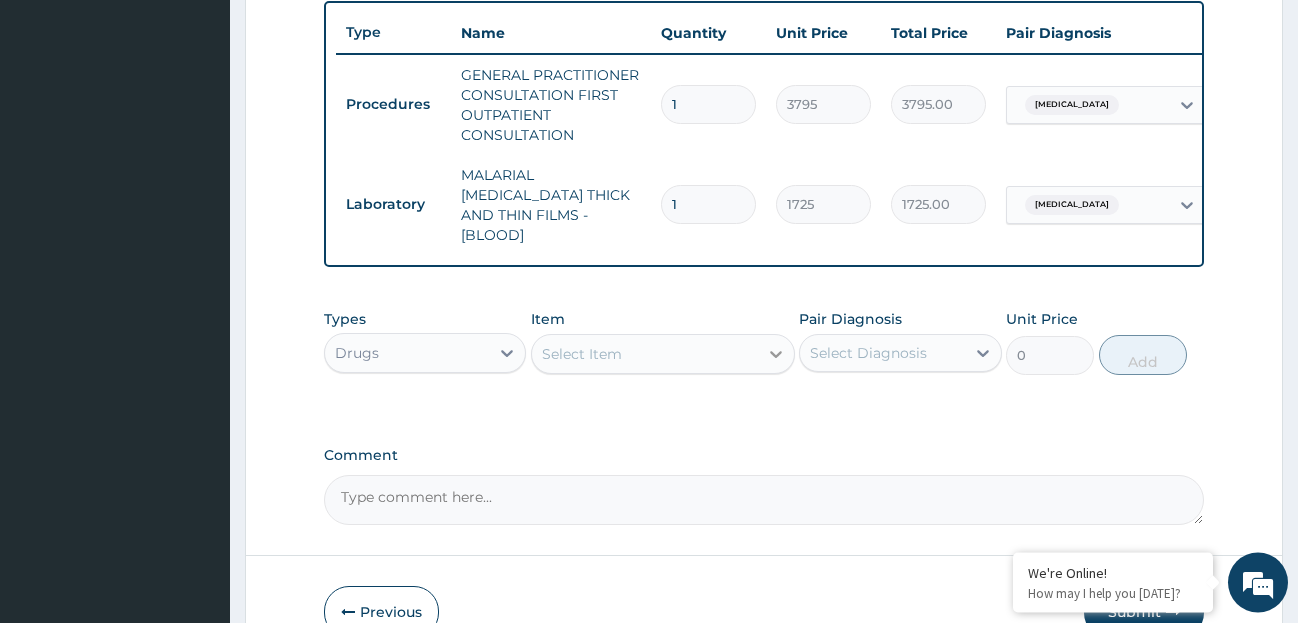 click 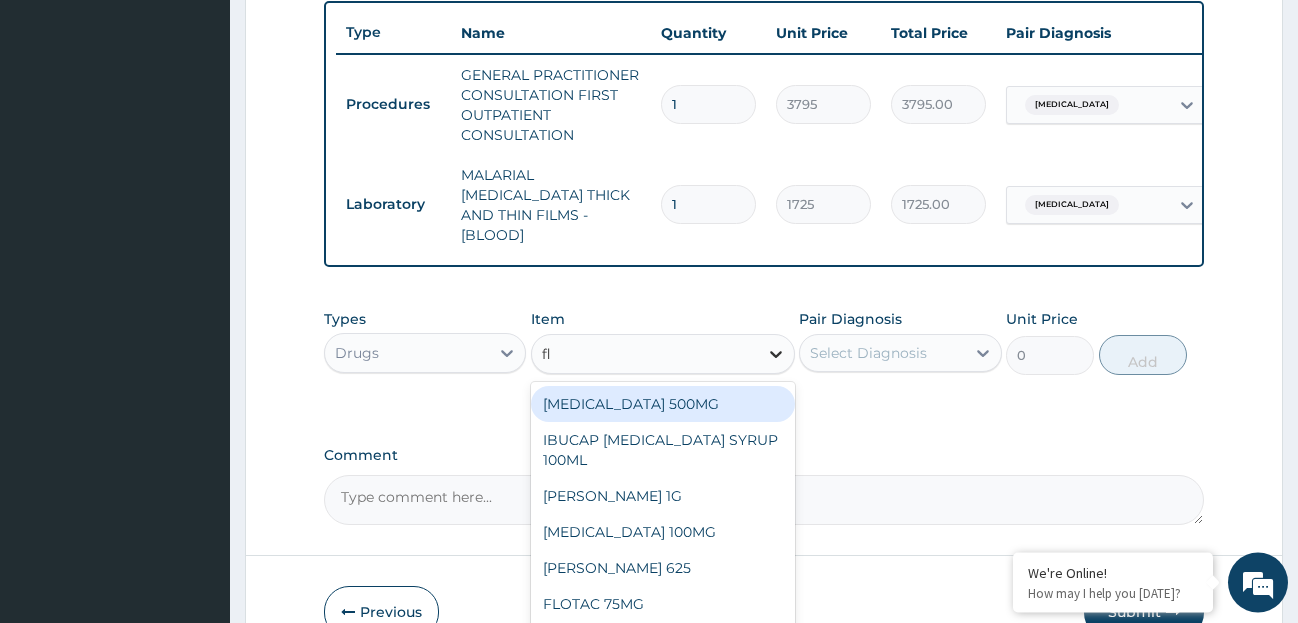 type on "fla" 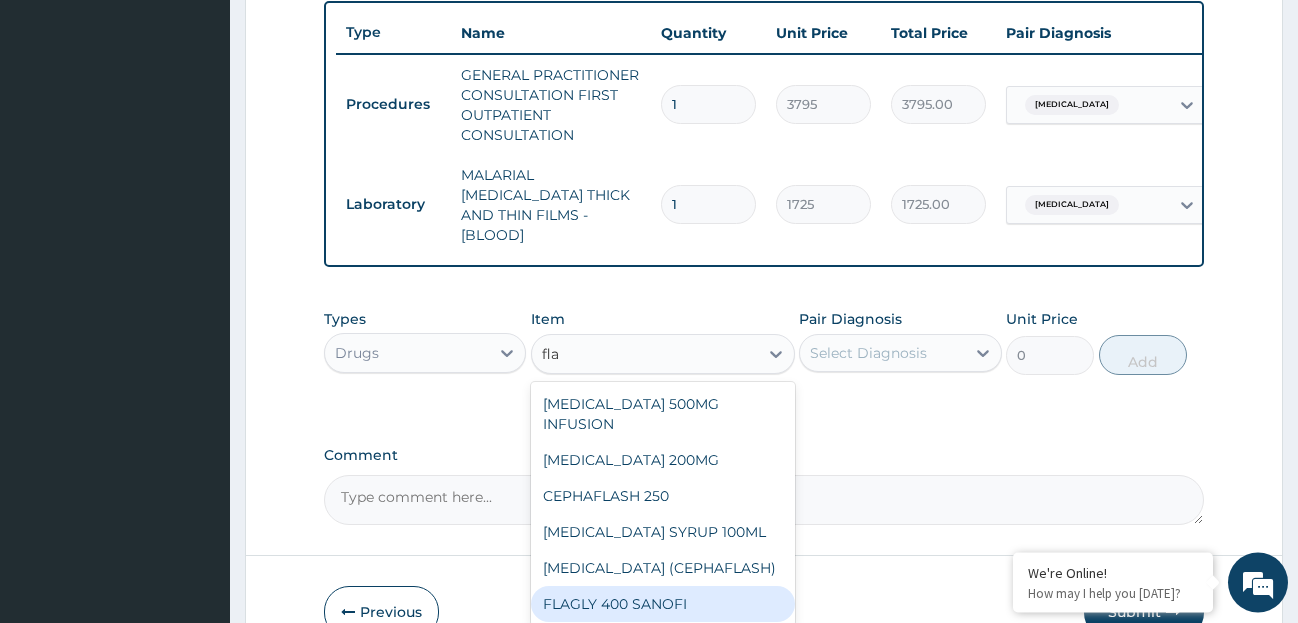 click on "FLAGLY 400 SANOFI" at bounding box center [663, 604] 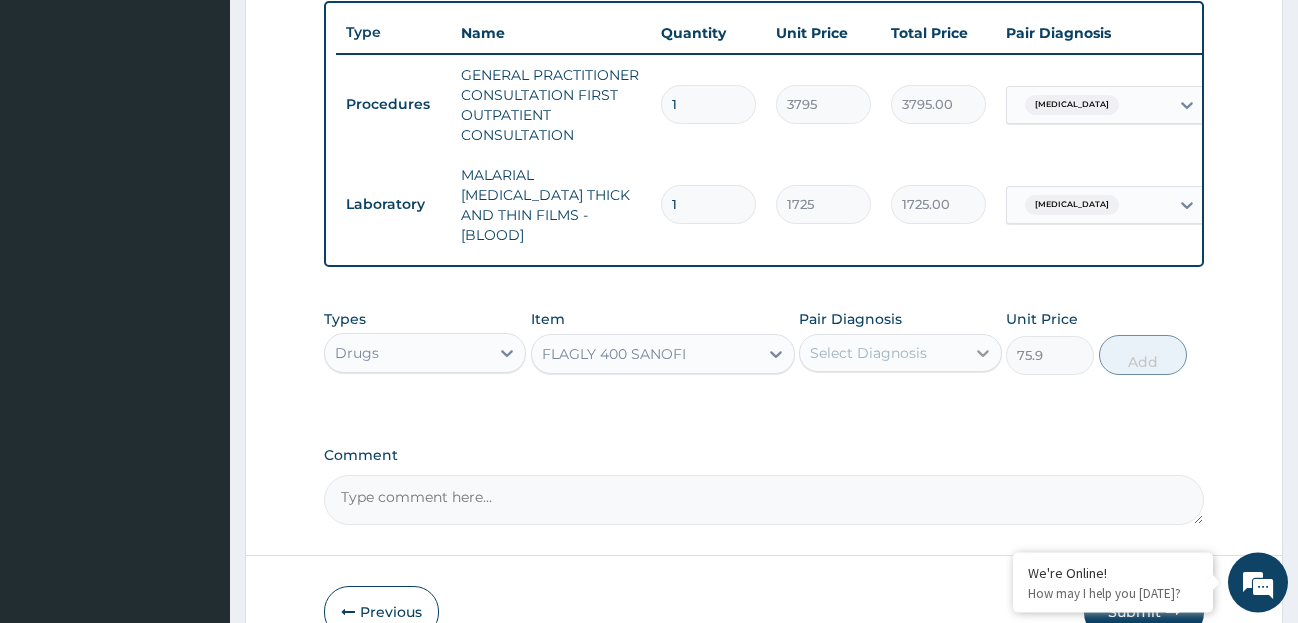 click 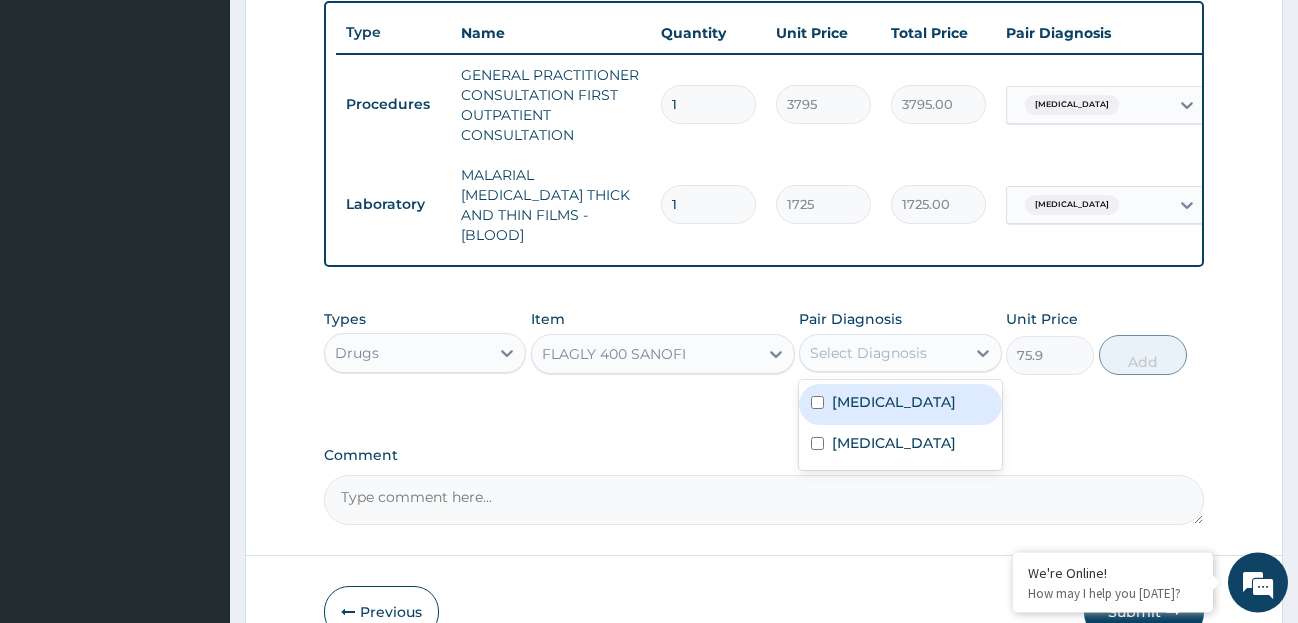 click on "Genital infection" at bounding box center (894, 402) 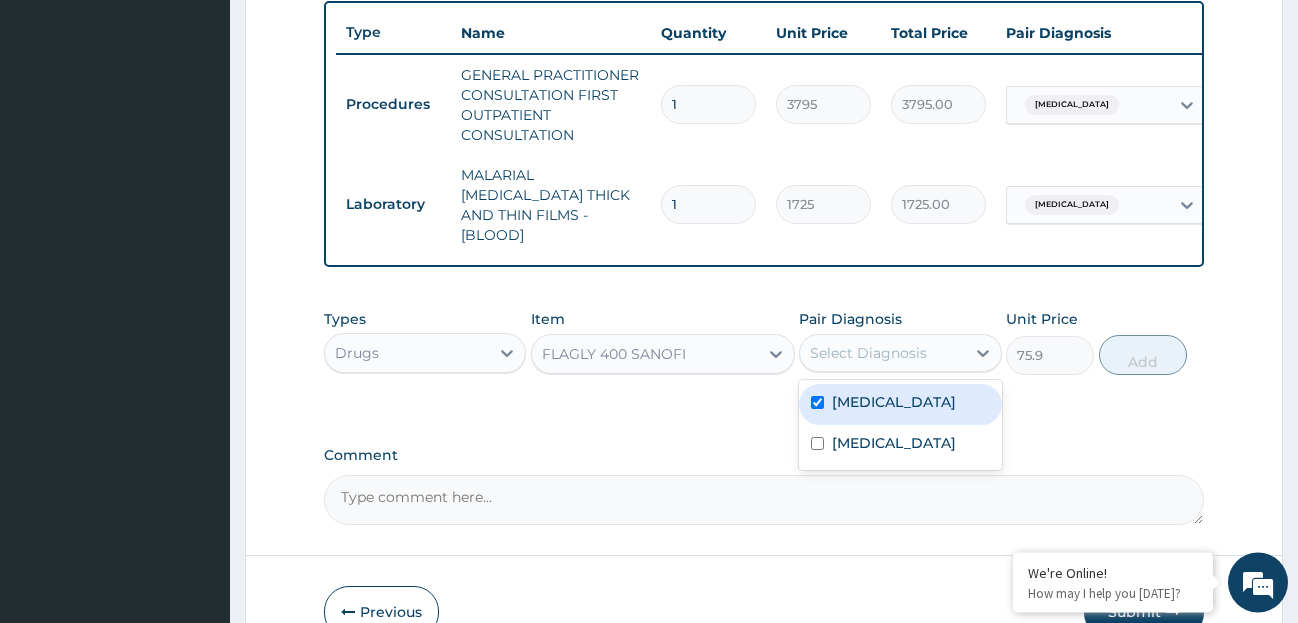 checkbox on "true" 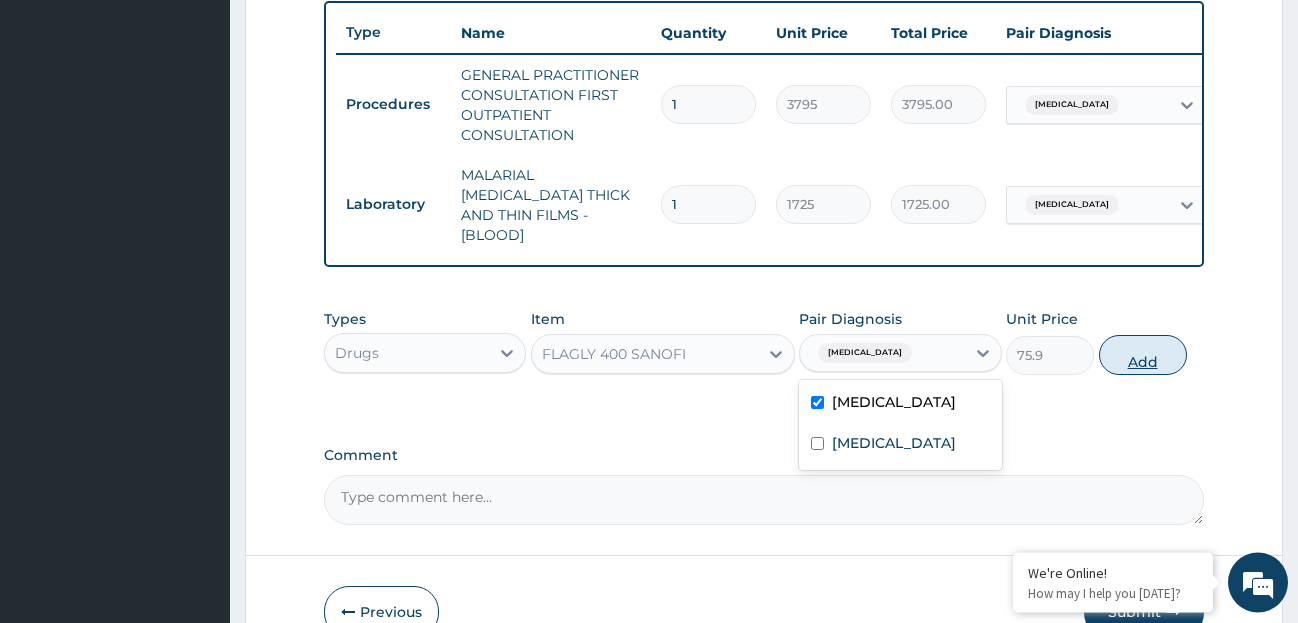 click on "Add" at bounding box center [1143, 355] 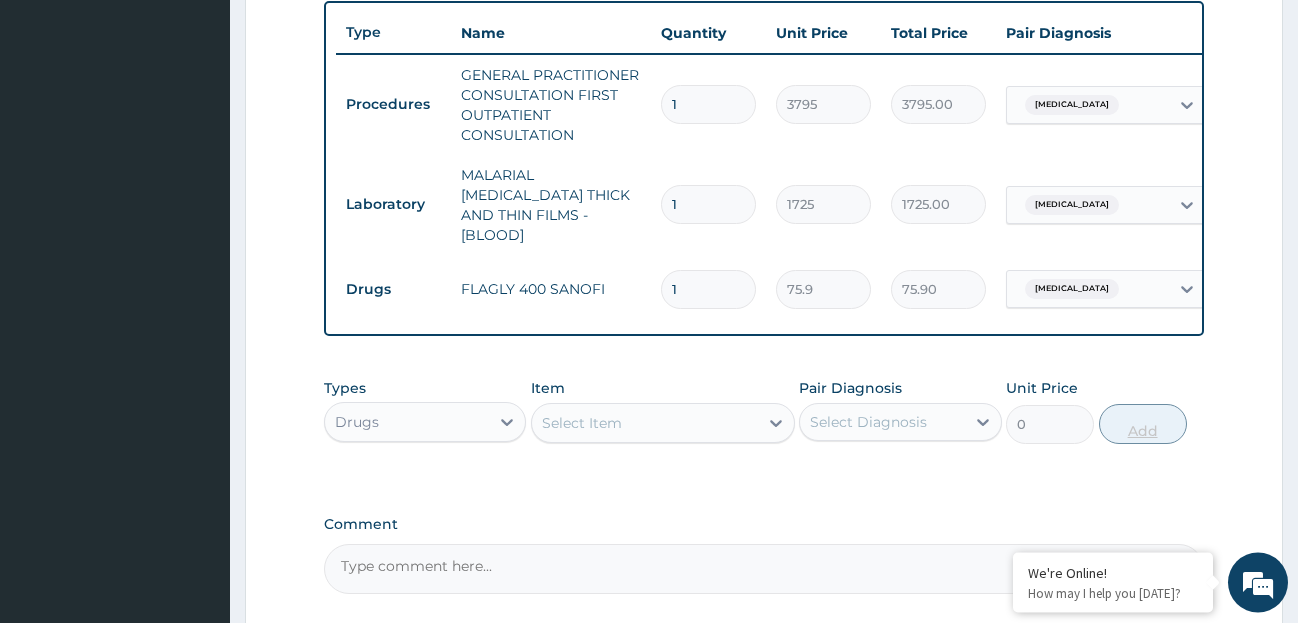 type 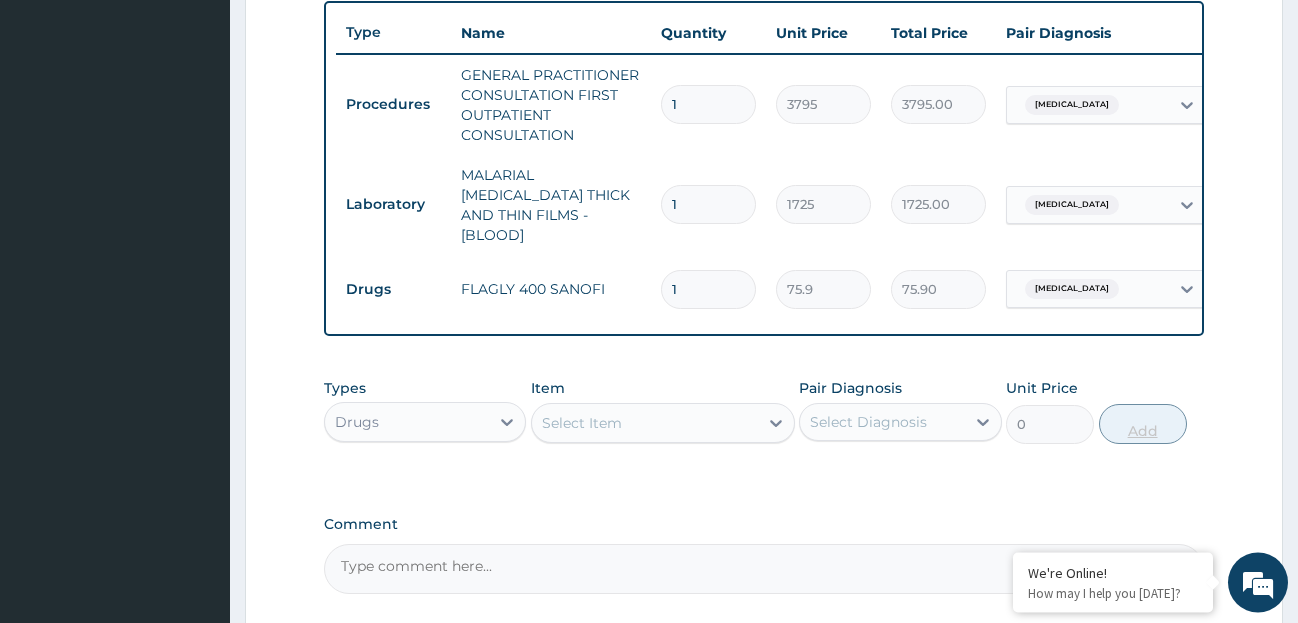 type on "0.00" 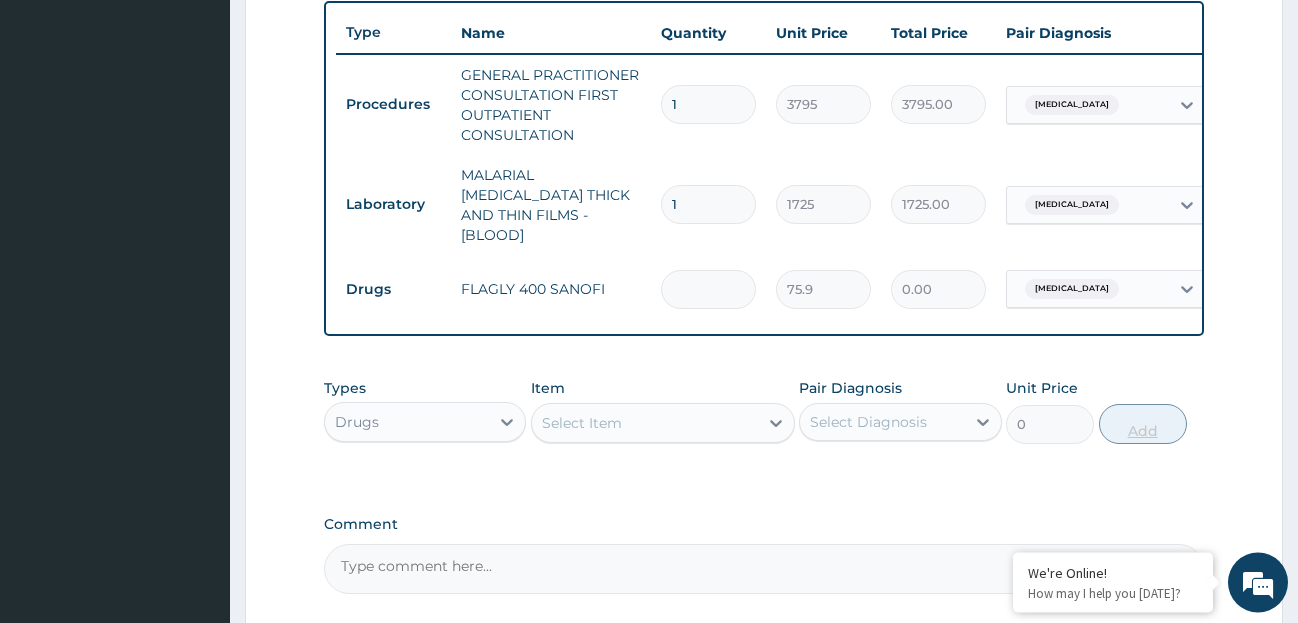 type on "2" 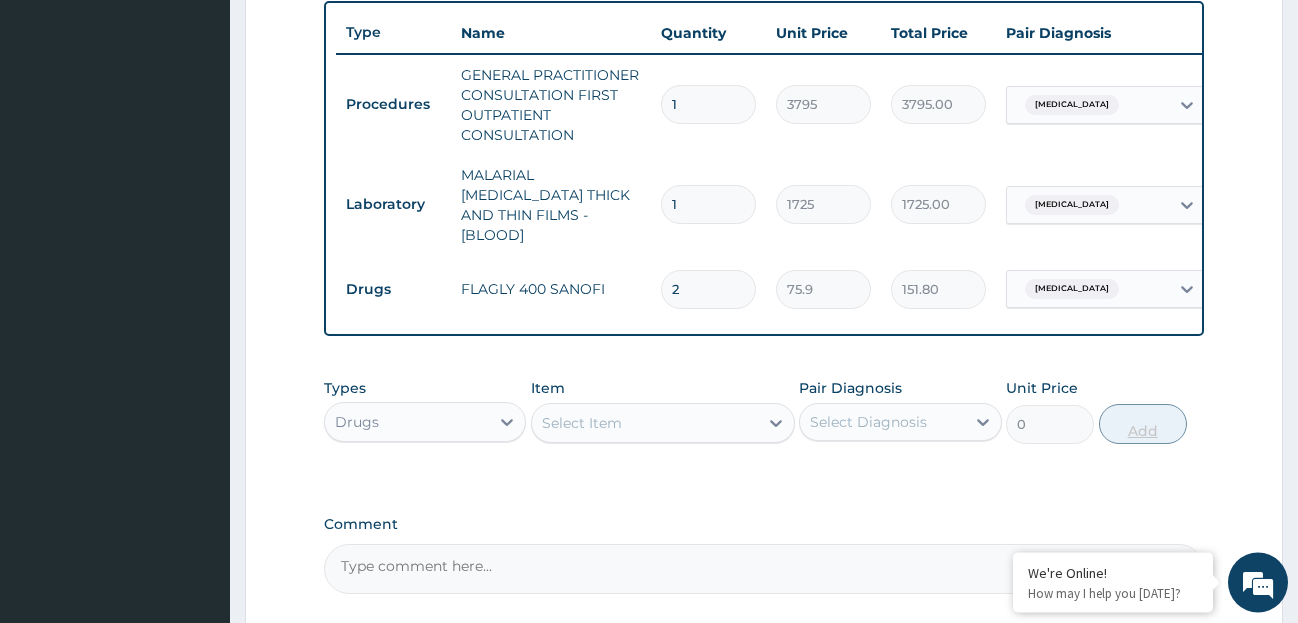 type on "20" 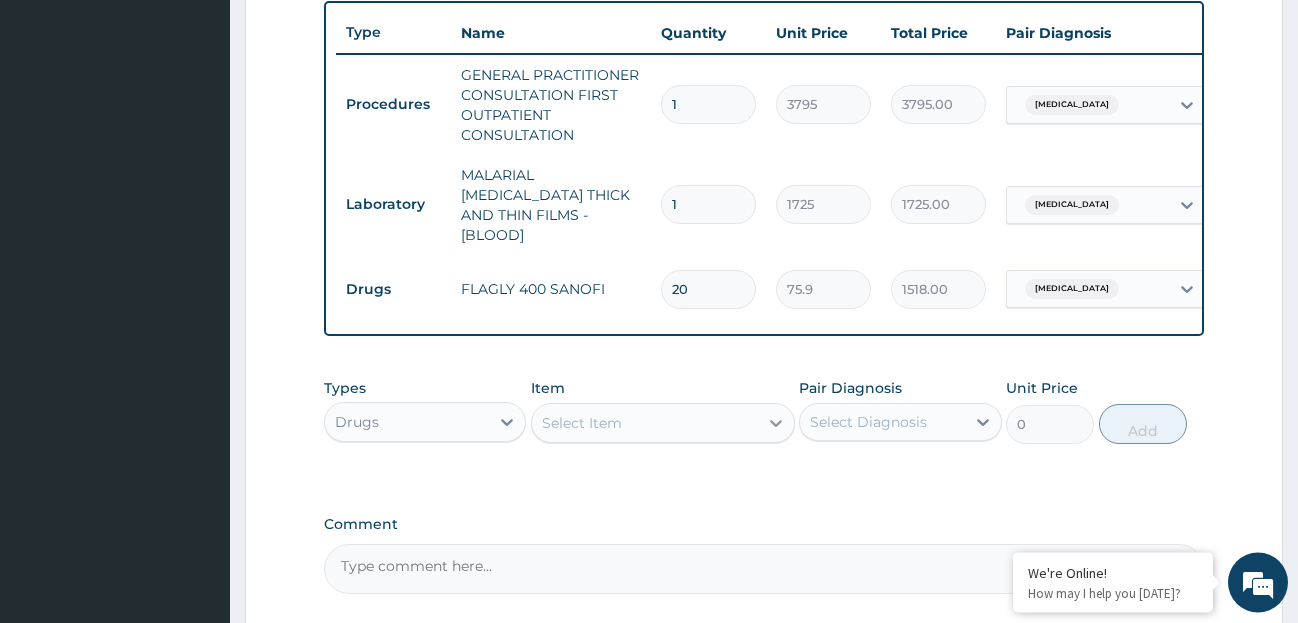 type on "20" 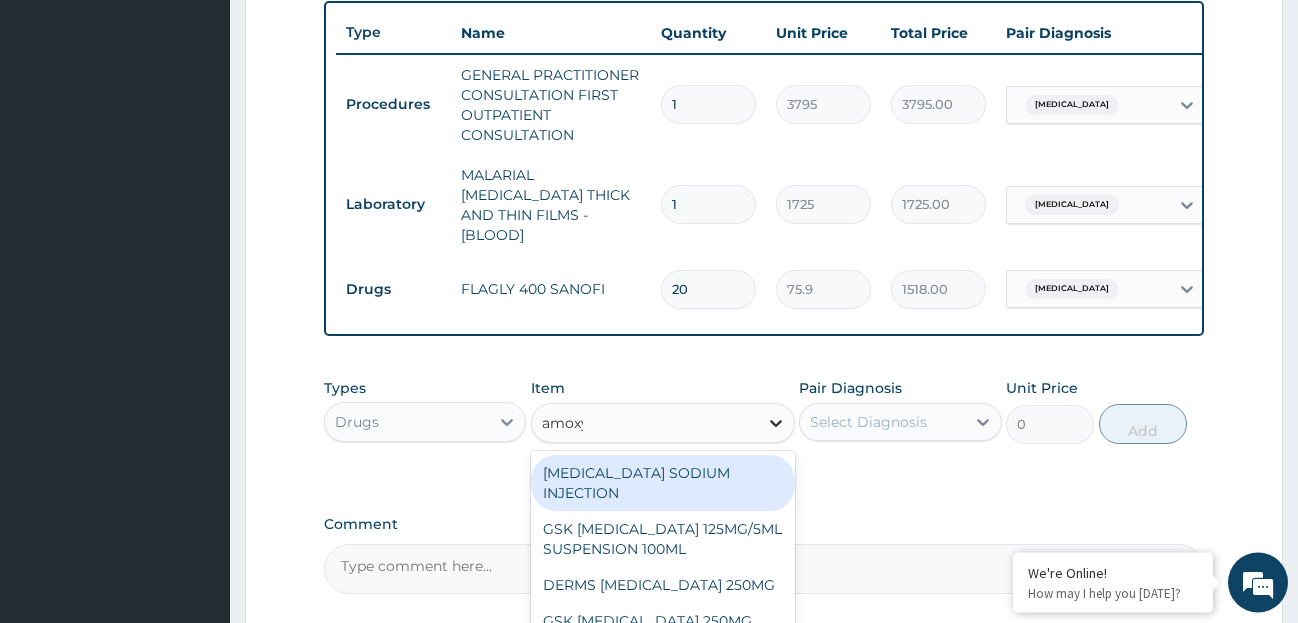type on "amox" 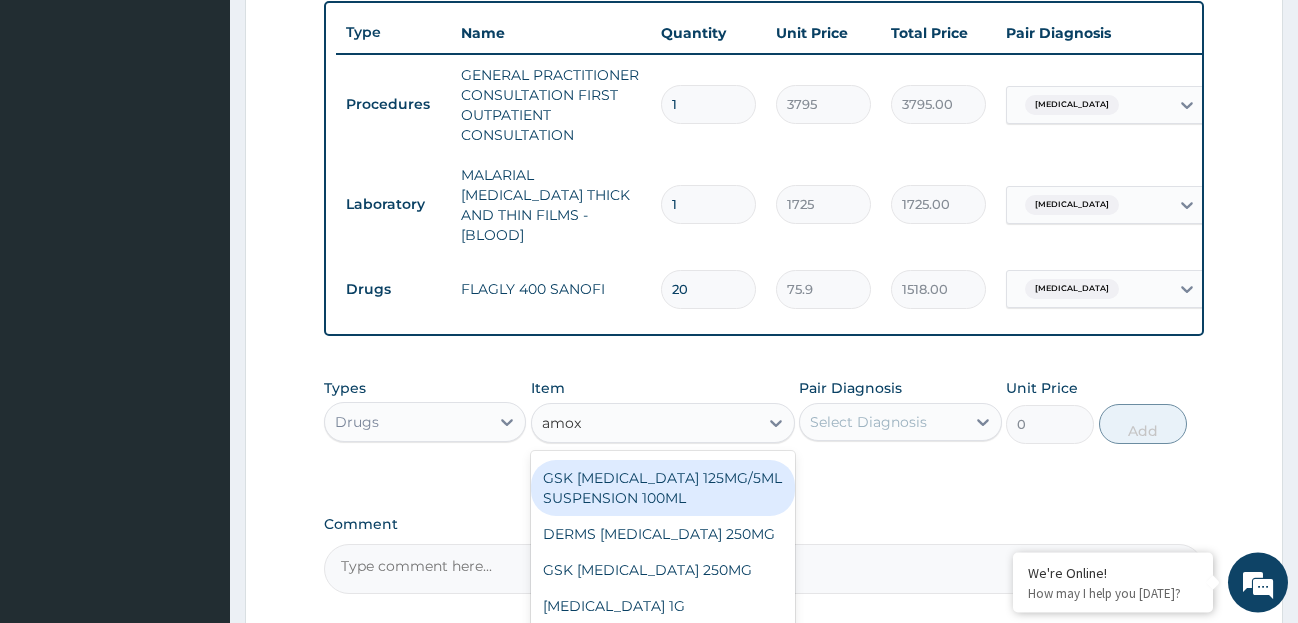 scroll, scrollTop: 56, scrollLeft: 0, axis: vertical 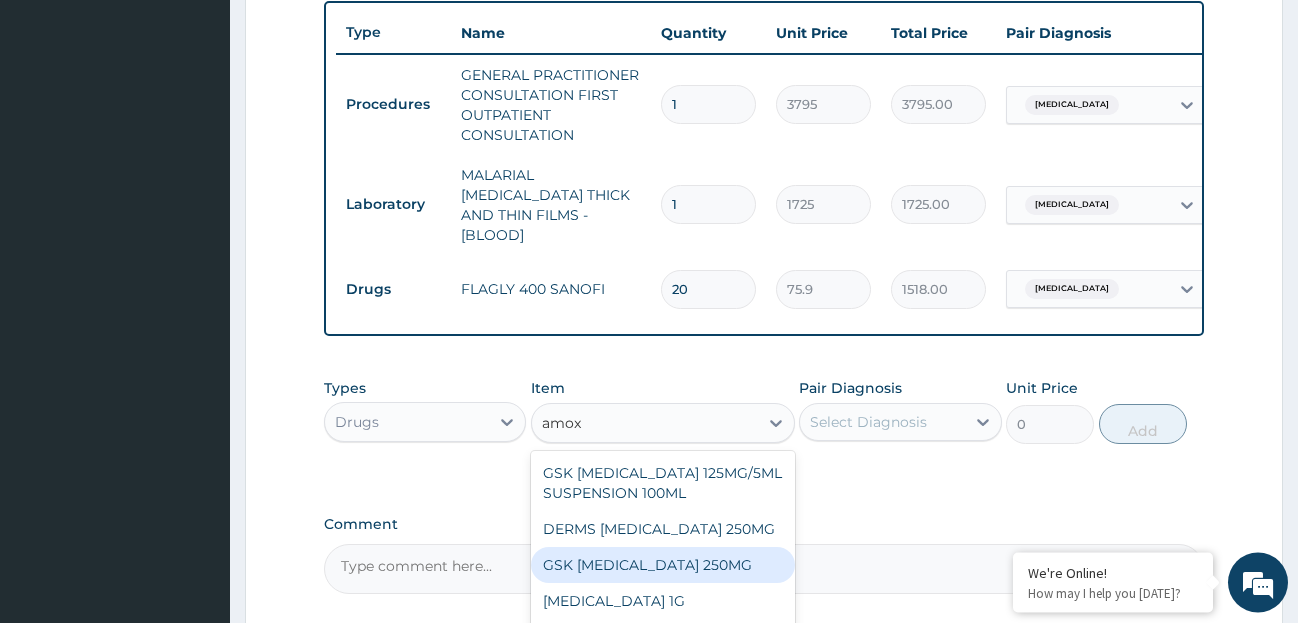 click on "GSK AMOXIL 250MG" at bounding box center (663, 565) 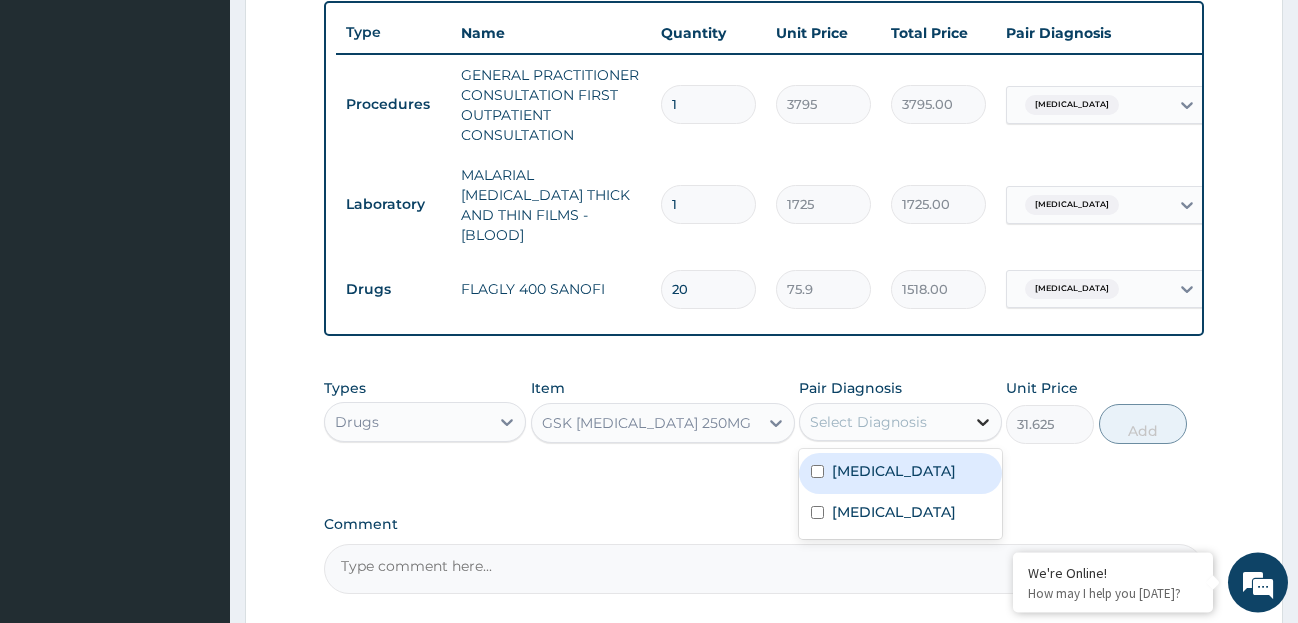 click 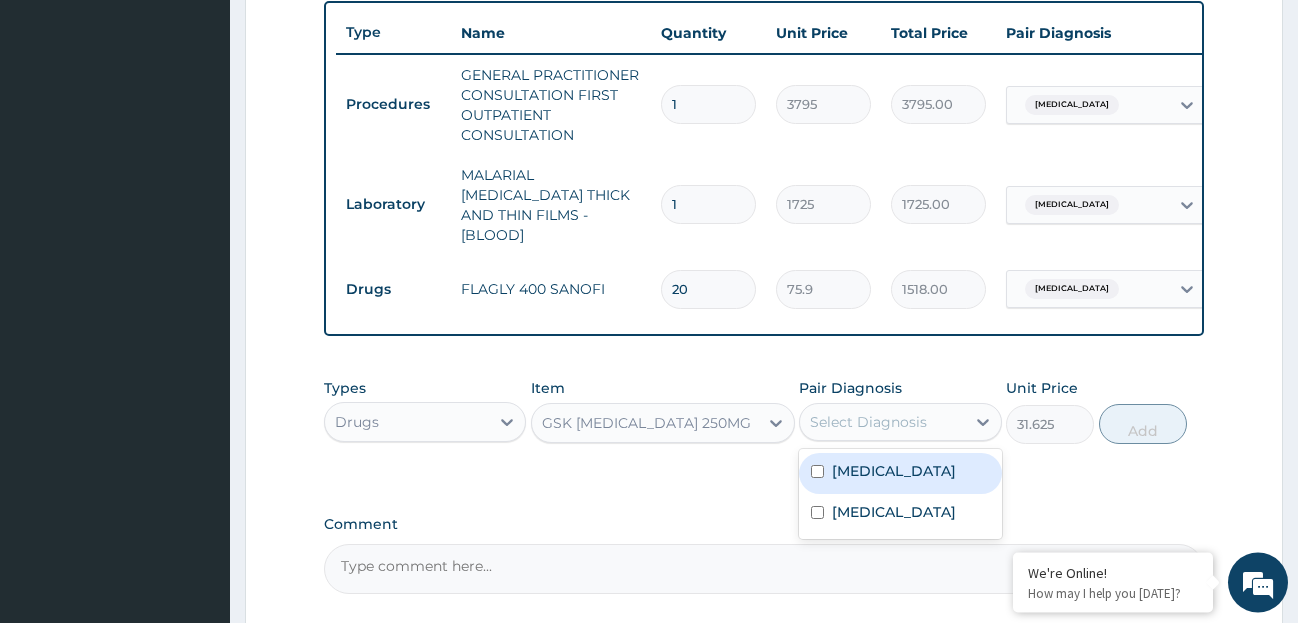 click on "Genital infection" at bounding box center (894, 471) 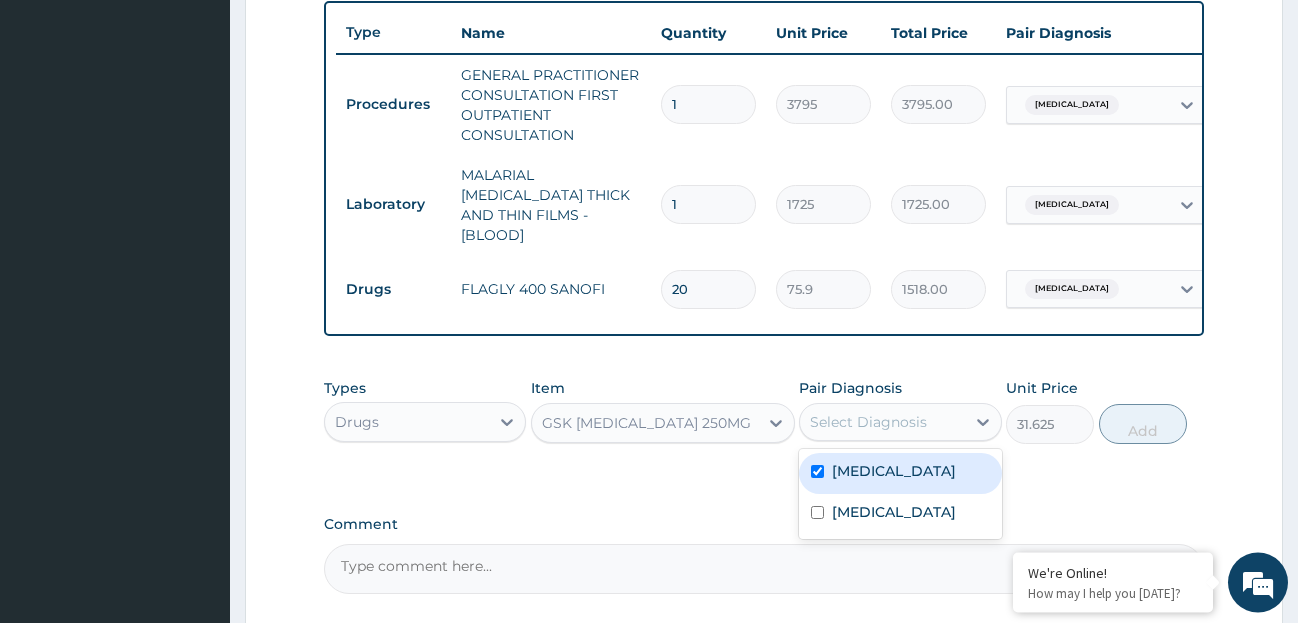 checkbox on "true" 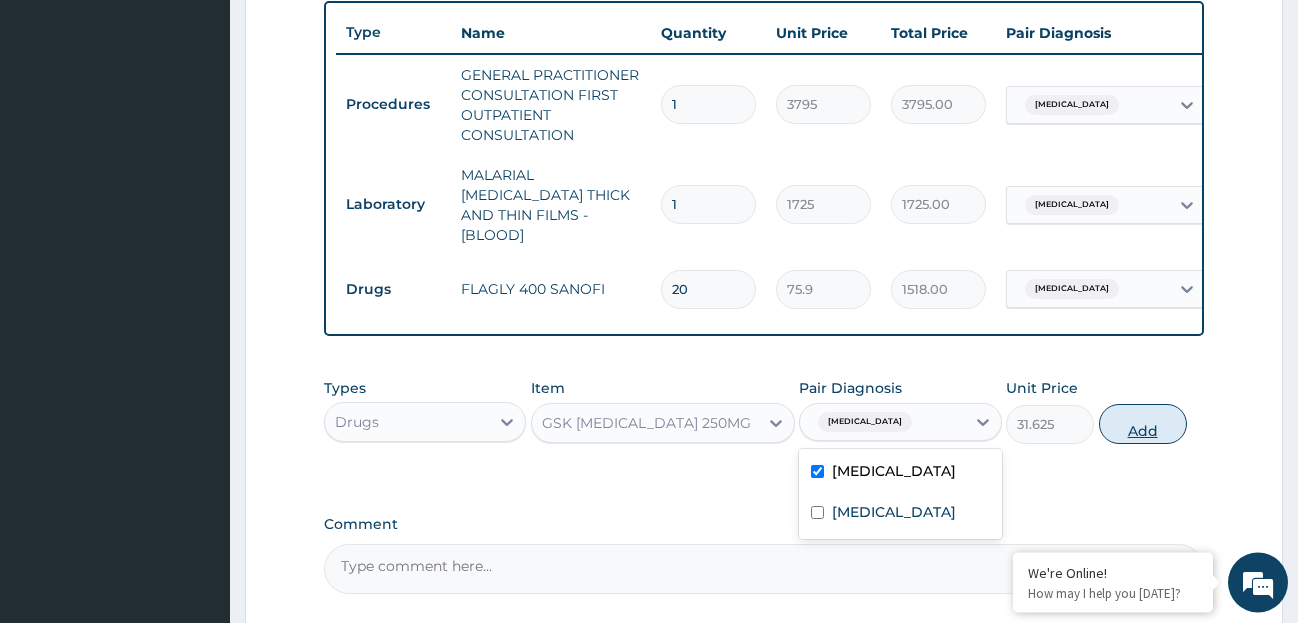 click on "Add" at bounding box center (1143, 424) 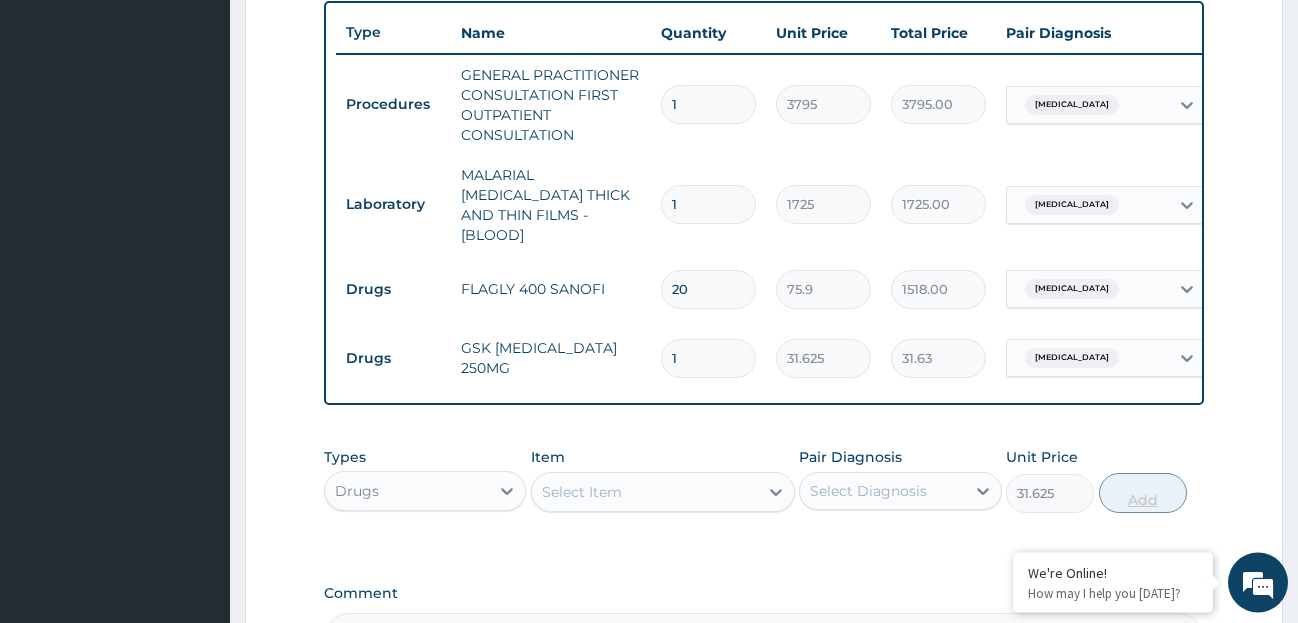 type on "0" 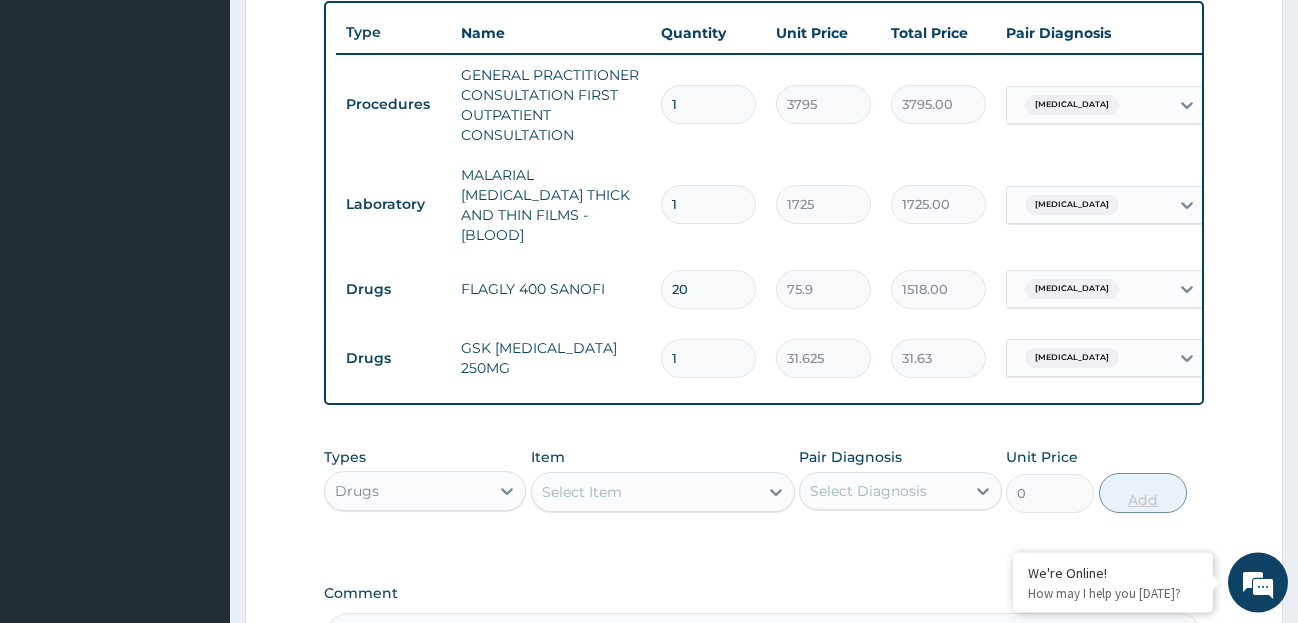 type 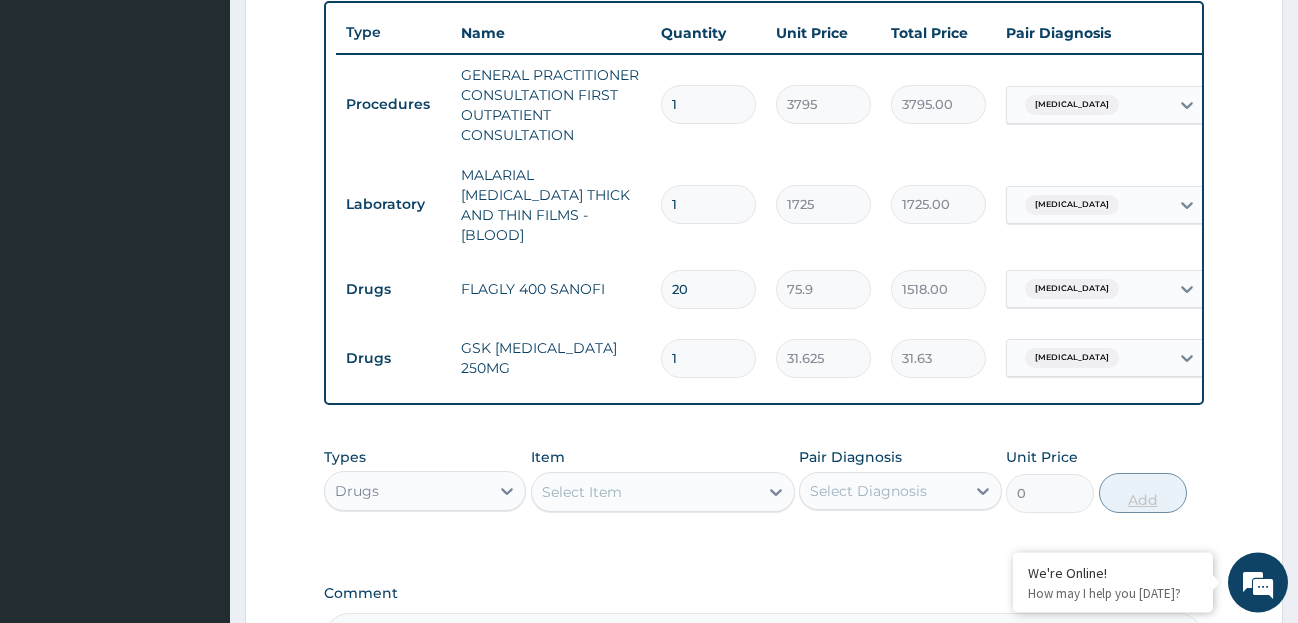 type on "0.00" 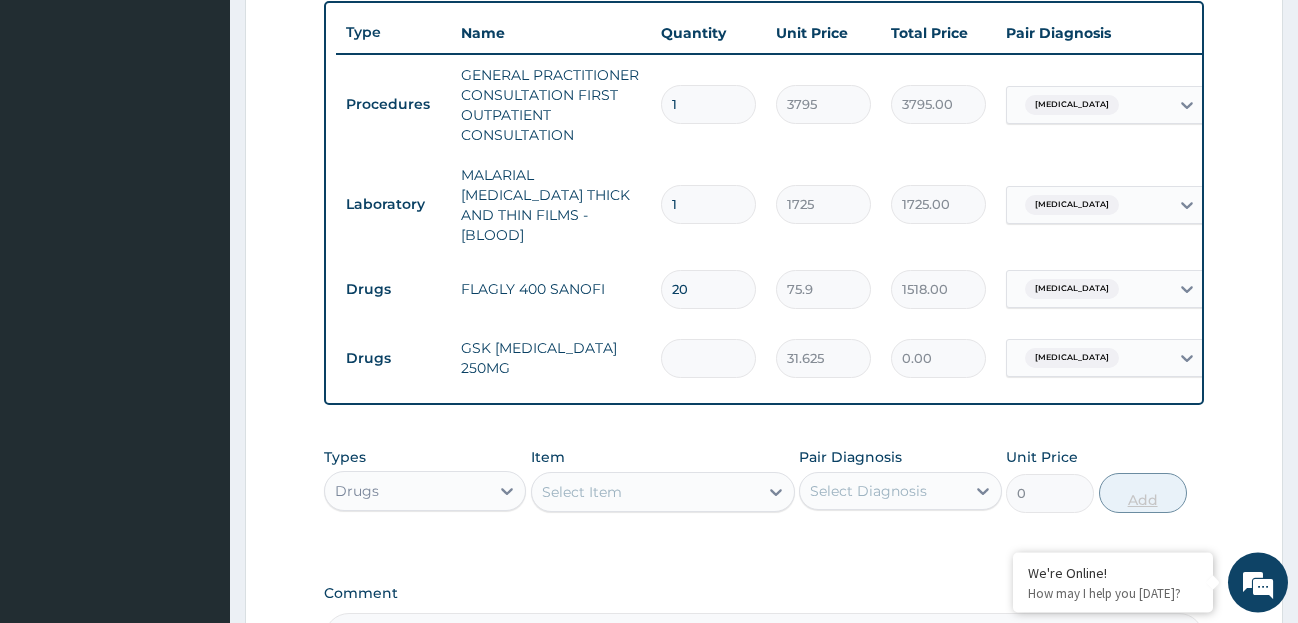 type on "2" 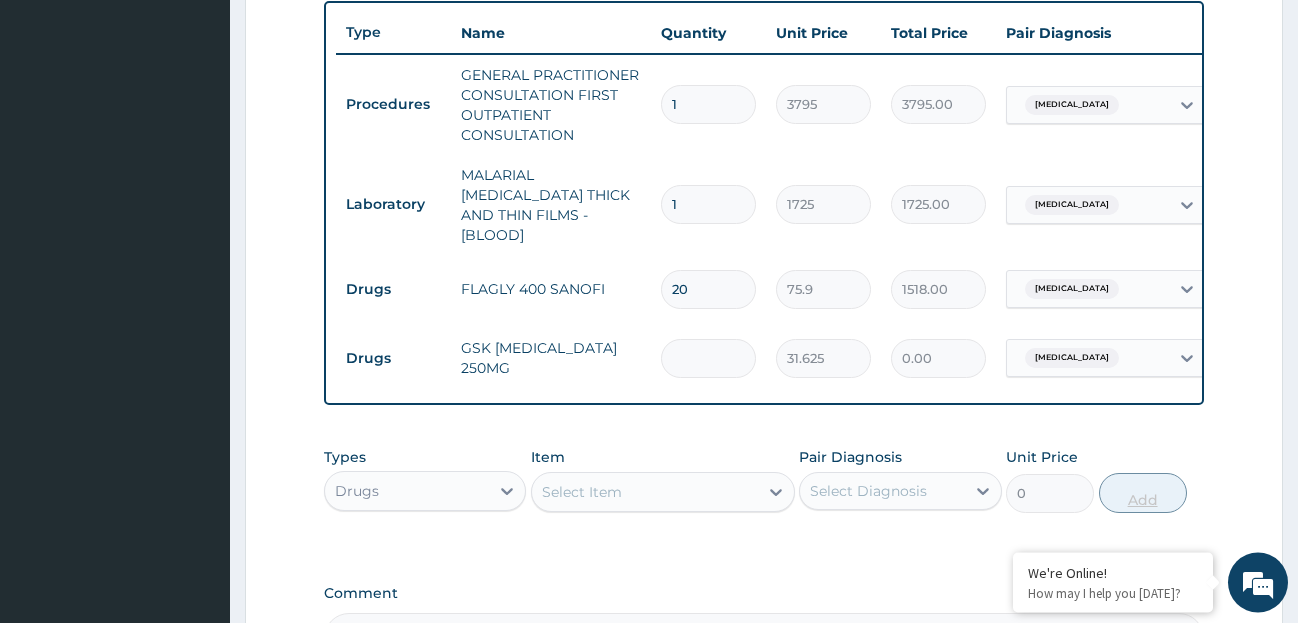 type on "63.25" 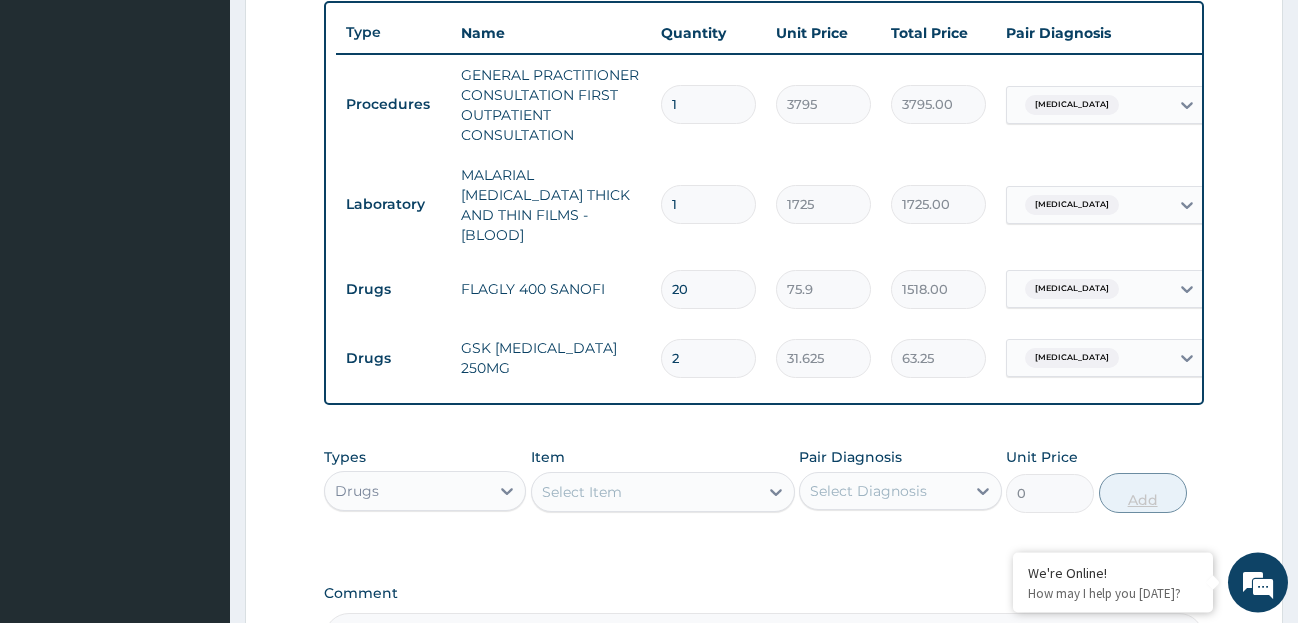 type on "20" 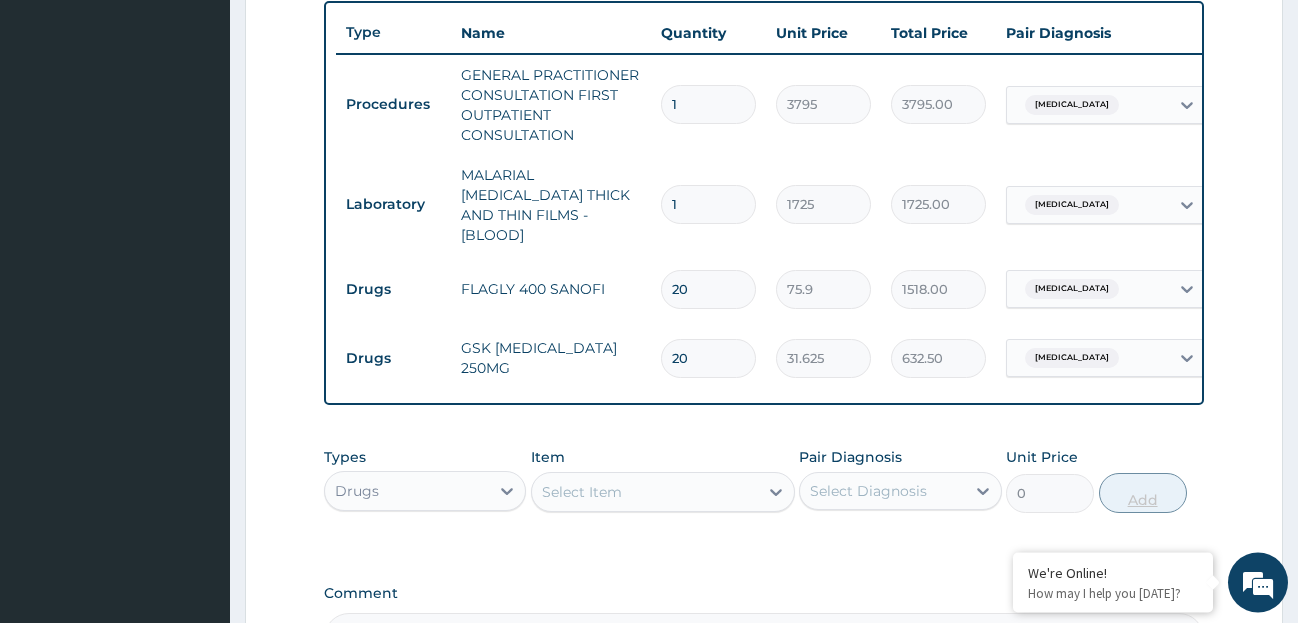 type on "2" 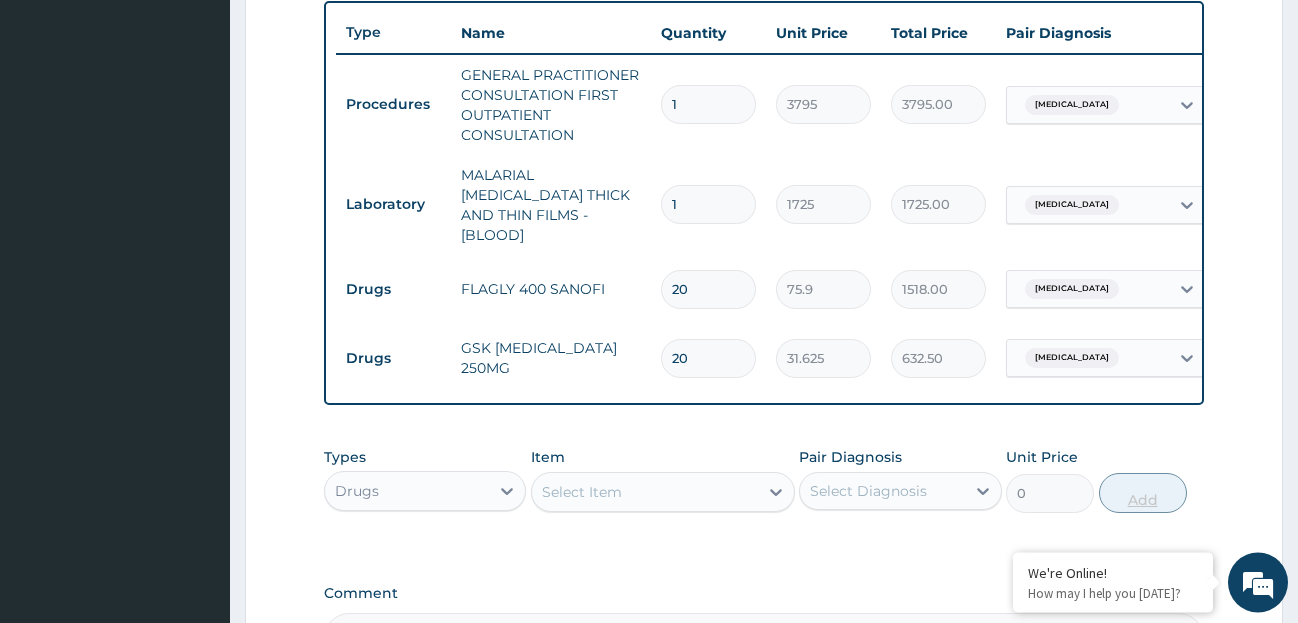 type on "63.25" 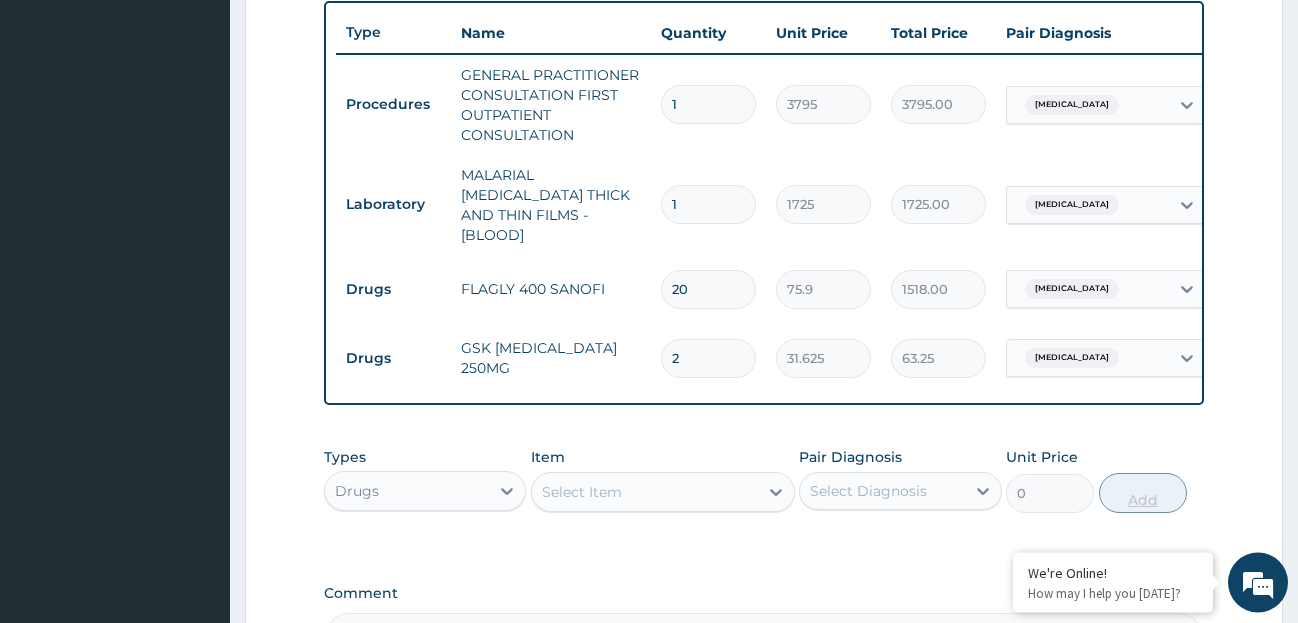 type 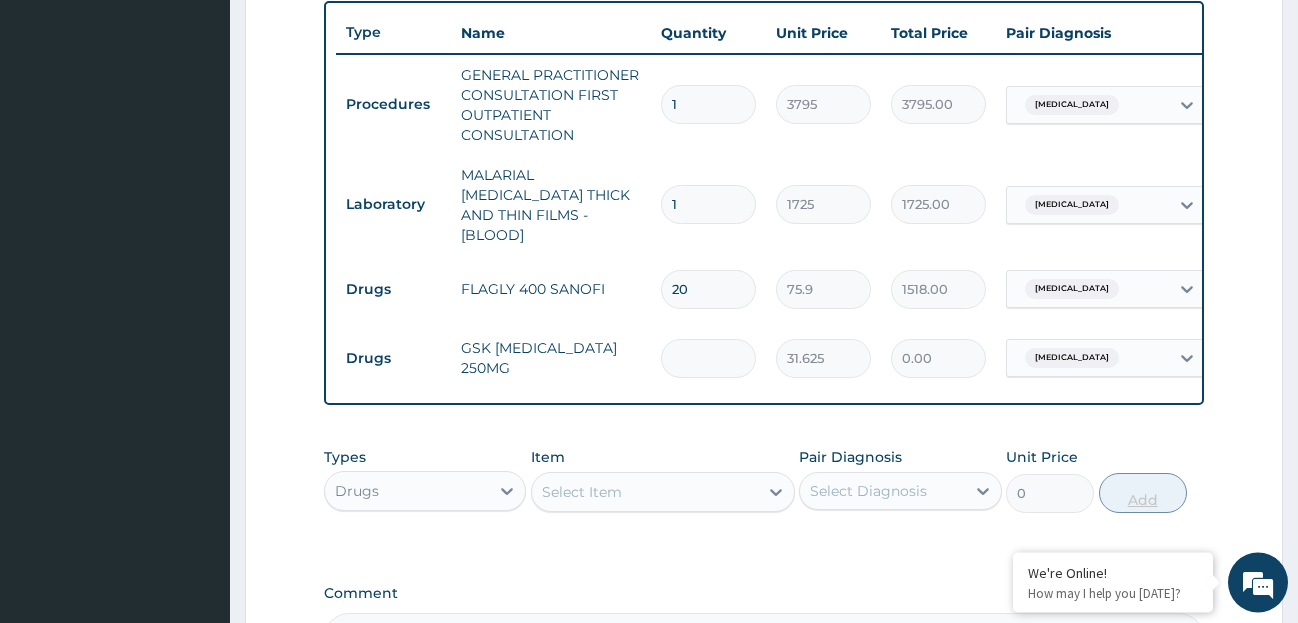 type on "4" 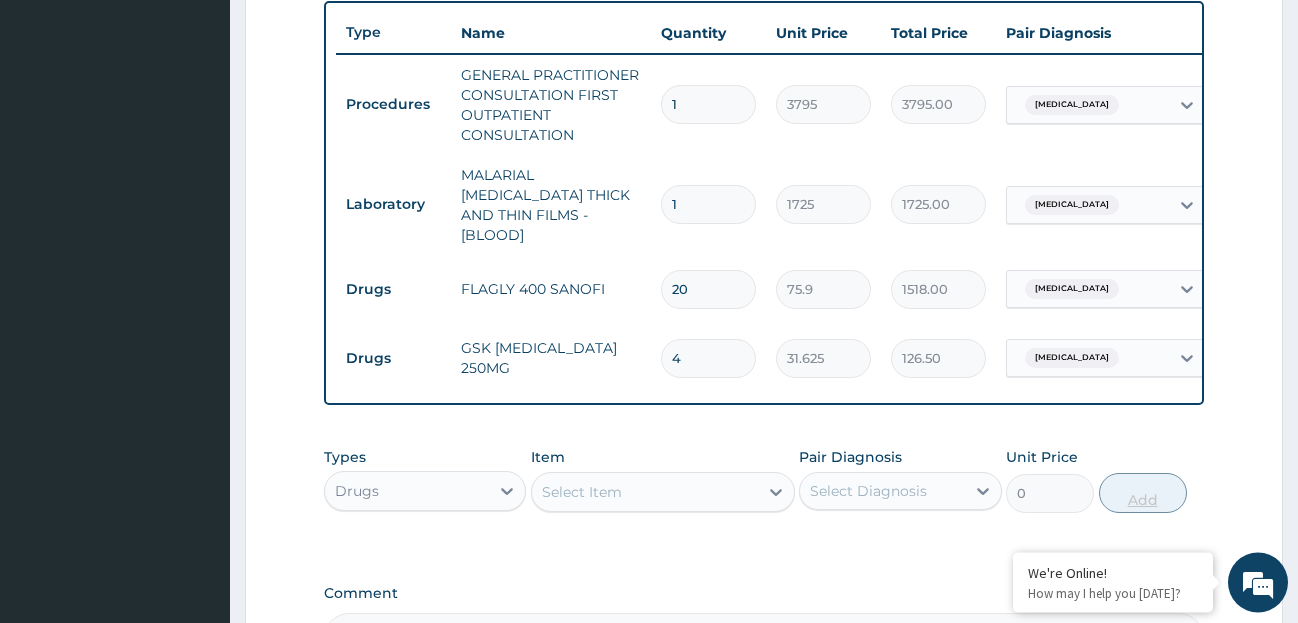 type on "40" 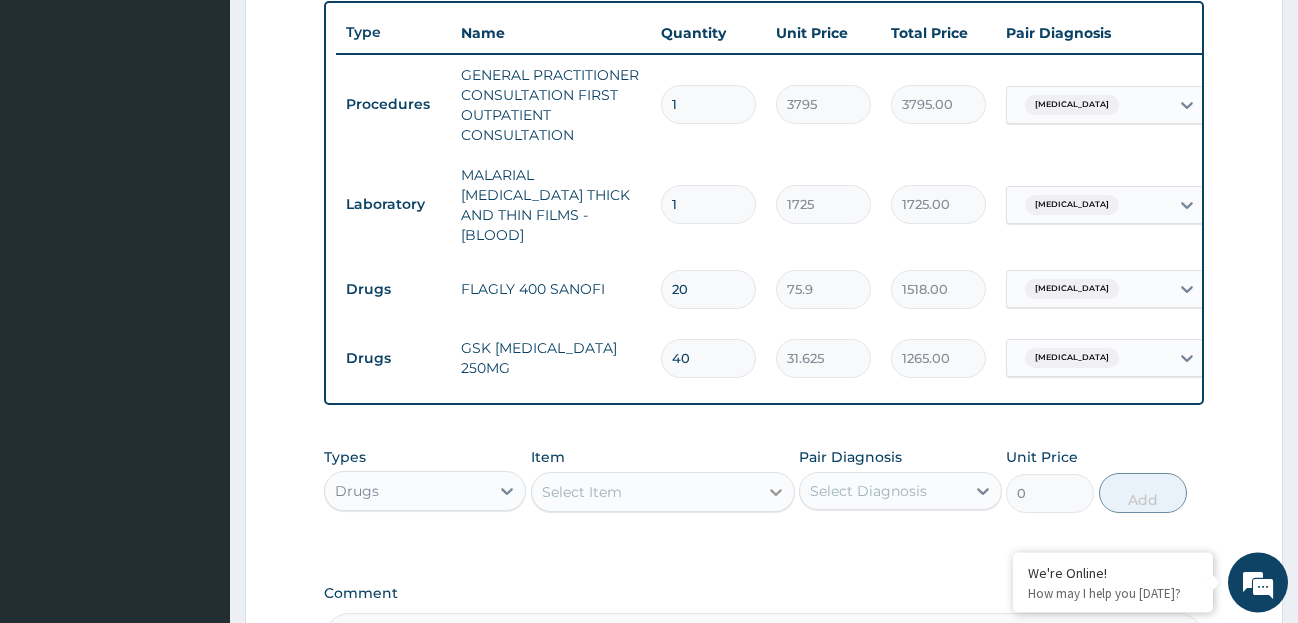 type on "40" 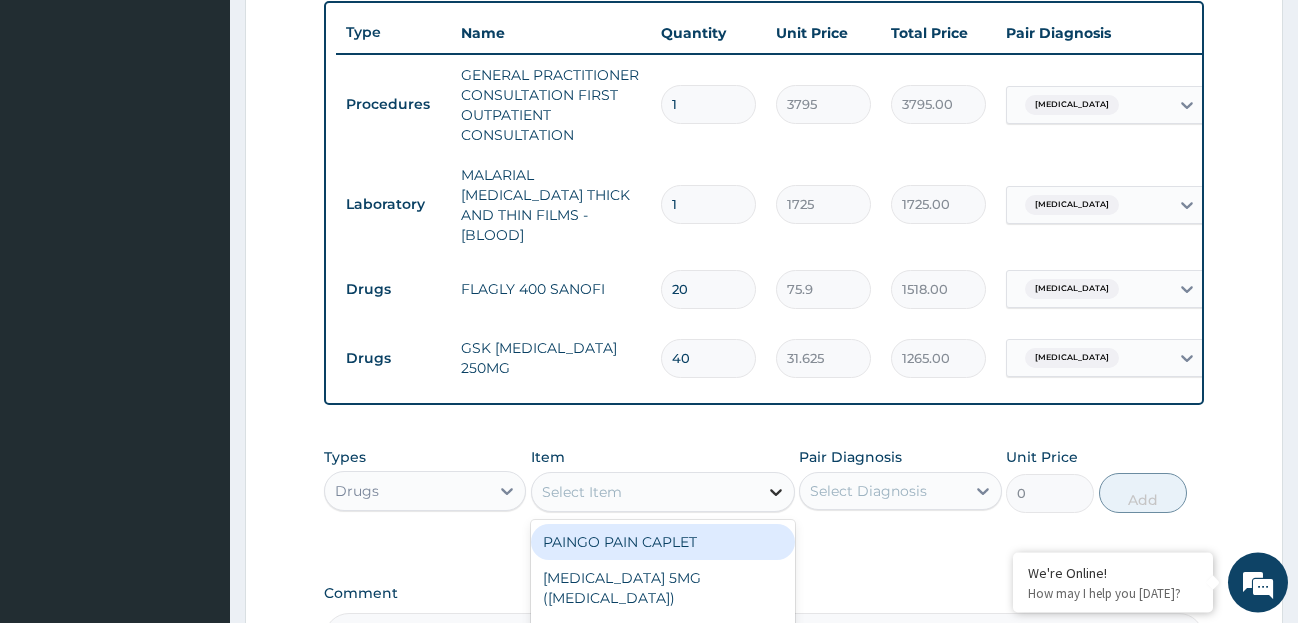 click 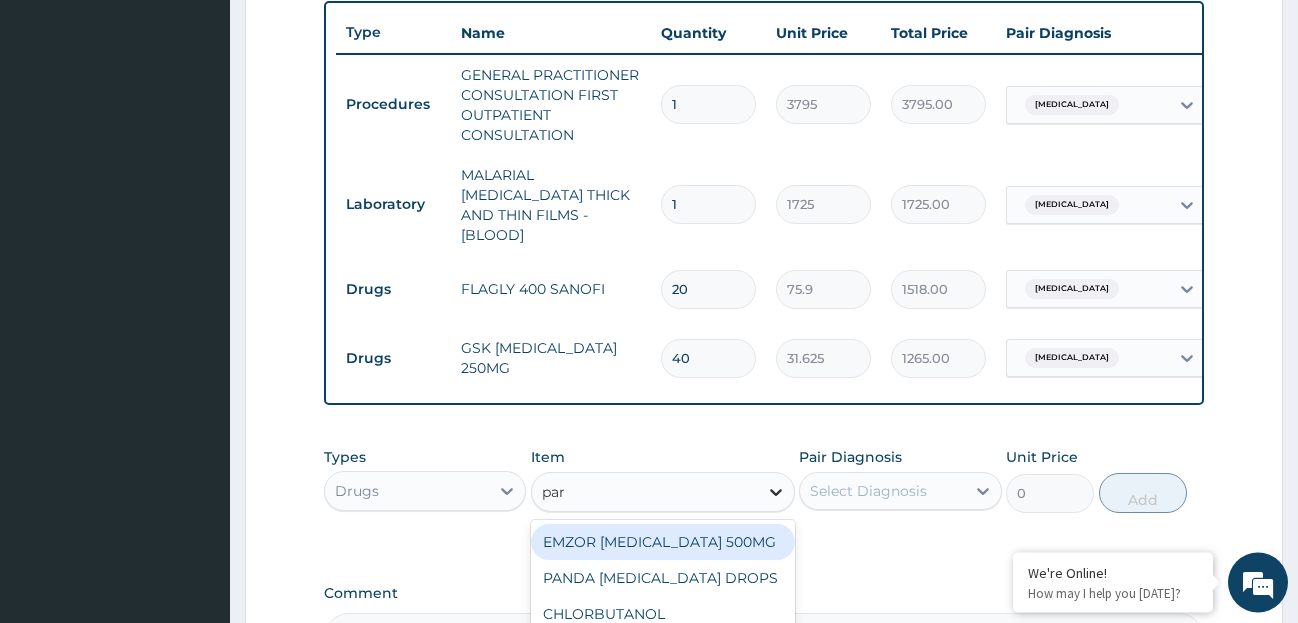 type on "para" 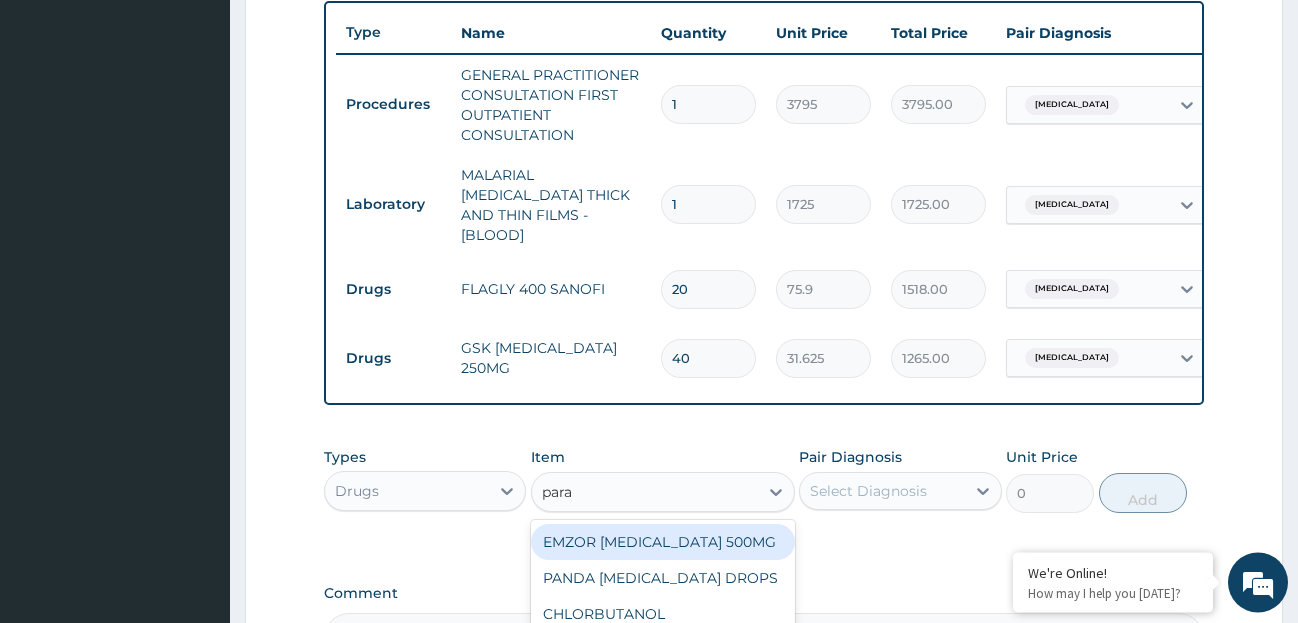 click on "EMZOR [MEDICAL_DATA] 500MG" at bounding box center [663, 542] 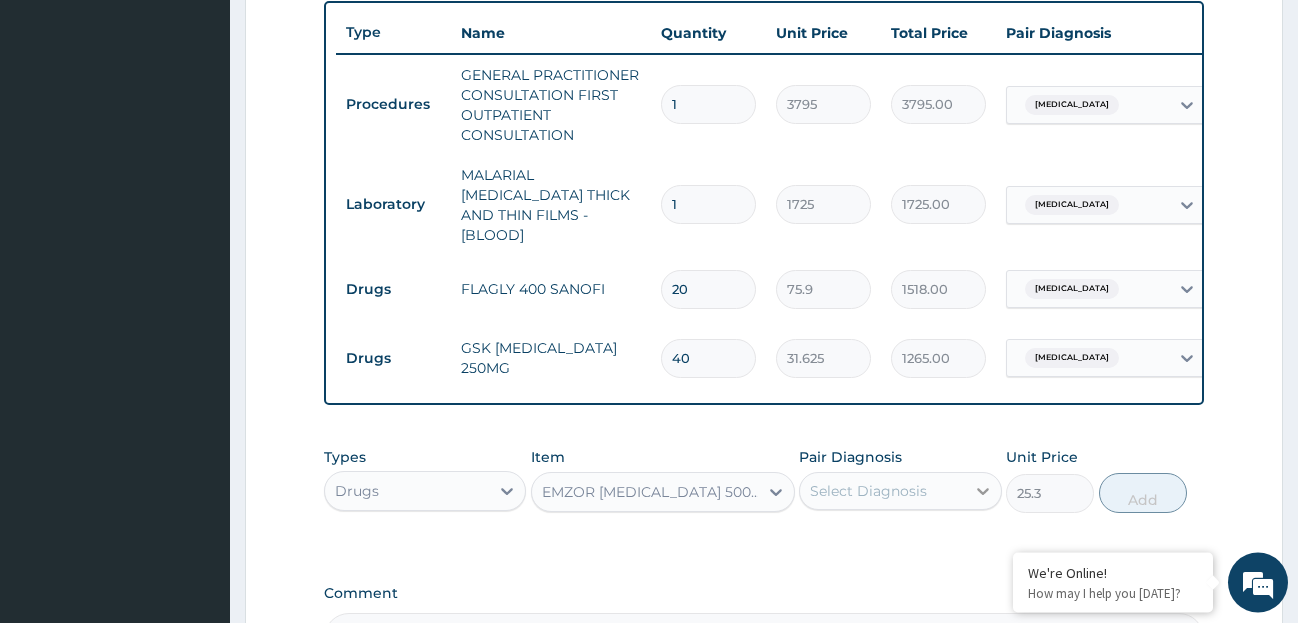 click 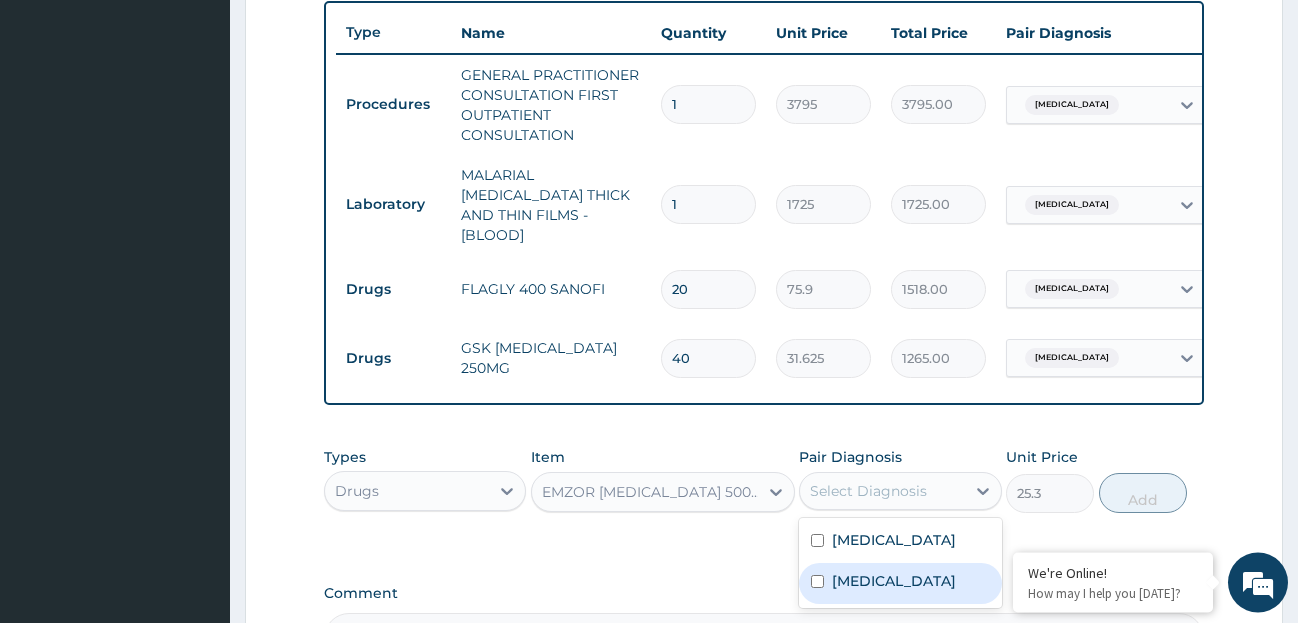 click on "[MEDICAL_DATA]" at bounding box center [894, 581] 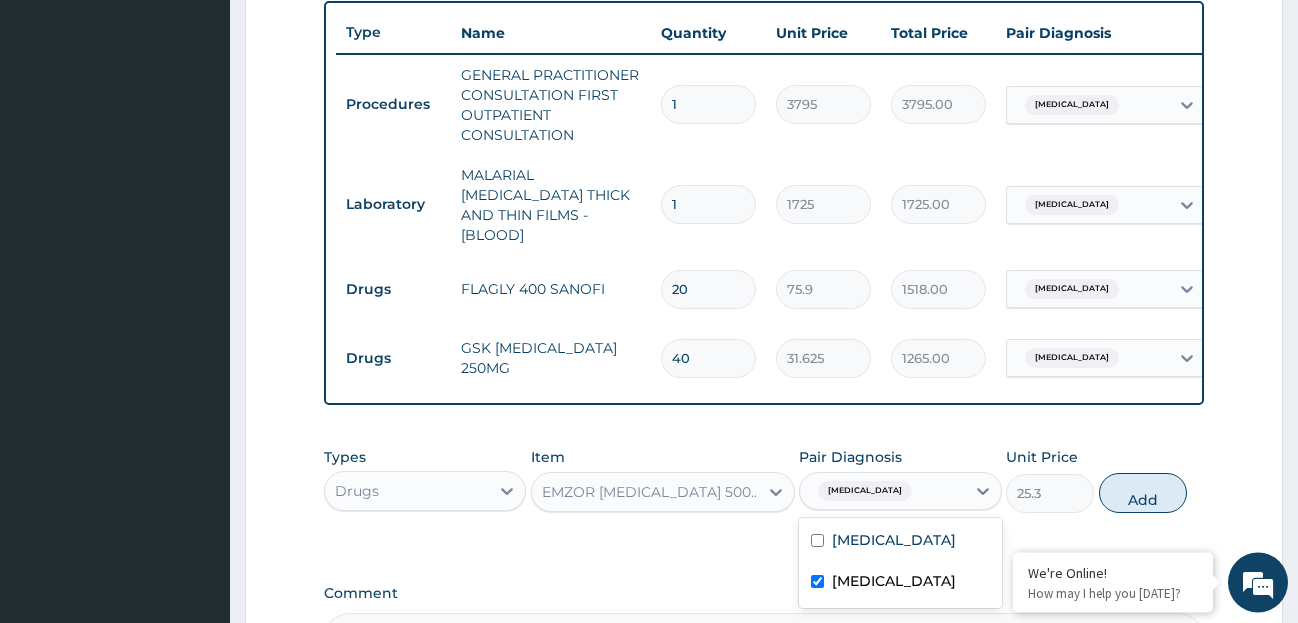 checkbox on "true" 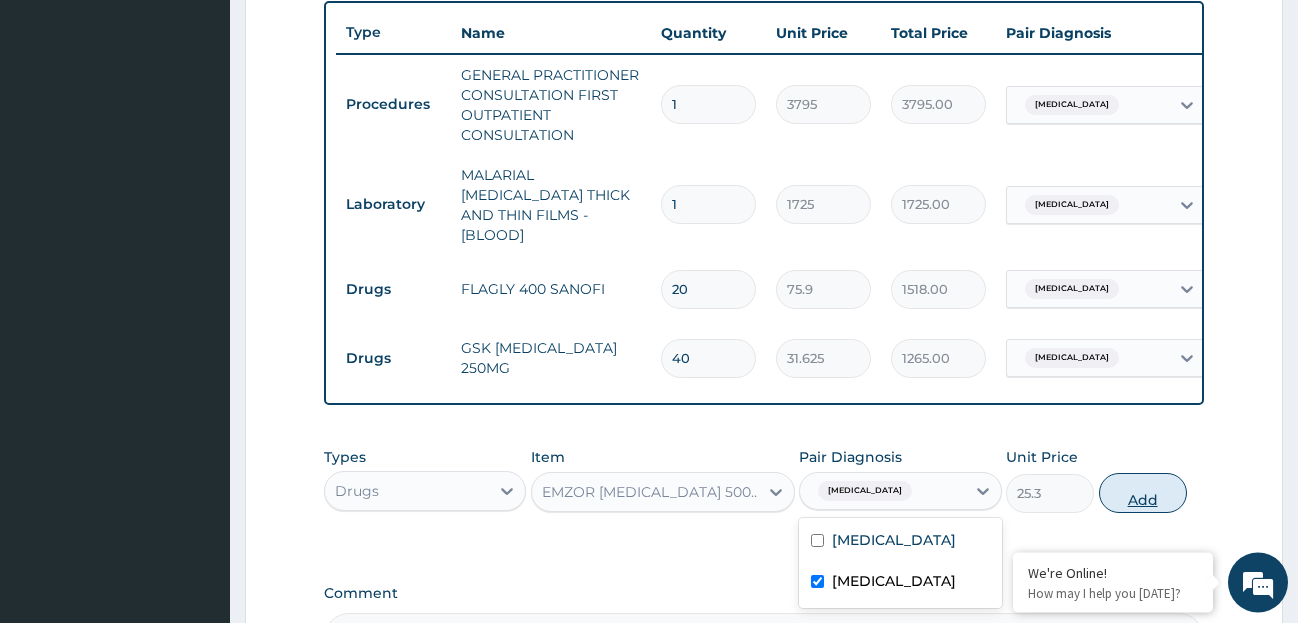 click on "Add" at bounding box center [1143, 493] 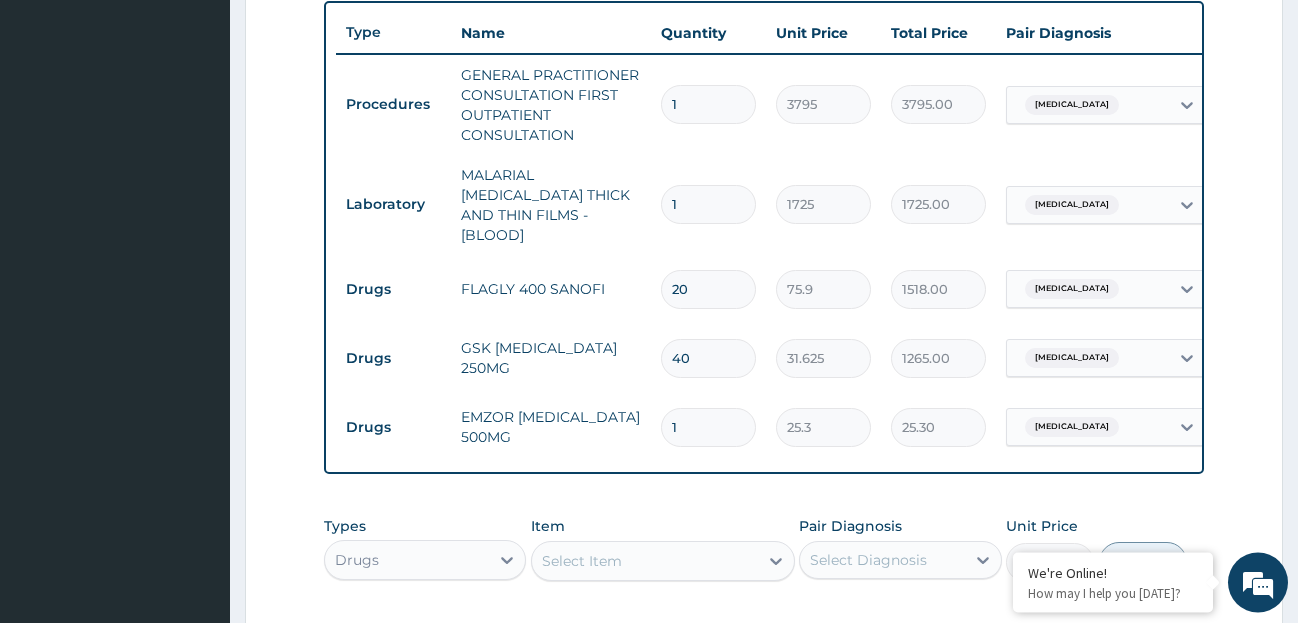 type on "18" 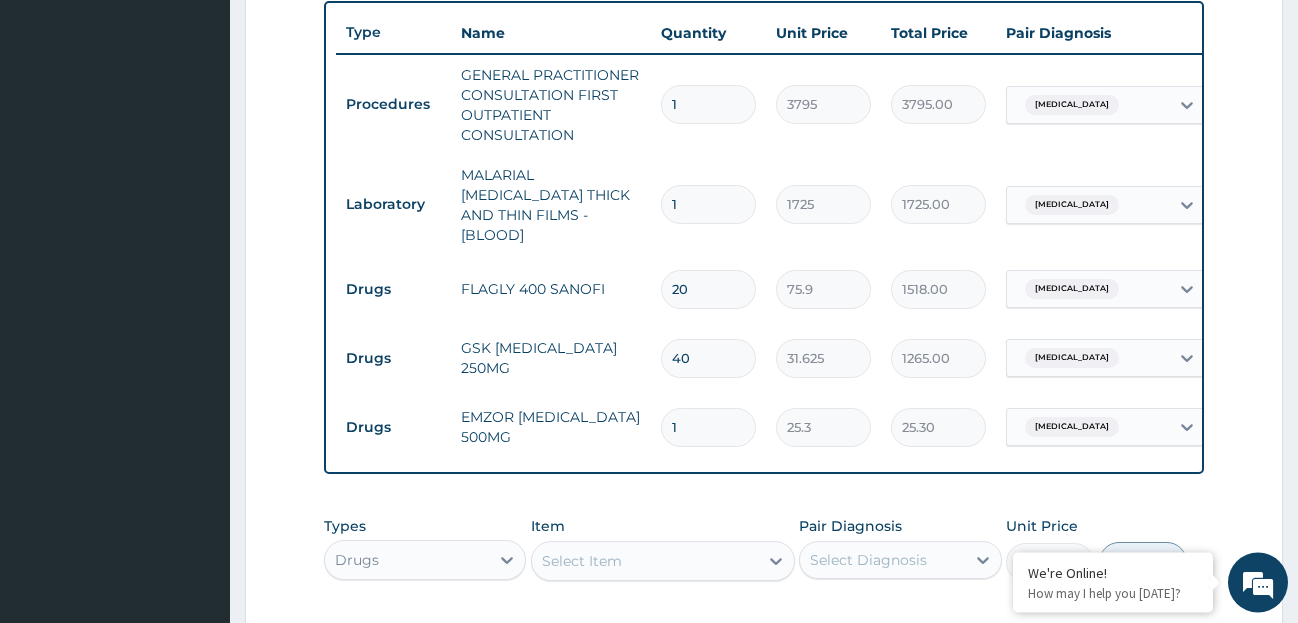 type on "455.40" 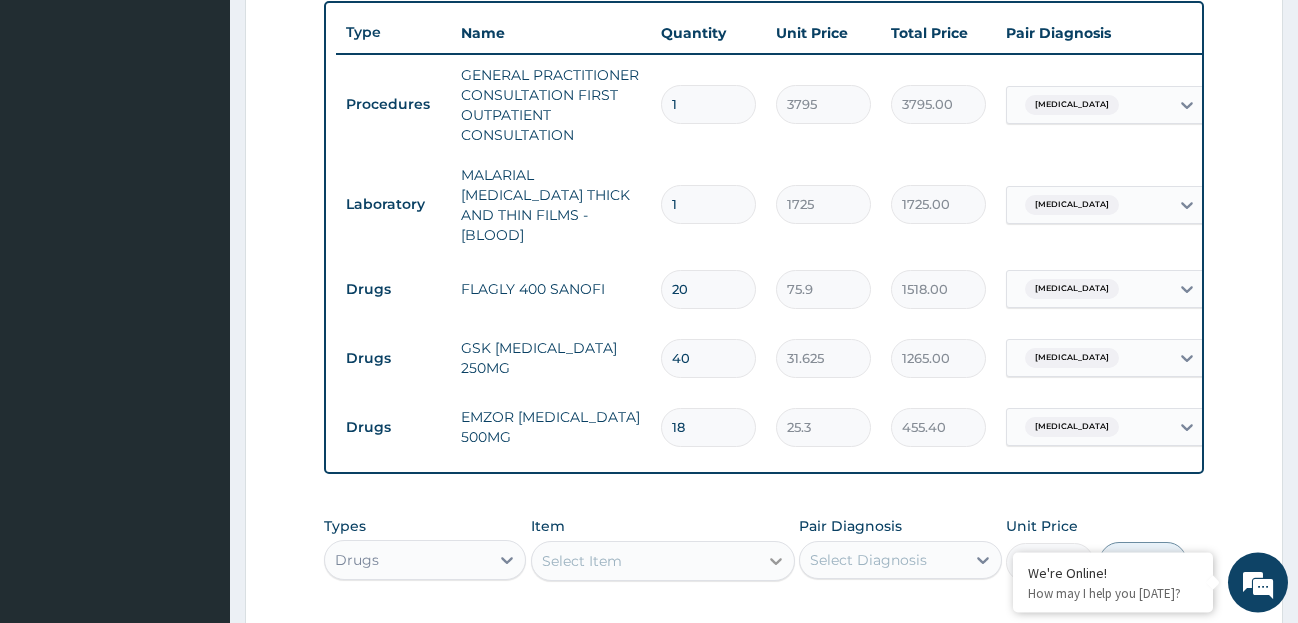 type on "18" 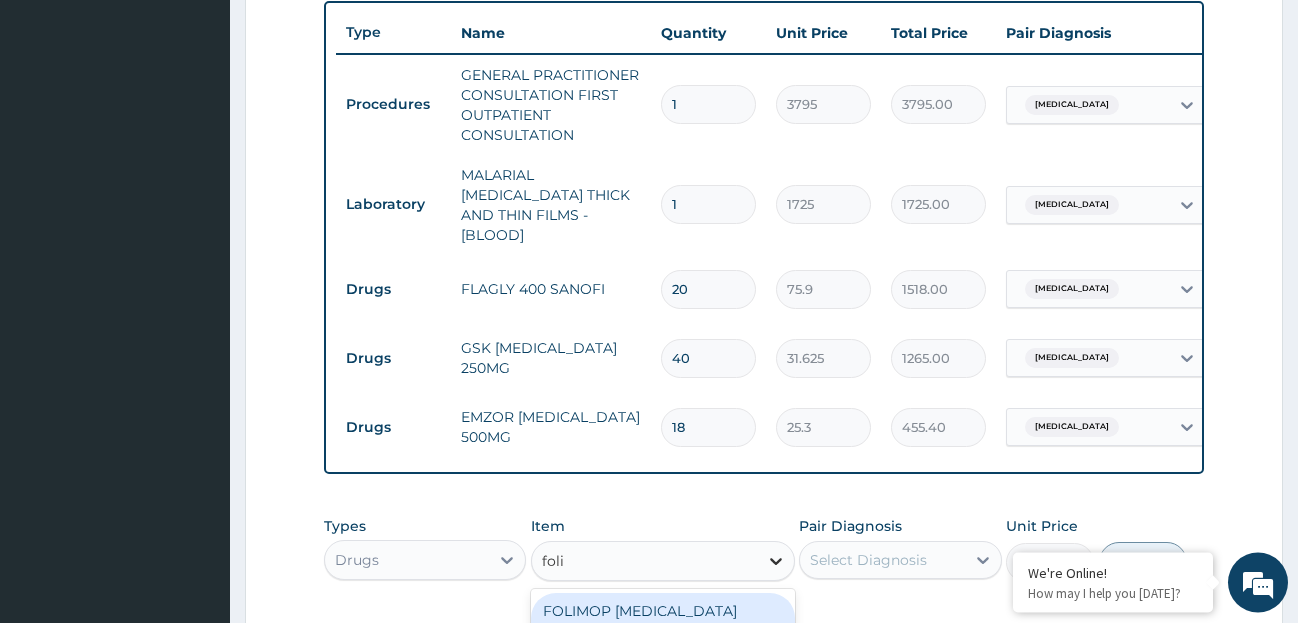 type on "folic" 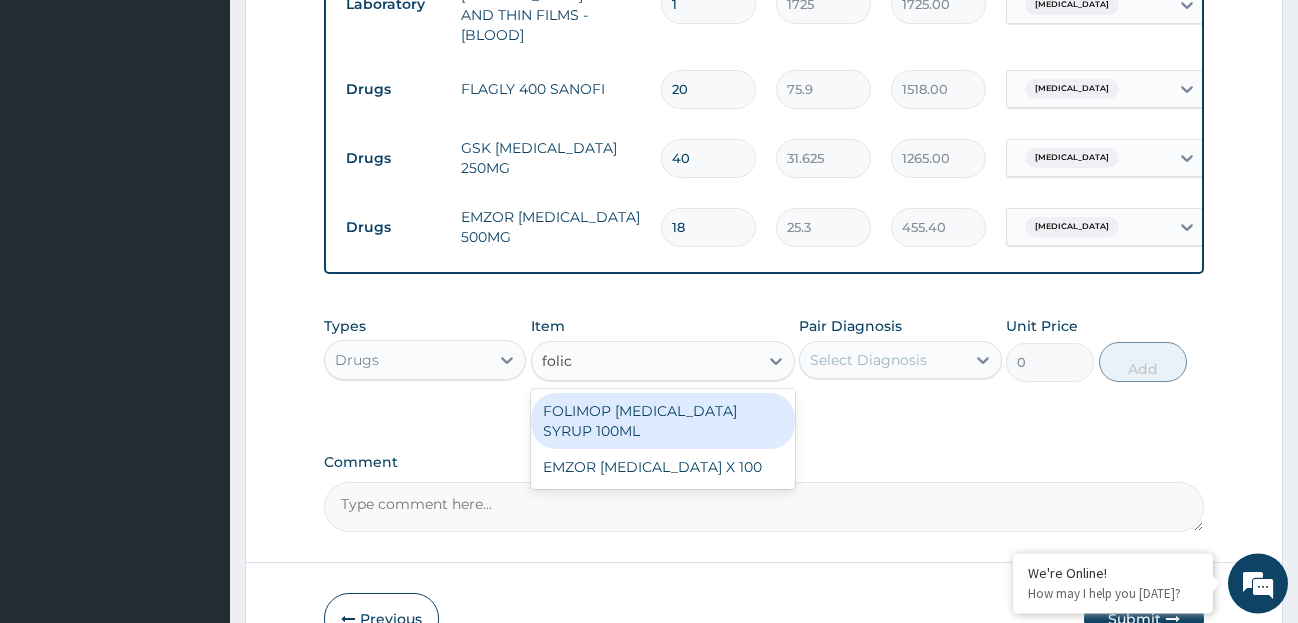 scroll, scrollTop: 968, scrollLeft: 0, axis: vertical 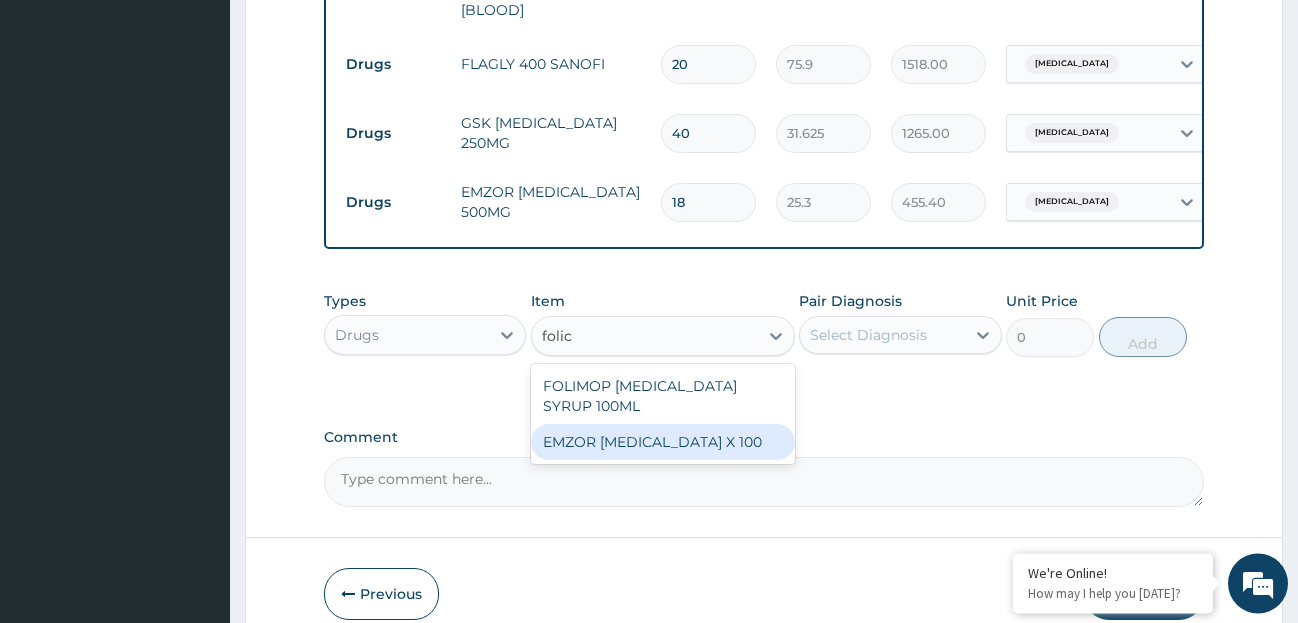 click on "EMZOR [MEDICAL_DATA] X 100" at bounding box center (663, 442) 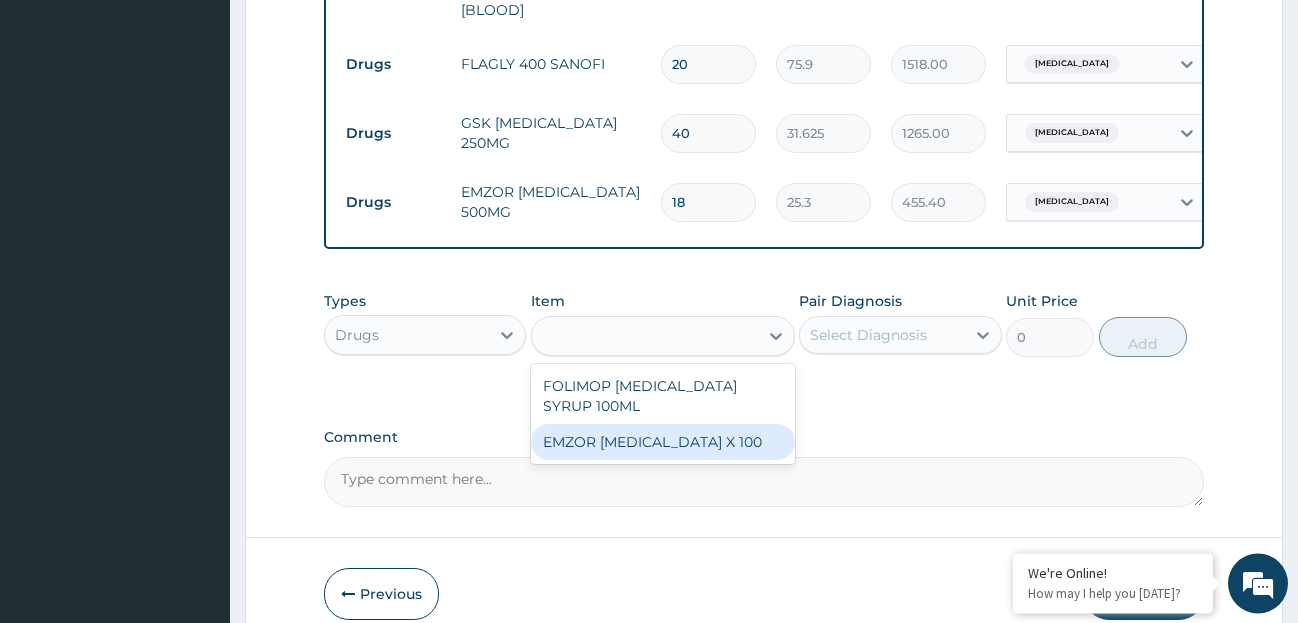 type on "25.3" 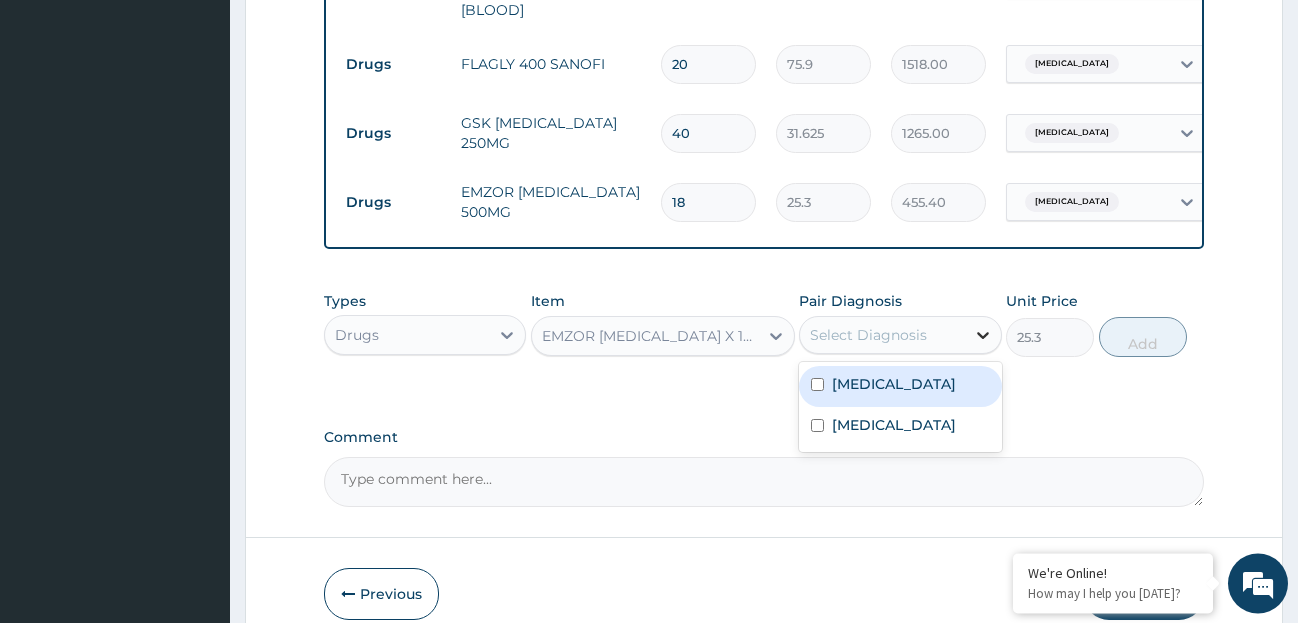 click 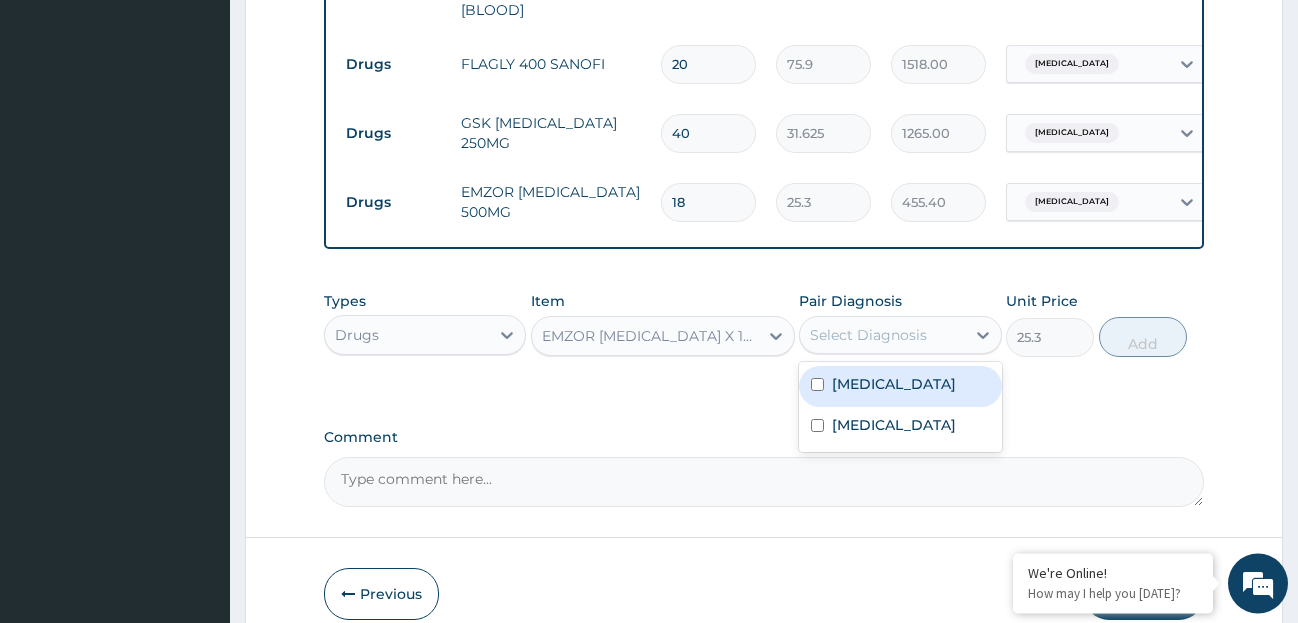 click on "Genital infection" at bounding box center [894, 384] 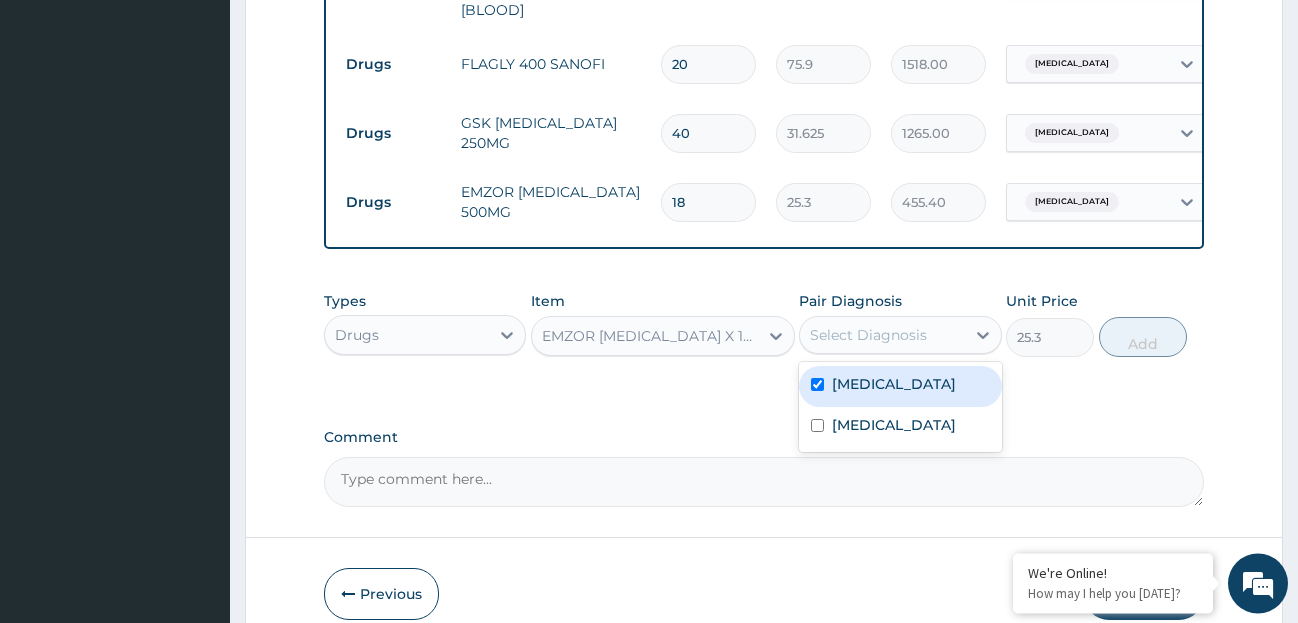 checkbox on "true" 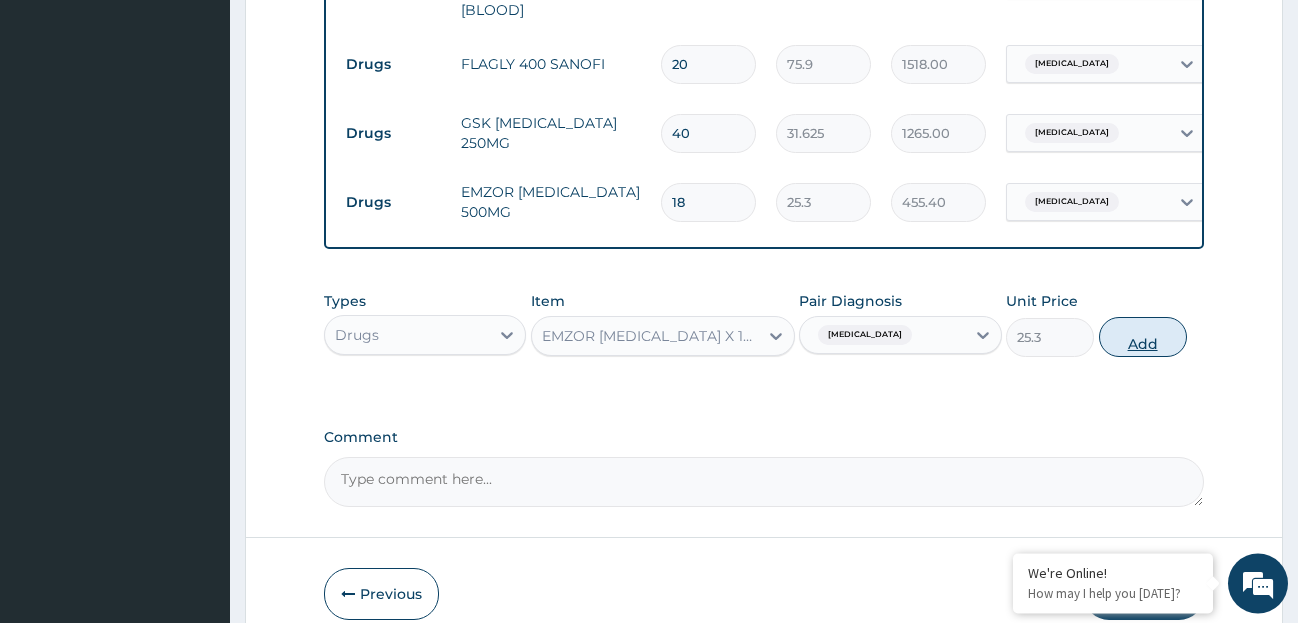 click on "Add" at bounding box center [1143, 337] 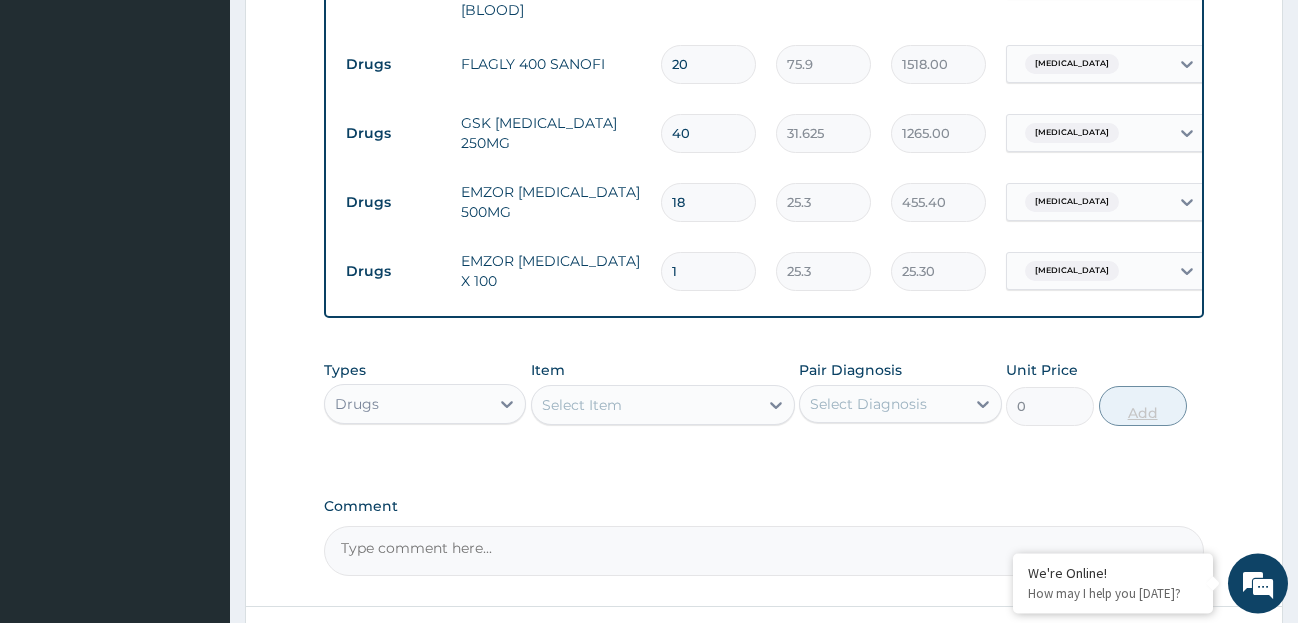 type 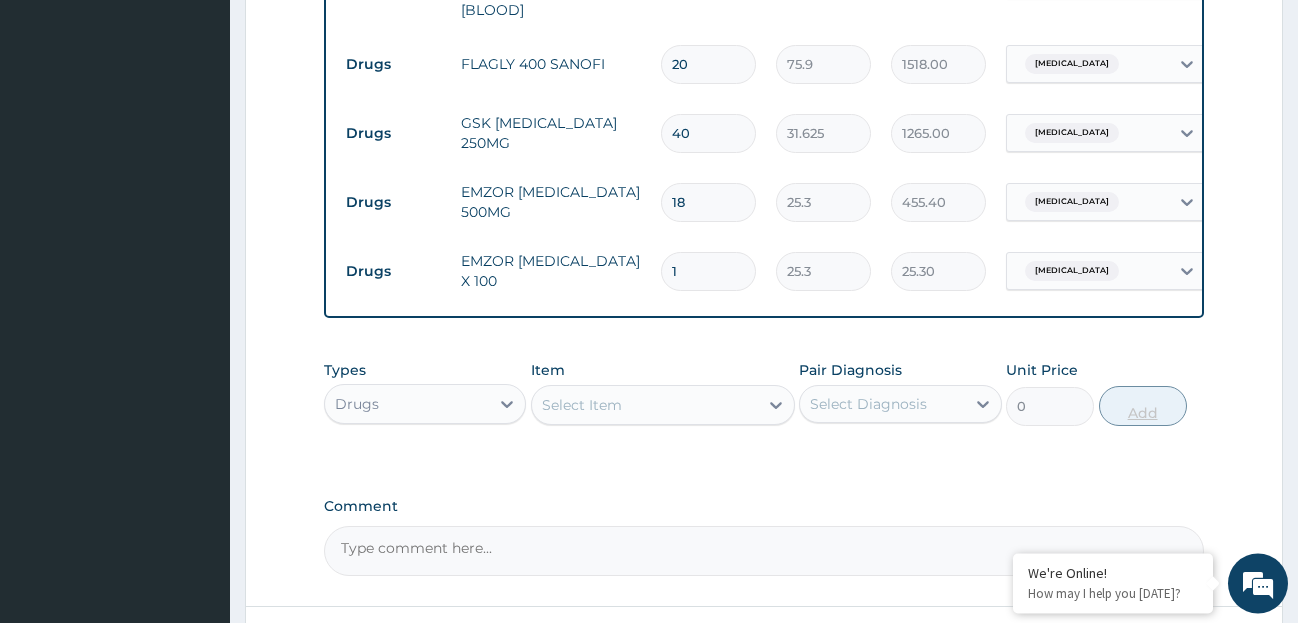 type on "0.00" 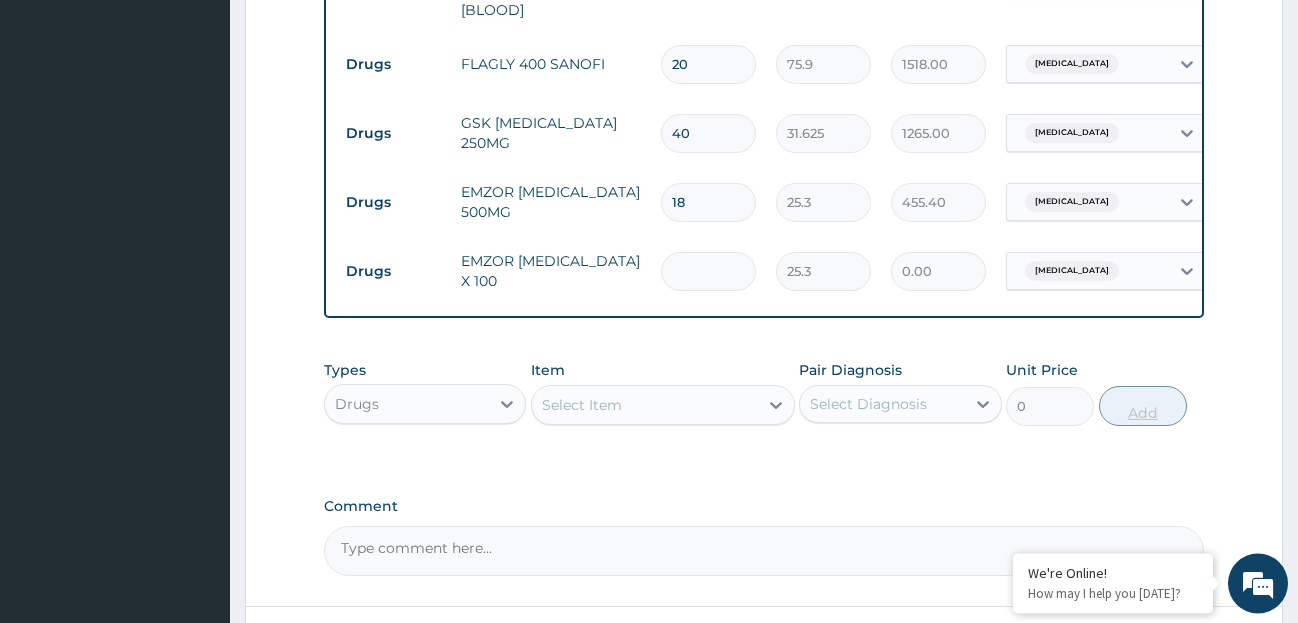 type on "7" 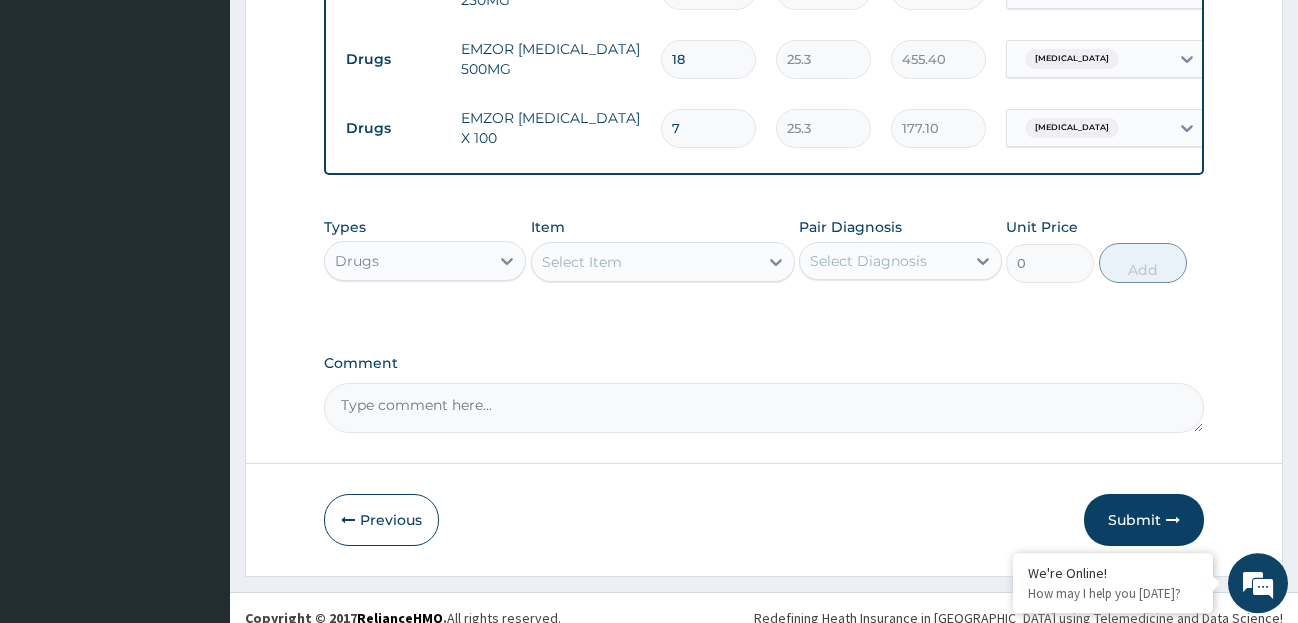 scroll, scrollTop: 1128, scrollLeft: 0, axis: vertical 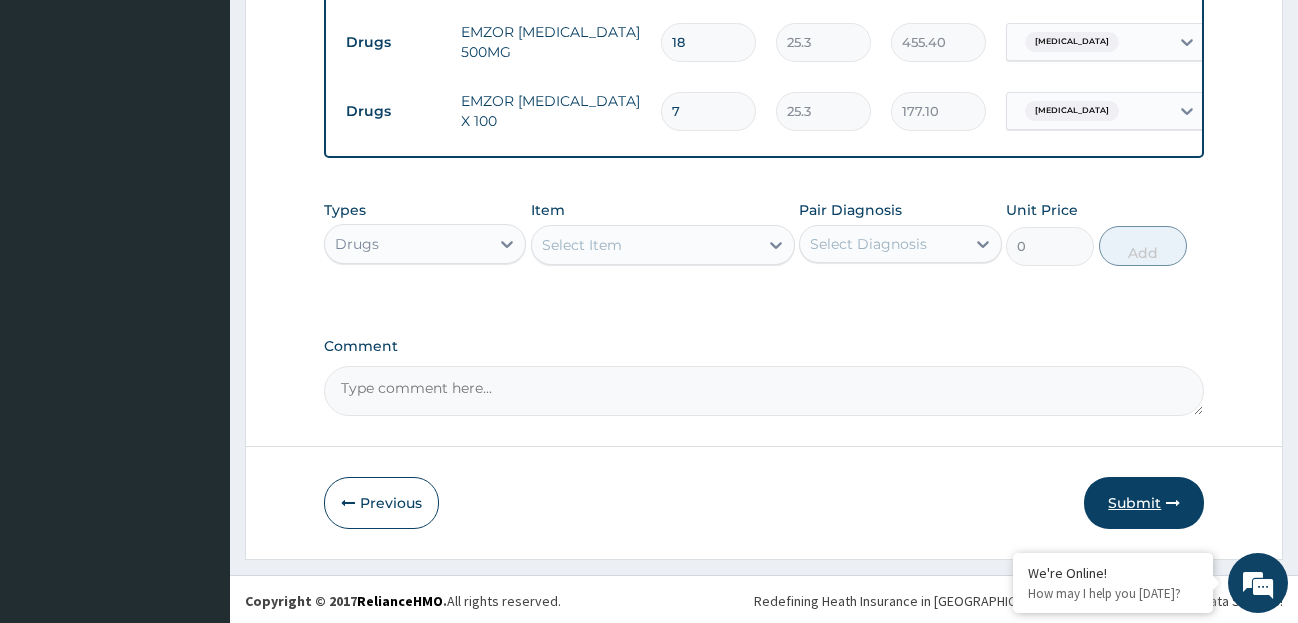 type on "7" 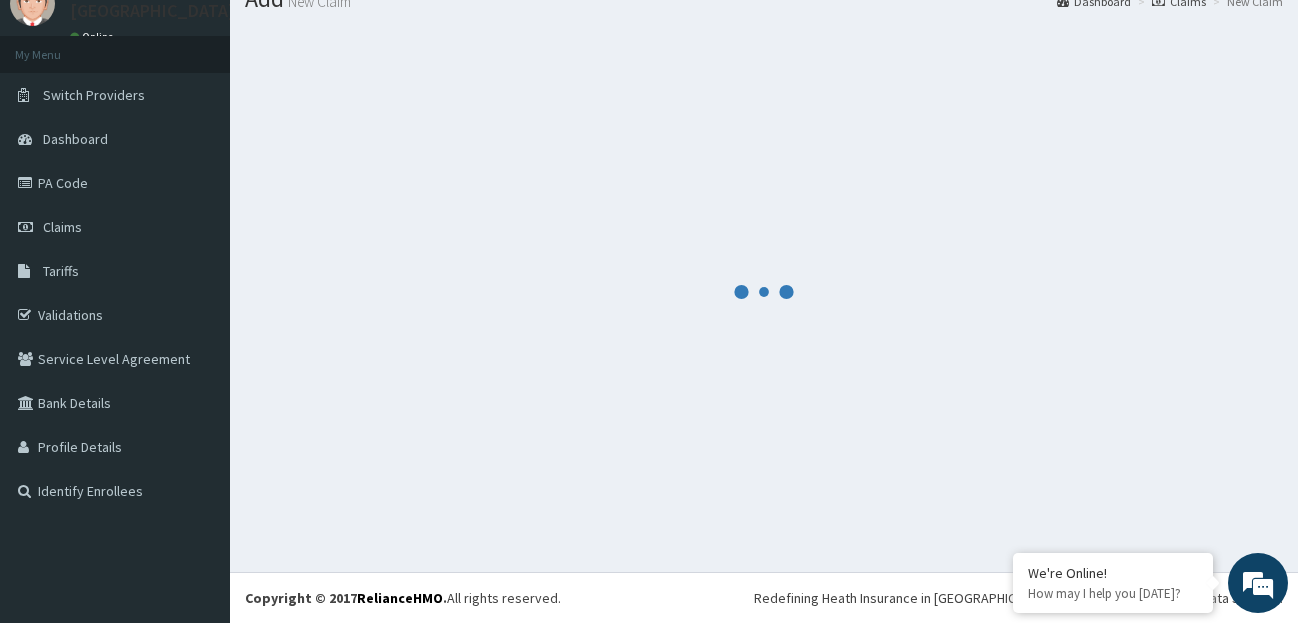 scroll, scrollTop: 79, scrollLeft: 0, axis: vertical 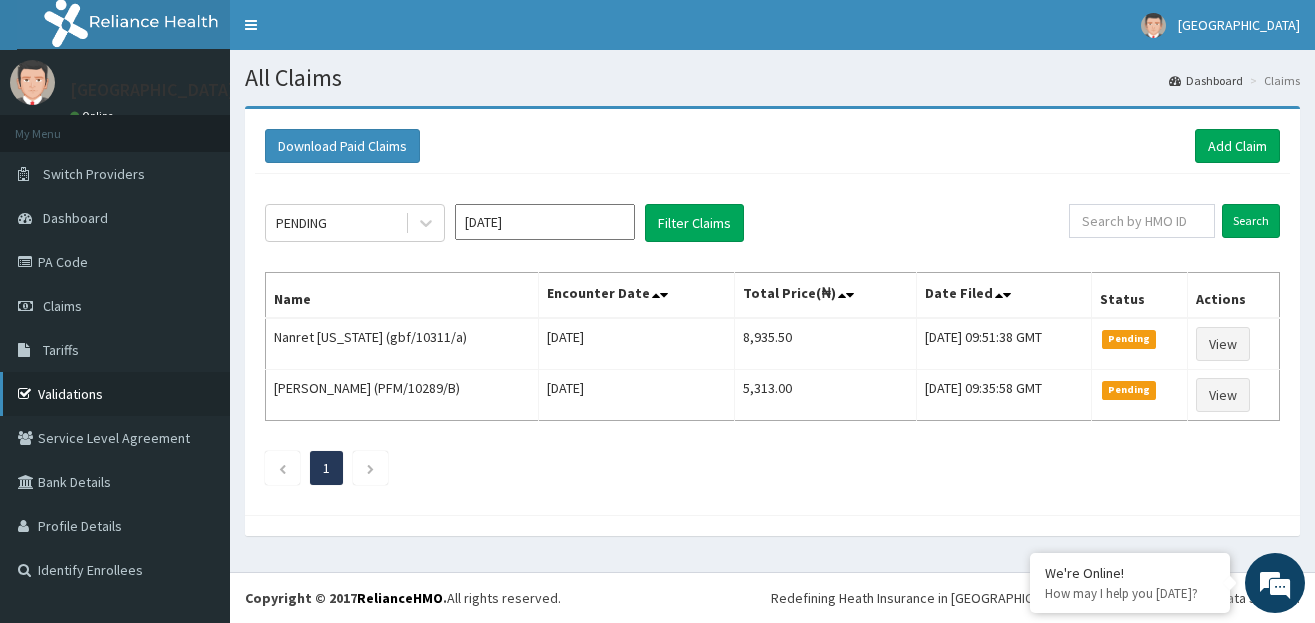 click on "Validations" at bounding box center [115, 394] 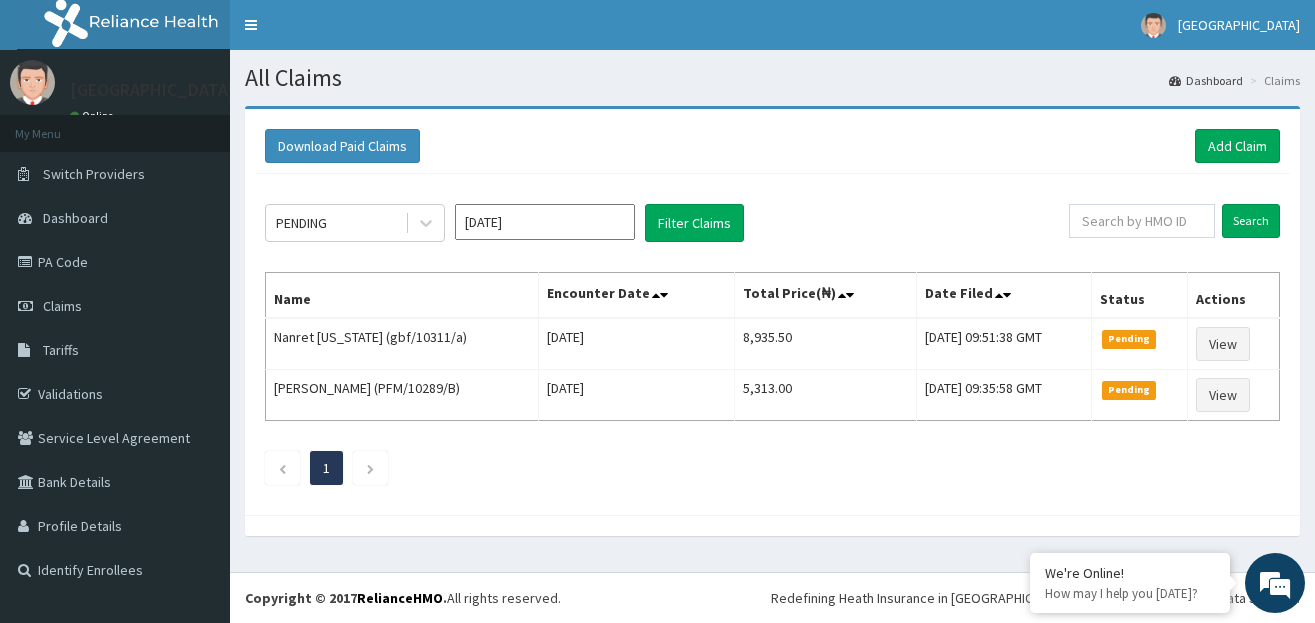 scroll, scrollTop: 0, scrollLeft: 0, axis: both 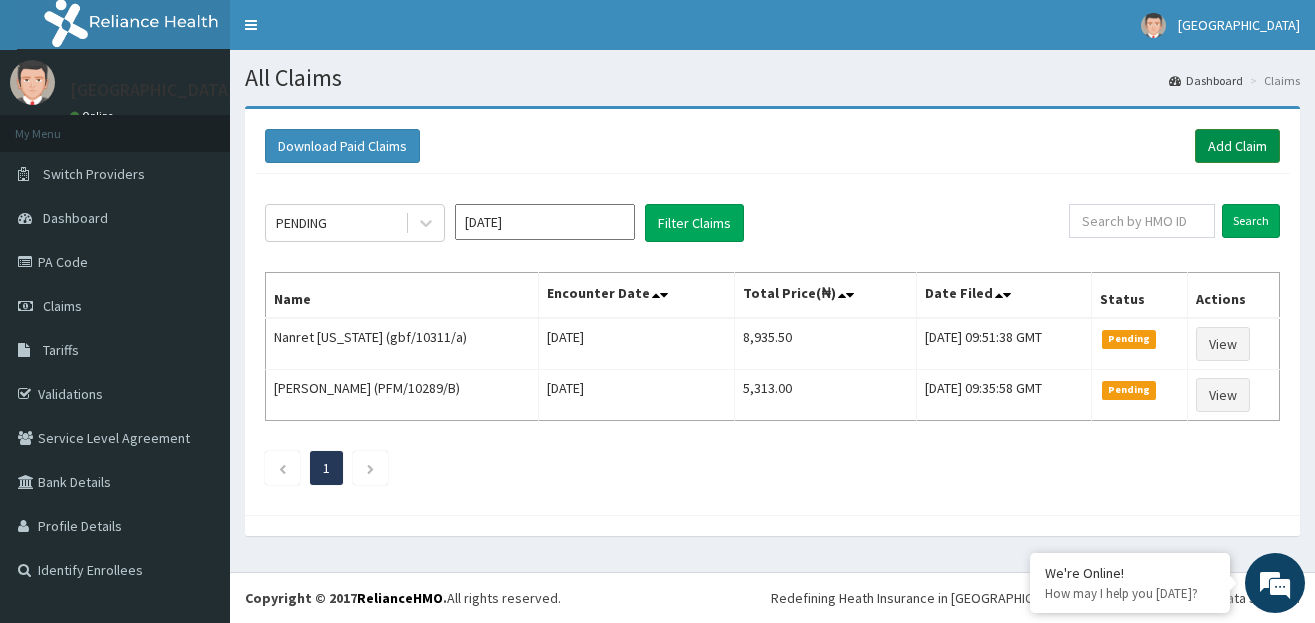 click on "Add Claim" at bounding box center (1237, 146) 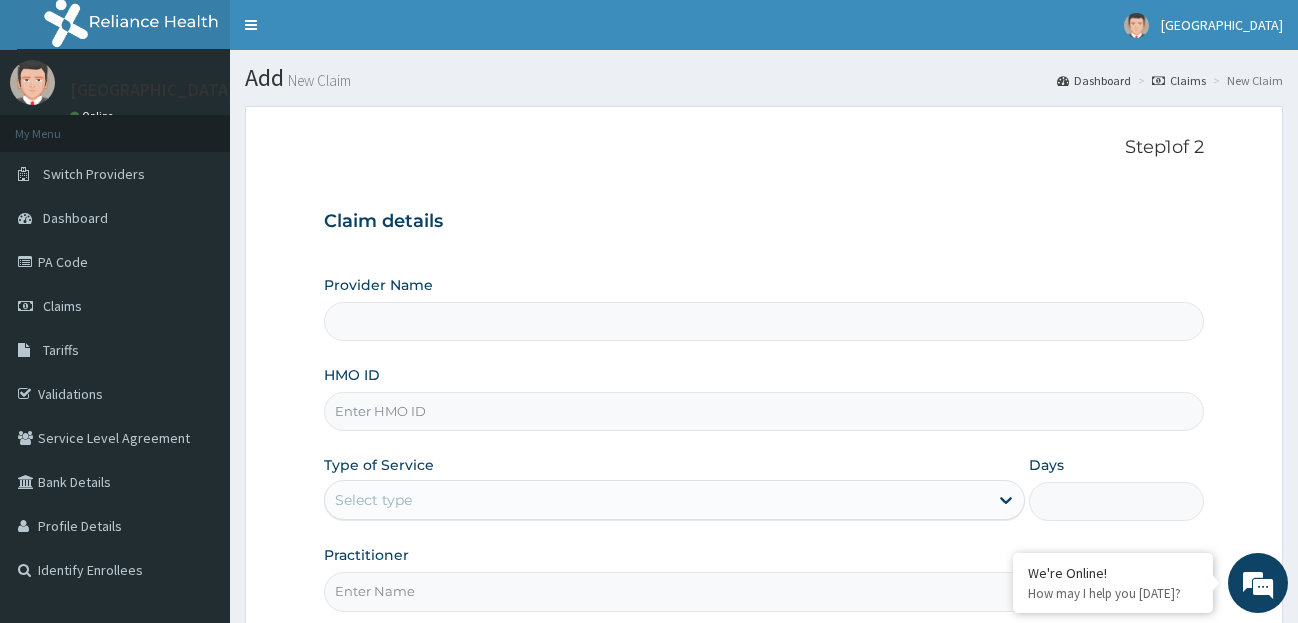 scroll, scrollTop: 0, scrollLeft: 0, axis: both 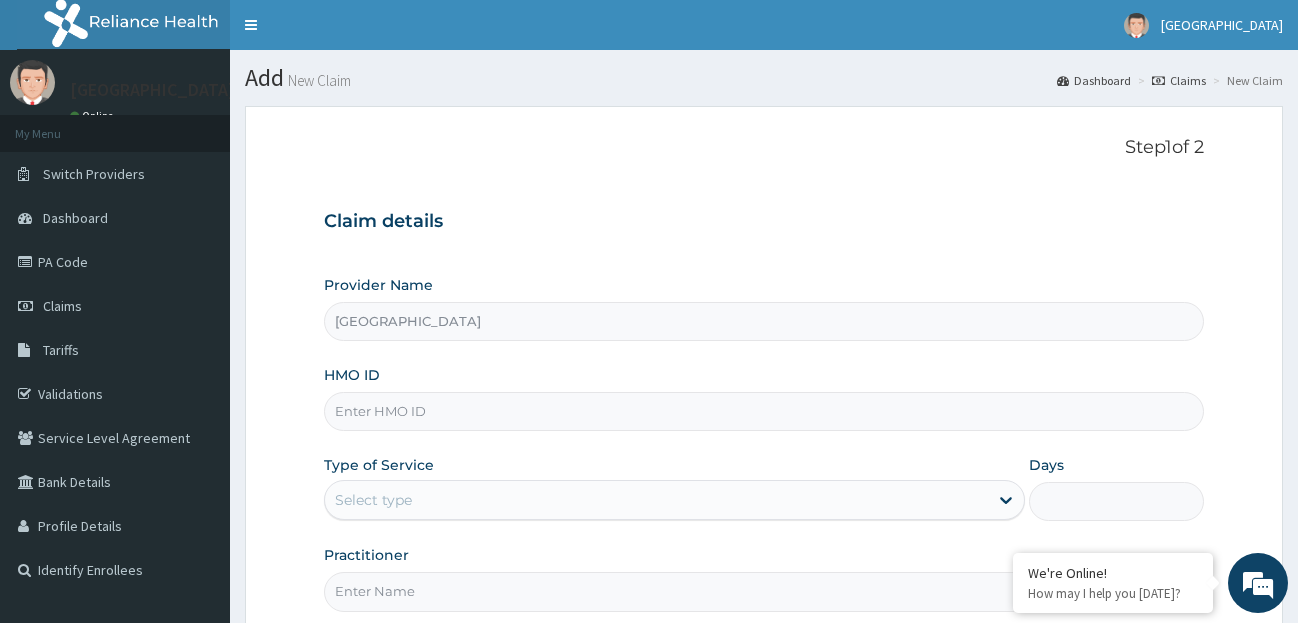 click on "HMO ID" at bounding box center (764, 411) 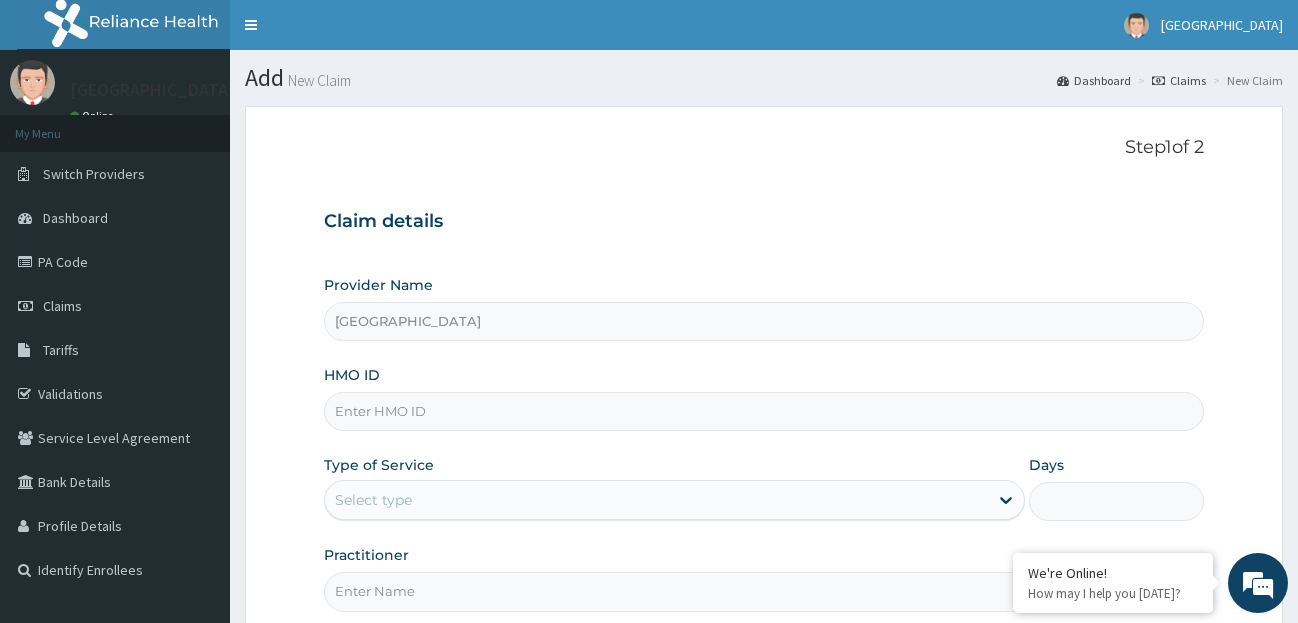 paste on "gbf/10038/b" 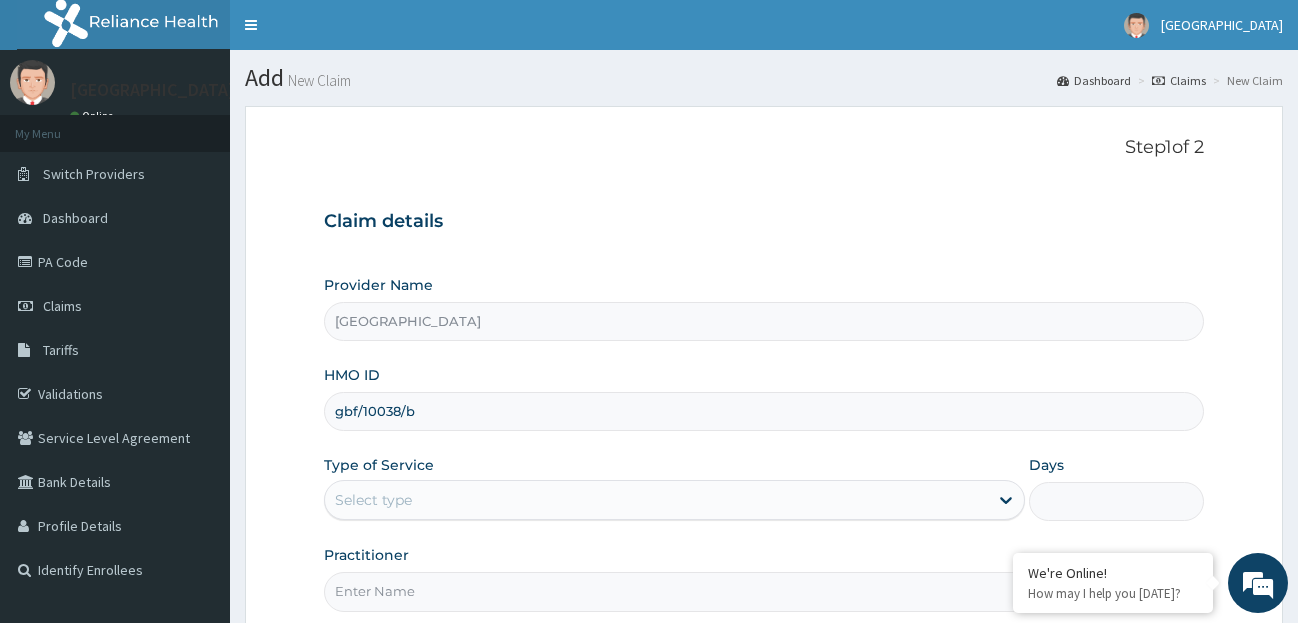 scroll, scrollTop: 0, scrollLeft: 0, axis: both 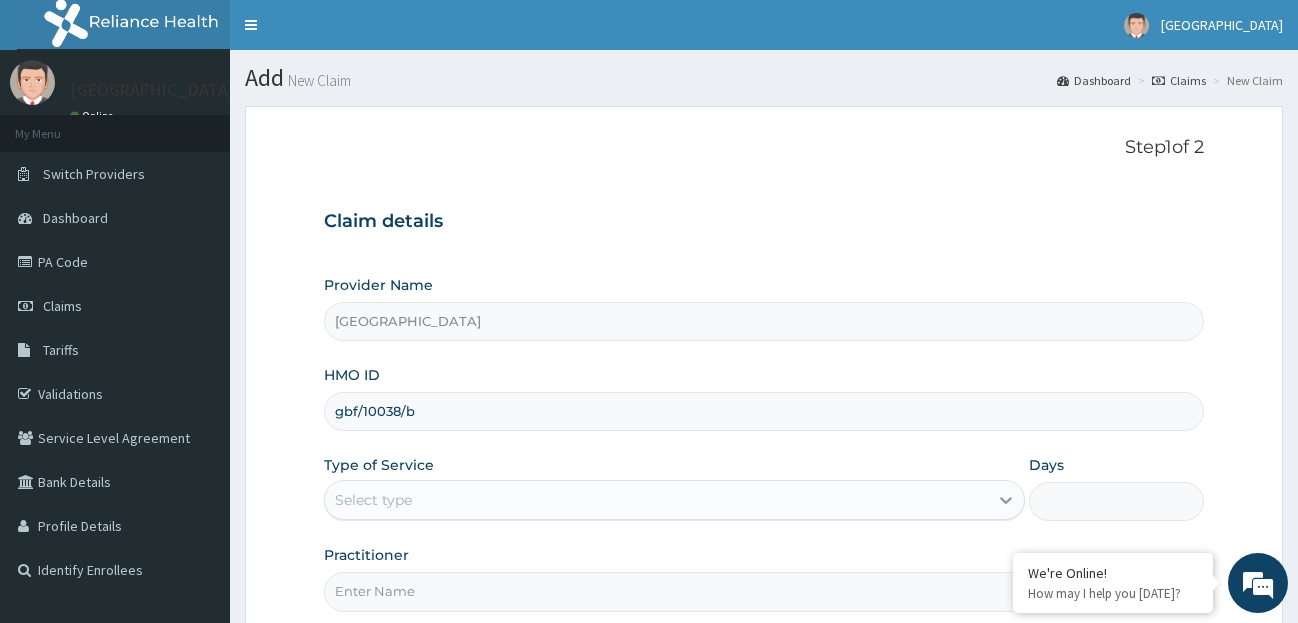 type on "gbf/10038/b" 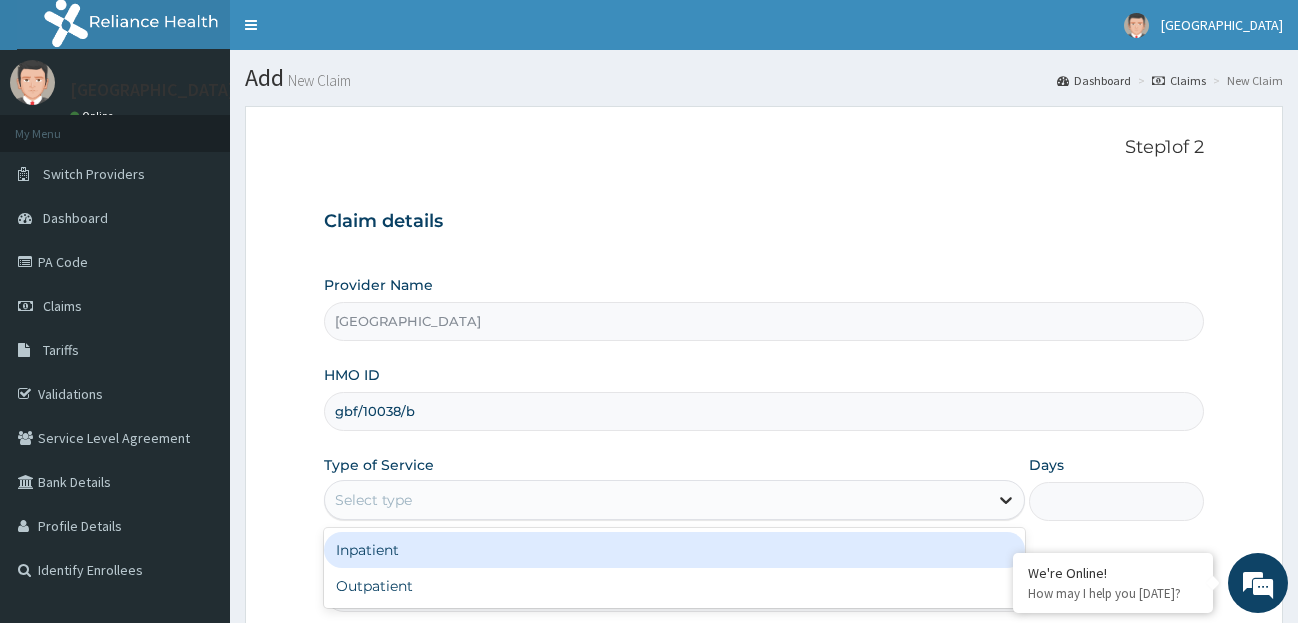 click 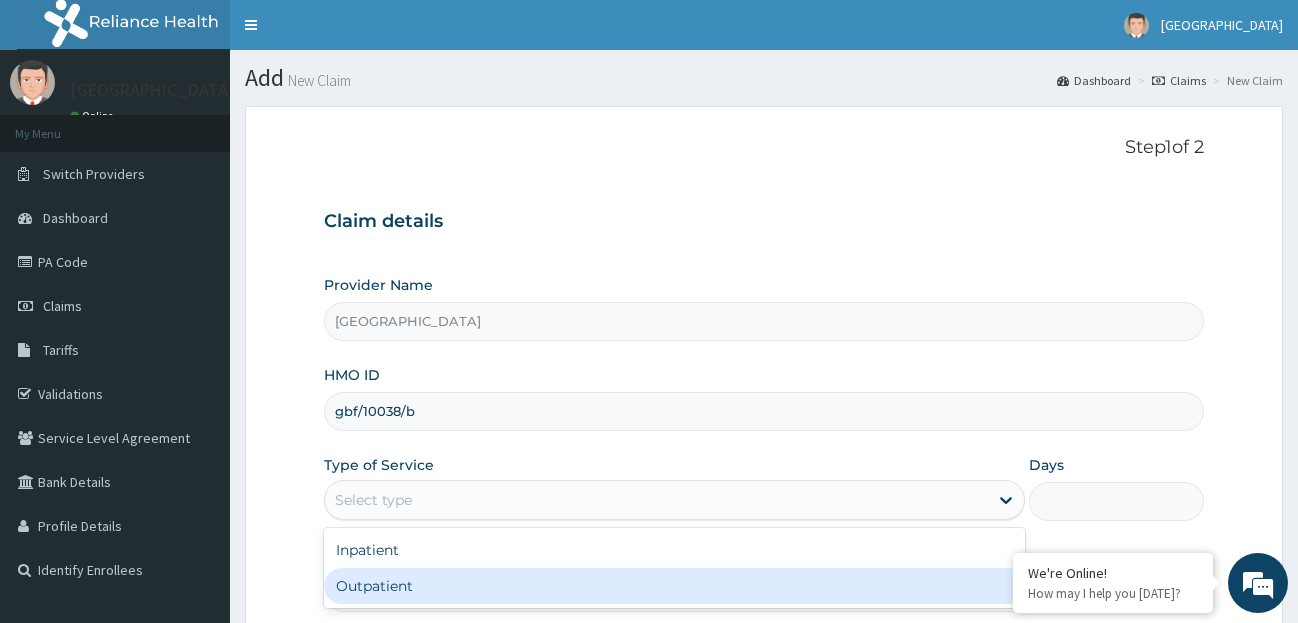 click on "Outpatient" at bounding box center (674, 586) 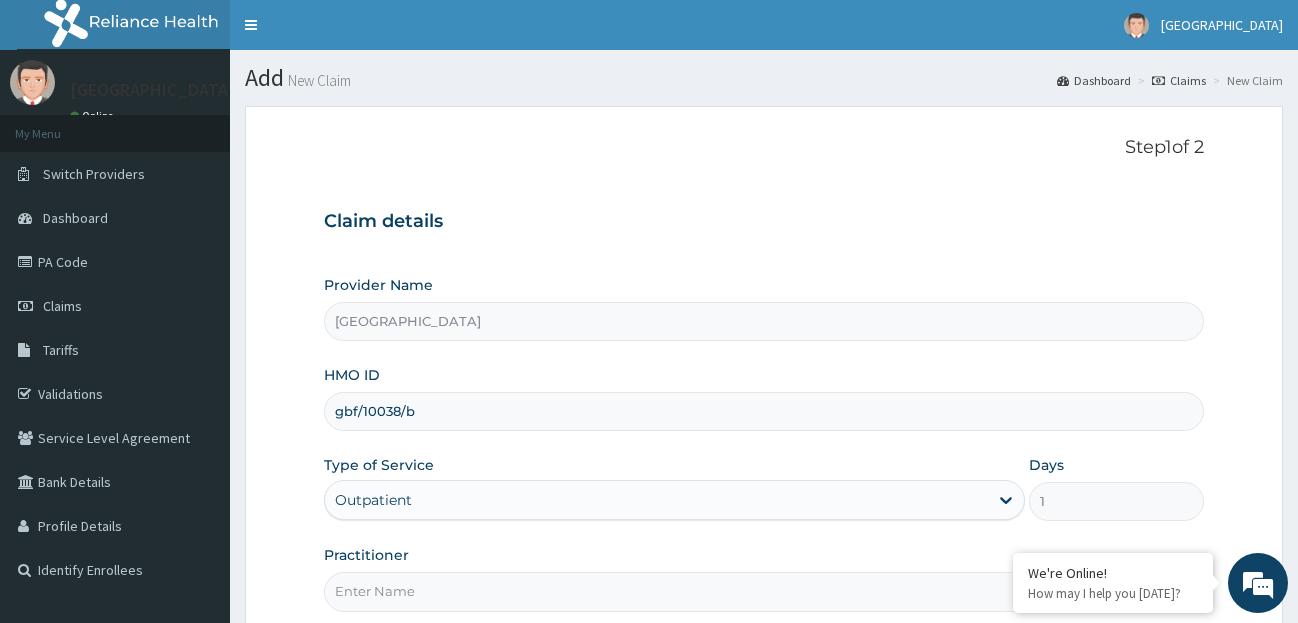 scroll, scrollTop: 199, scrollLeft: 0, axis: vertical 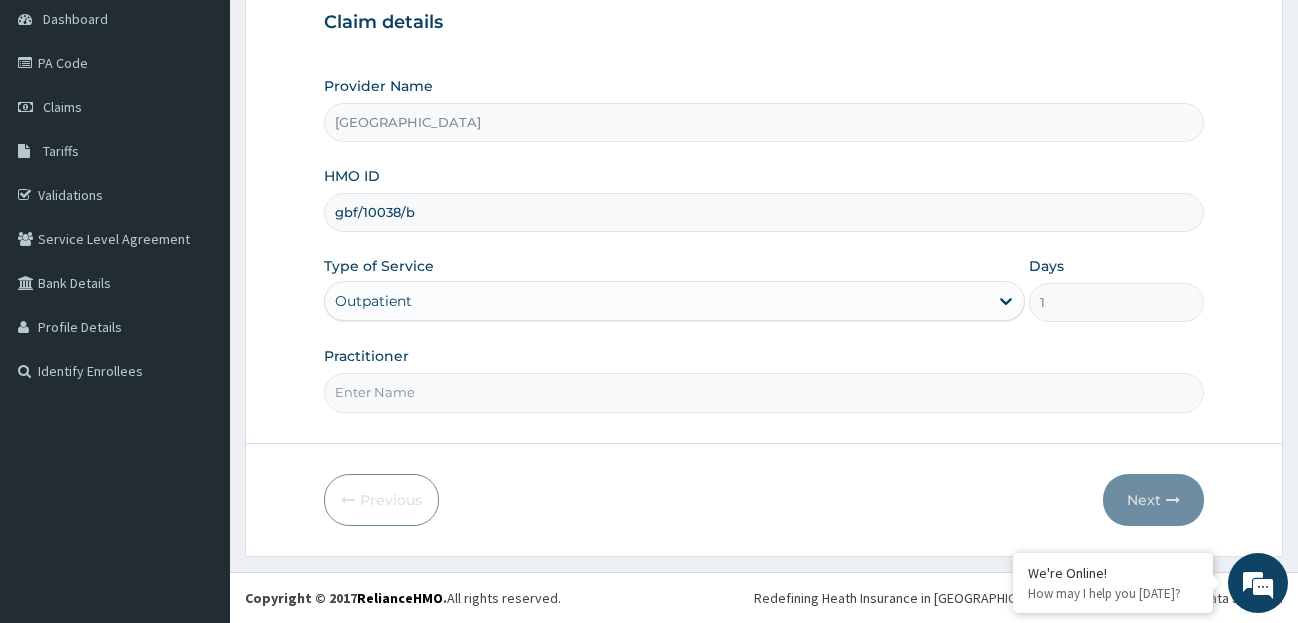 click on "Practitioner" at bounding box center (764, 392) 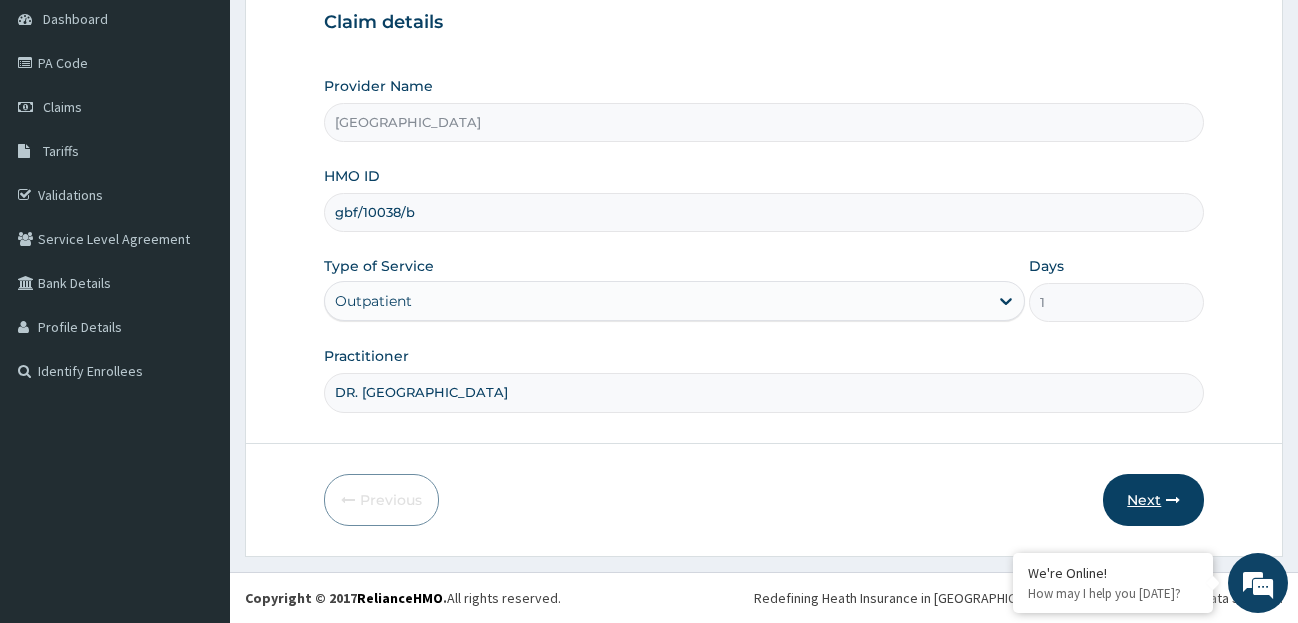 type on "DR. [GEOGRAPHIC_DATA]" 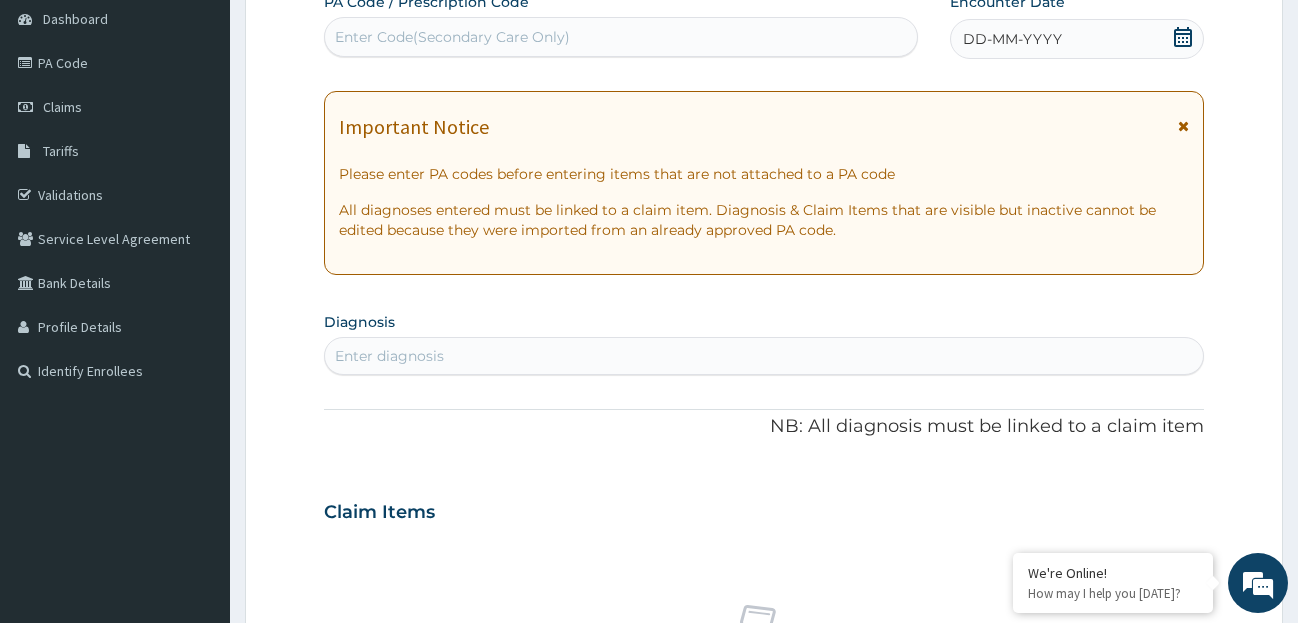click 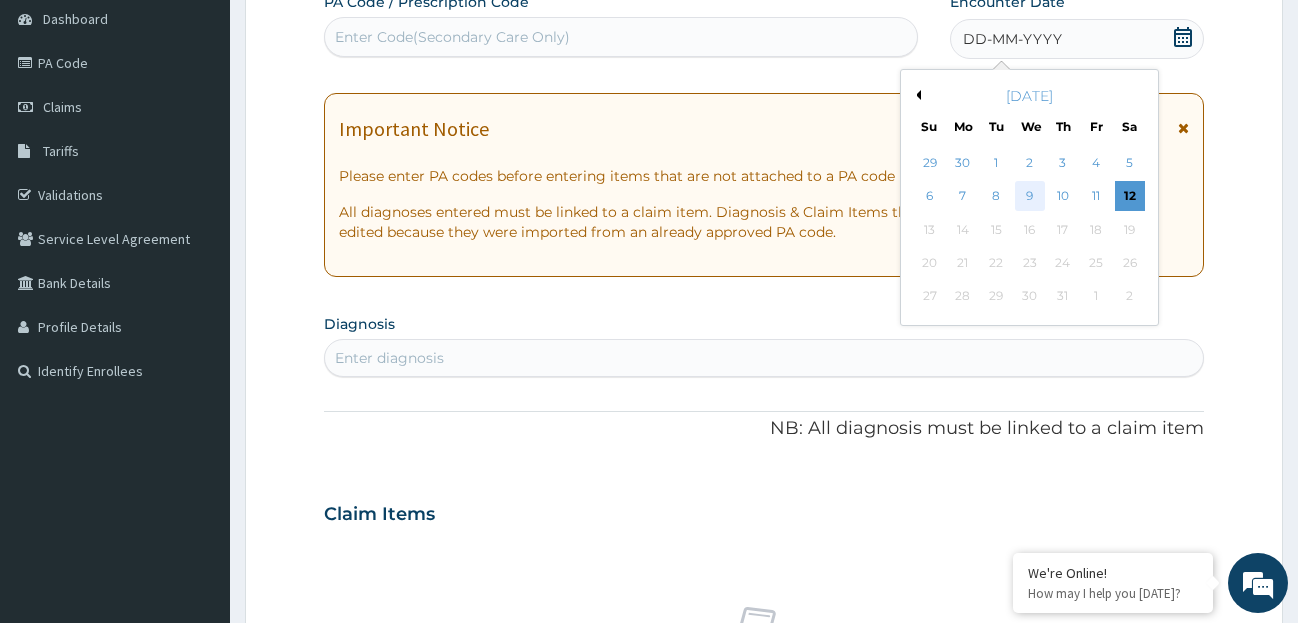 click on "9" at bounding box center [1029, 197] 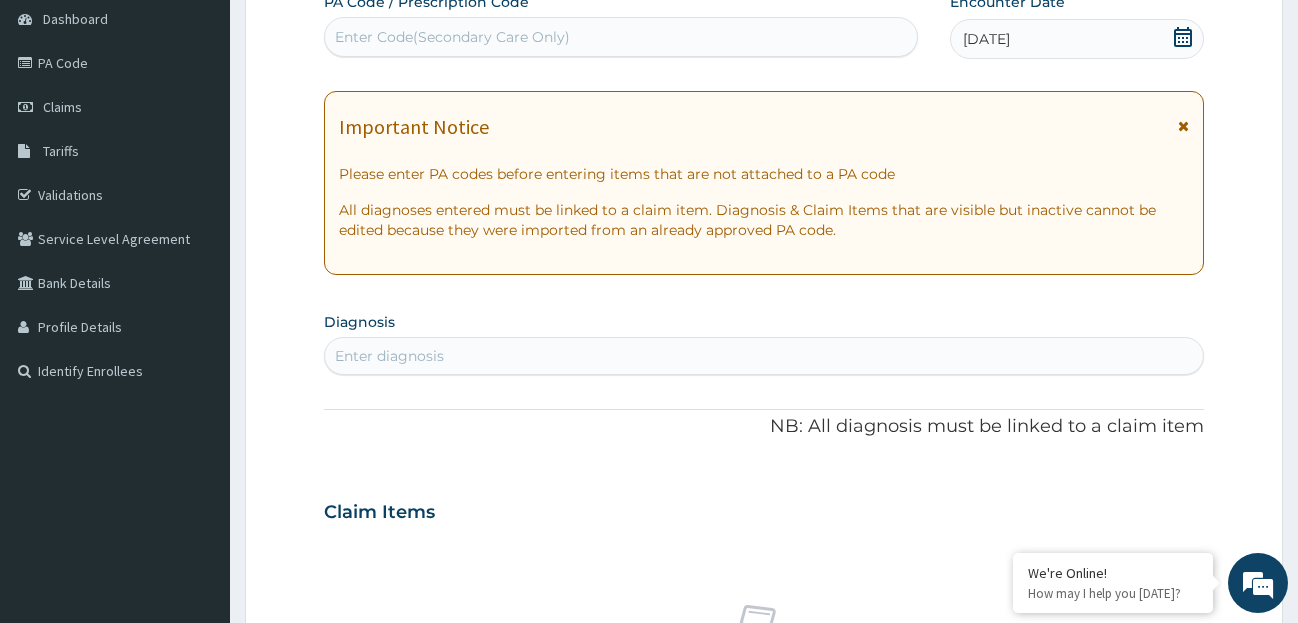 click on "Enter diagnosis" at bounding box center (764, 356) 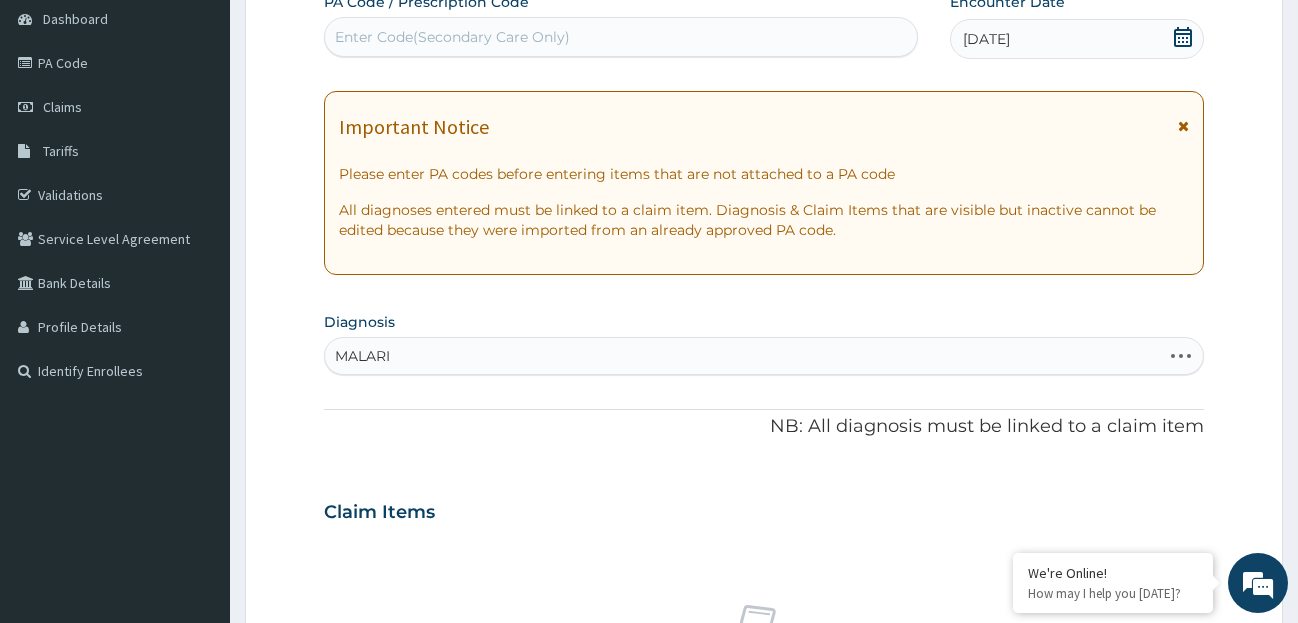 type on "[MEDICAL_DATA]" 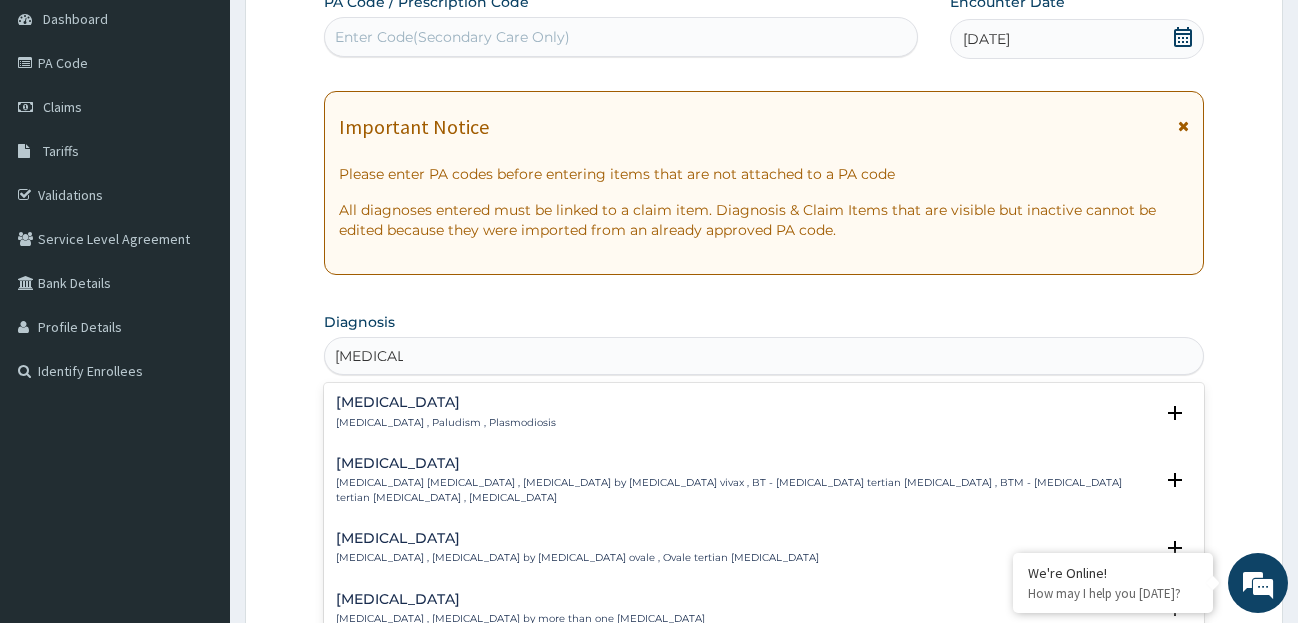 click on "[MEDICAL_DATA] [MEDICAL_DATA] , Paludism , Plasmodiosis" at bounding box center (764, 412) 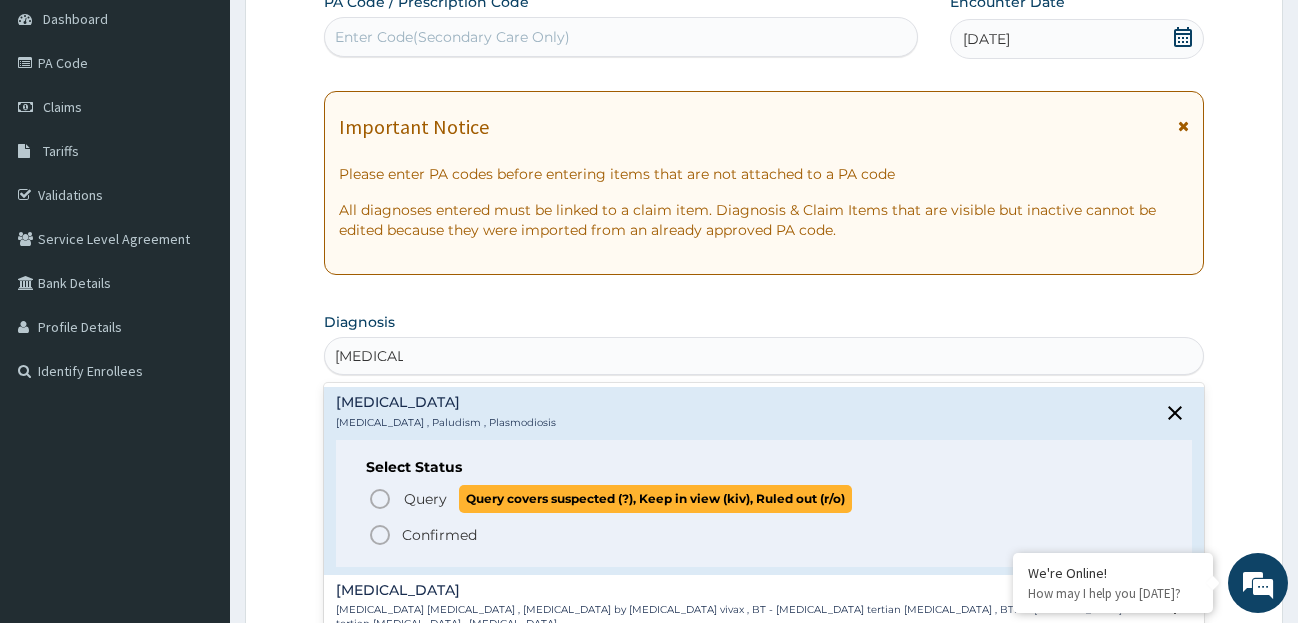 click 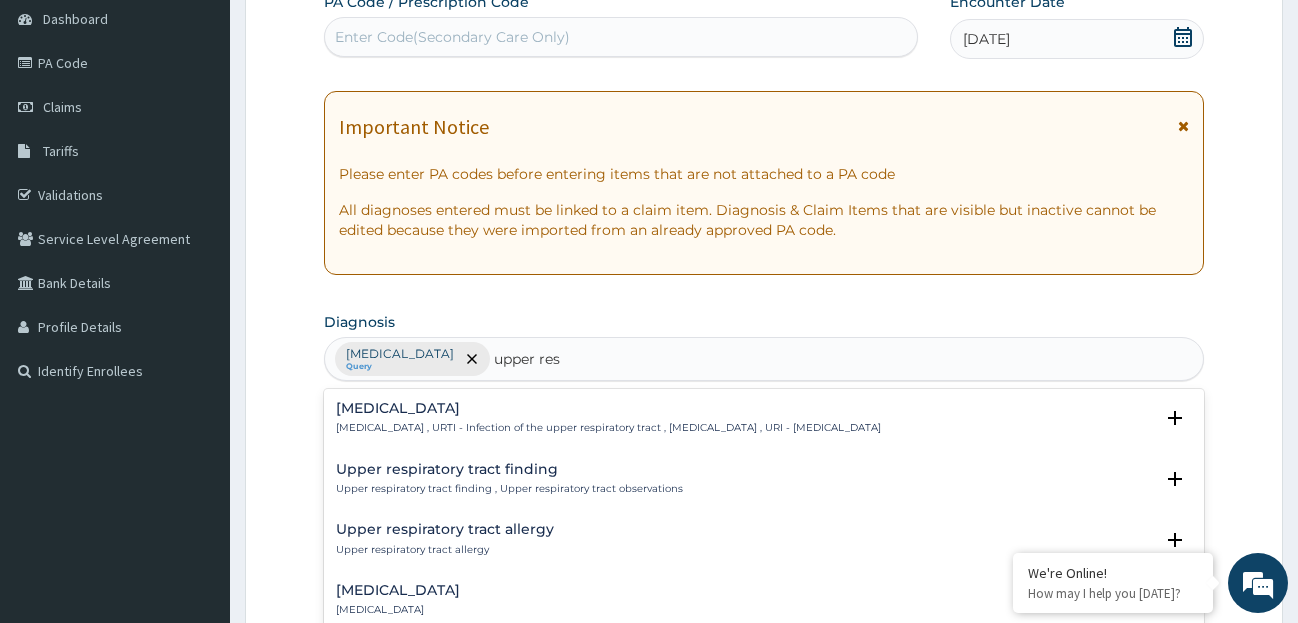 type on "upper resp" 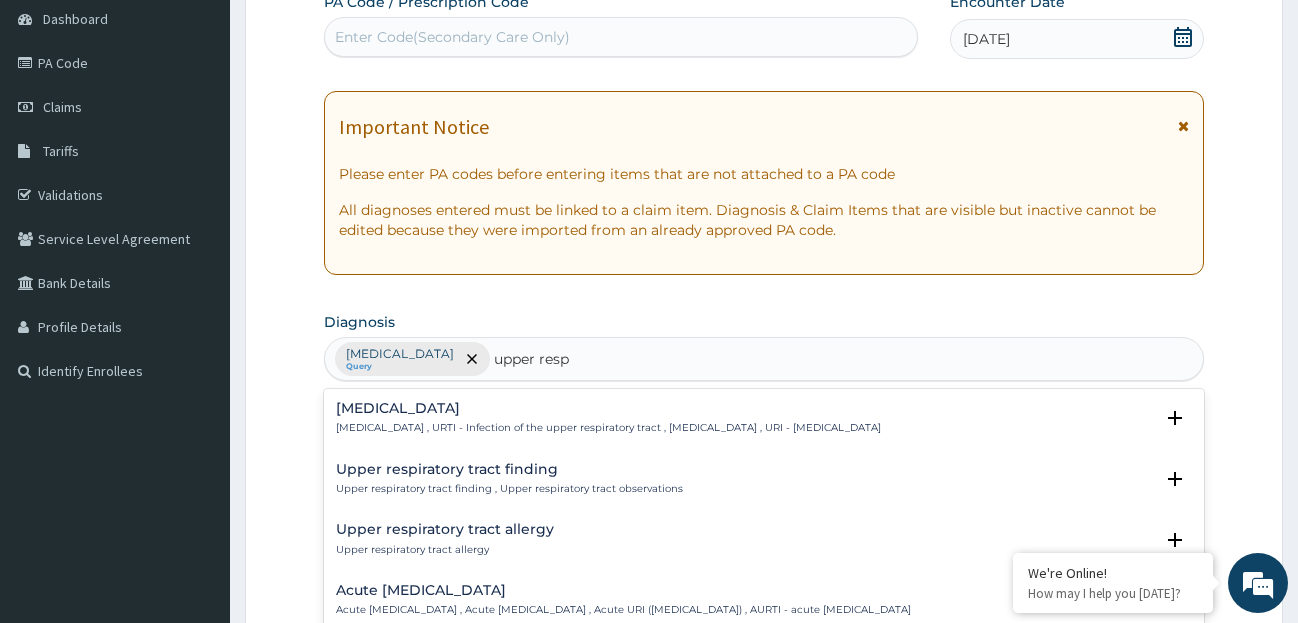 click on "[MEDICAL_DATA] [MEDICAL_DATA] , URTI - Infection of the upper respiratory tract , [MEDICAL_DATA] , URI - [MEDICAL_DATA]" at bounding box center (608, 418) 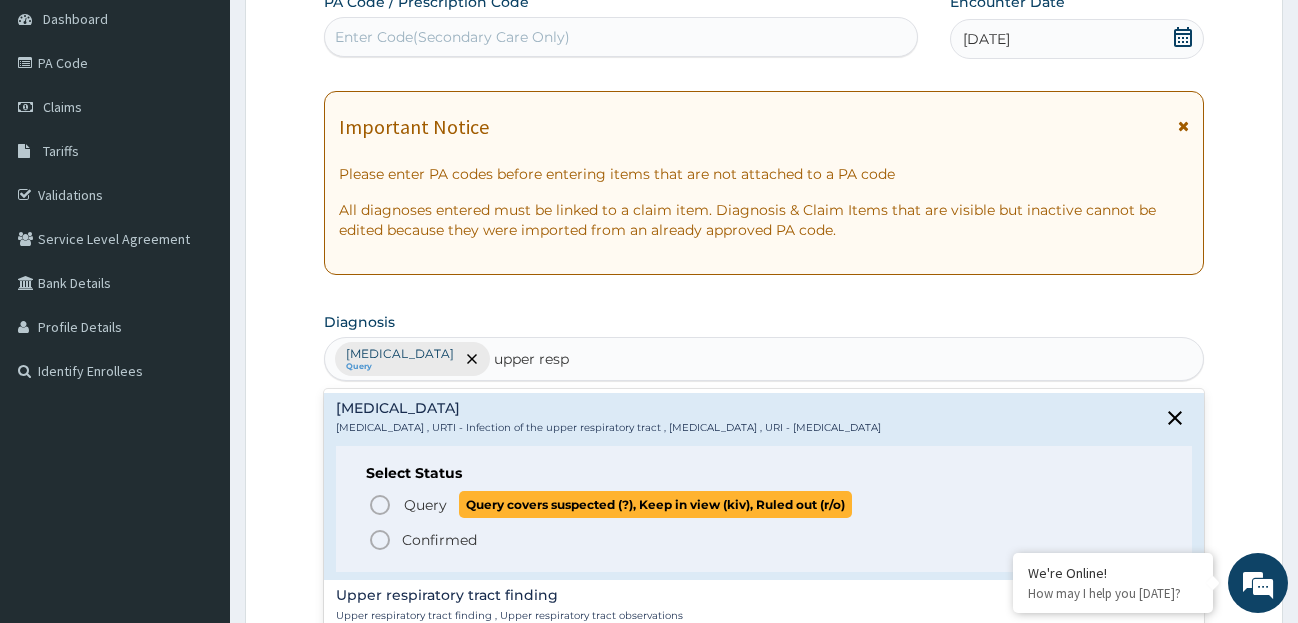 click 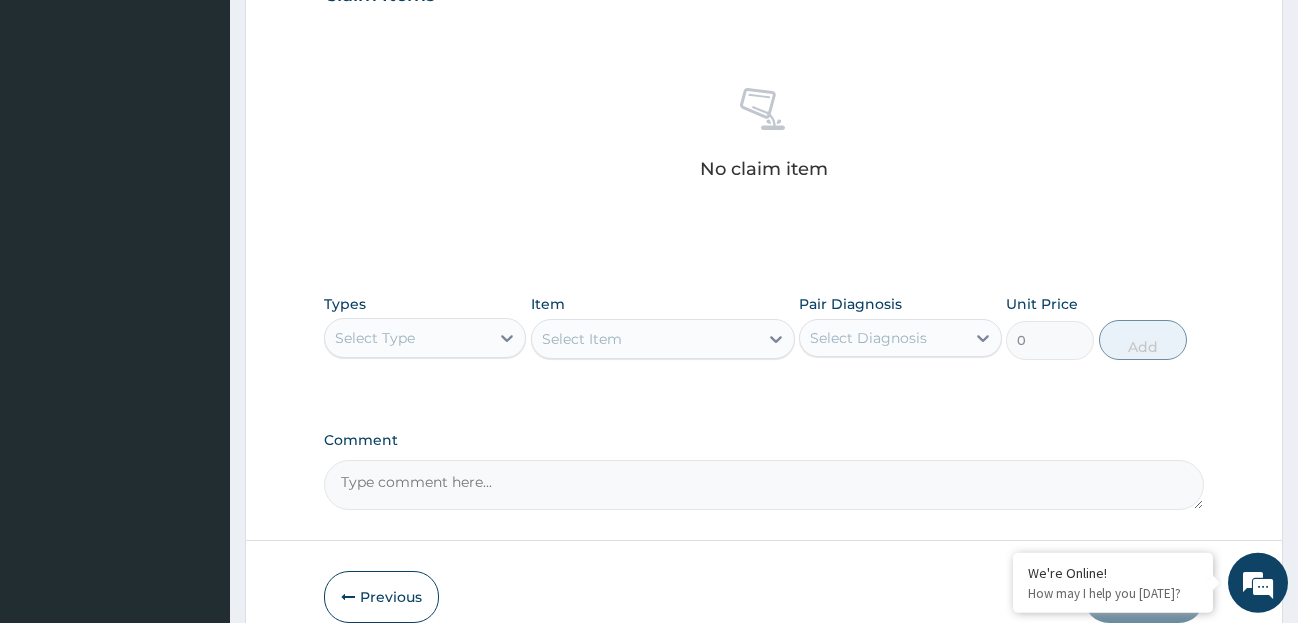 scroll, scrollTop: 732, scrollLeft: 0, axis: vertical 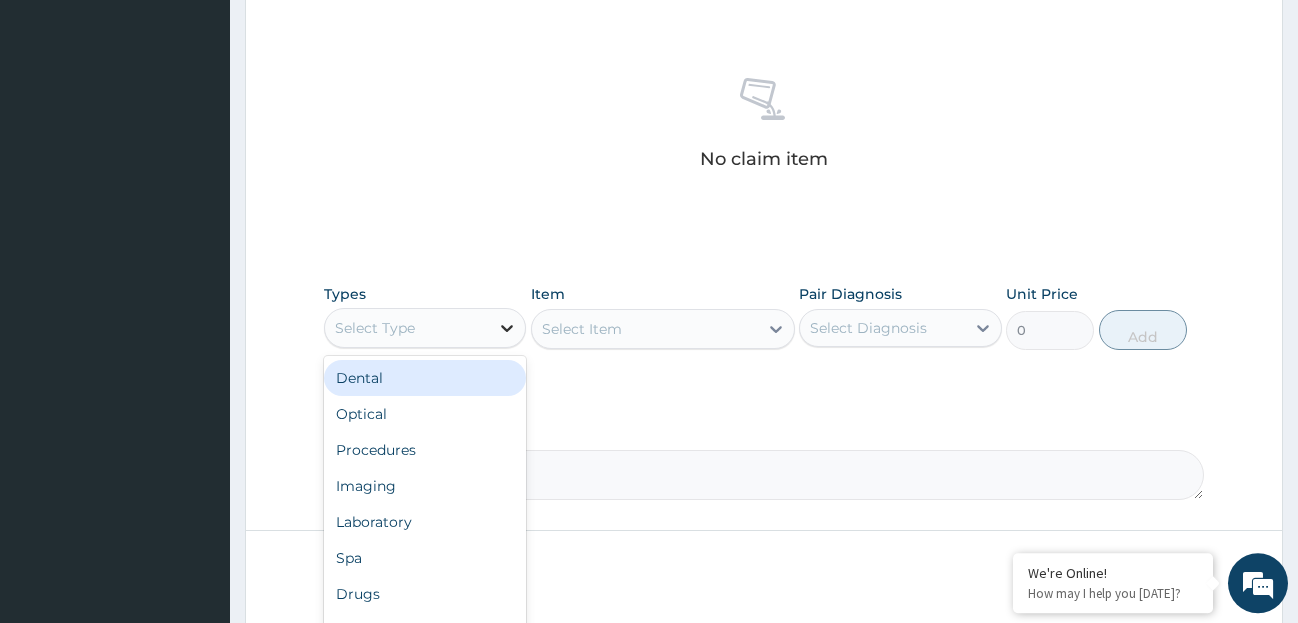 click 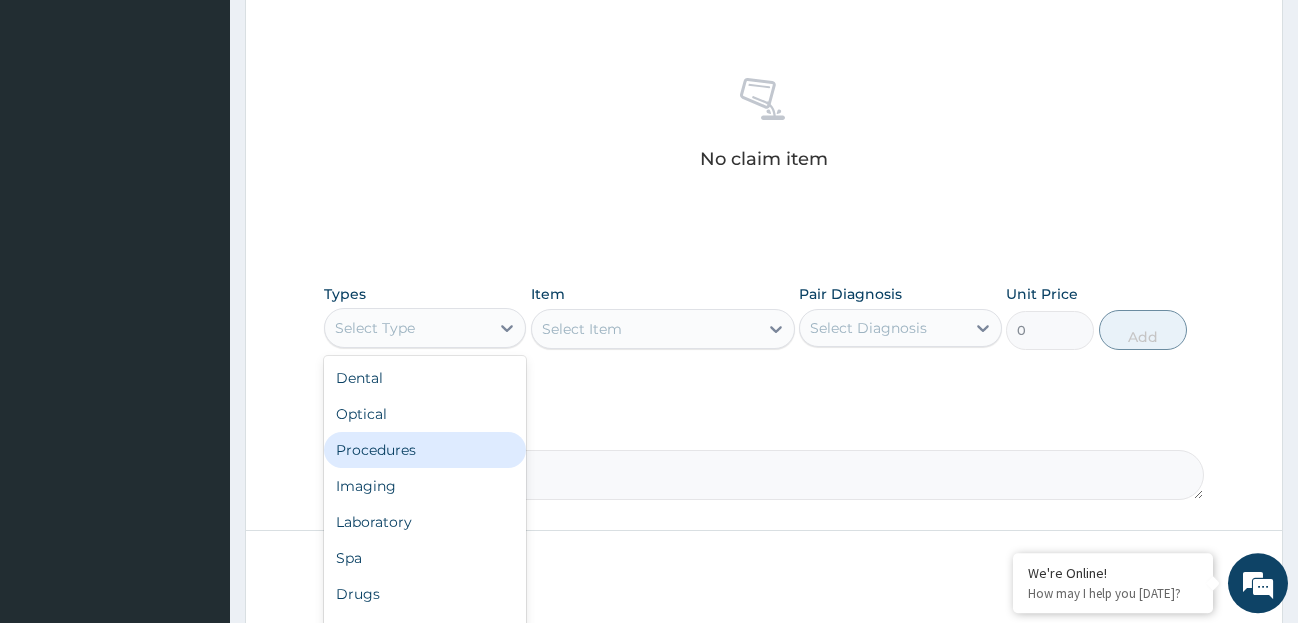 click on "Procedures" at bounding box center (425, 450) 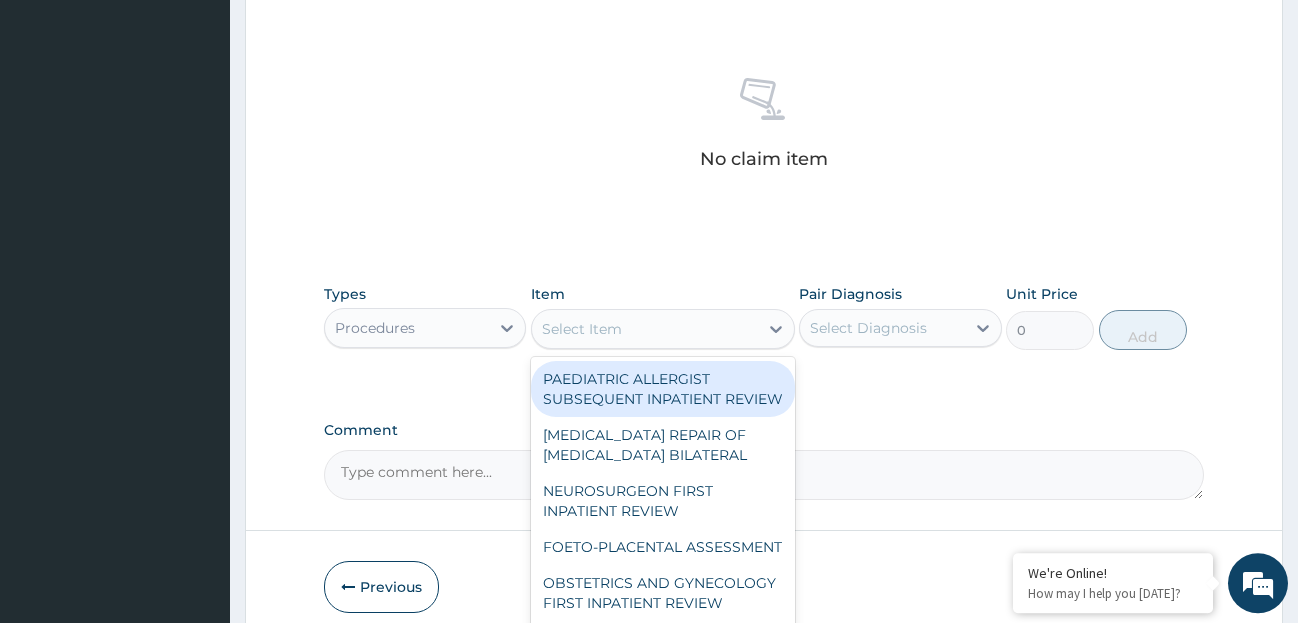 click 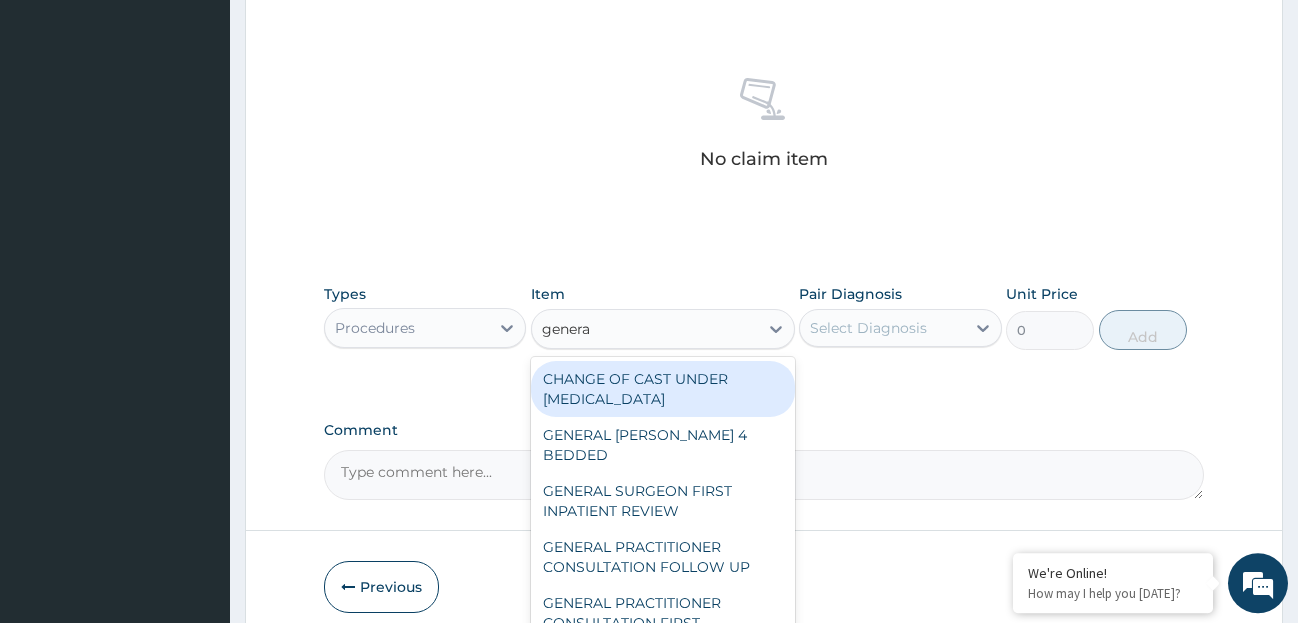 type on "general" 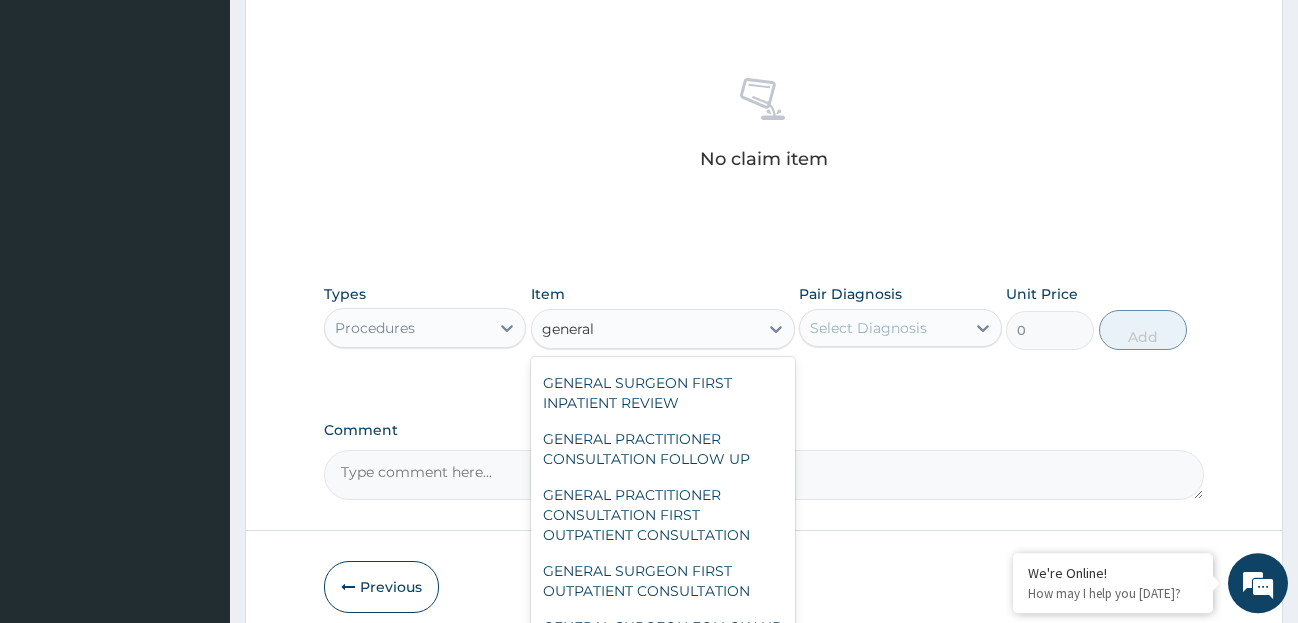 scroll, scrollTop: 110, scrollLeft: 0, axis: vertical 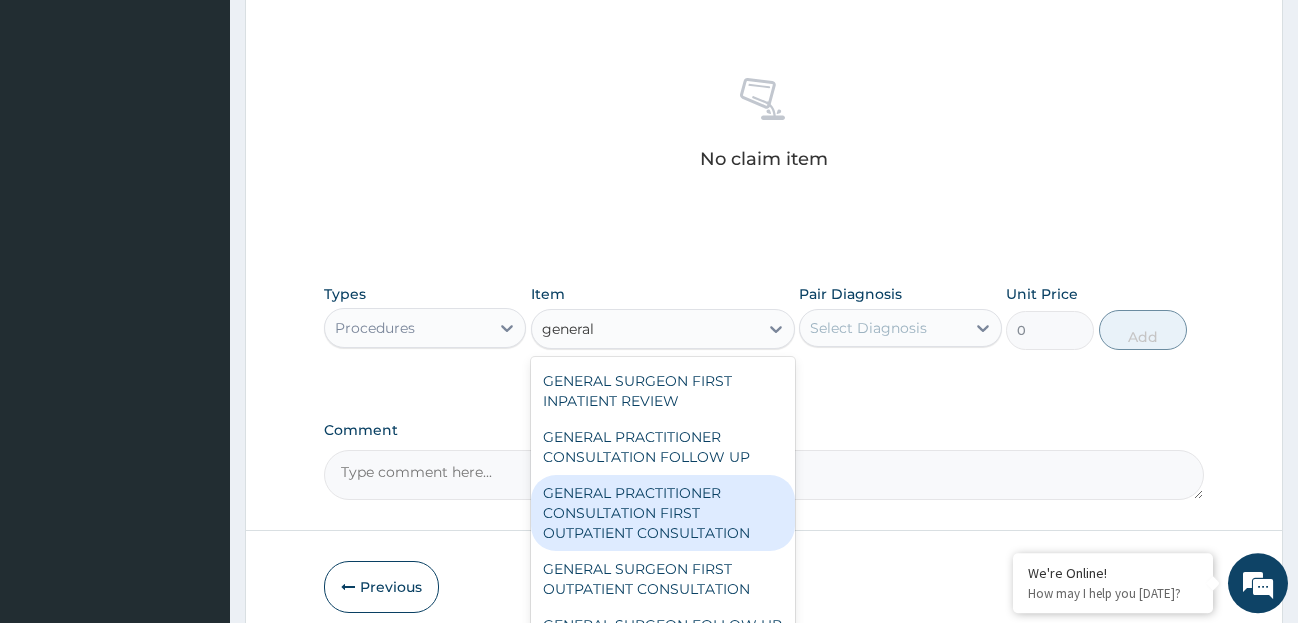 click on "GENERAL PRACTITIONER CONSULTATION FIRST OUTPATIENT CONSULTATION" at bounding box center (663, 513) 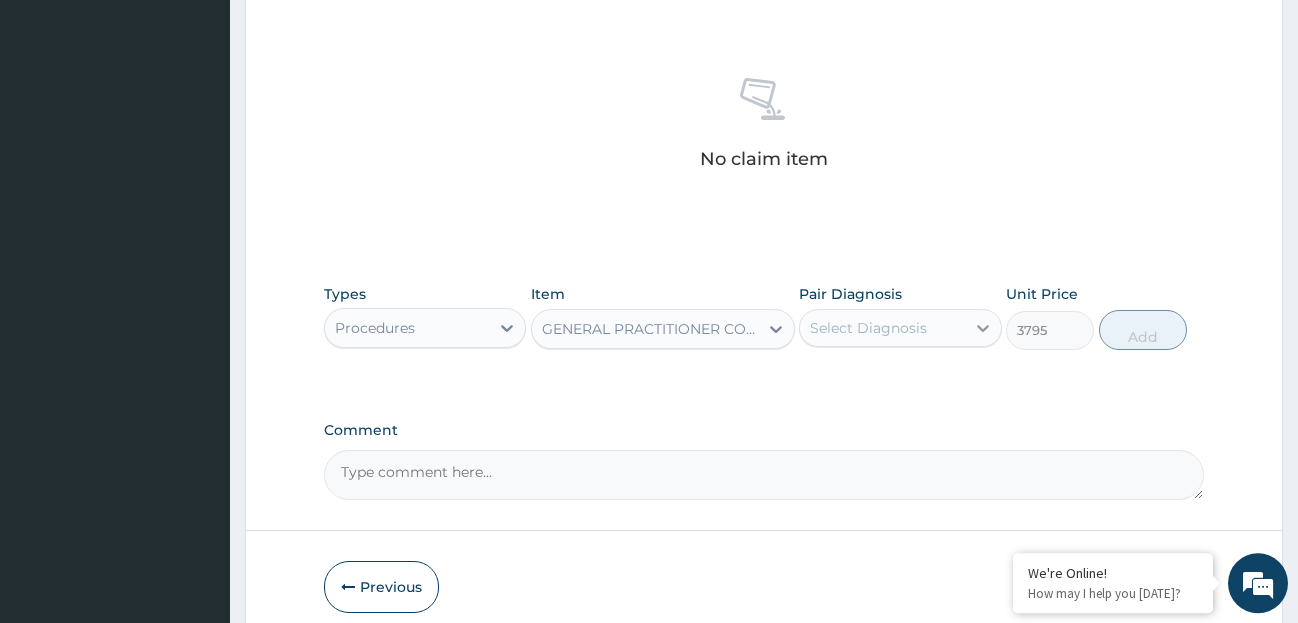 click 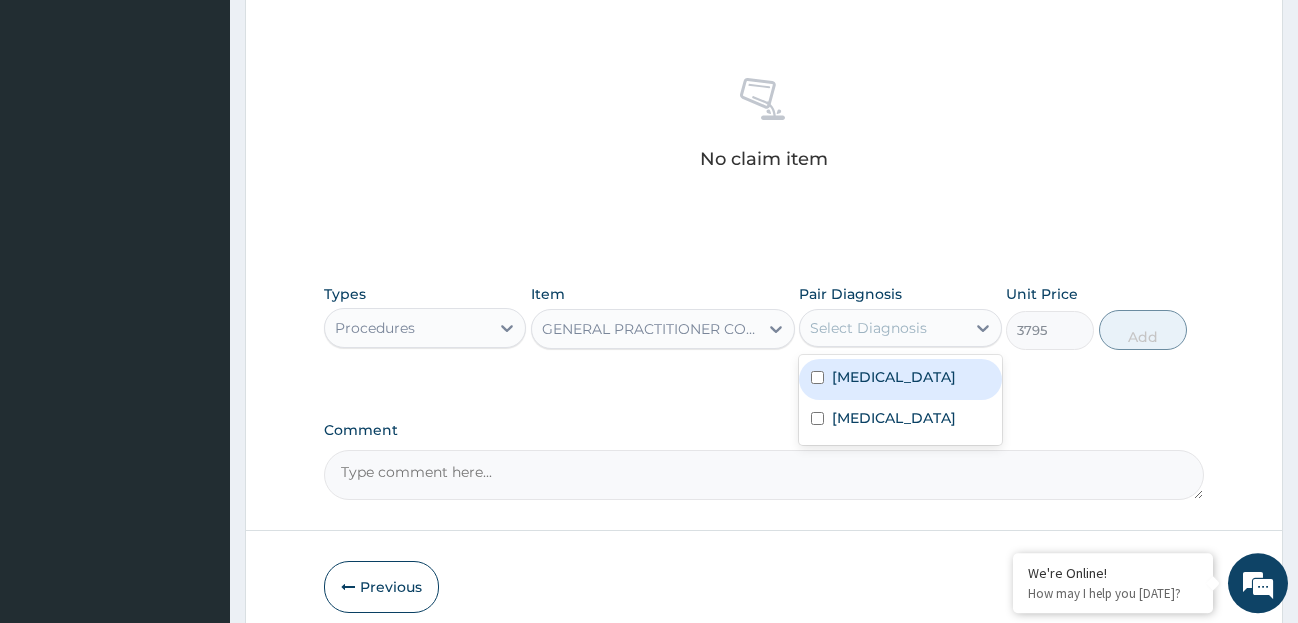 click on "Malaria" at bounding box center (900, 379) 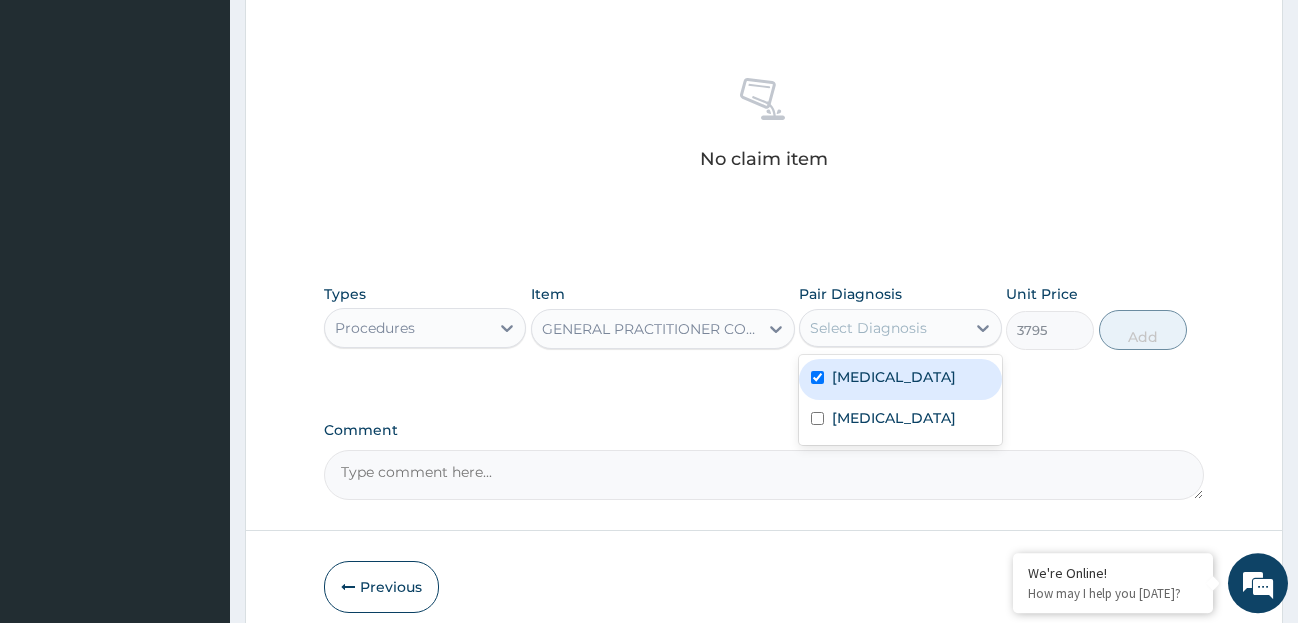 checkbox on "true" 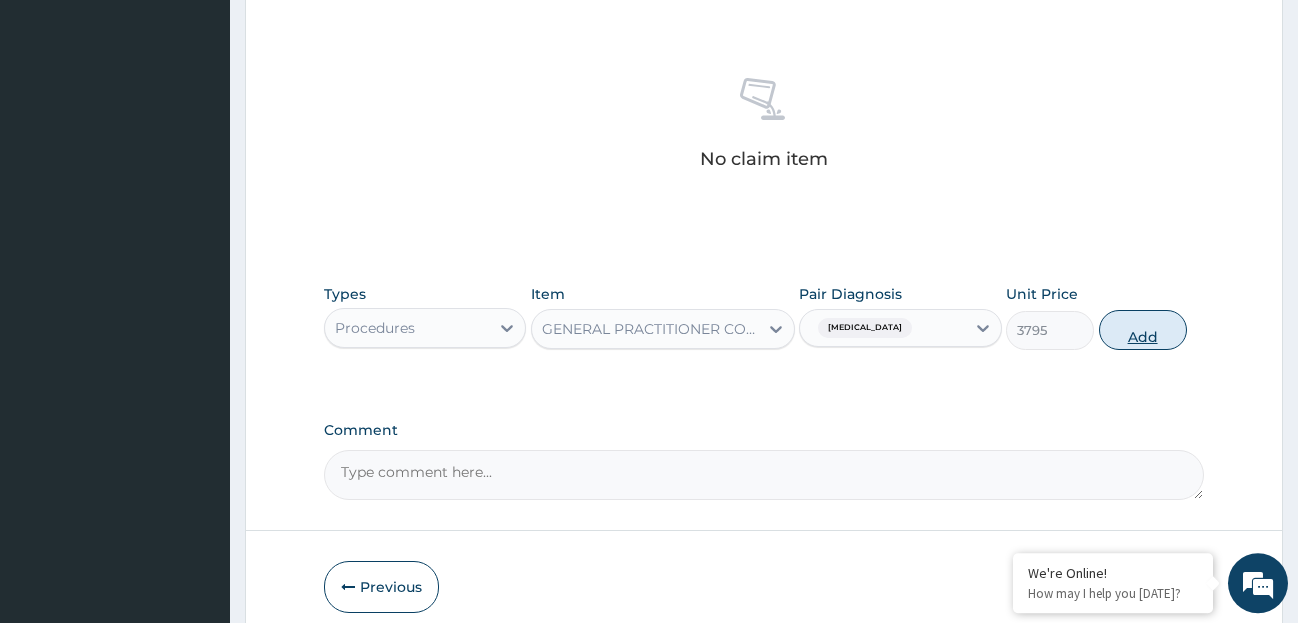 click on "Add" at bounding box center [1143, 330] 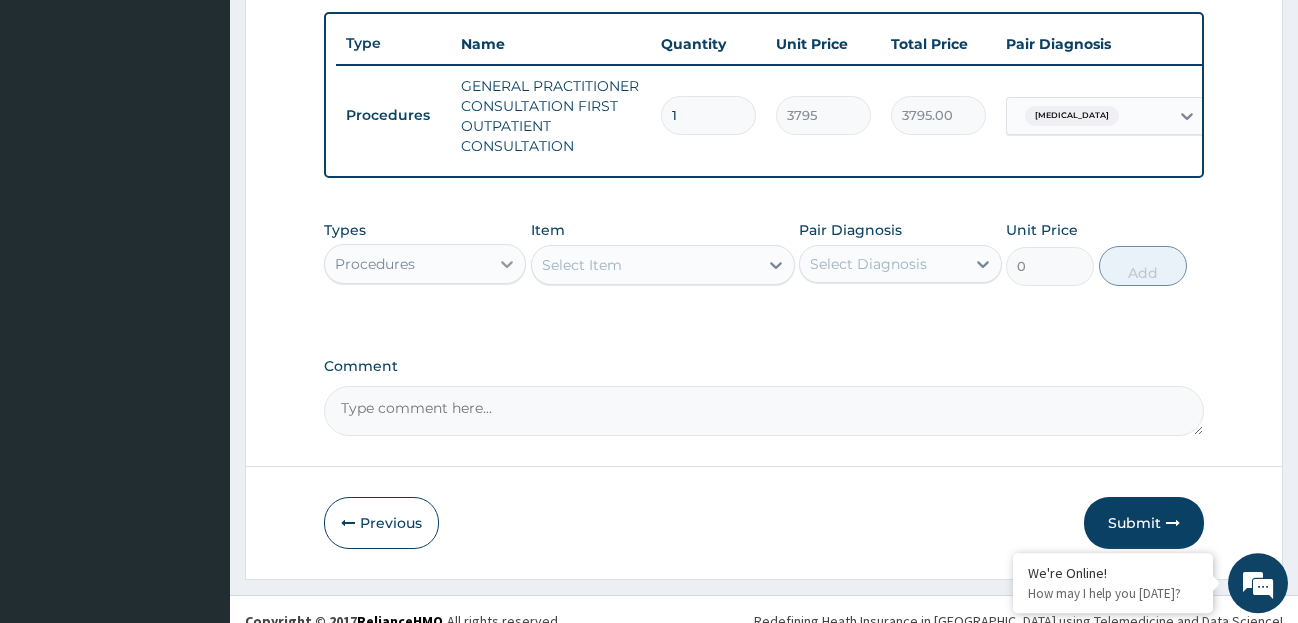 click 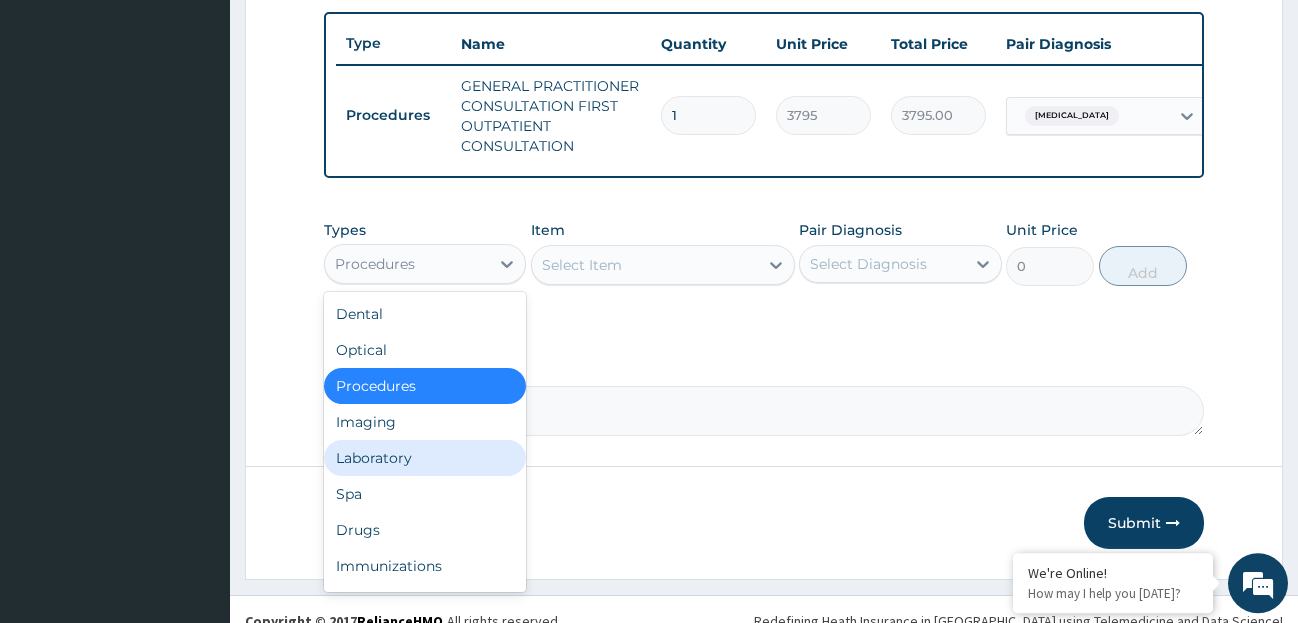 click on "Laboratory" at bounding box center [425, 458] 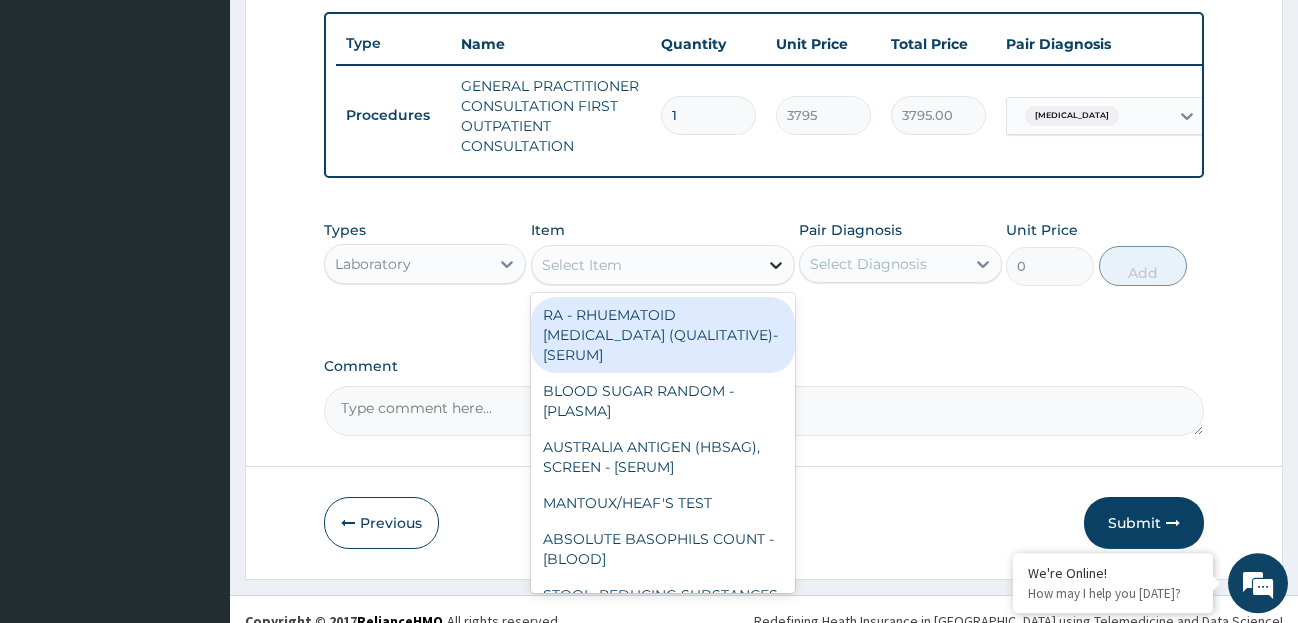 click 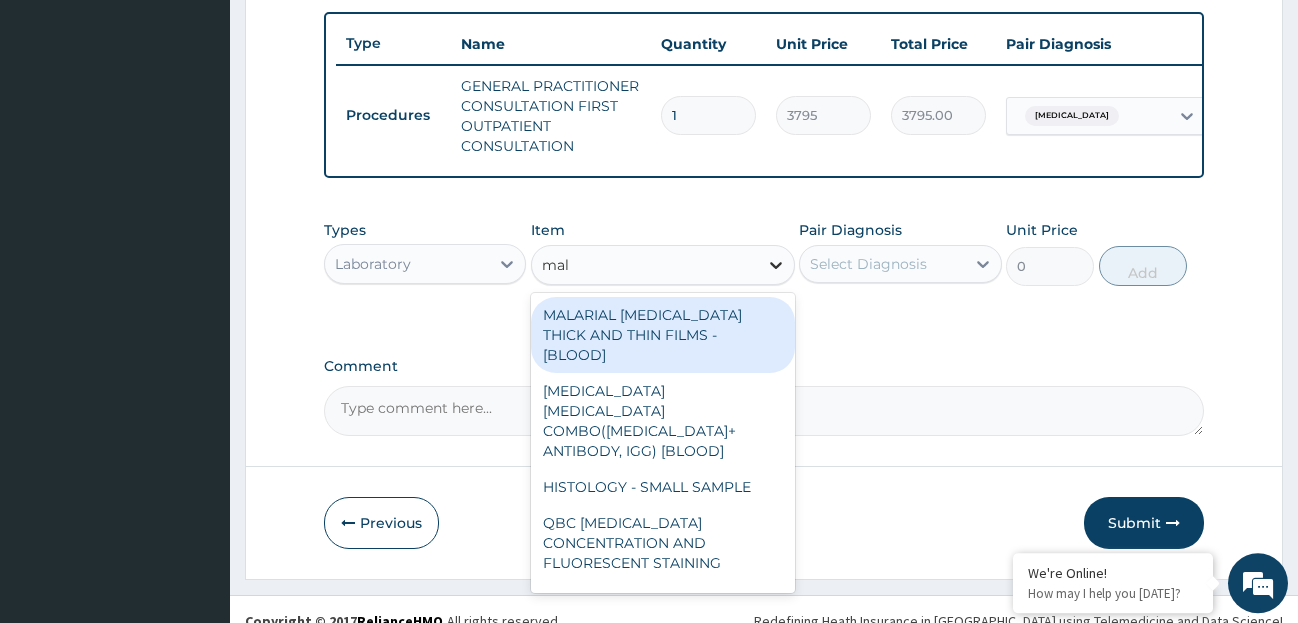 type on "mala" 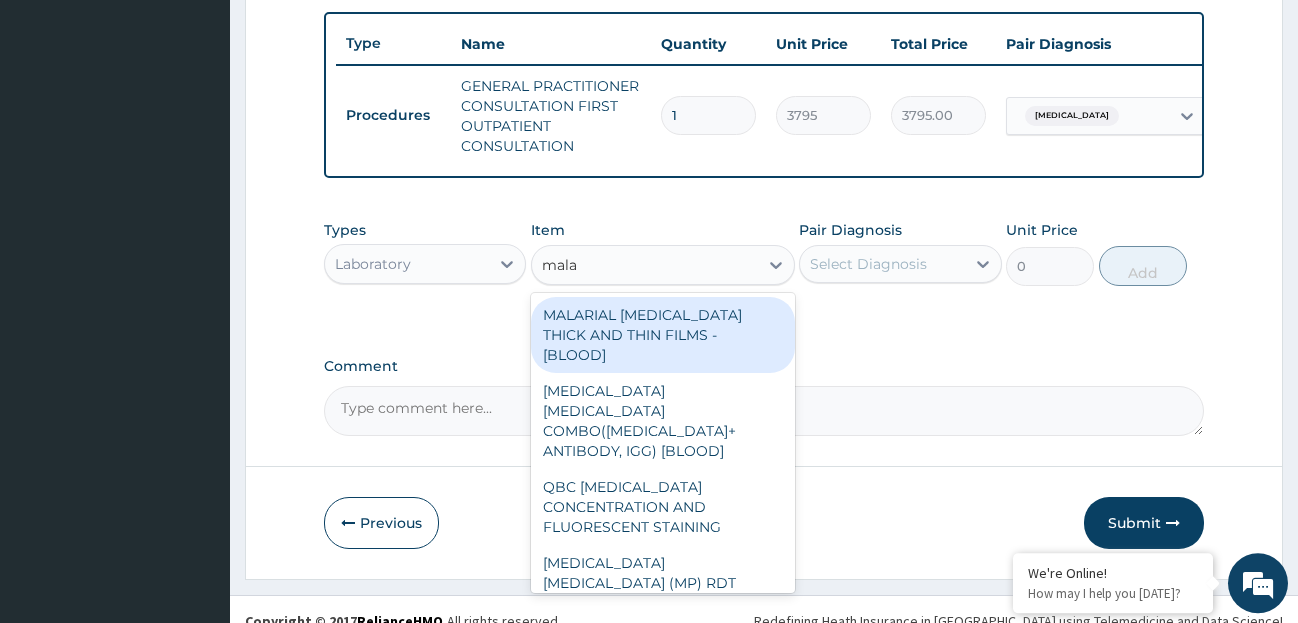 click on "MALARIAL [MEDICAL_DATA] THICK AND THIN FILMS - [BLOOD]" at bounding box center [663, 335] 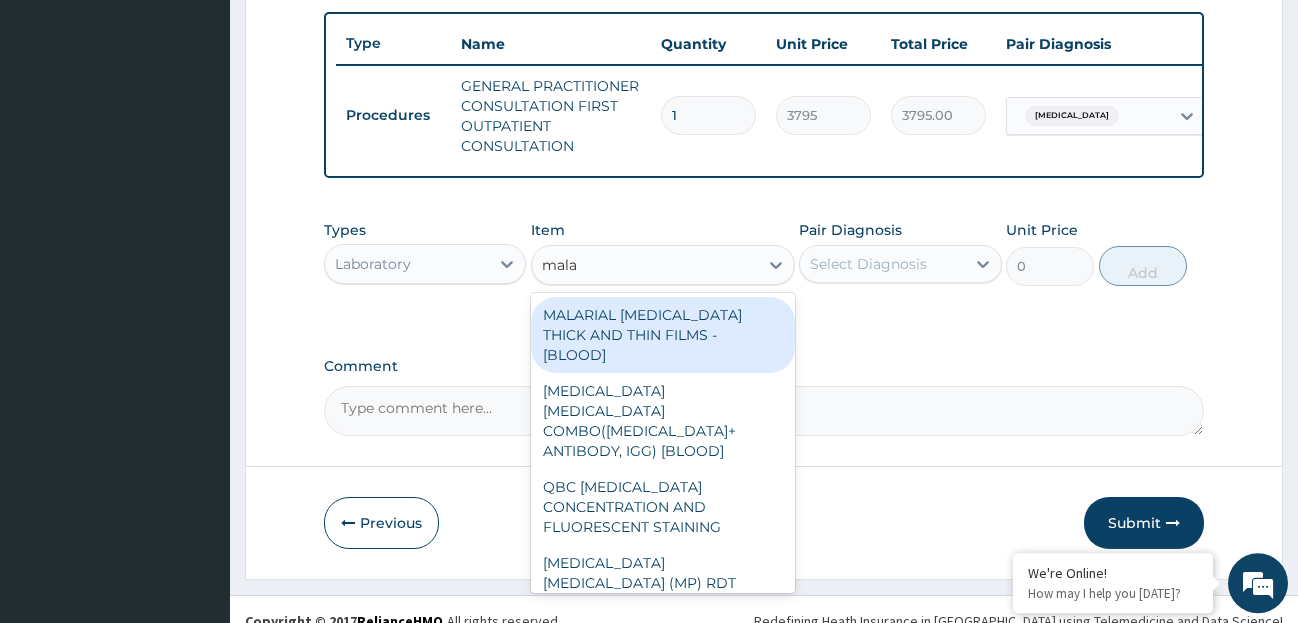 type 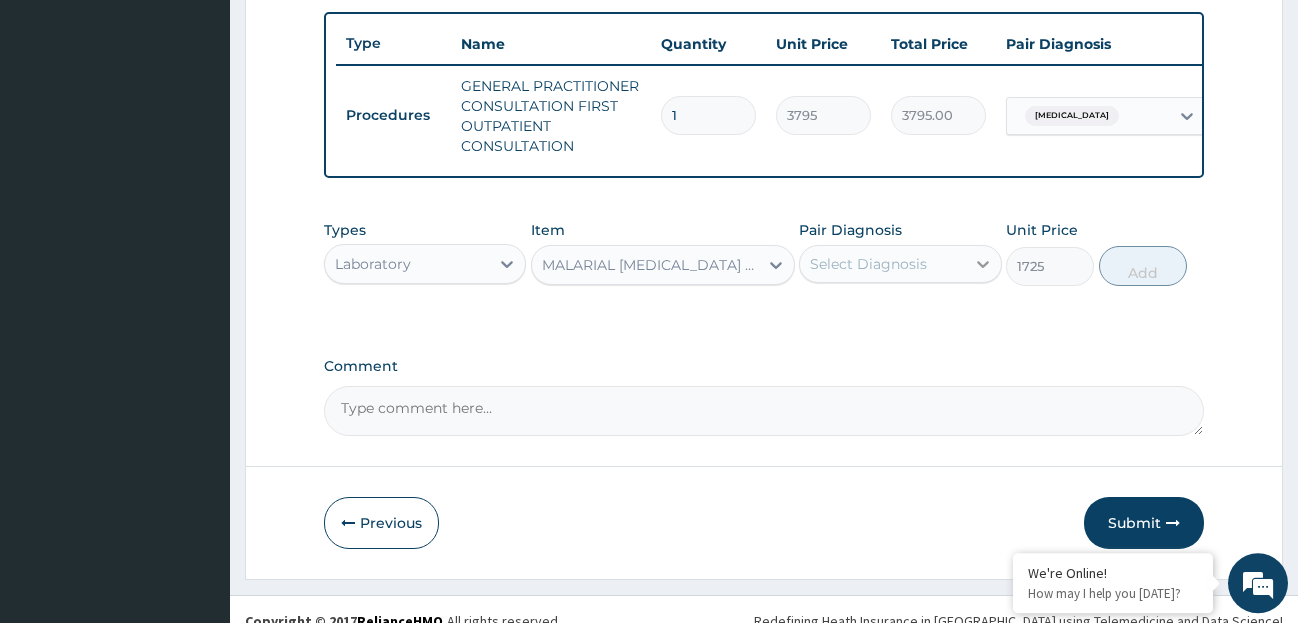 click 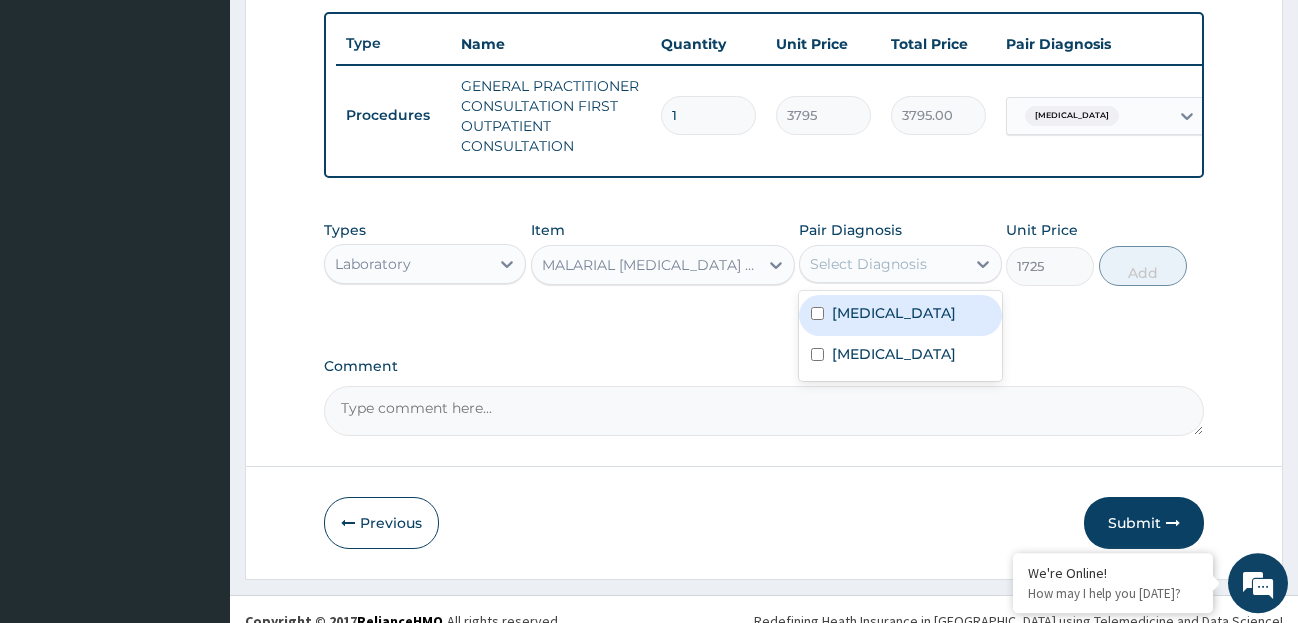 click on "[MEDICAL_DATA]" at bounding box center (900, 315) 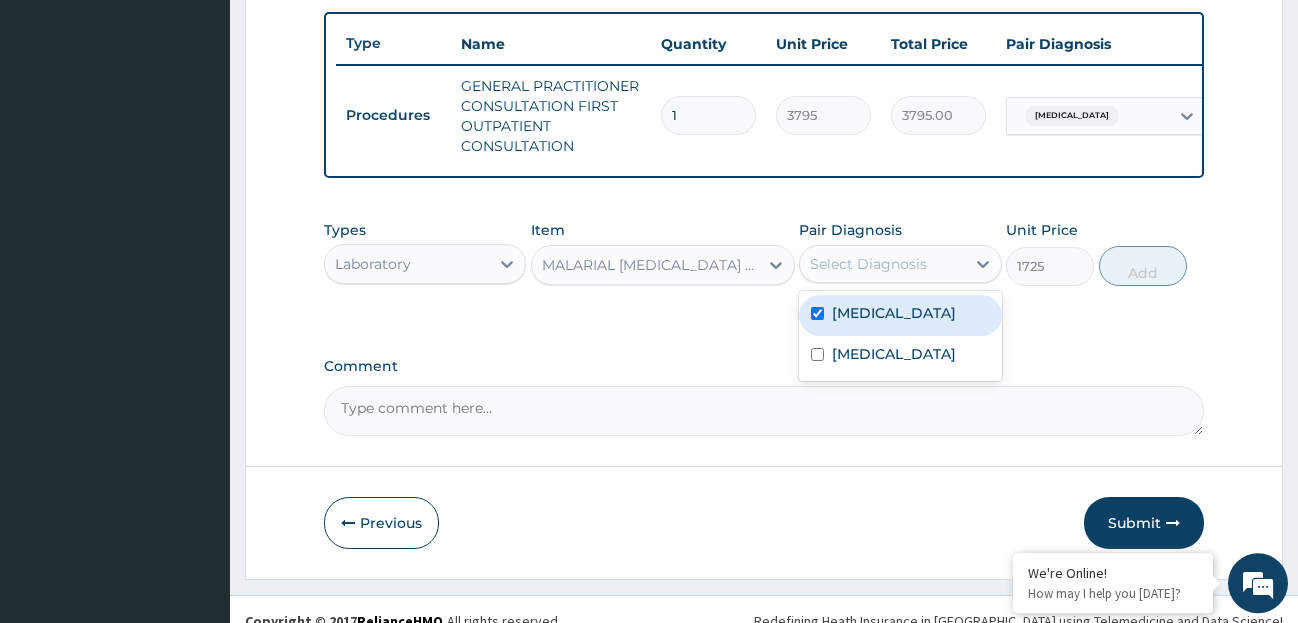 checkbox on "true" 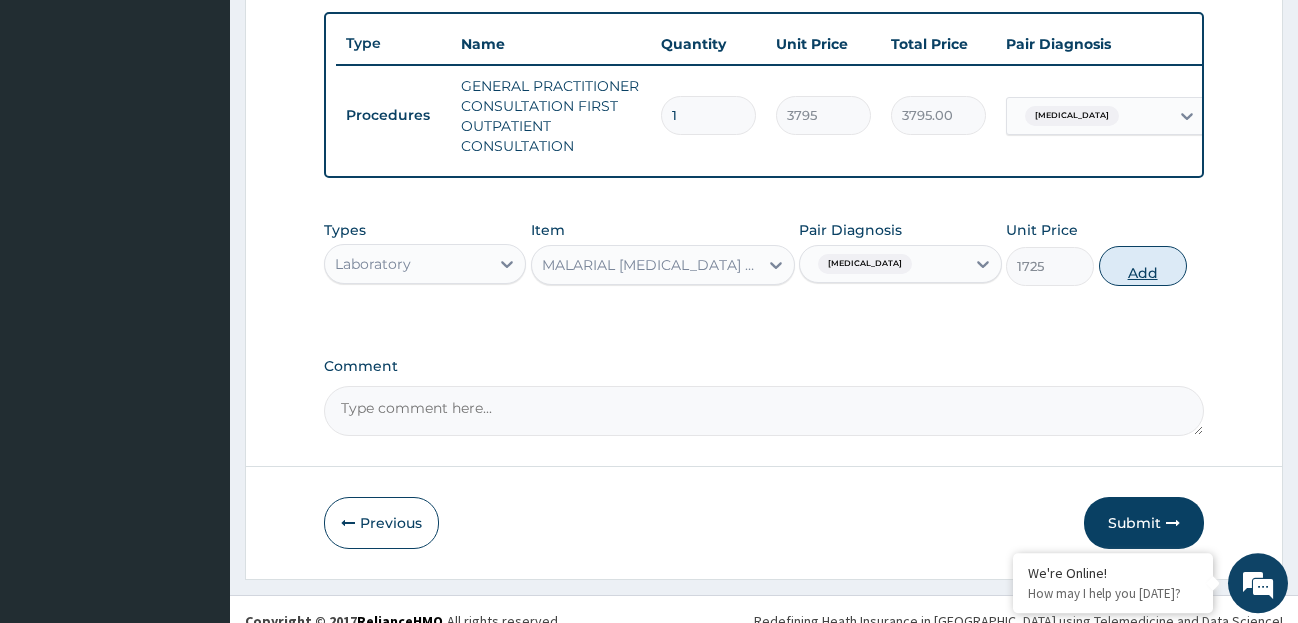 click on "Add" at bounding box center [1143, 266] 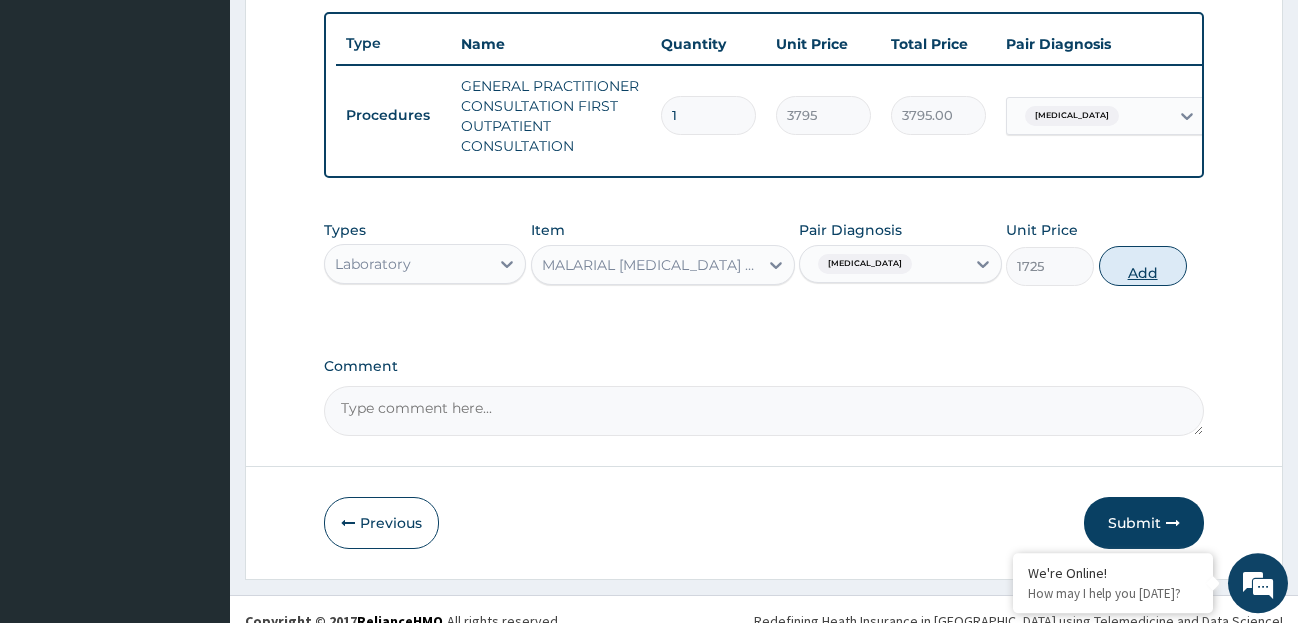 type on "0" 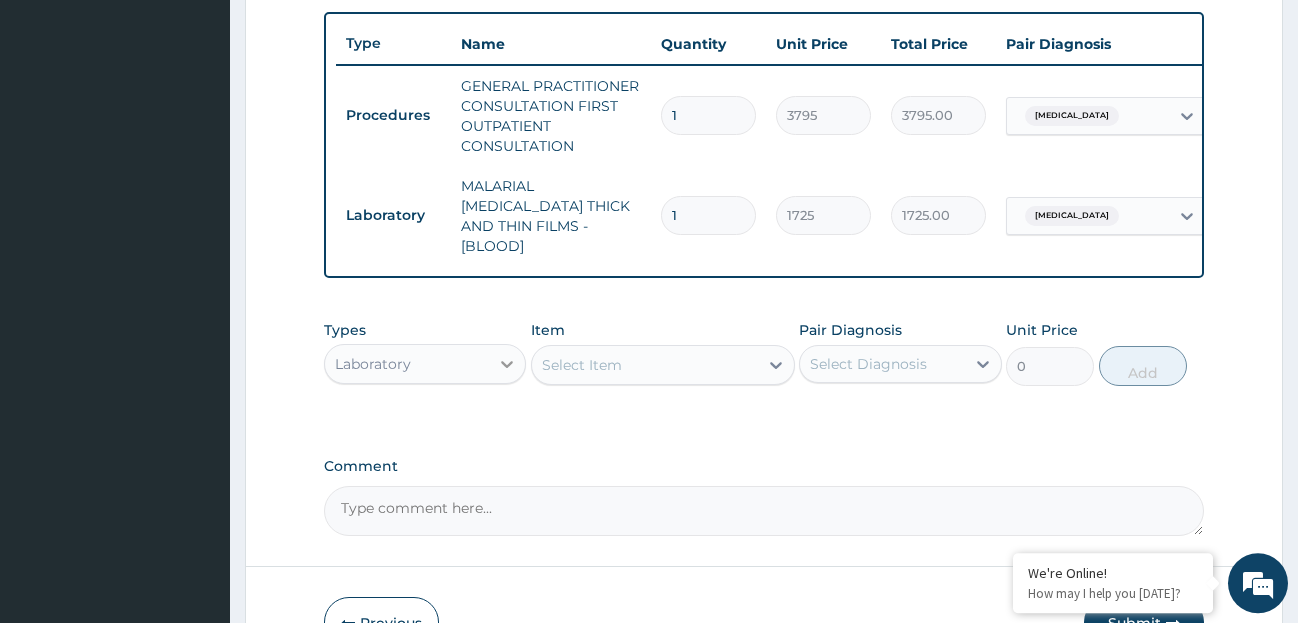 click 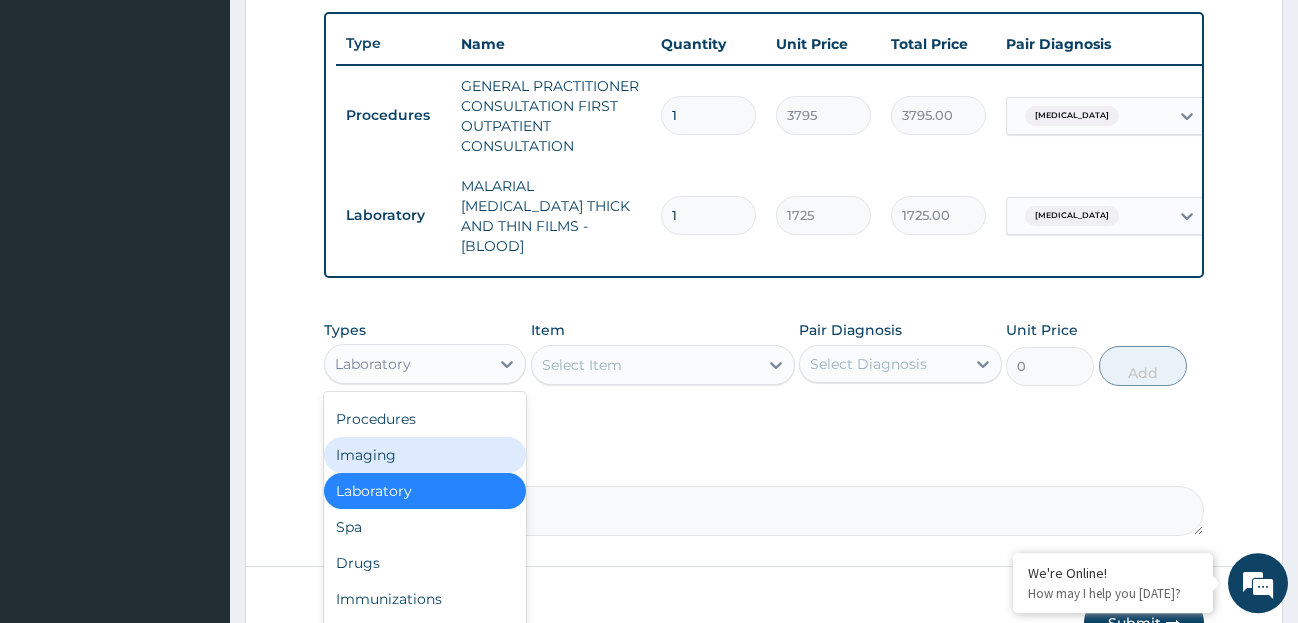 scroll, scrollTop: 68, scrollLeft: 0, axis: vertical 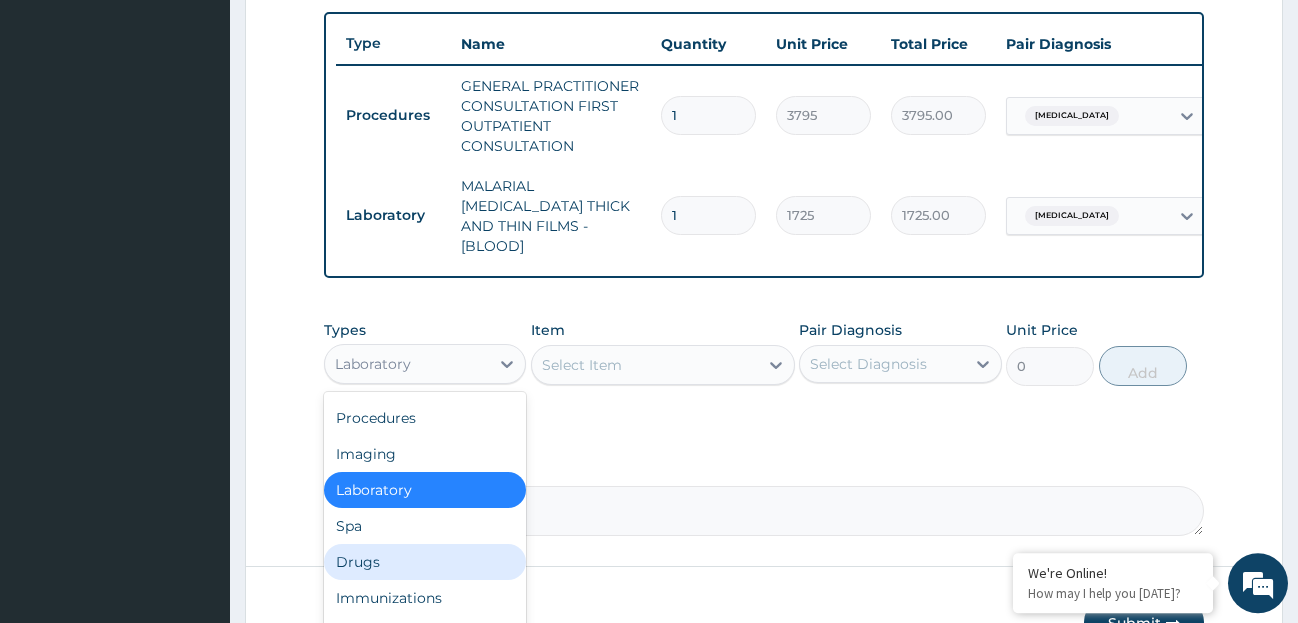 click on "Drugs" at bounding box center (425, 562) 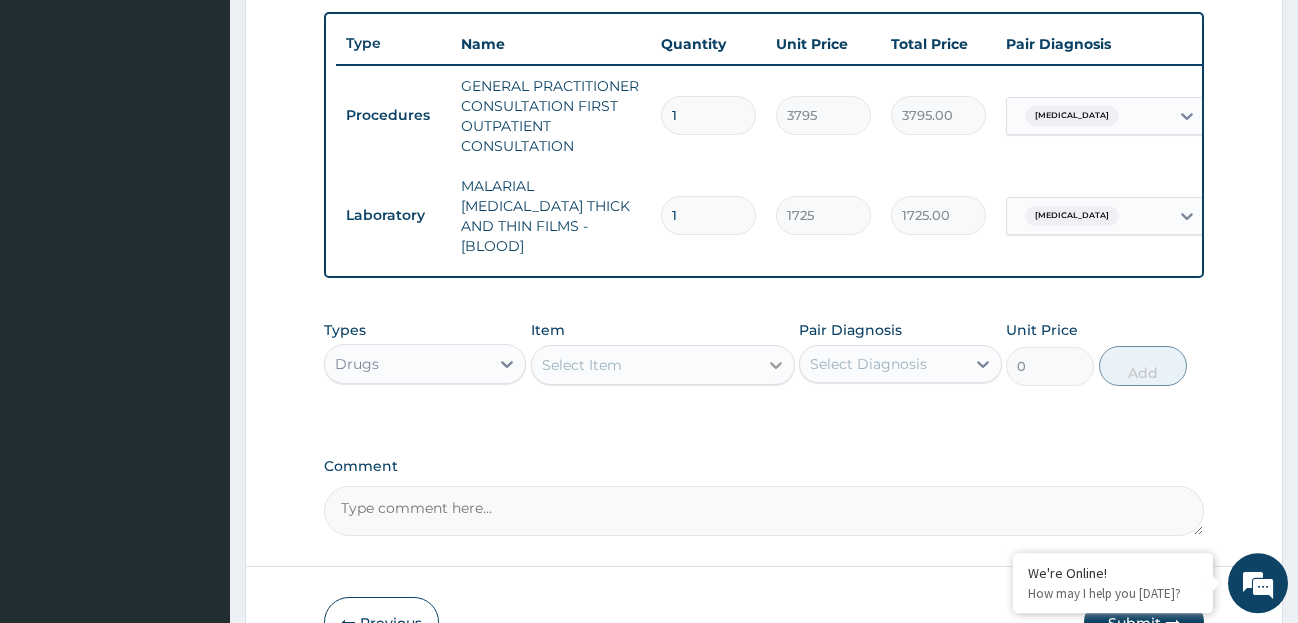 click 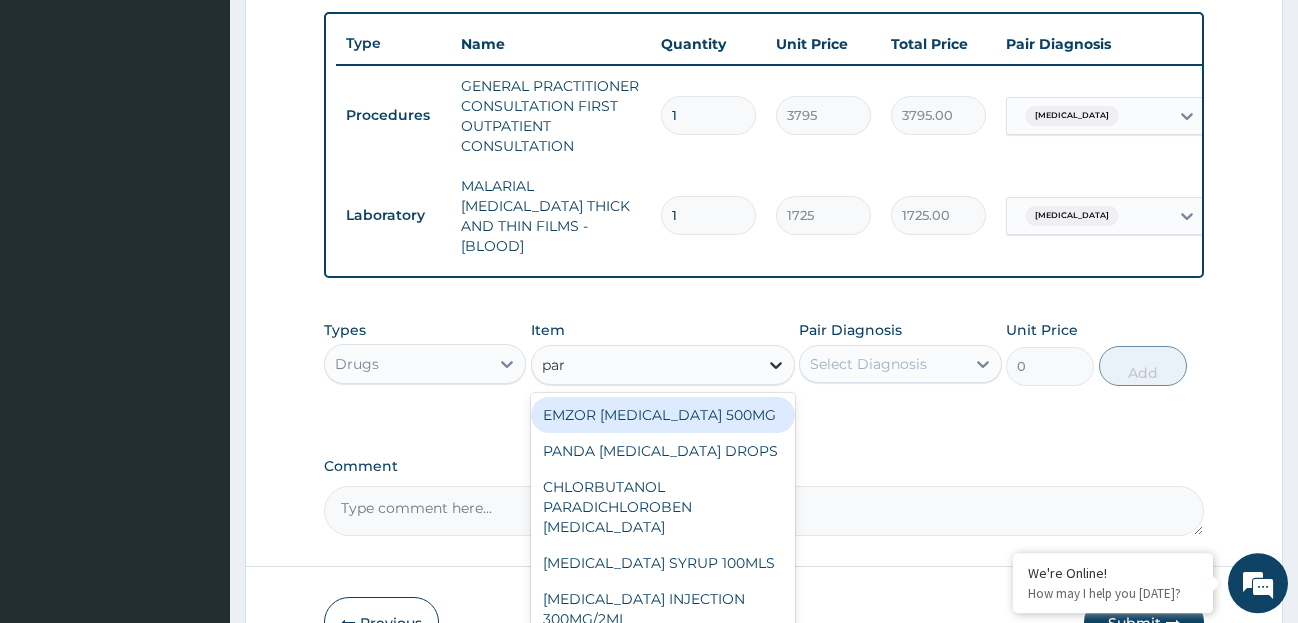 type on "para" 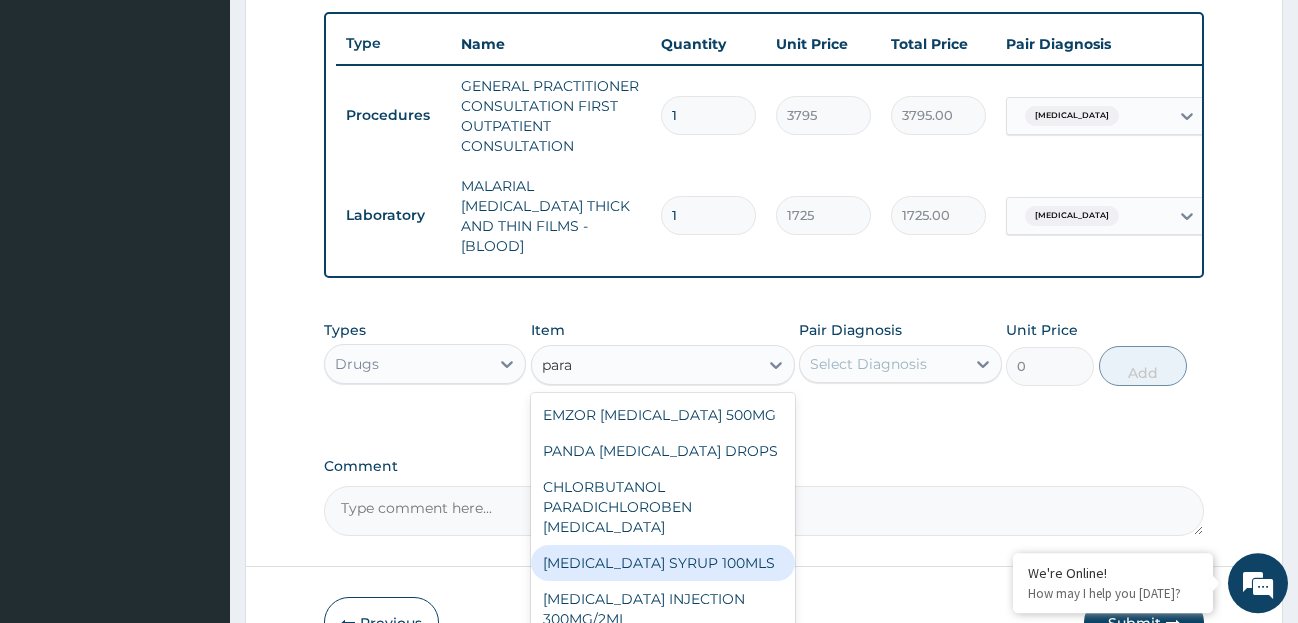 click on "[MEDICAL_DATA] SYRUP 100MLS" at bounding box center [663, 563] 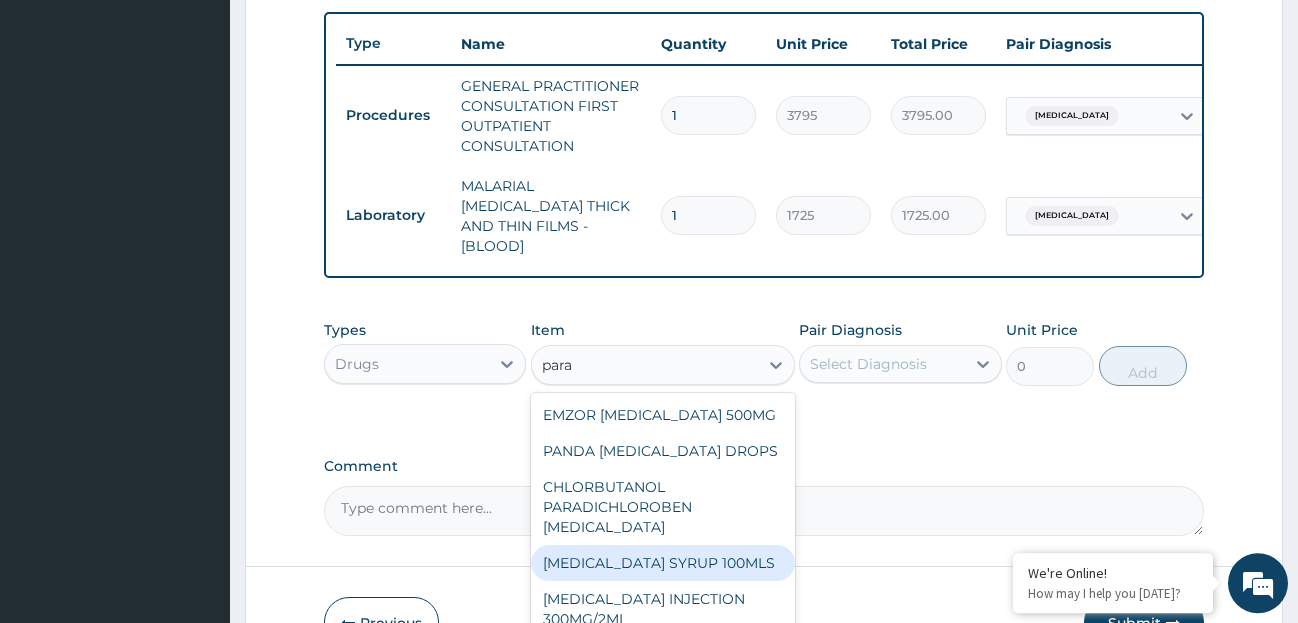 type 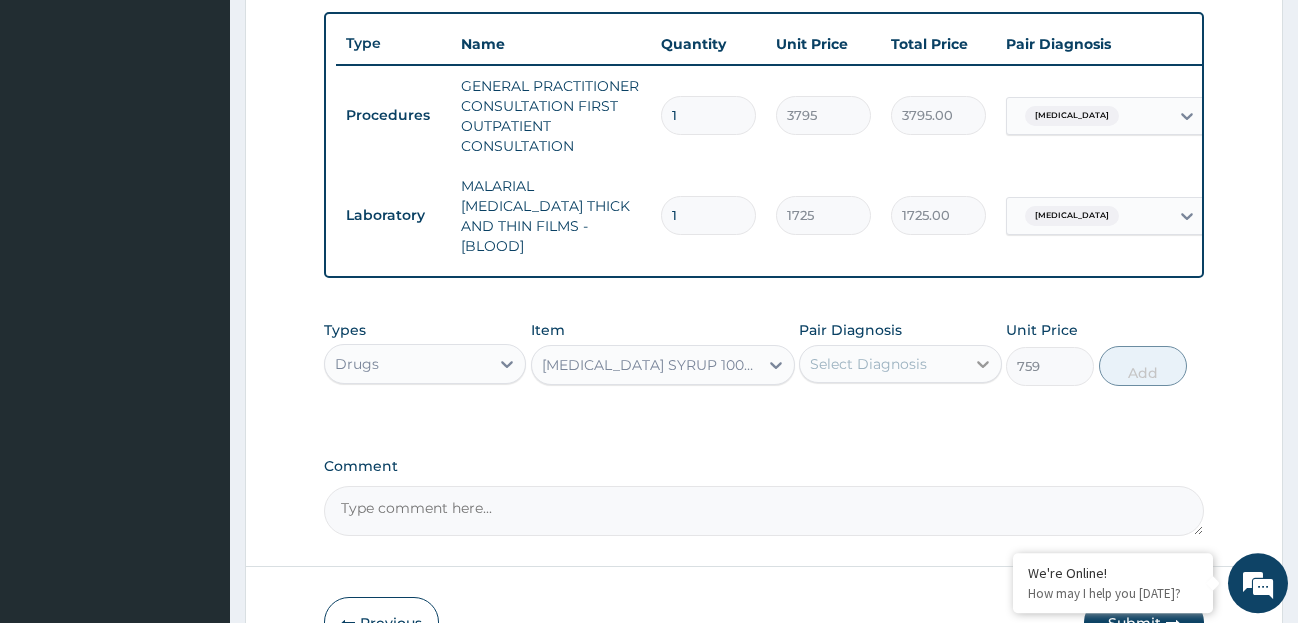 click 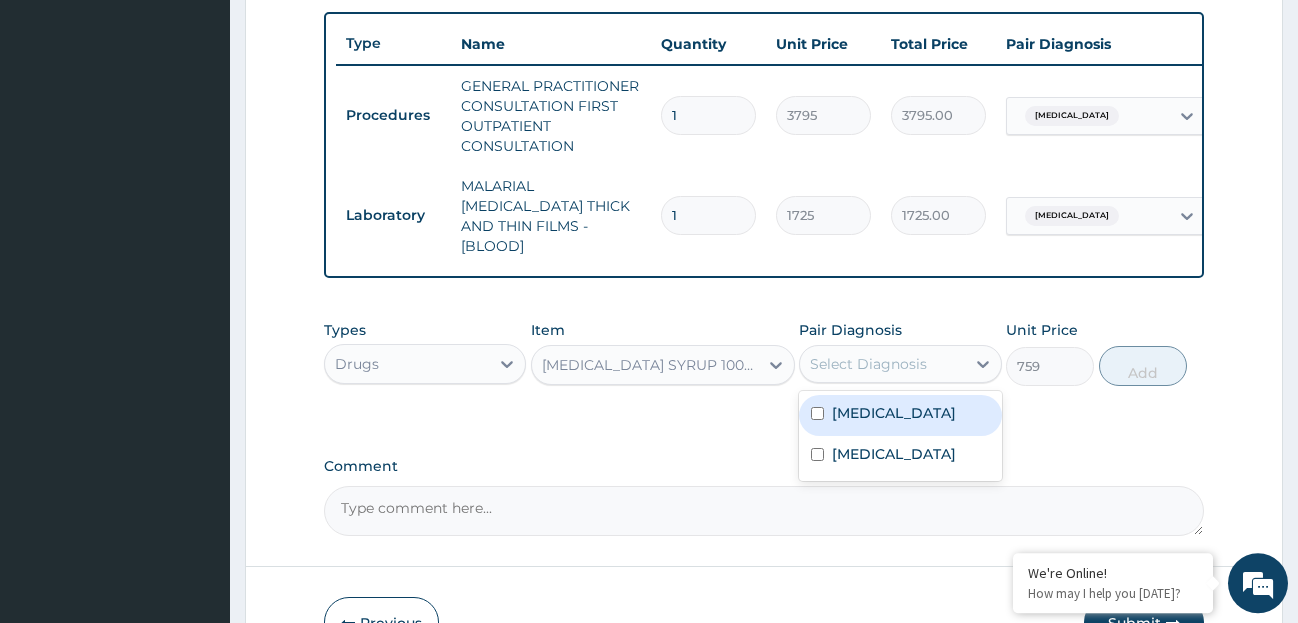 click on "[MEDICAL_DATA]" at bounding box center (900, 415) 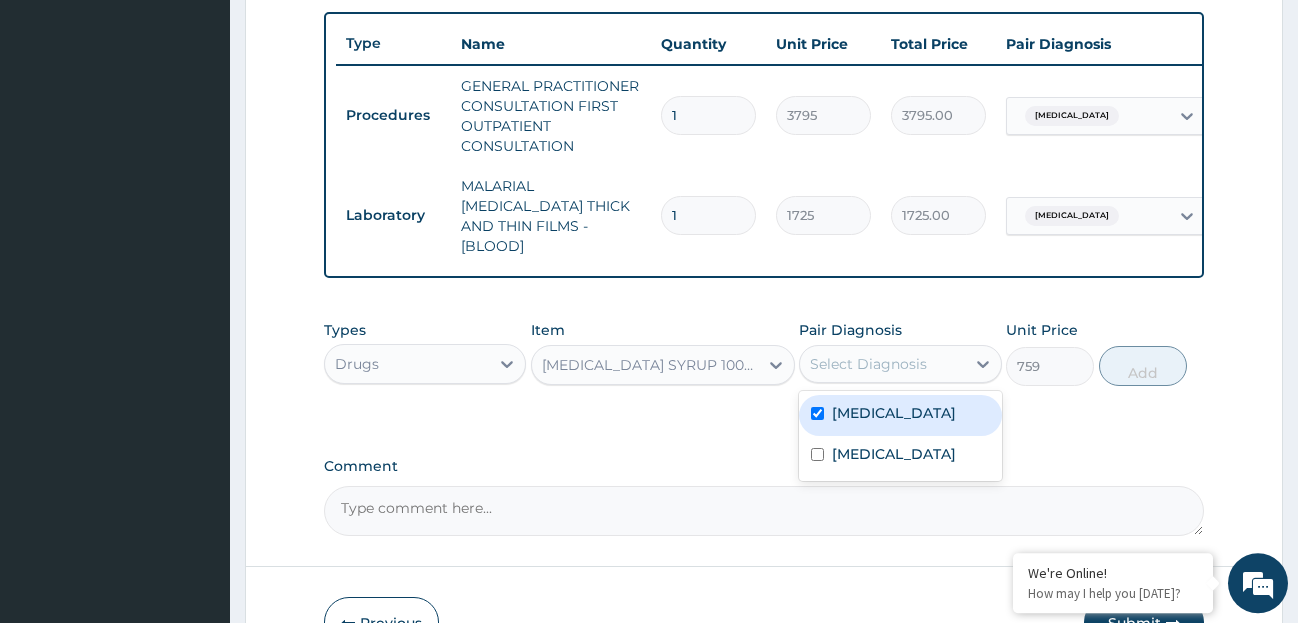 checkbox on "true" 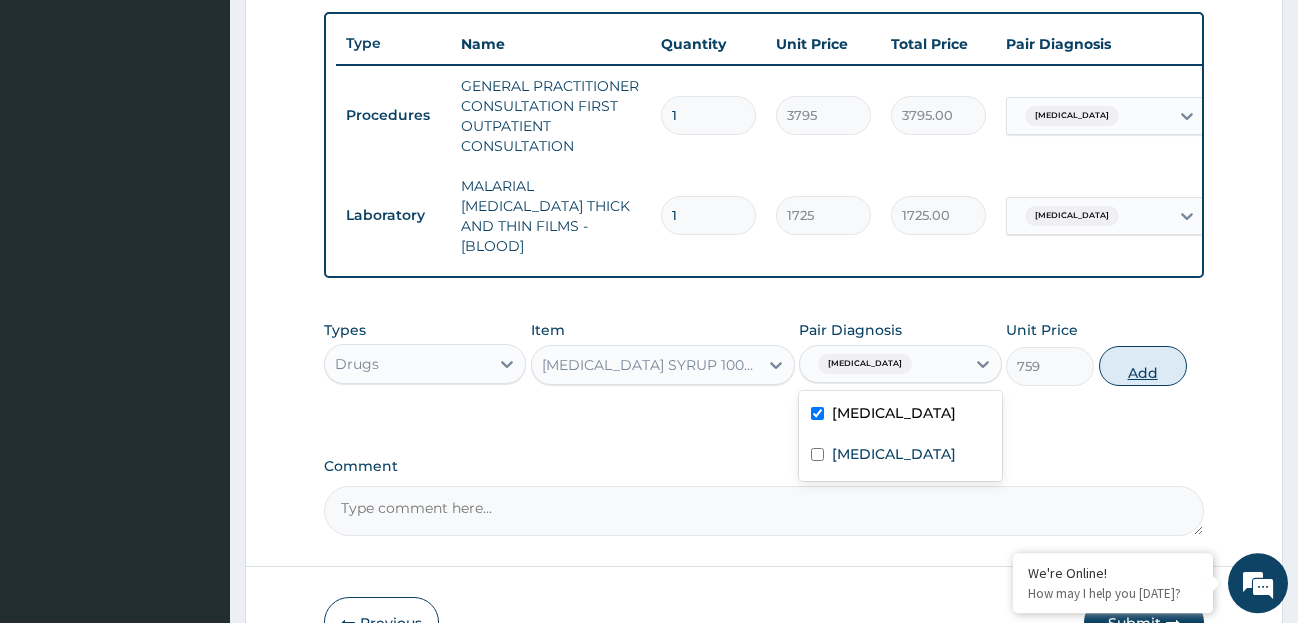 click on "Add" at bounding box center (1143, 366) 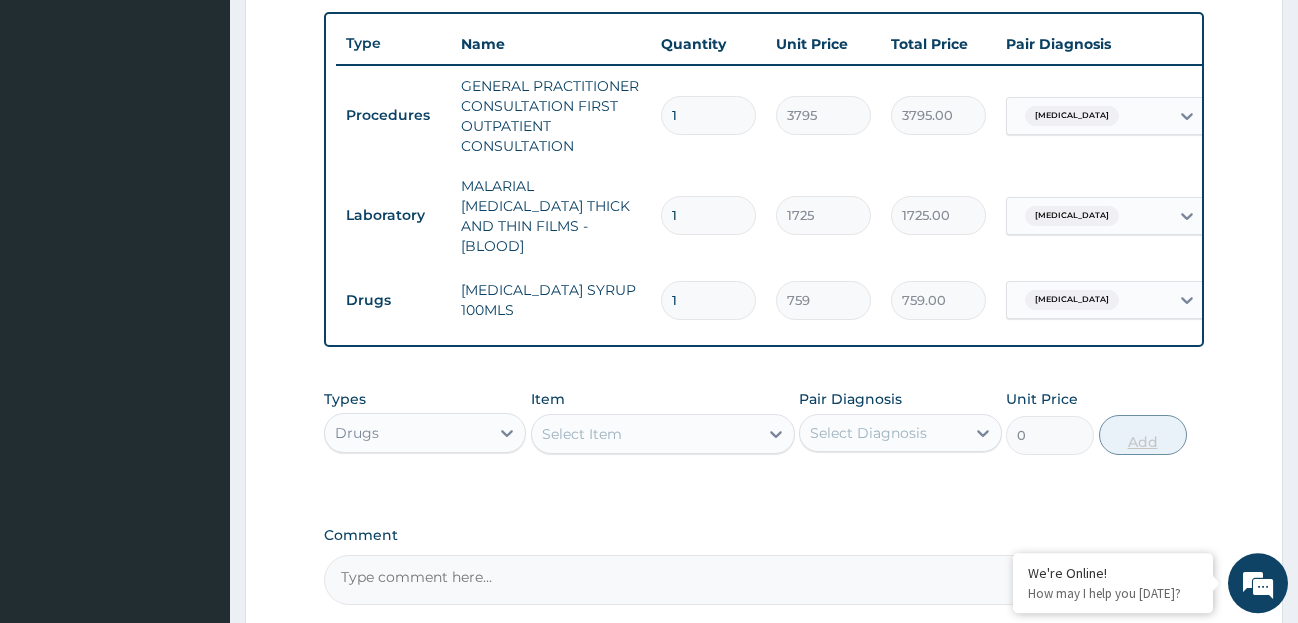 click on "PA Code / Prescription Code Enter Code(Secondary Care Only) Encounter Date 09-07-2025 Important Notice Please enter PA codes before entering items that are not attached to a PA code   All diagnoses entered must be linked to a claim item. Diagnosis & Claim Items that are visible but inactive cannot be edited because they were imported from an already approved PA code. Diagnosis Malaria Query Upper respiratory infection Query NB: All diagnosis must be linked to a claim item Claim Items Type Name Quantity Unit Price Total Price Pair Diagnosis Actions Procedures GENERAL PRACTITIONER CONSULTATION FIRST OUTPATIENT CONSULTATION 1 3795 3795.00 Malaria Delete Laboratory MALARIAL PARASITE THICK AND THIN FILMS - [BLOOD] 1 1725 1725.00 Malaria Delete Drugs PARACETAMOL SYRUP 100MLS 1 759 759.00 Malaria Delete Types Drugs Item Select Item Pair Diagnosis Select Diagnosis Unit Price 0 Add Comment" at bounding box center (764, 32) 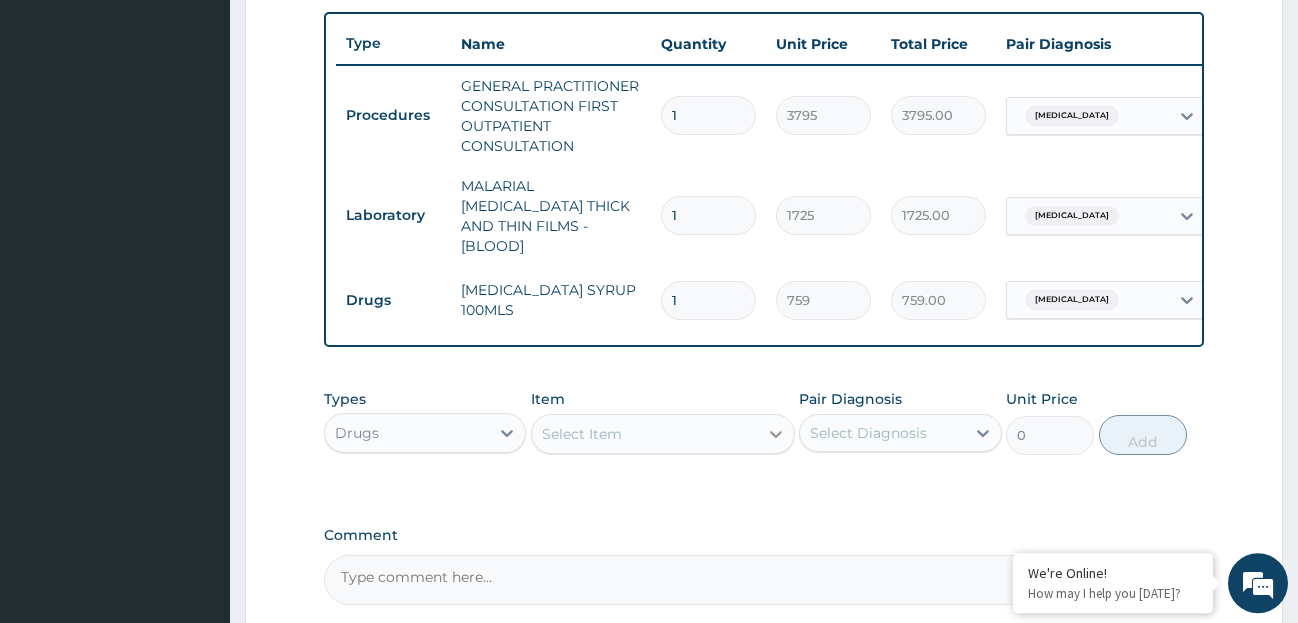 click 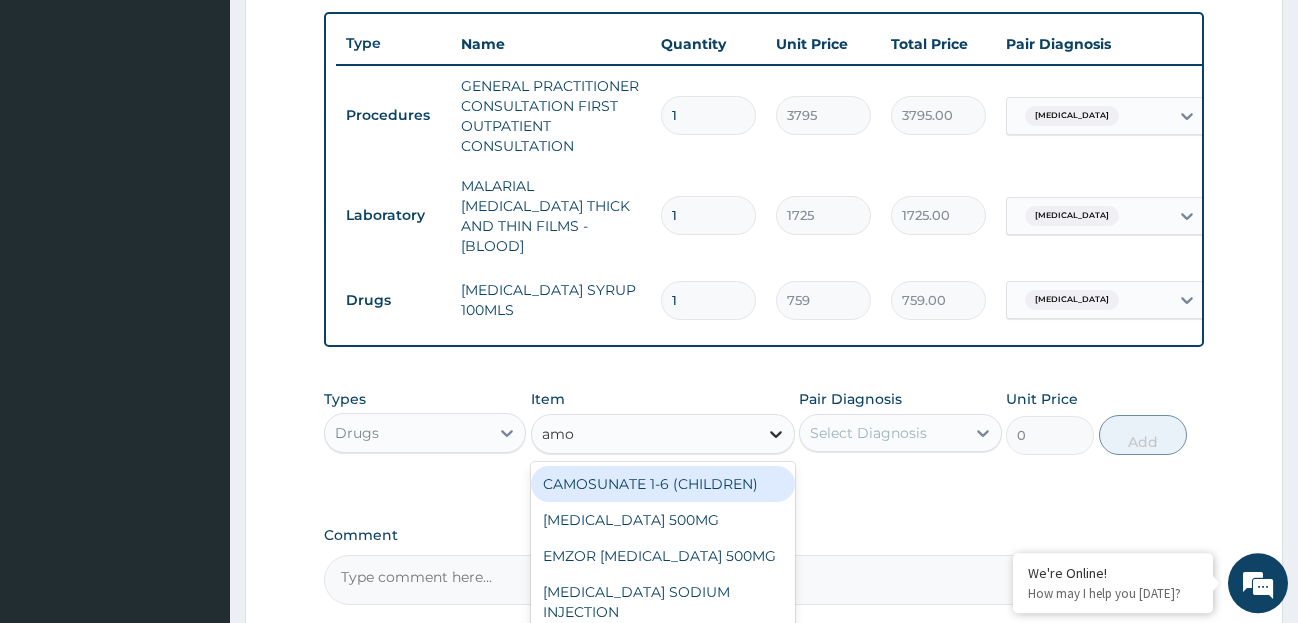 type on "amox" 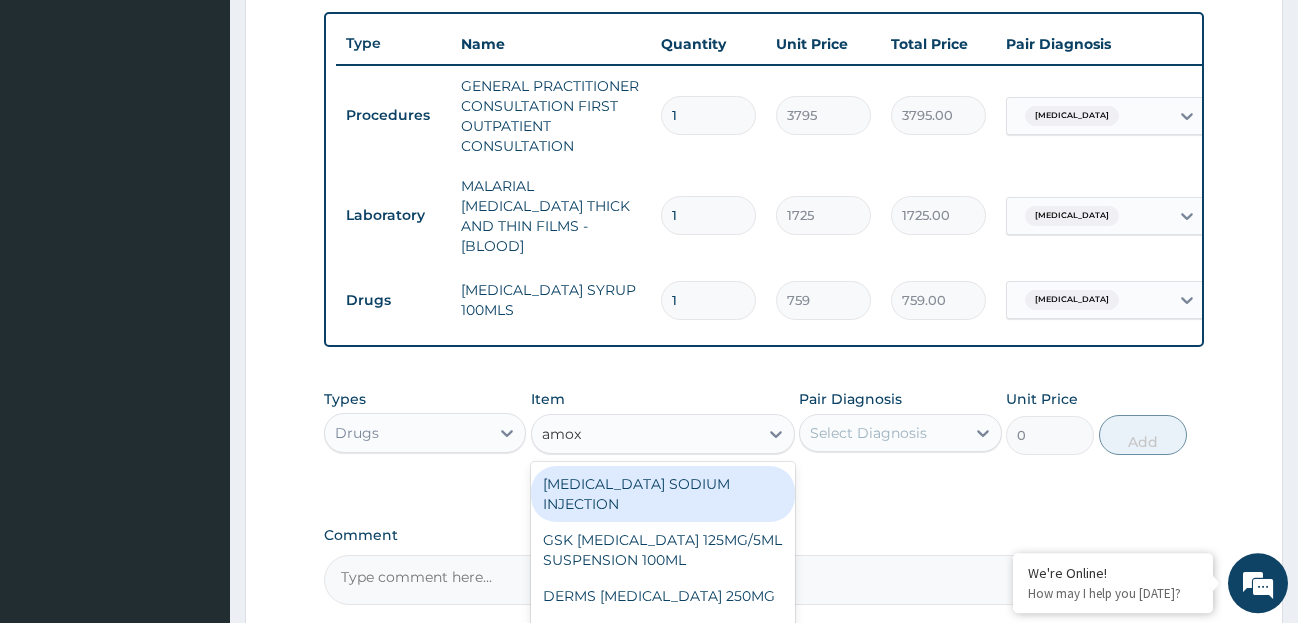 scroll, scrollTop: 921, scrollLeft: 0, axis: vertical 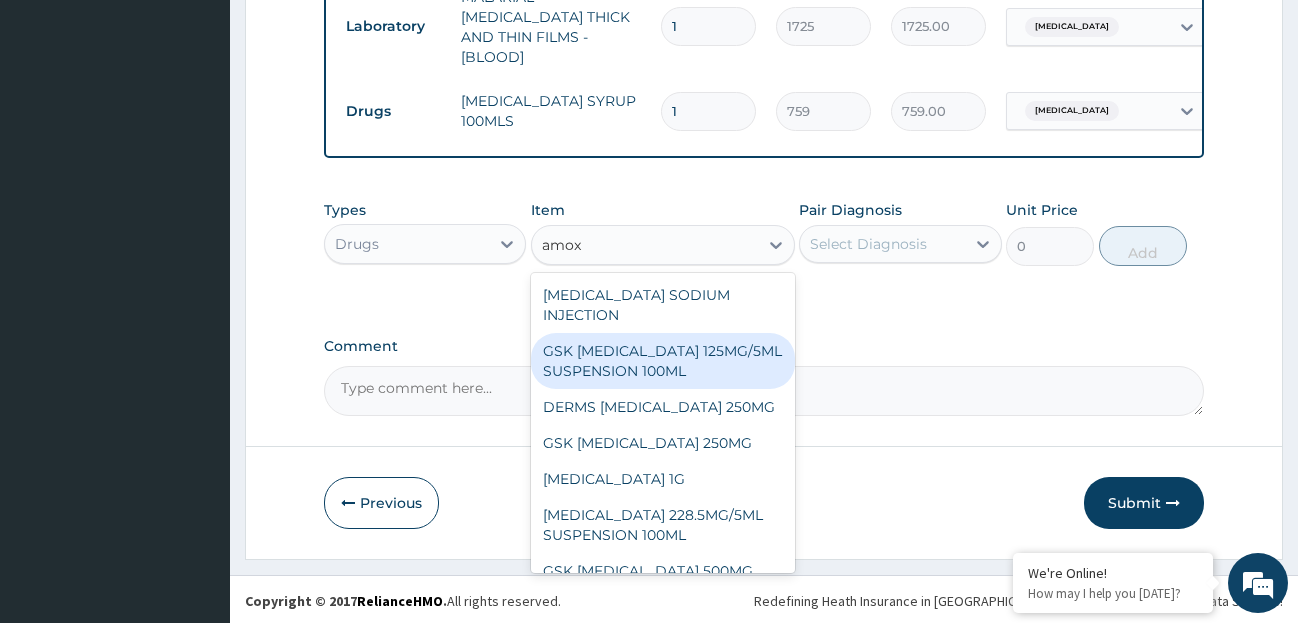 click on "GSK [MEDICAL_DATA] 125MG/5ML SUSPENSION 100ML" at bounding box center (663, 361) 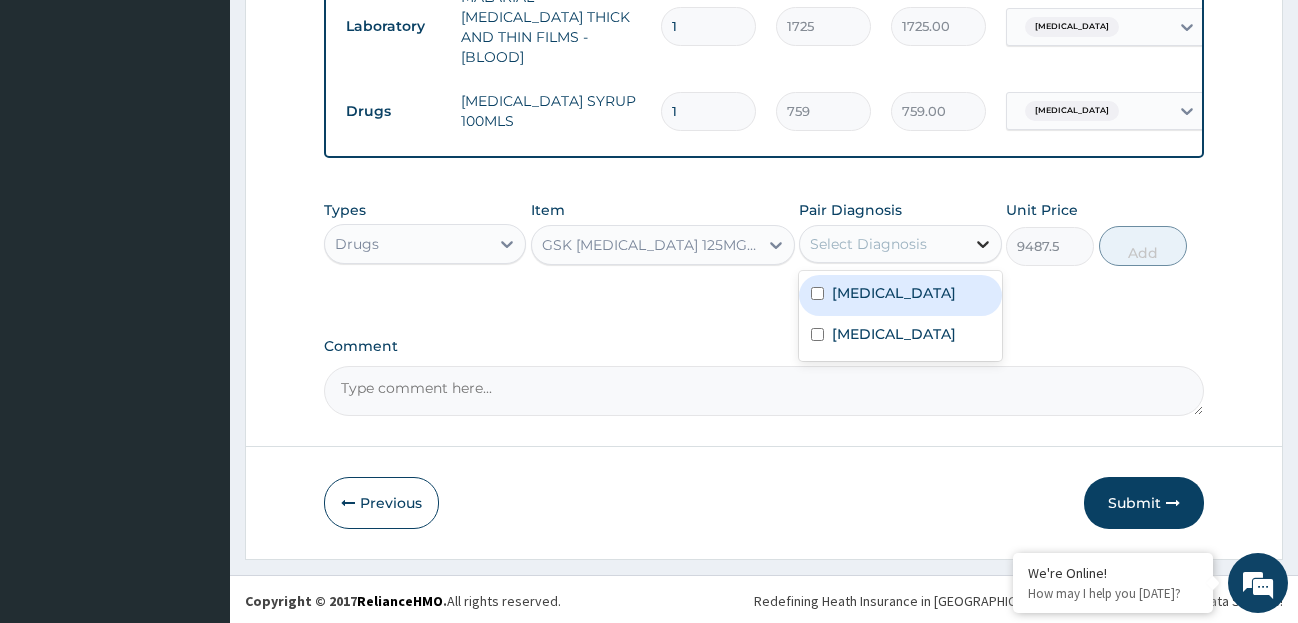 click 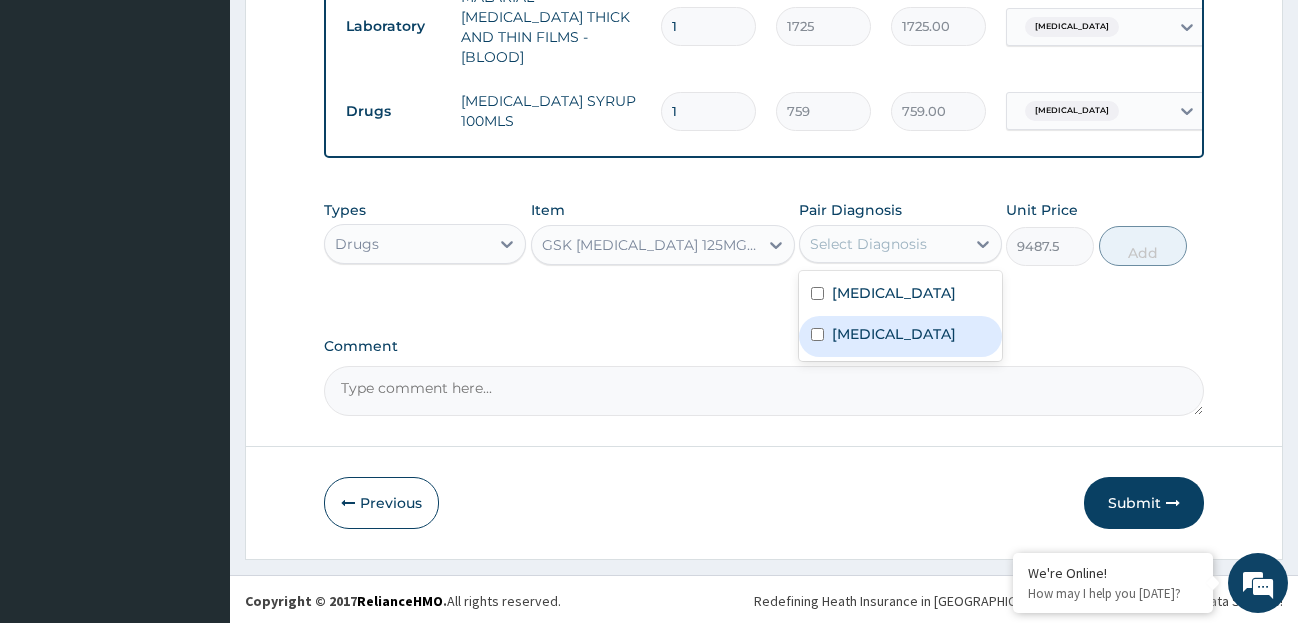 click at bounding box center (817, 334) 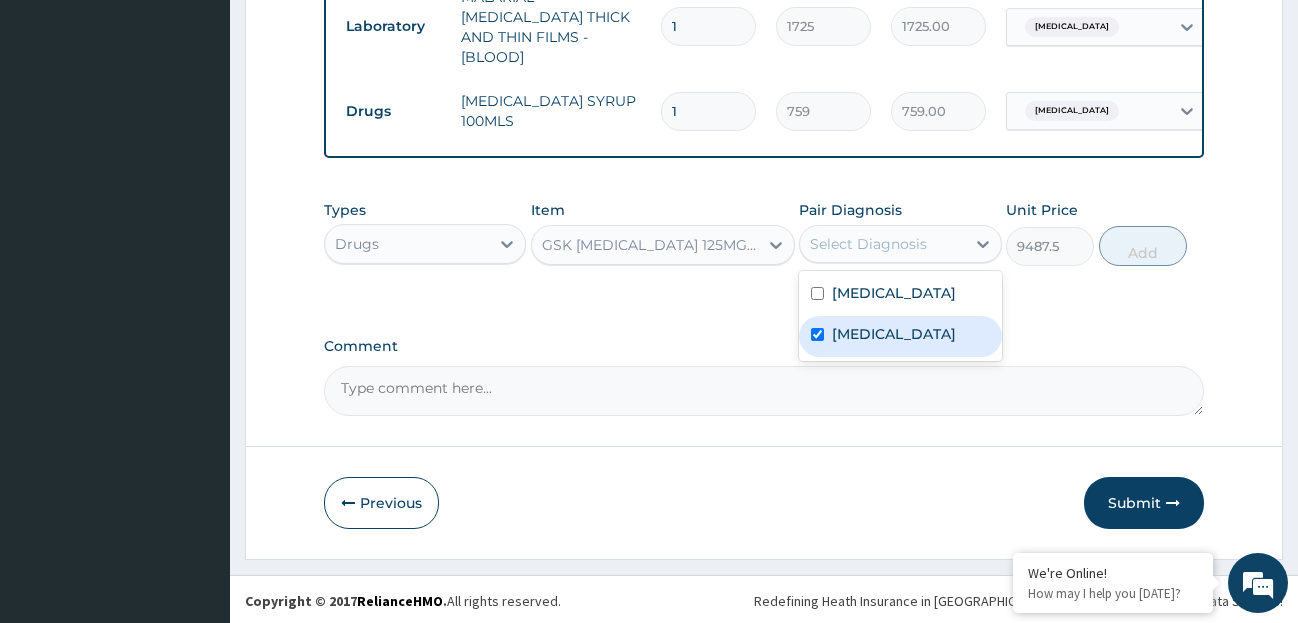checkbox on "true" 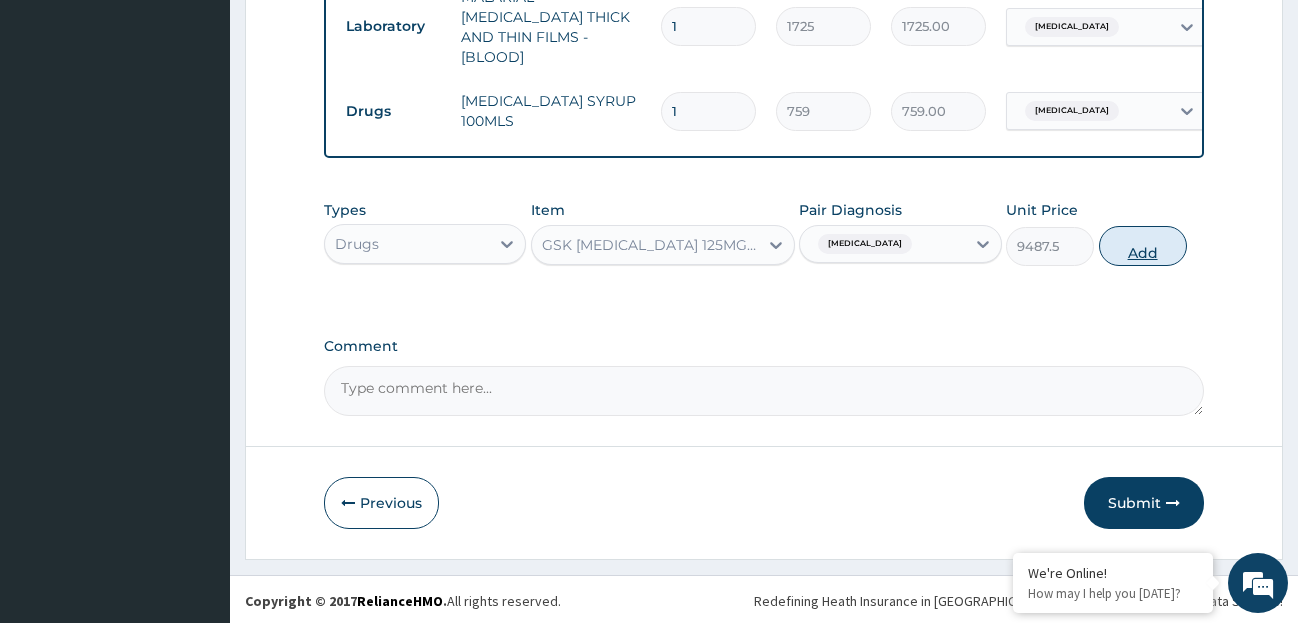click on "Add" at bounding box center (1143, 246) 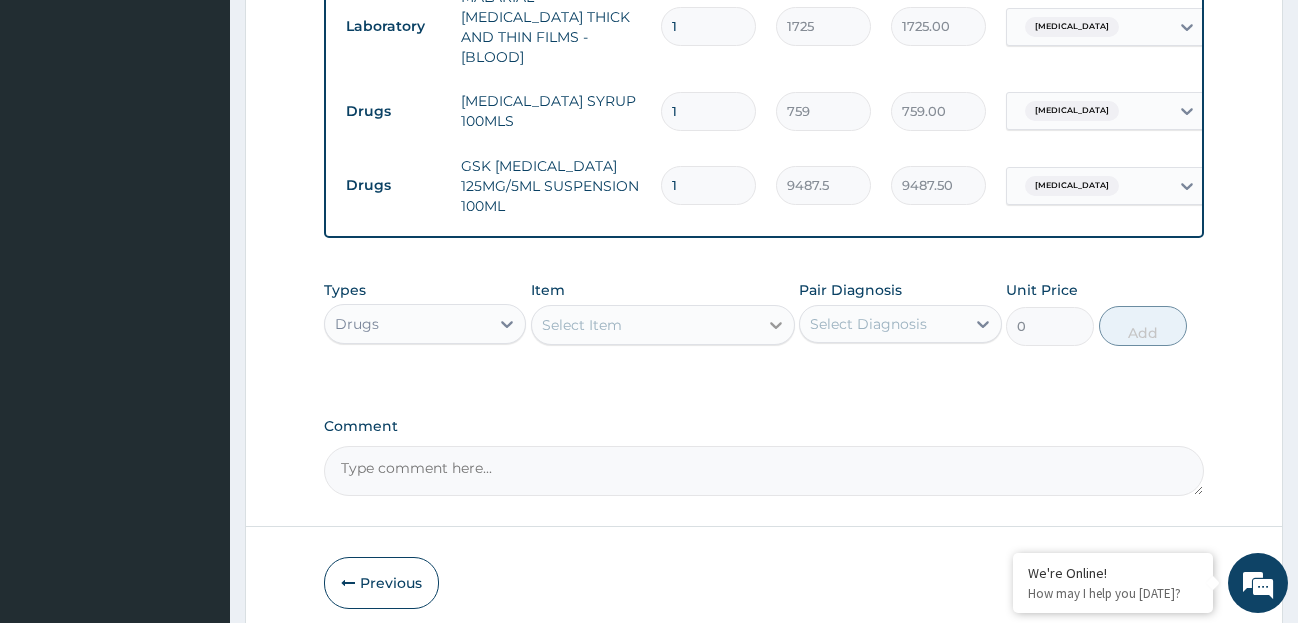 click 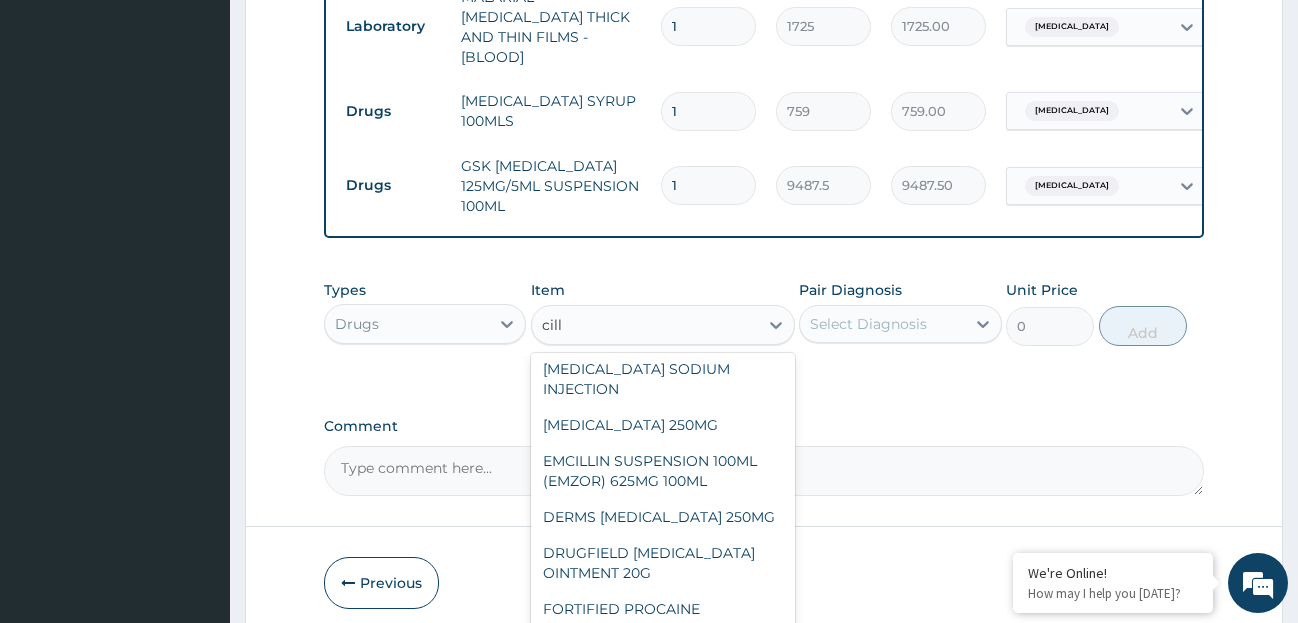 scroll, scrollTop: 137, scrollLeft: 0, axis: vertical 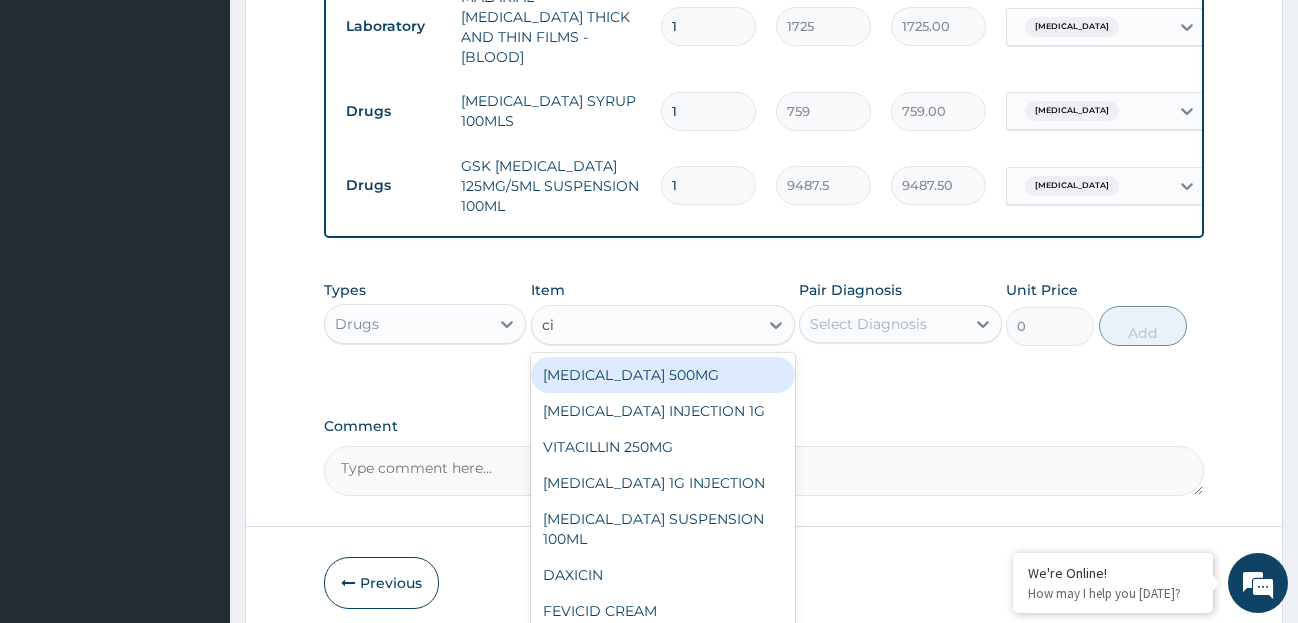 type on "c" 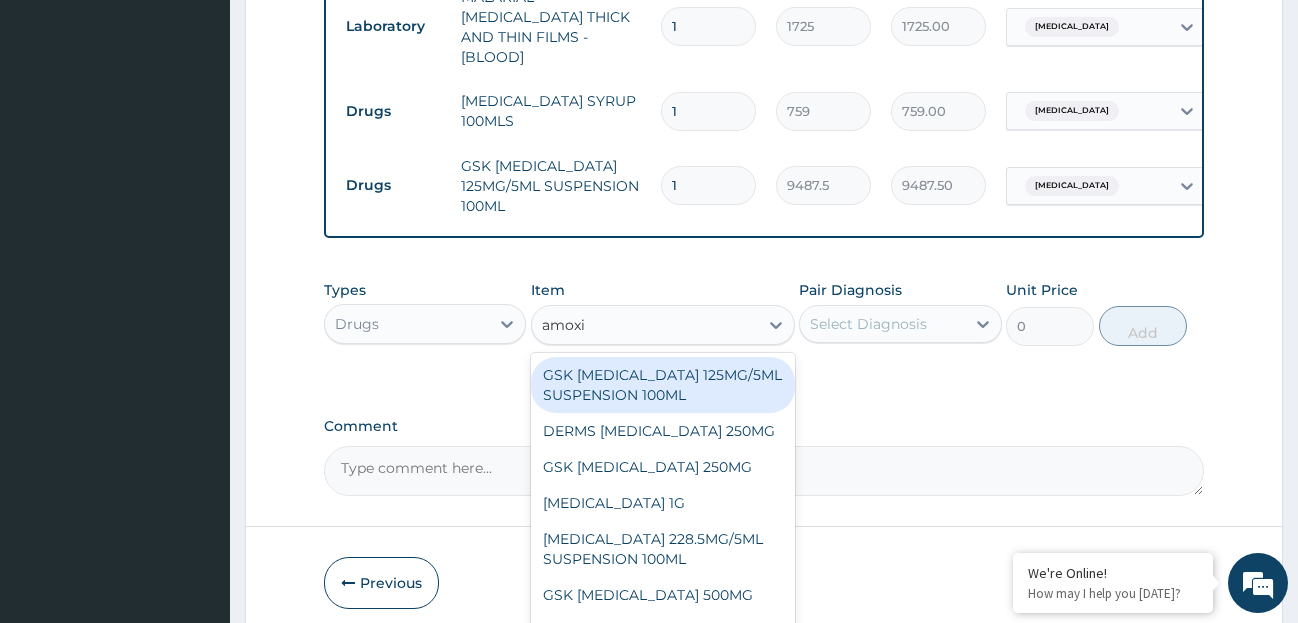 scroll, scrollTop: 0, scrollLeft: 0, axis: both 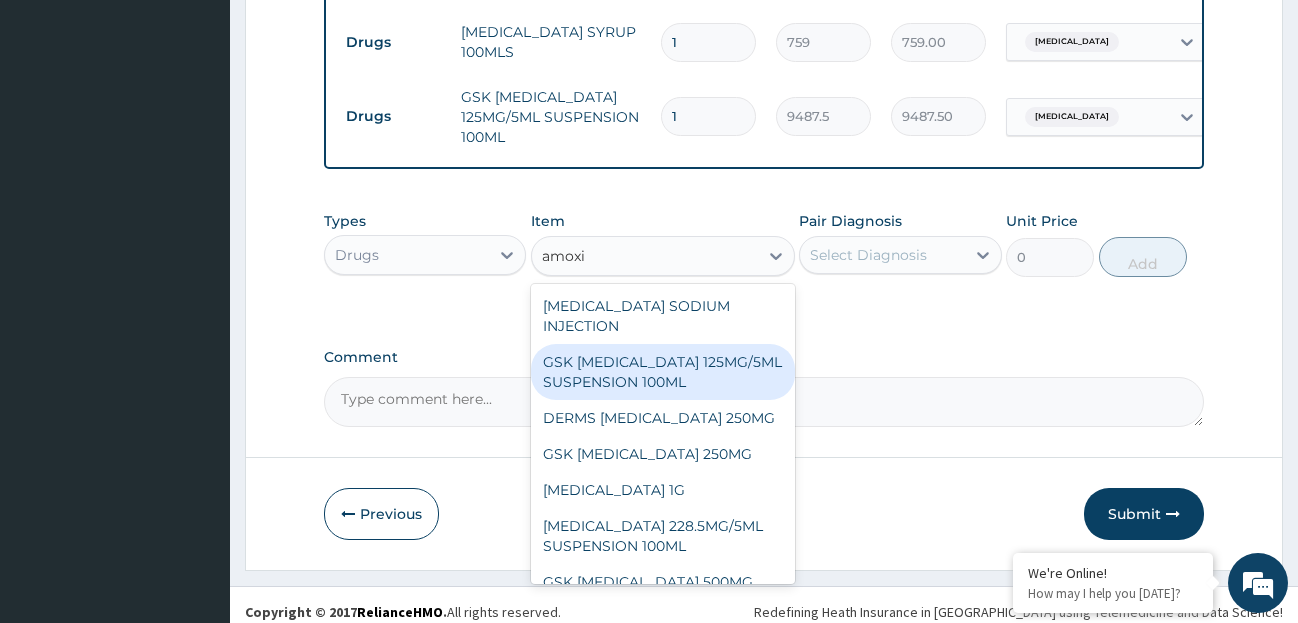 type on "amoxi" 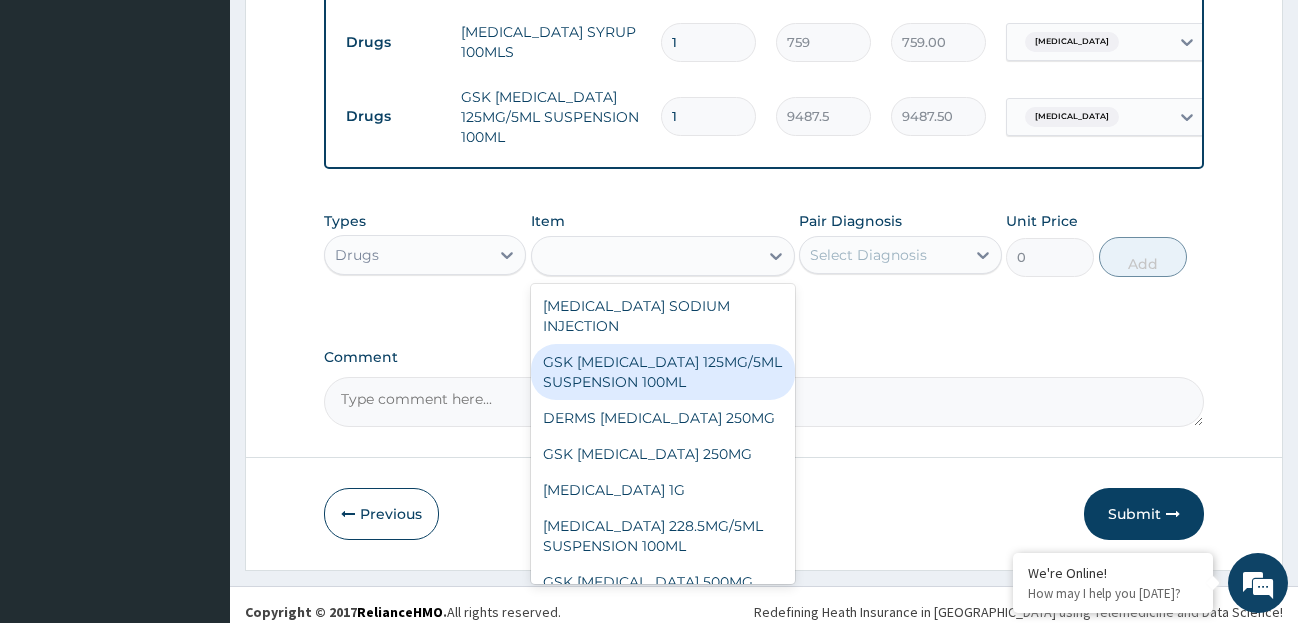 click on "Step  2  of 2 PA Code / Prescription Code Enter Code(Secondary Care Only) Encounter Date 09-07-2025 Important Notice Please enter PA codes before entering items that are not attached to a PA code   All diagnoses entered must be linked to a claim item. Diagnosis & Claim Items that are visible but inactive cannot be edited because they were imported from an already approved PA code. Diagnosis Malaria Query Upper respiratory infection Query NB: All diagnosis must be linked to a claim item Claim Items Type Name Quantity Unit Price Total Price Pair Diagnosis Actions Procedures GENERAL PRACTITIONER CONSULTATION FIRST OUTPATIENT CONSULTATION 1 3795 3795.00 Malaria Delete Laboratory MALARIAL PARASITE THICK AND THIN FILMS - [BLOOD] 1 1725 1725.00 Malaria Delete Drugs PARACETAMOL SYRUP 100MLS 1 759 759.00 Malaria Delete Drugs GSK AMOXIL 125MG/5ML SUSPENSION 100ML 1 9487.5 9487.50 Upper respiratory infection Delete Types Drugs Item option GSK AMOXIL 125MG/5ML SUSPENSION 100ML, selected. amoxi DERMS AMOXICILLIN 250MG 0" at bounding box center (764, -157) 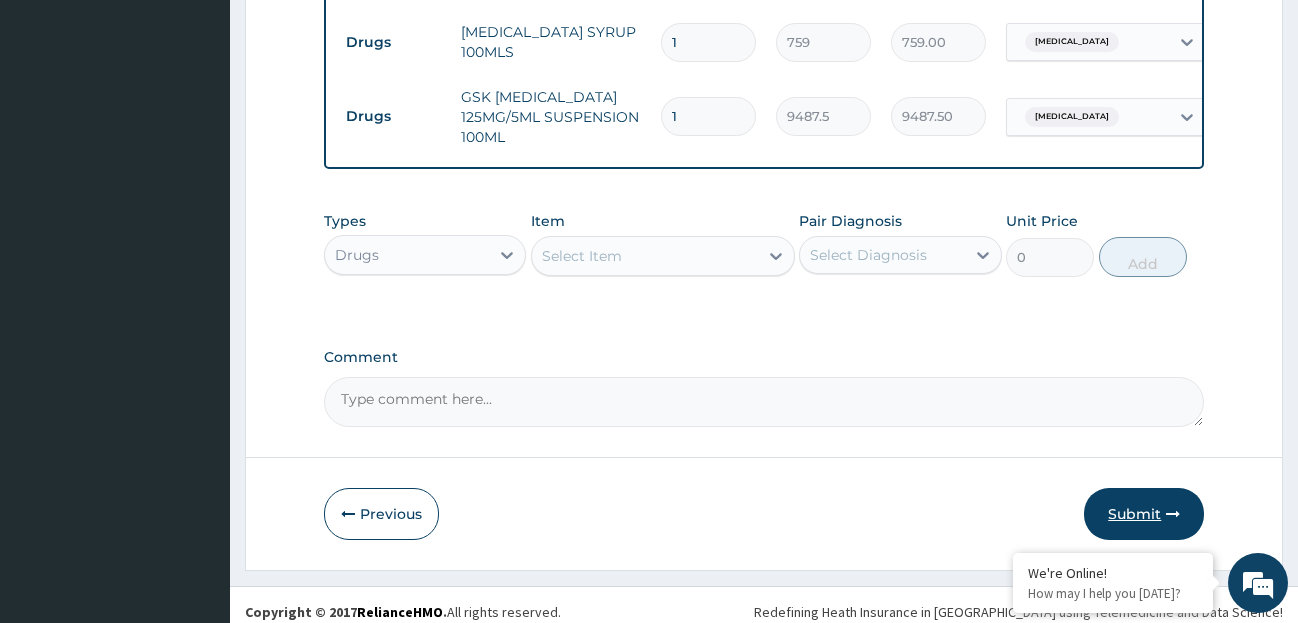 click on "Submit" at bounding box center (1144, 514) 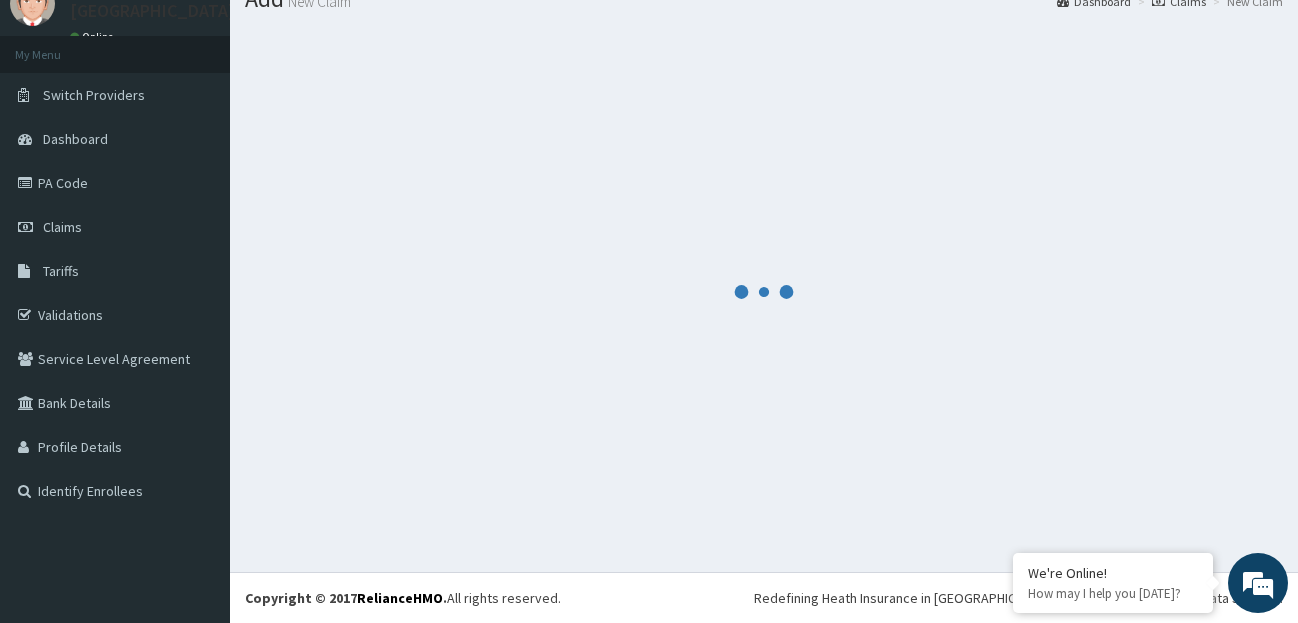 scroll, scrollTop: 79, scrollLeft: 0, axis: vertical 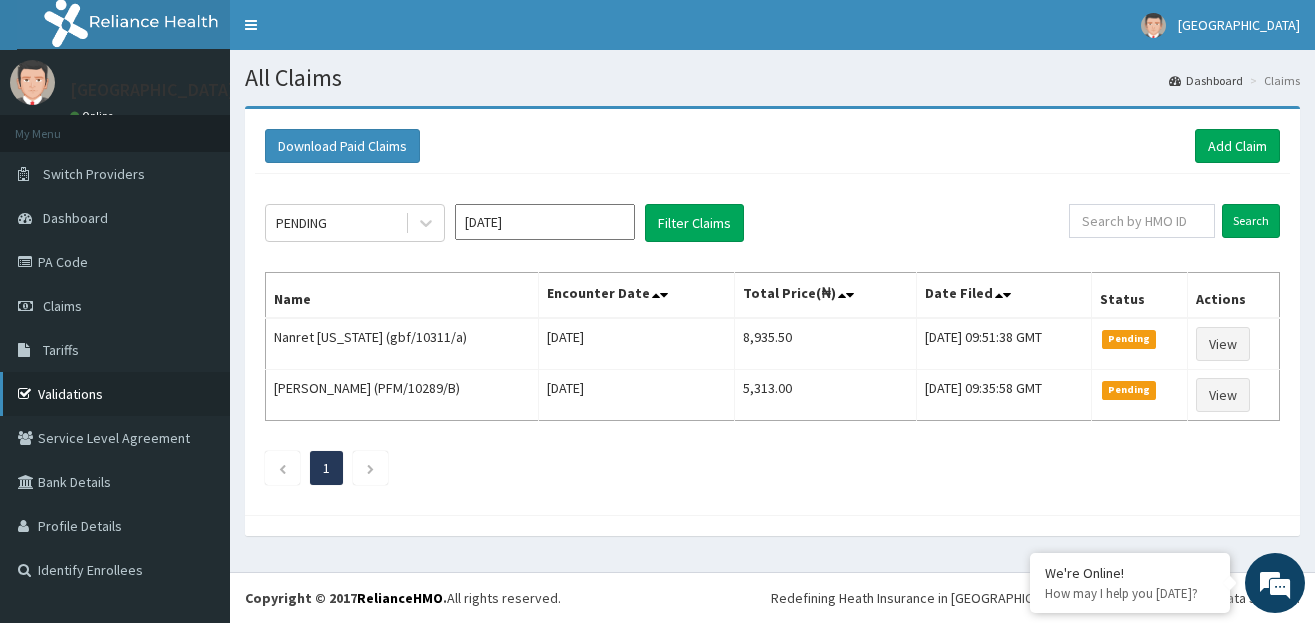 click on "Validations" at bounding box center (115, 394) 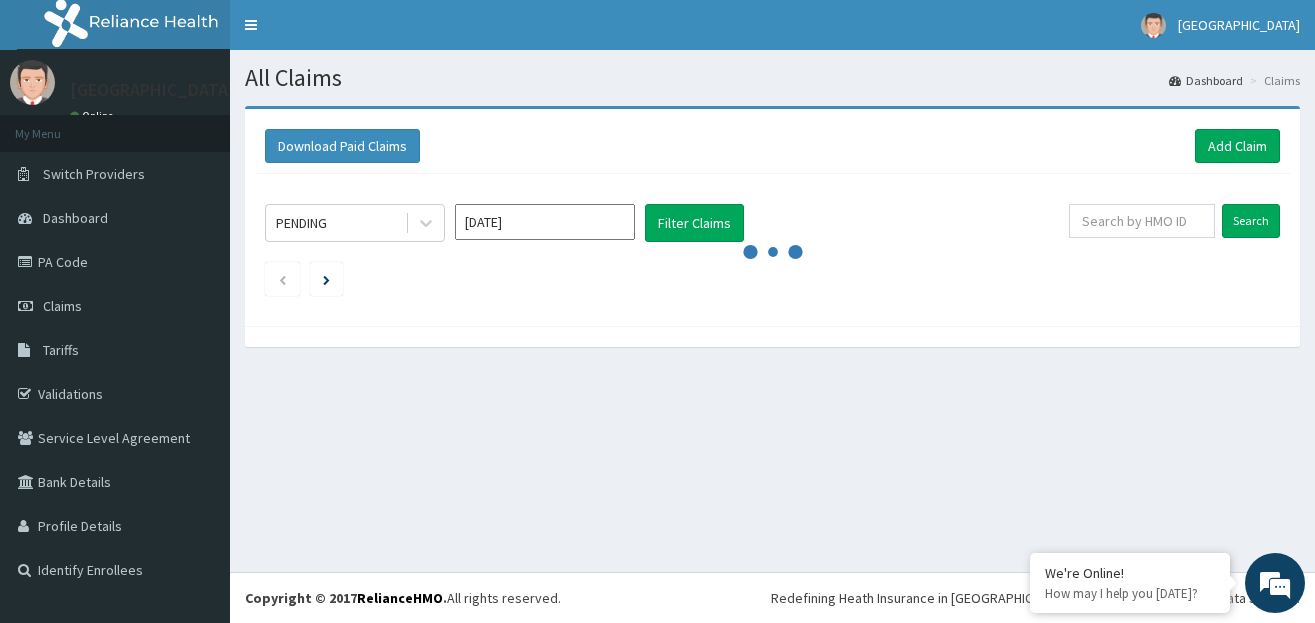 scroll, scrollTop: 0, scrollLeft: 0, axis: both 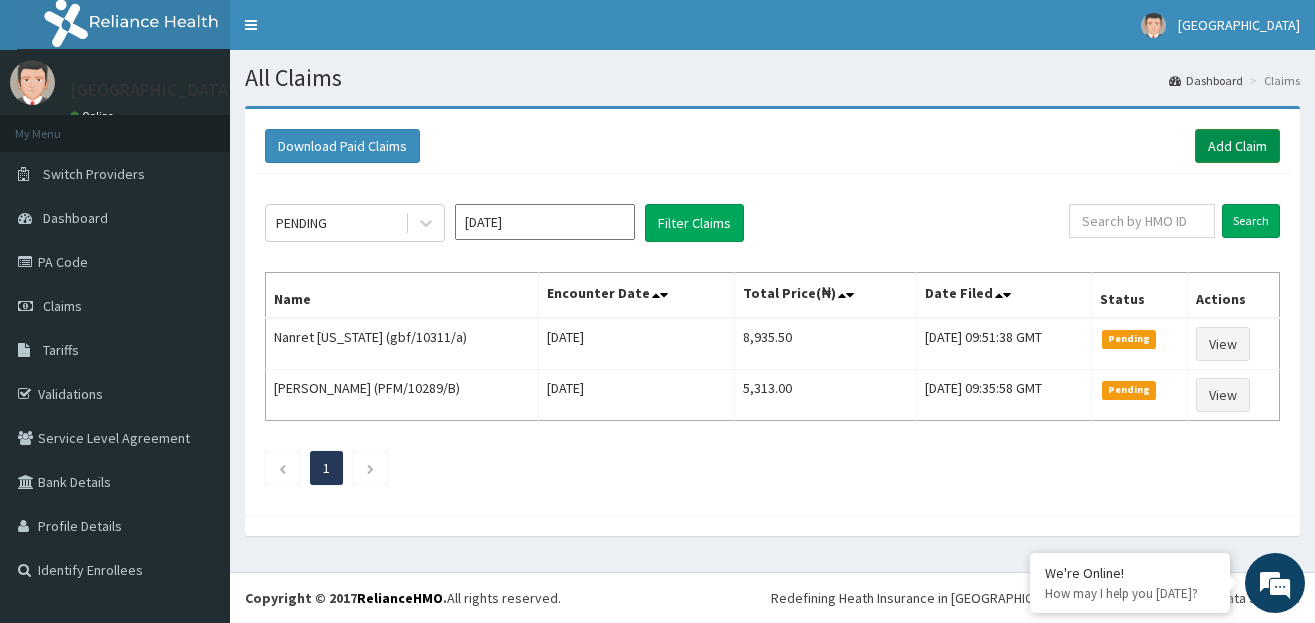 click on "Add Claim" at bounding box center (1237, 146) 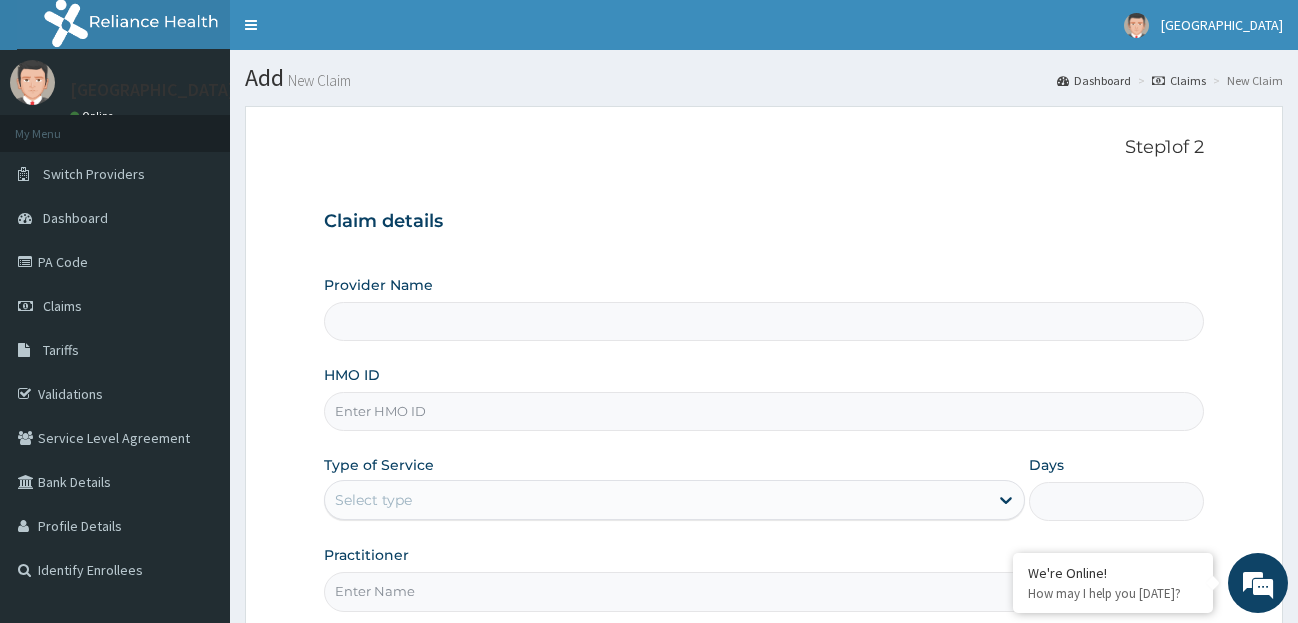 scroll, scrollTop: 0, scrollLeft: 0, axis: both 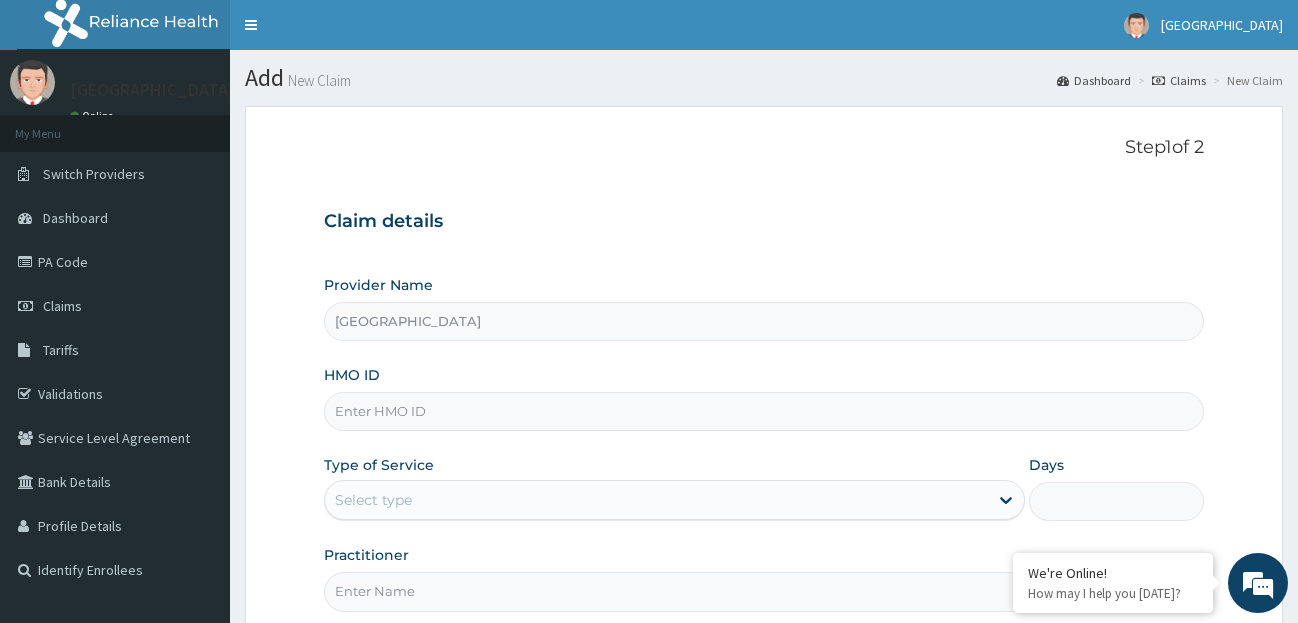 click on "HMO ID" at bounding box center [764, 411] 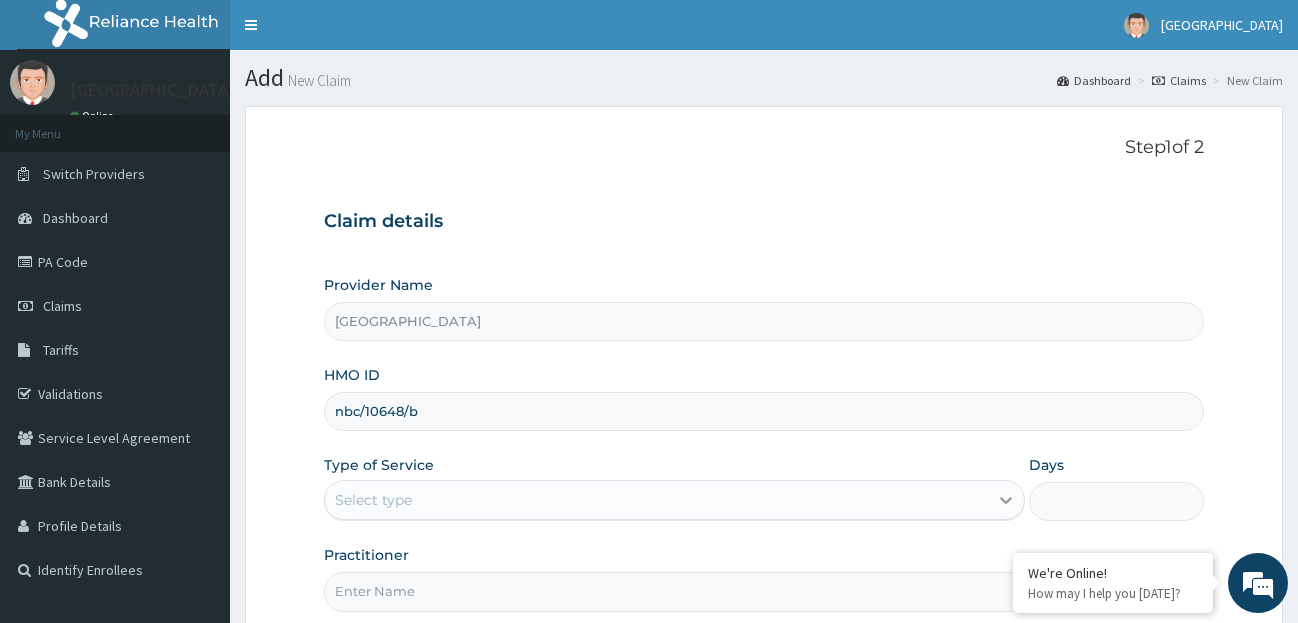type on "nbc/10648/b" 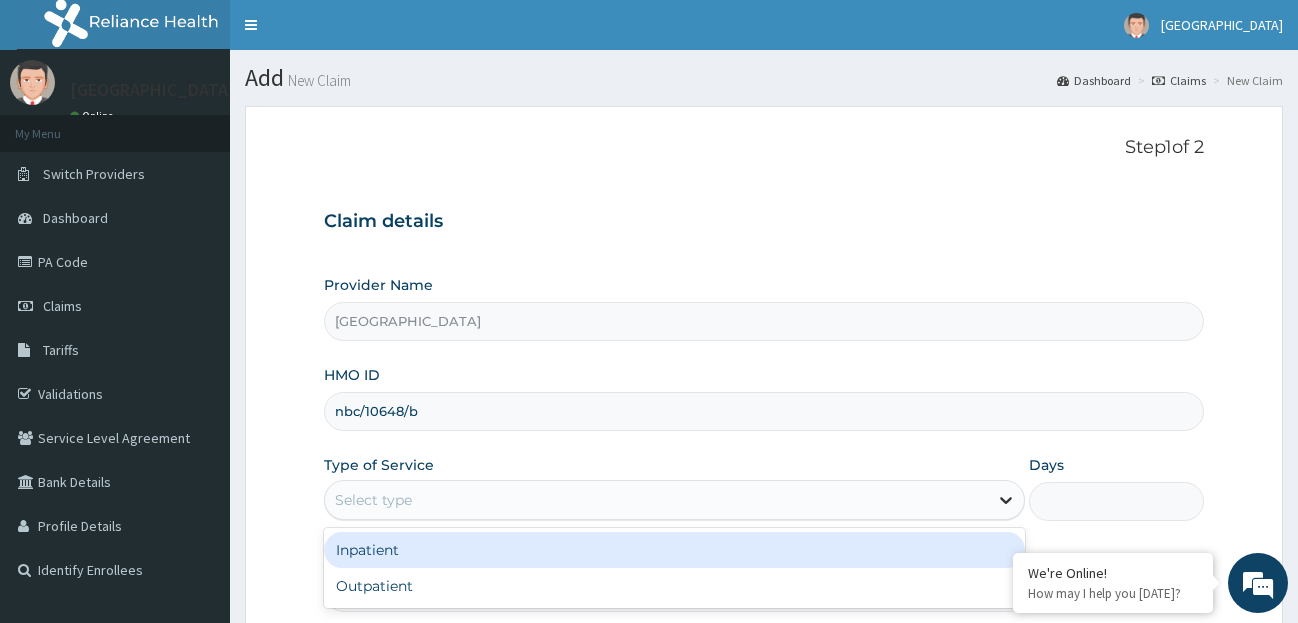 click 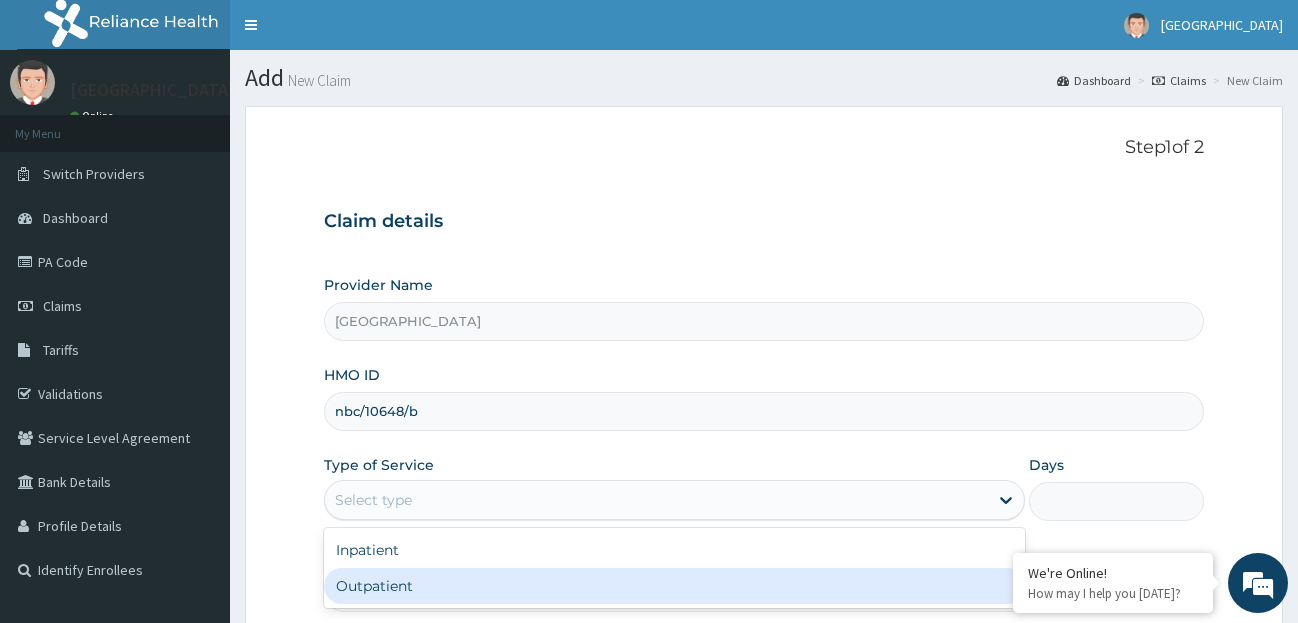 click on "Outpatient" at bounding box center (674, 586) 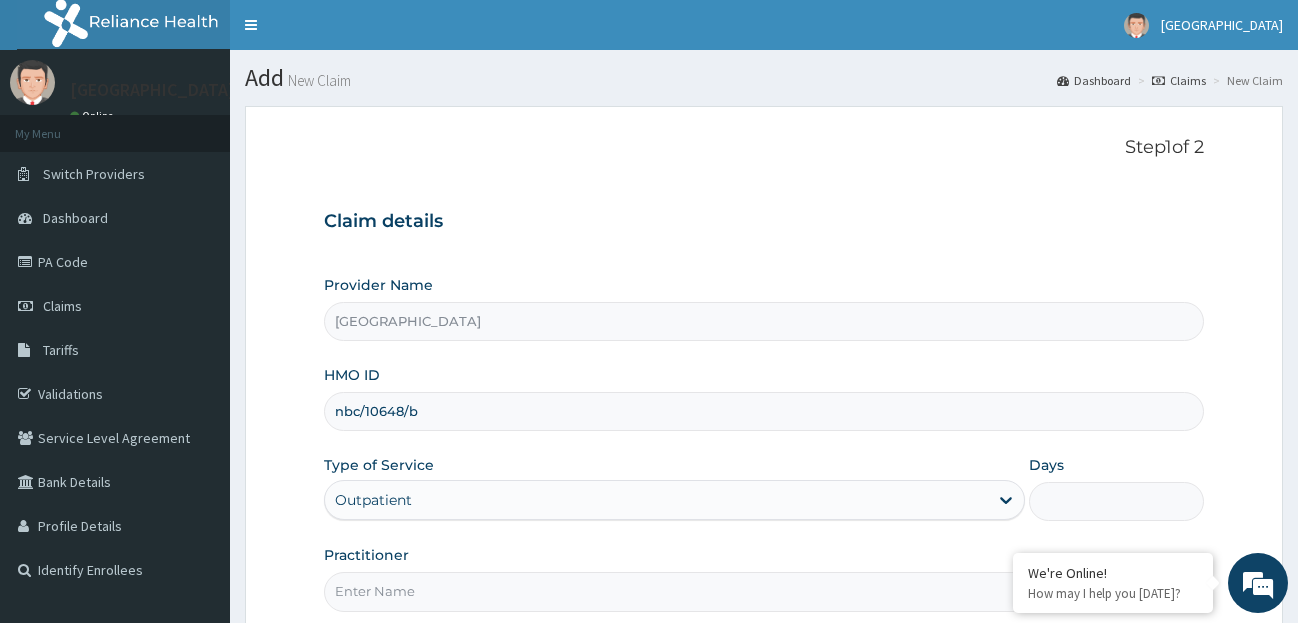 type on "1" 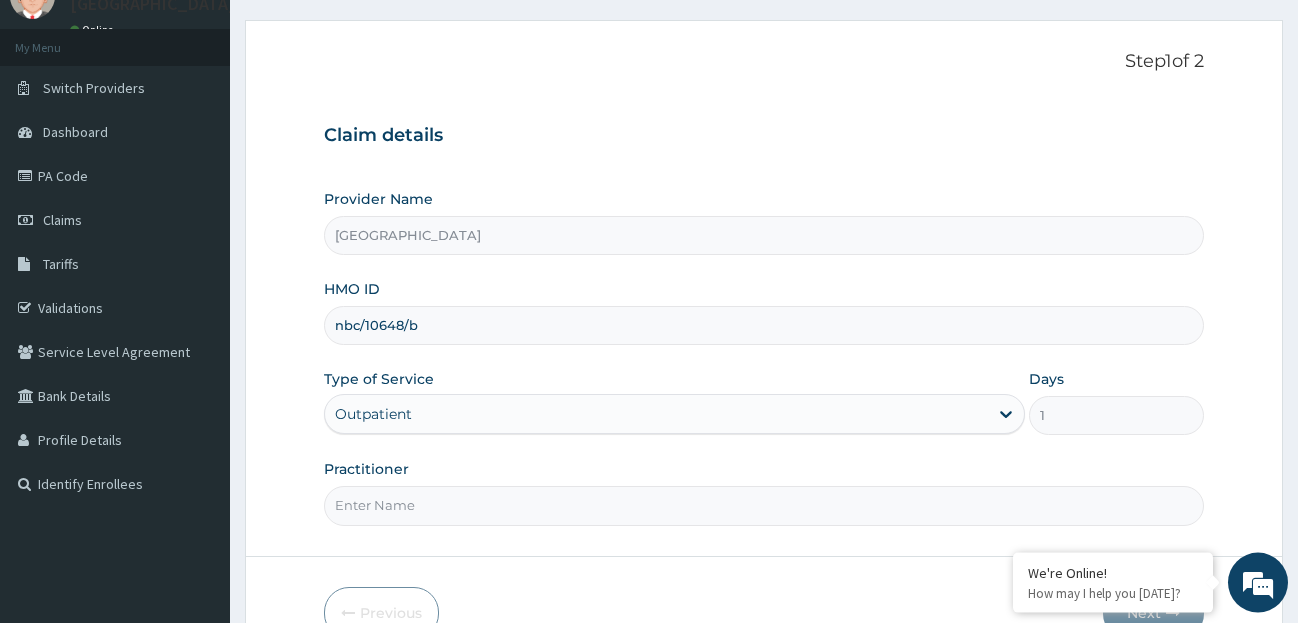 scroll, scrollTop: 137, scrollLeft: 0, axis: vertical 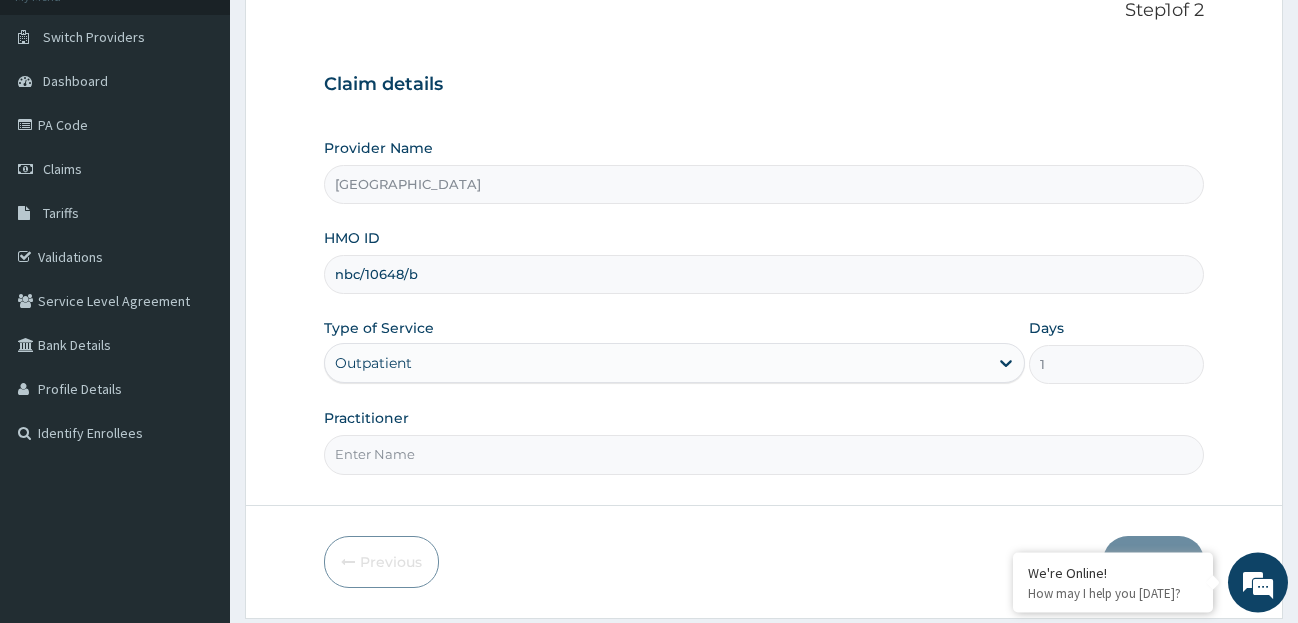 click on "Practitioner" at bounding box center (764, 454) 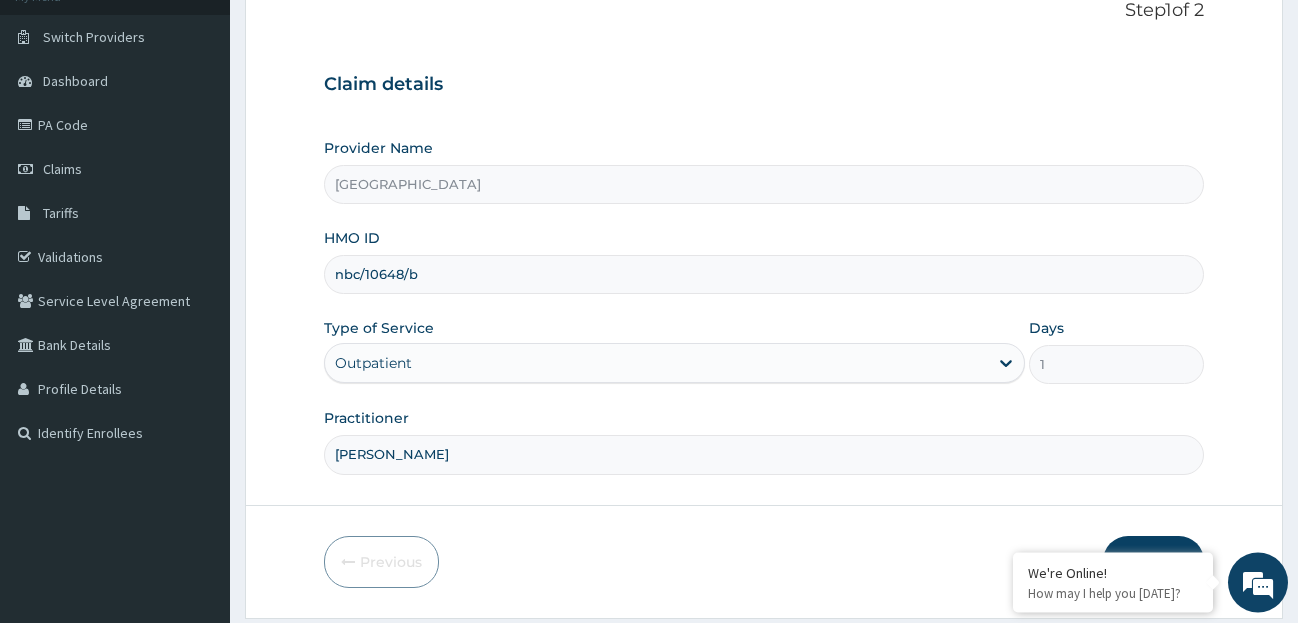 scroll, scrollTop: 199, scrollLeft: 0, axis: vertical 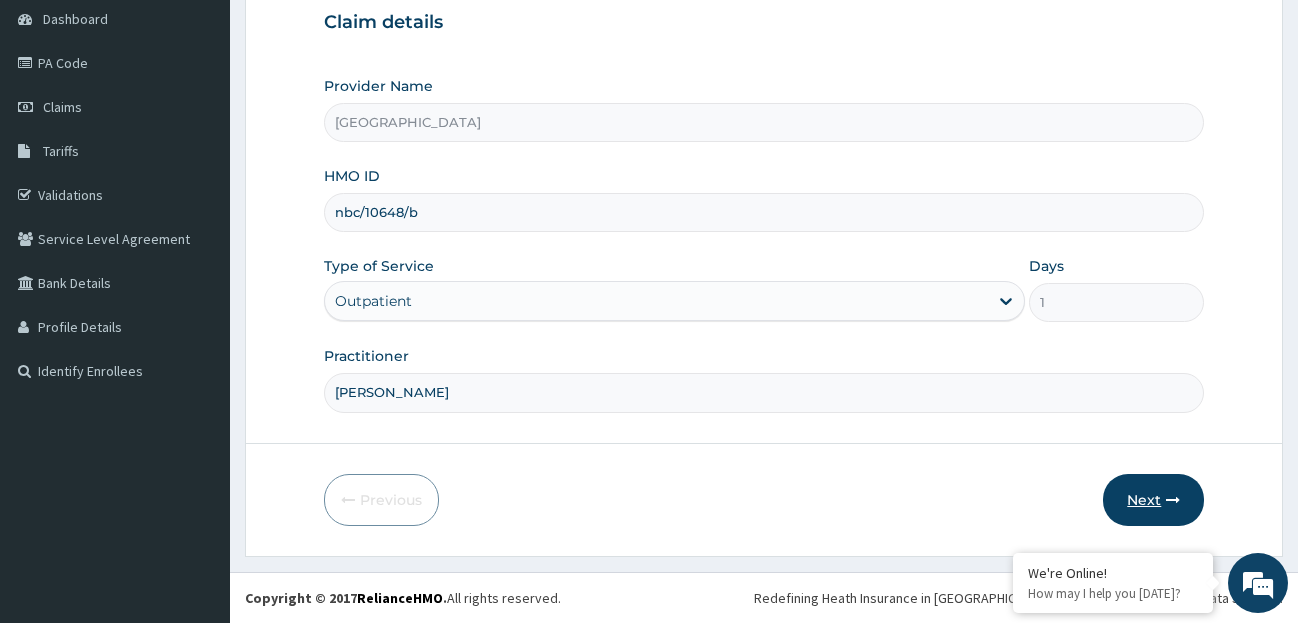 type on "[PERSON_NAME]" 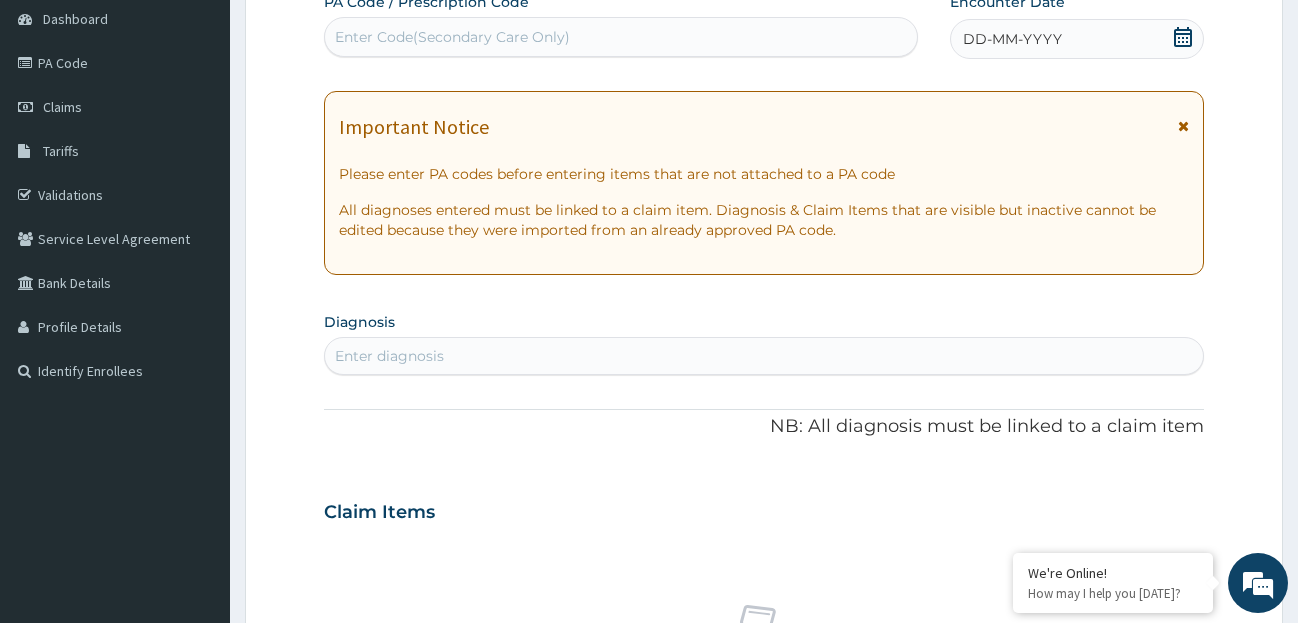 click 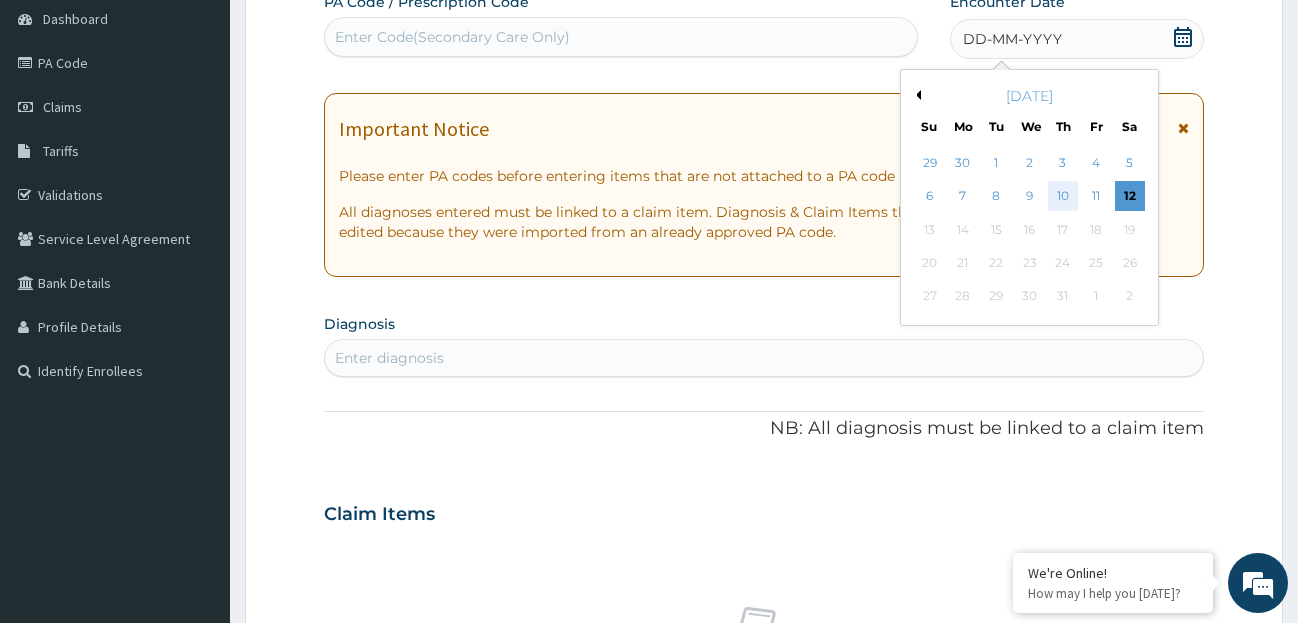 click on "10" at bounding box center (1063, 197) 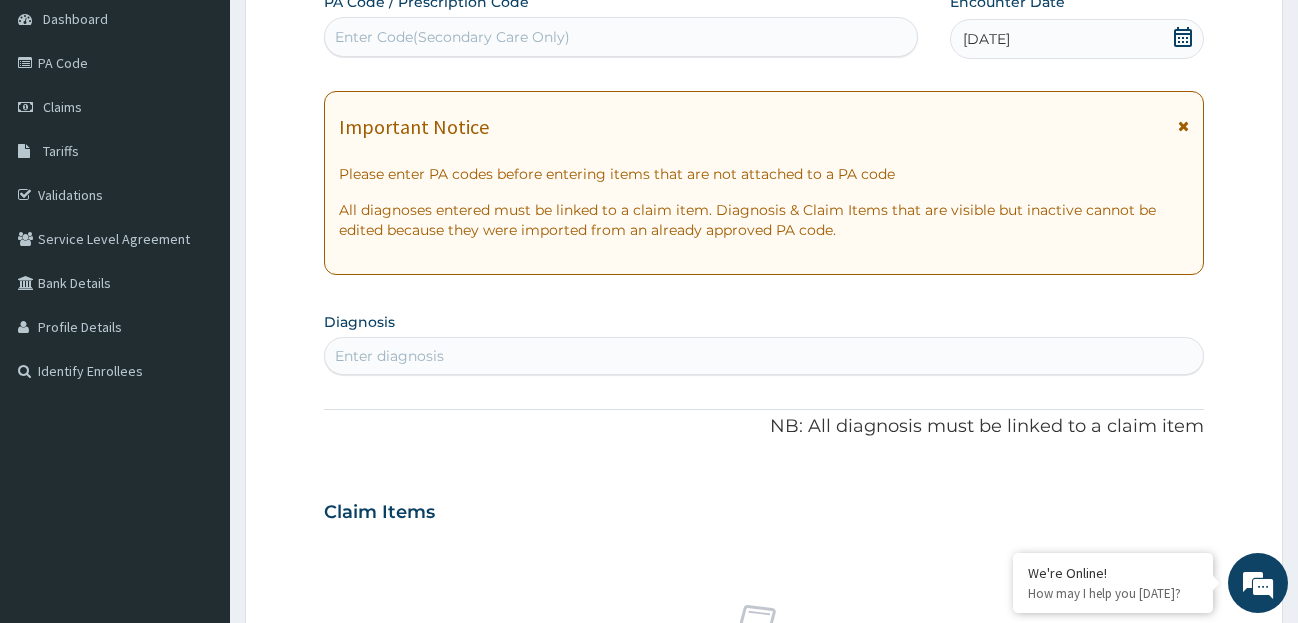click on "Enter diagnosis" at bounding box center (764, 356) 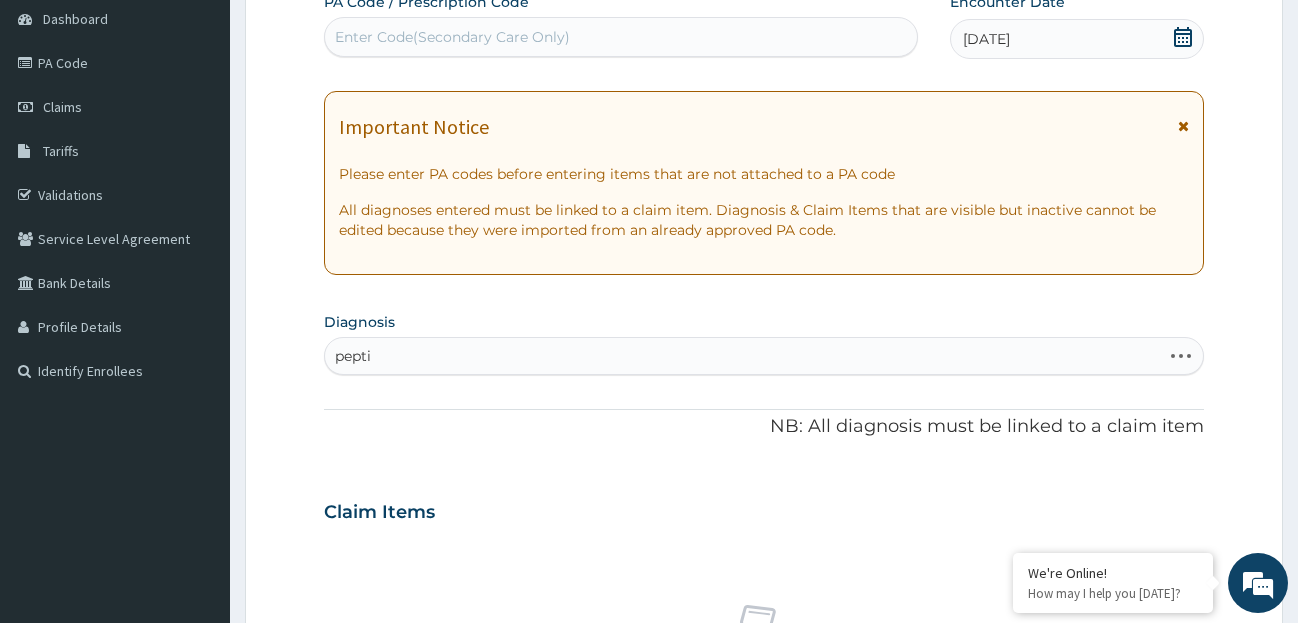 type on "peptic" 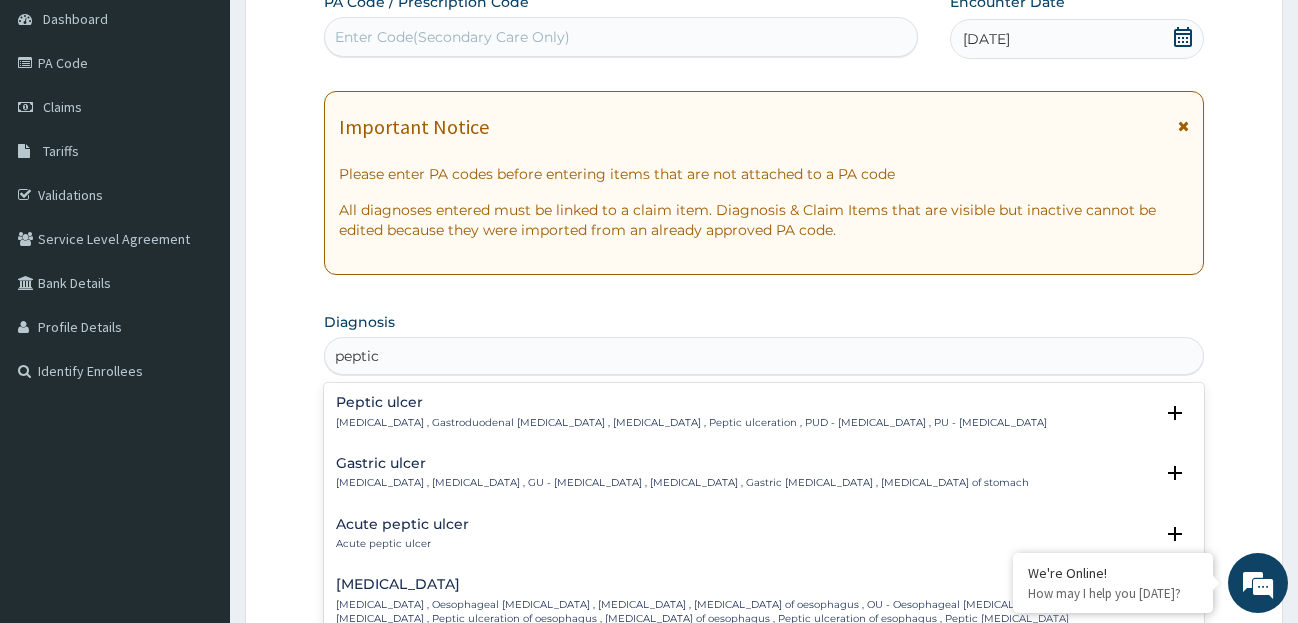 click on "Acute [MEDICAL_DATA] Acute [MEDICAL_DATA]" at bounding box center [764, 534] 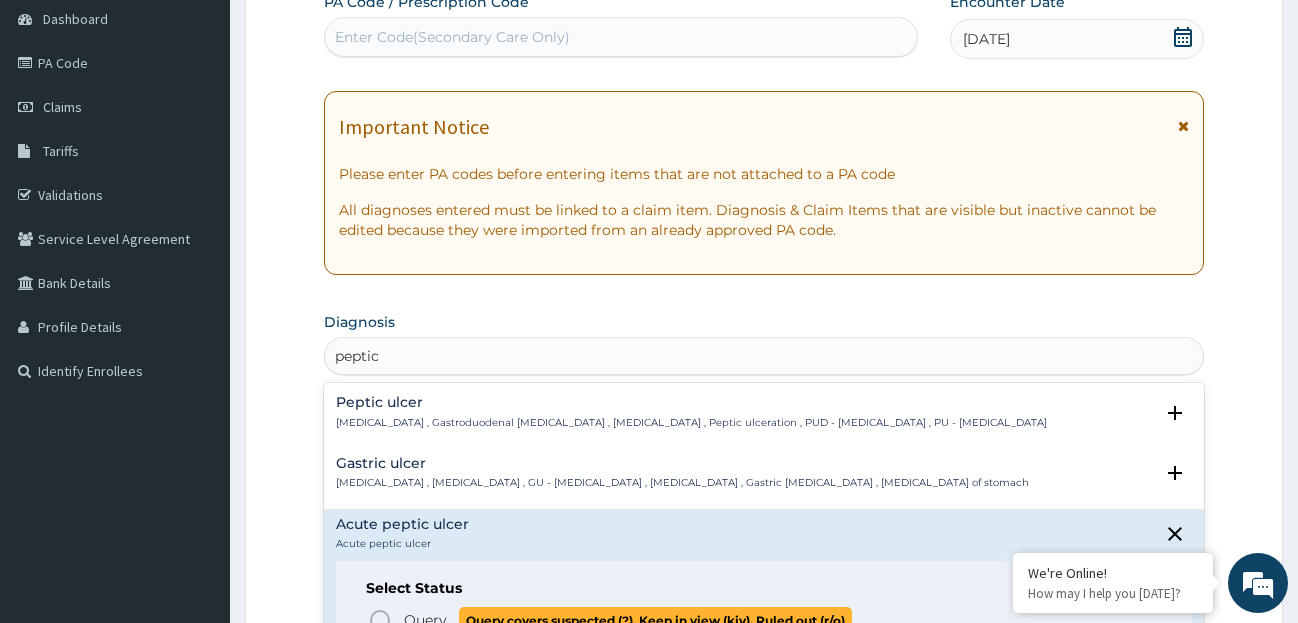 click 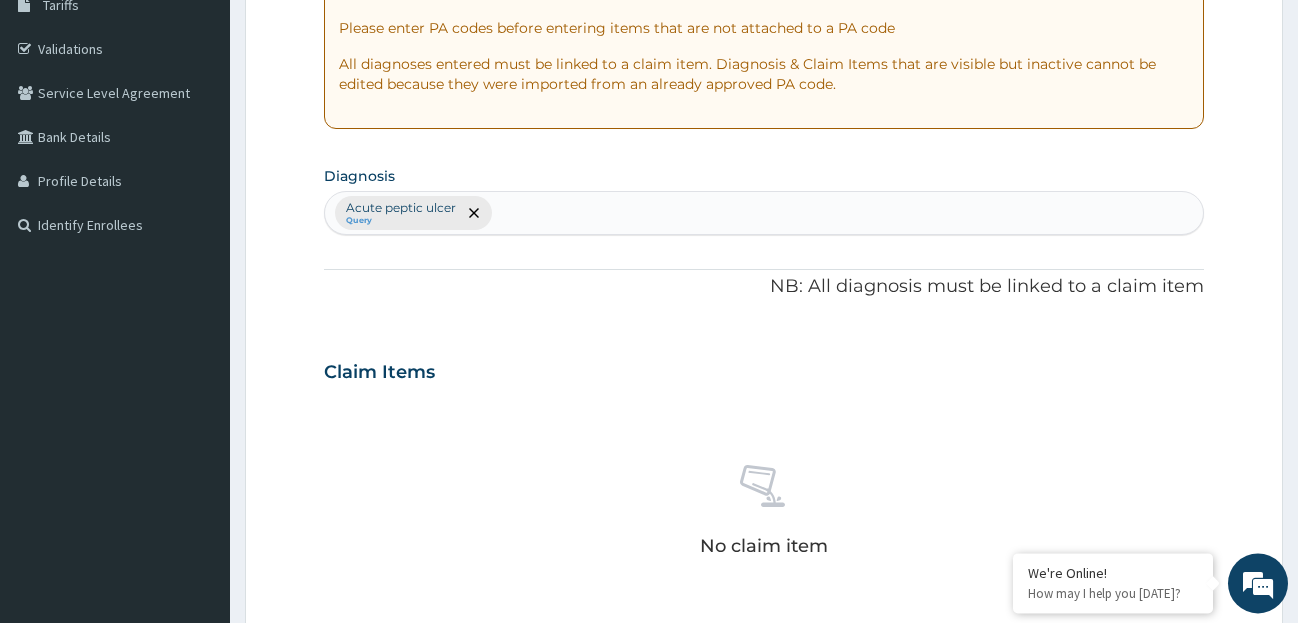 scroll, scrollTop: 354, scrollLeft: 0, axis: vertical 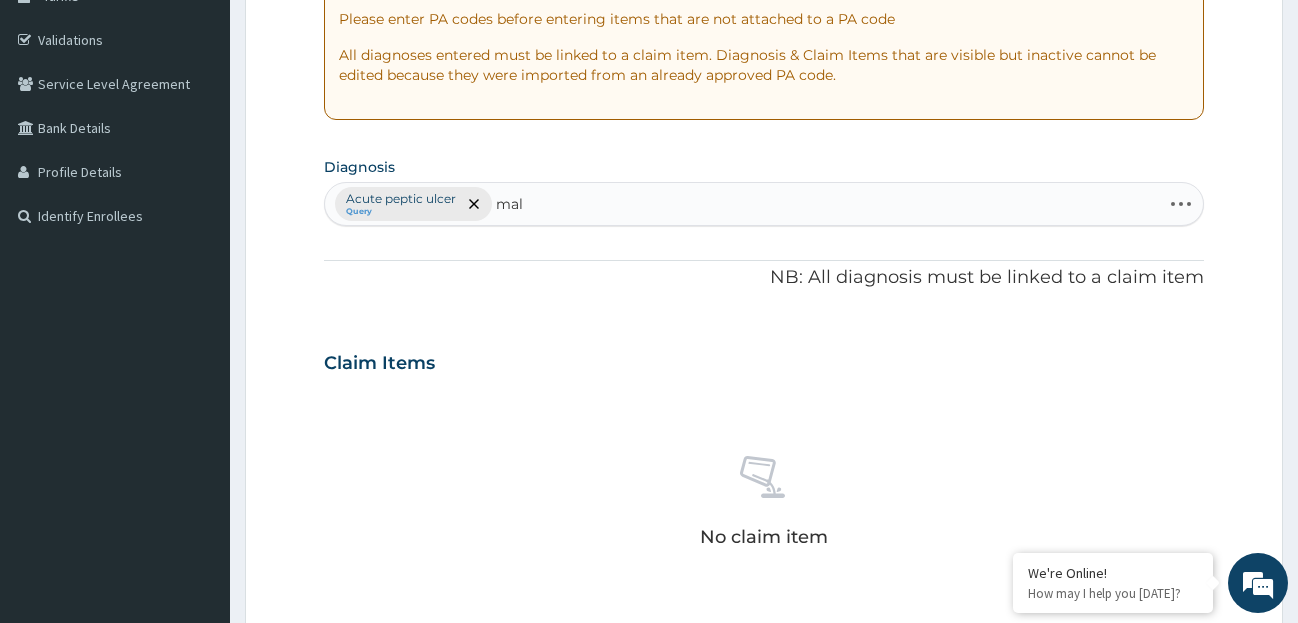 type on "mala" 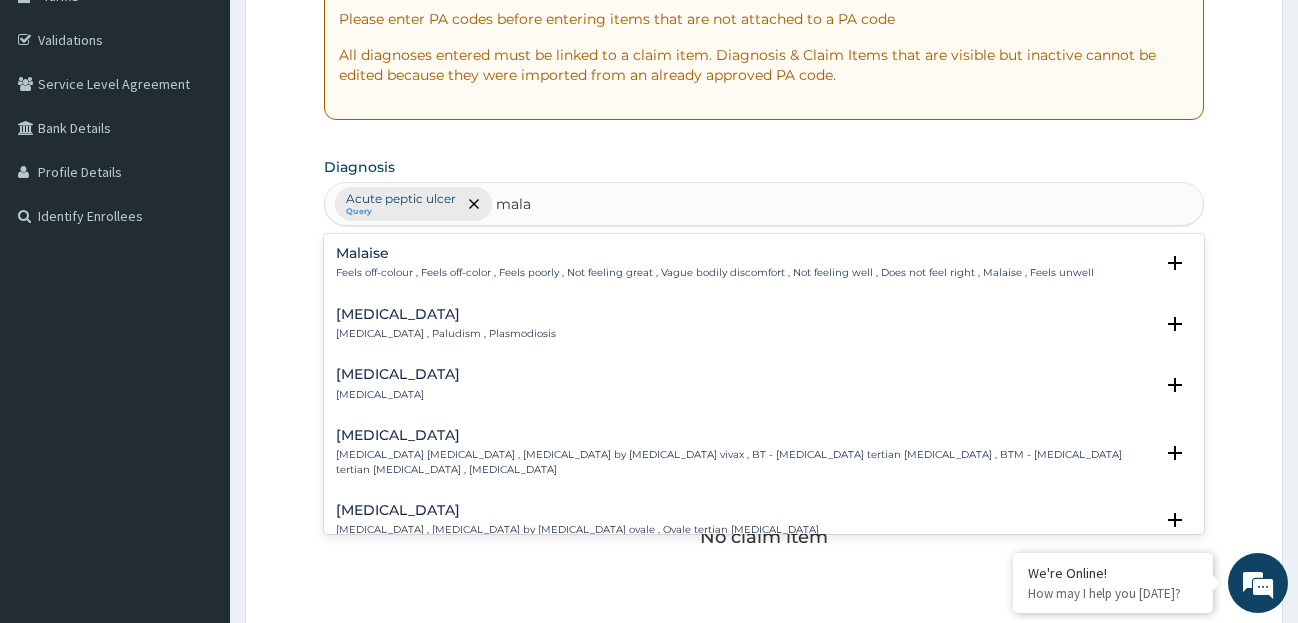 click on "[MEDICAL_DATA] [MEDICAL_DATA] , Paludism , Plasmodiosis" at bounding box center (764, 324) 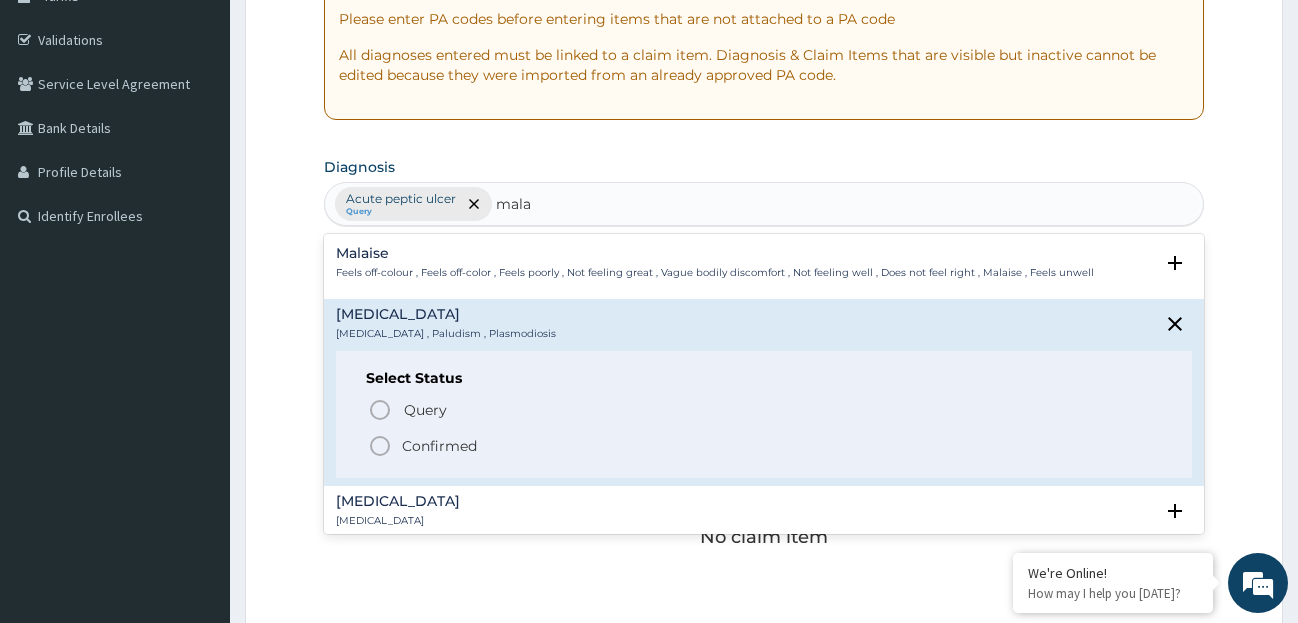 click 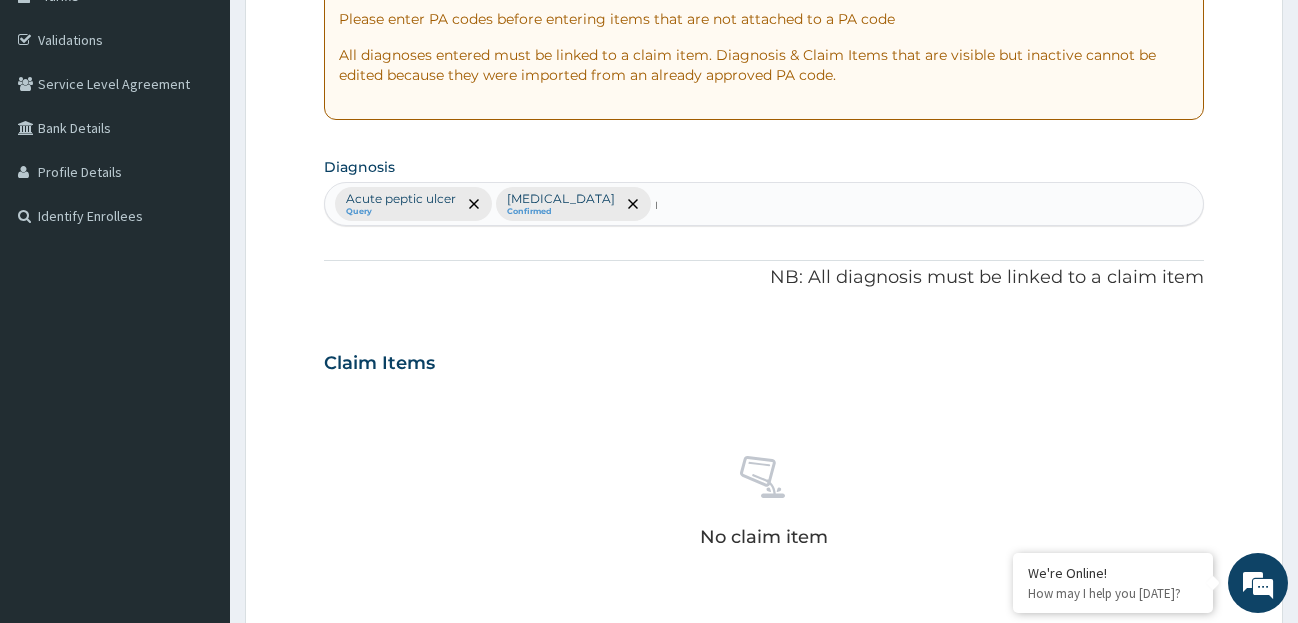 type 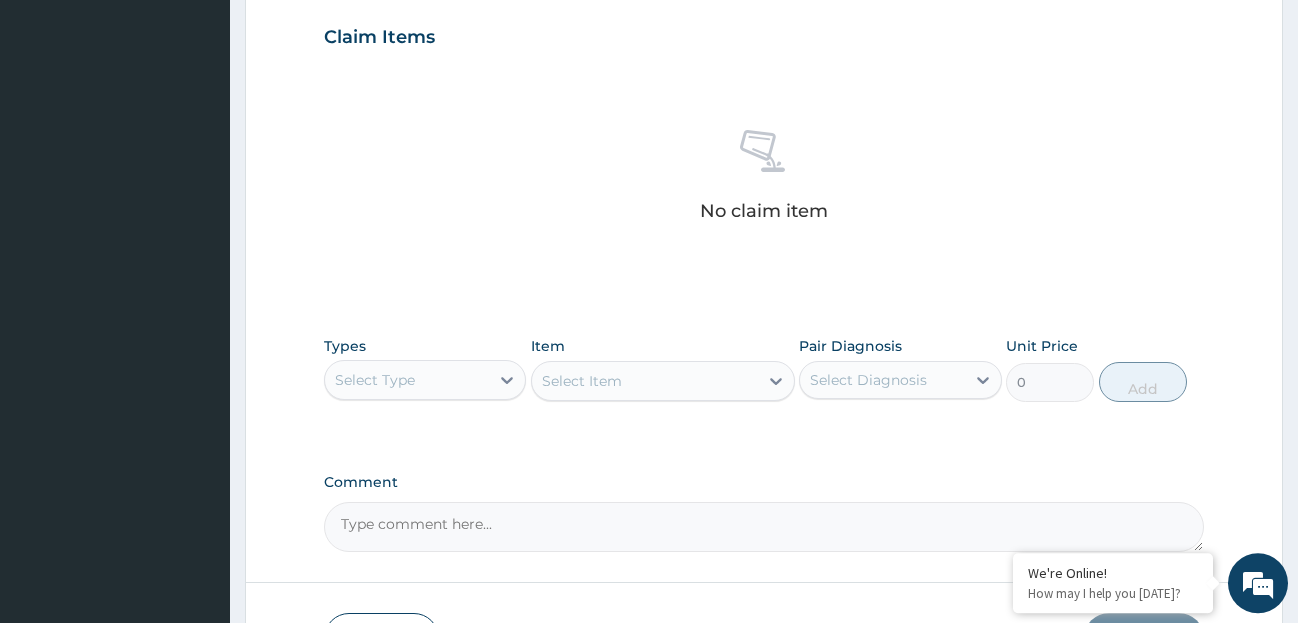scroll, scrollTop: 696, scrollLeft: 0, axis: vertical 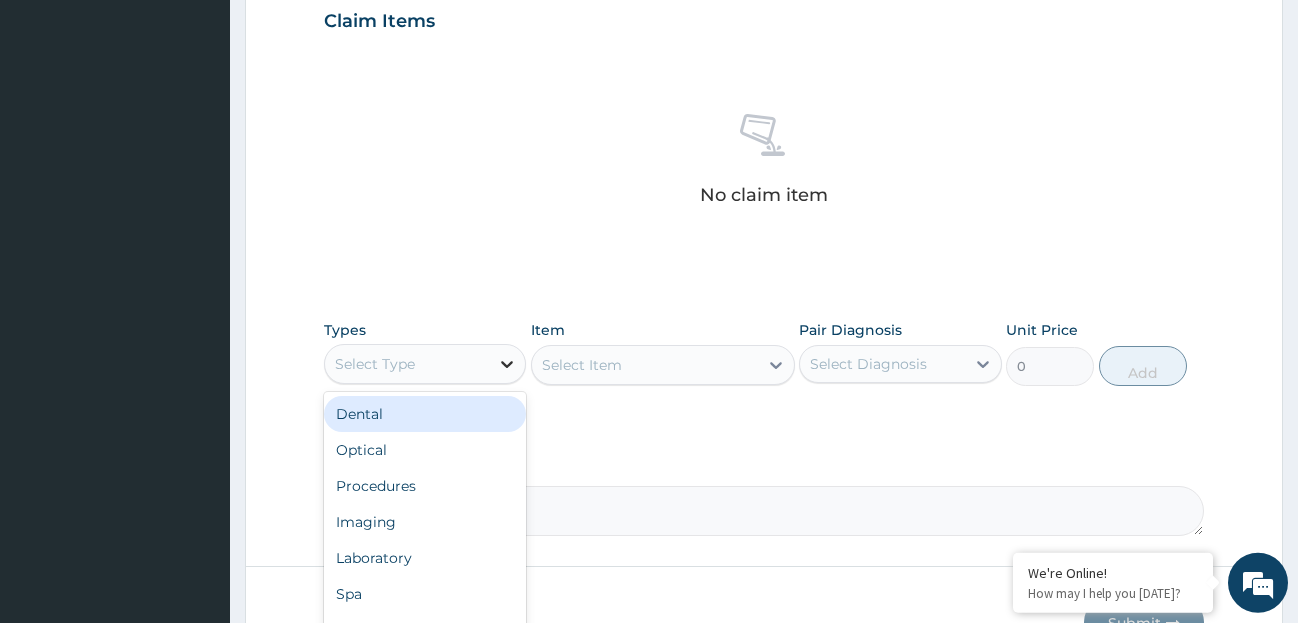 click 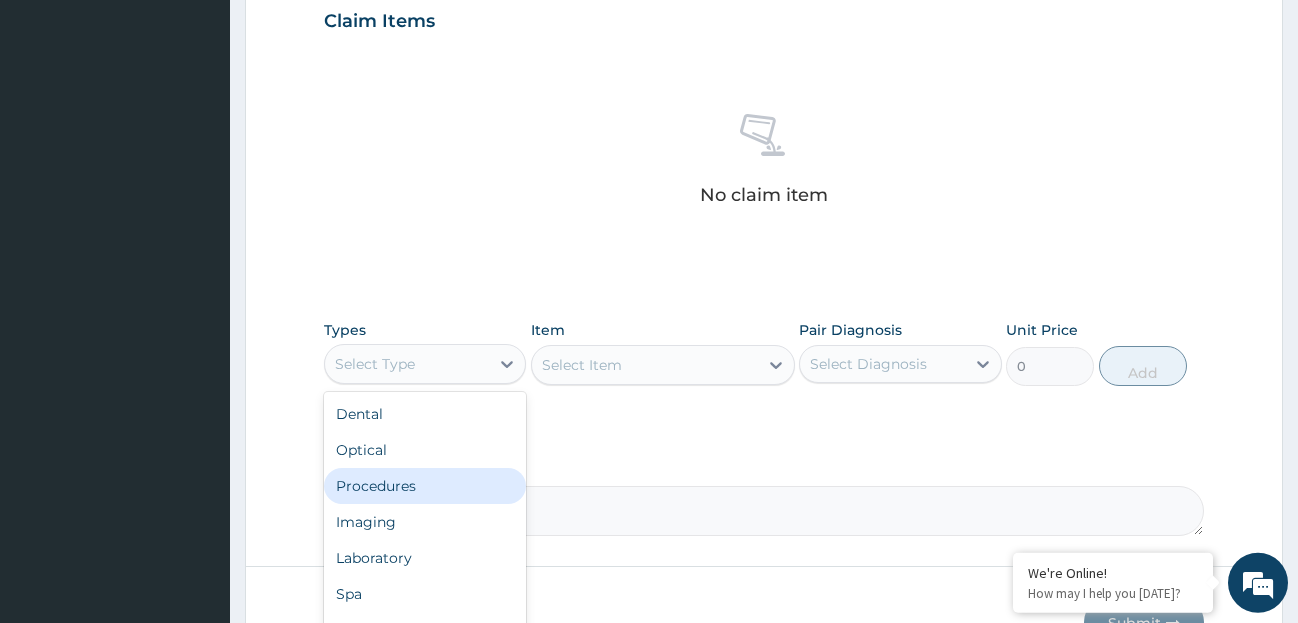 click on "Procedures" at bounding box center (425, 486) 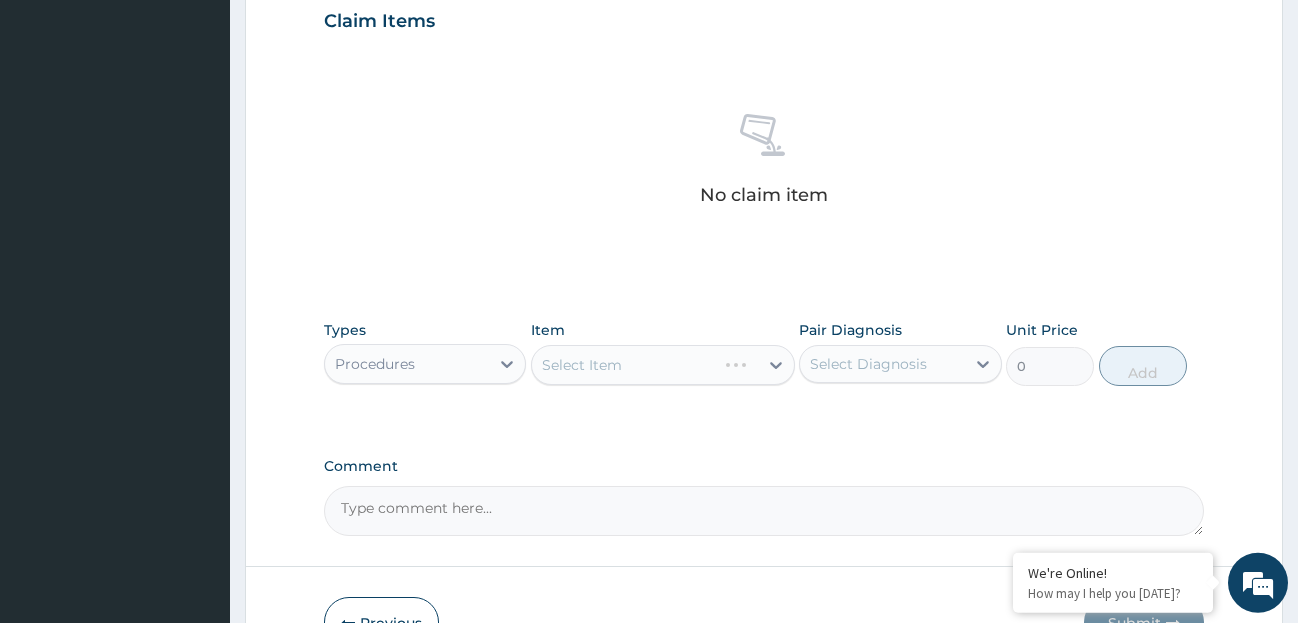 click on "Select Item" at bounding box center (663, 365) 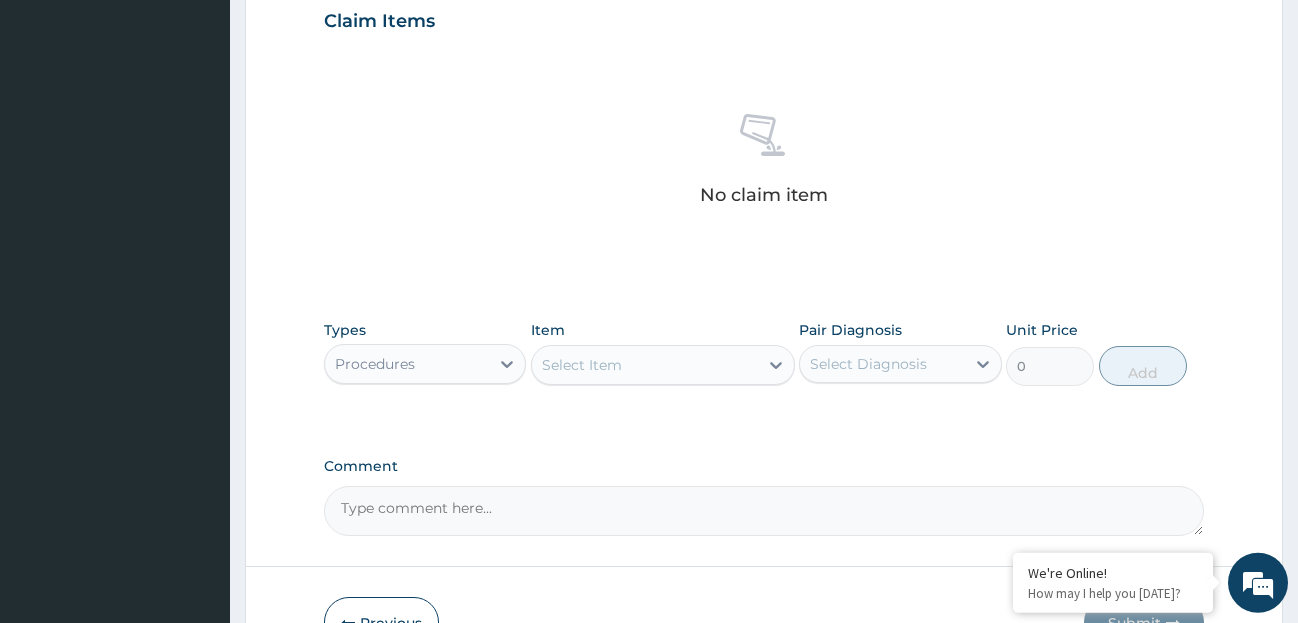 click 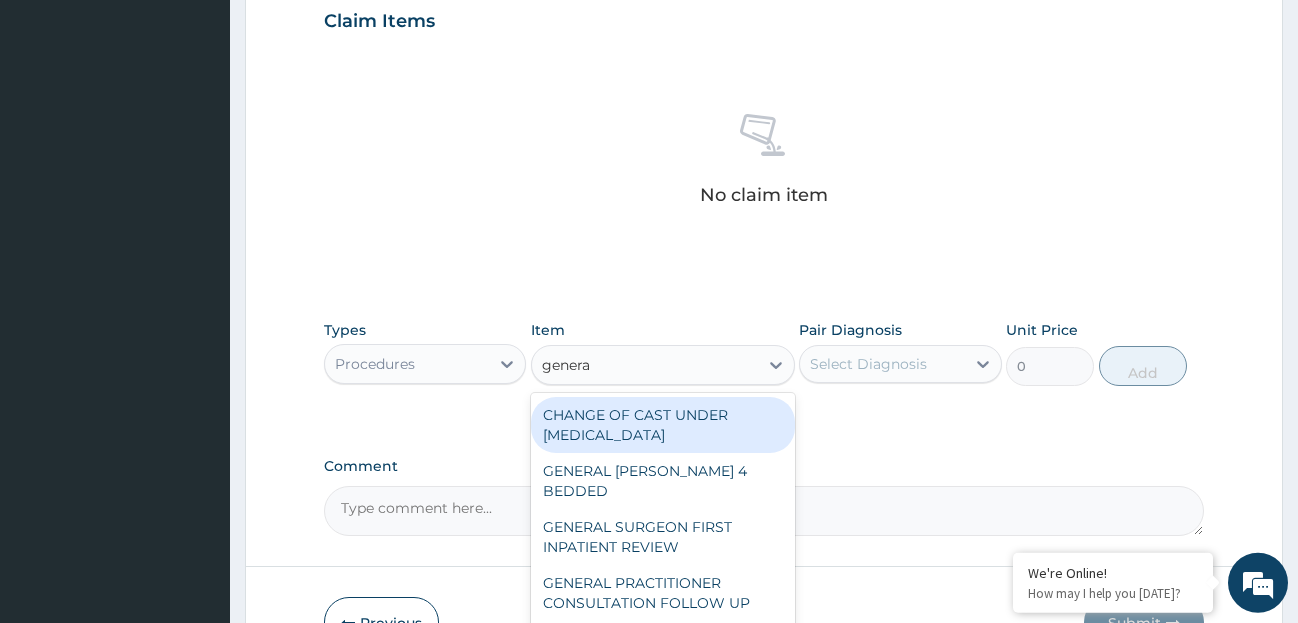 type on "general" 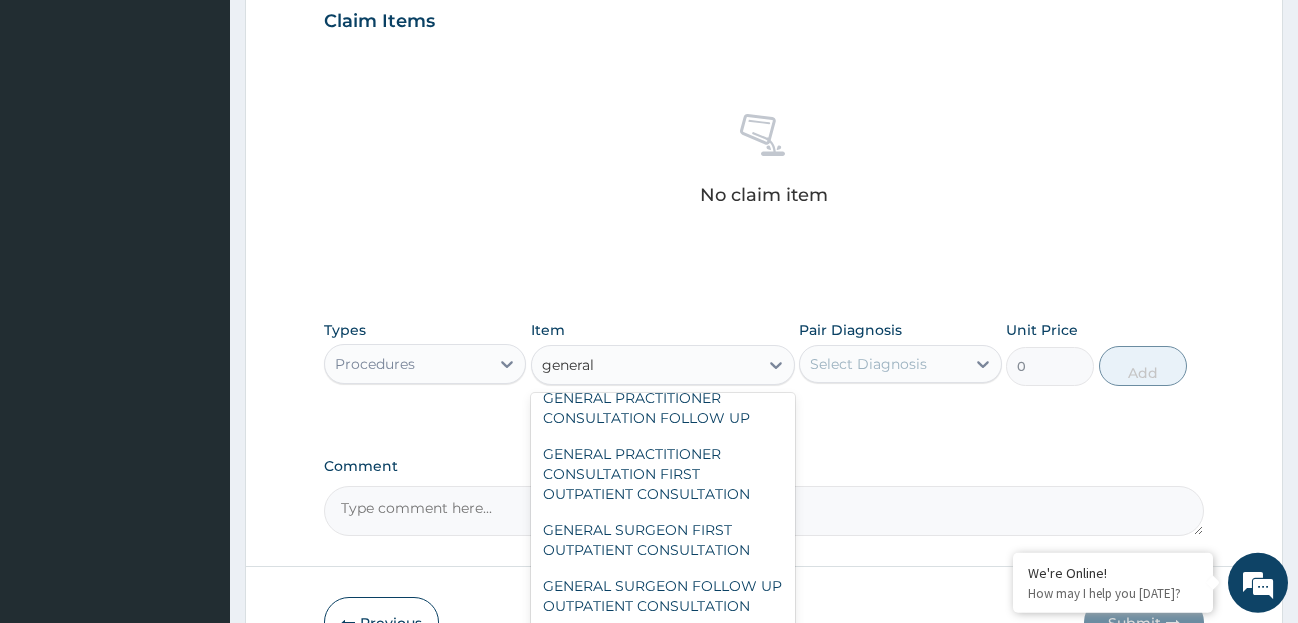 scroll, scrollTop: 187, scrollLeft: 0, axis: vertical 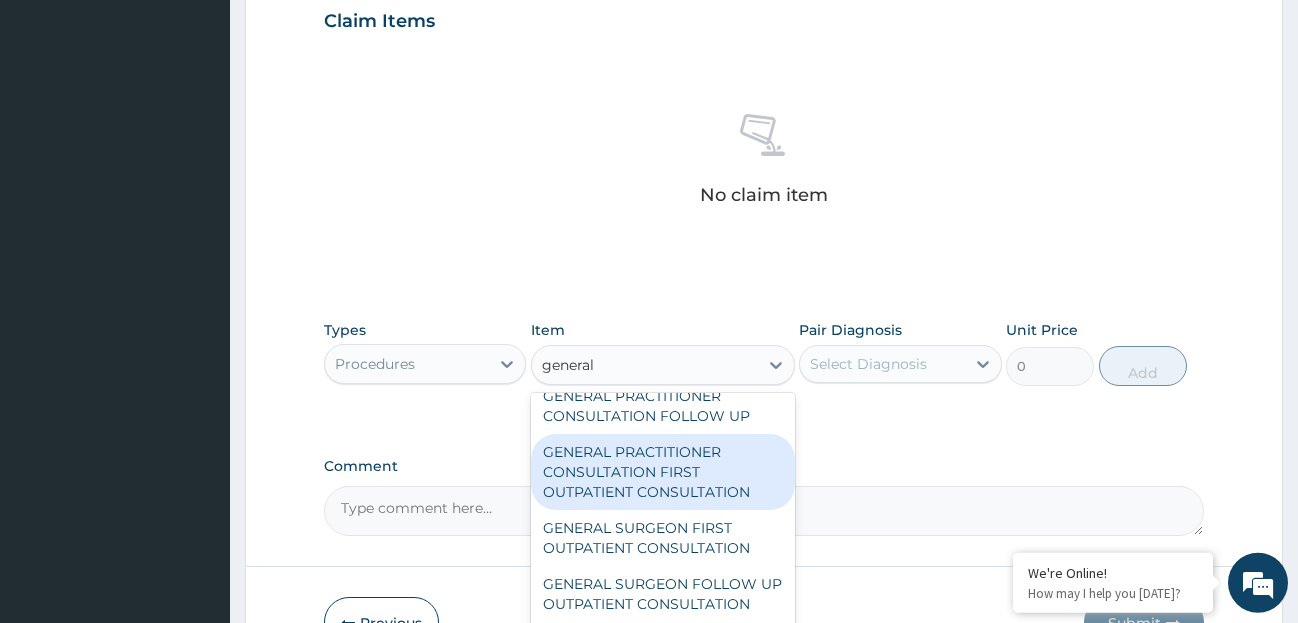 click on "GENERAL PRACTITIONER CONSULTATION FIRST OUTPATIENT CONSULTATION" at bounding box center (663, 472) 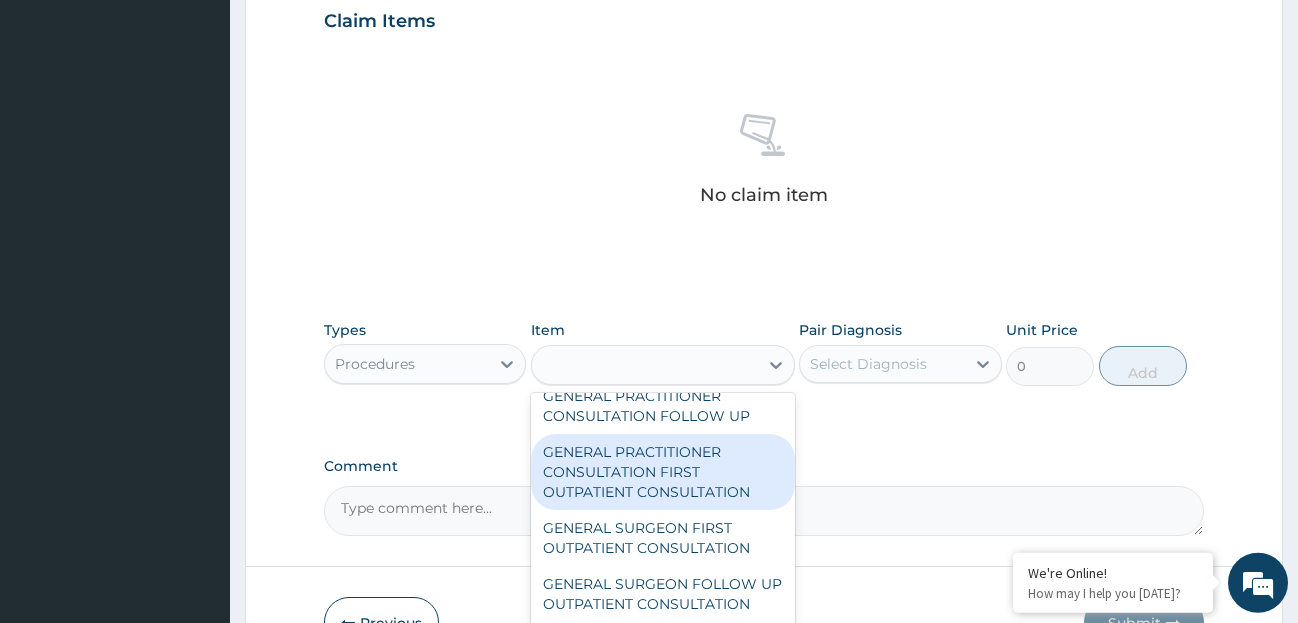 type on "3795" 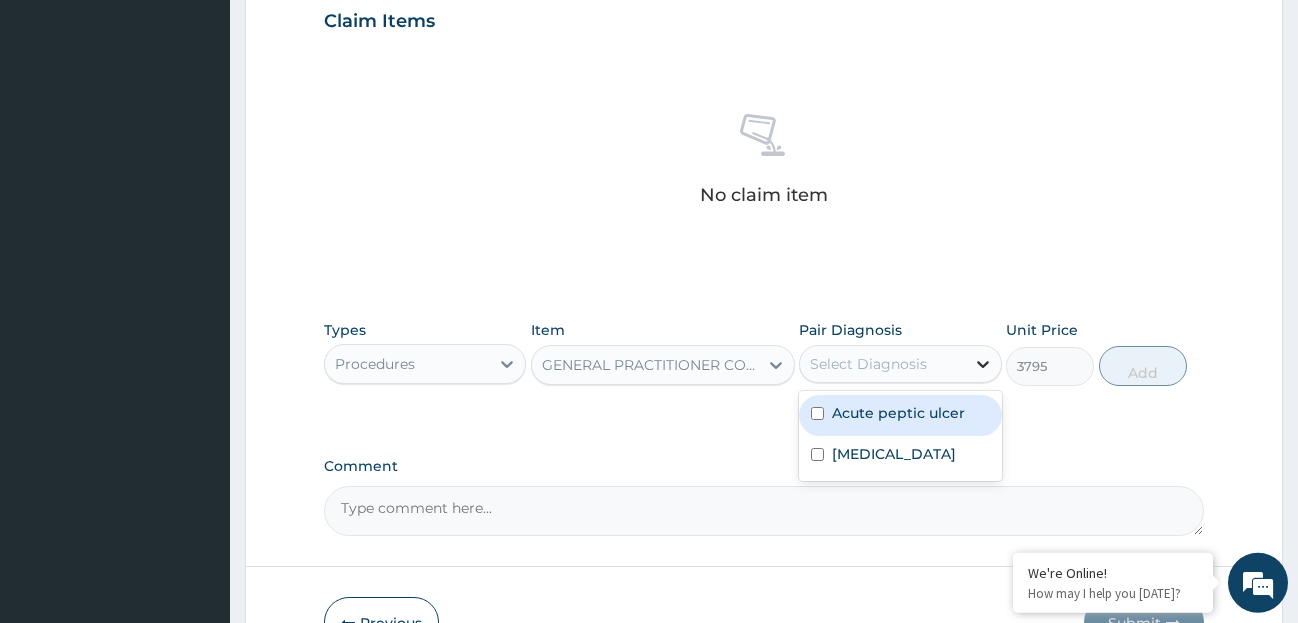 click 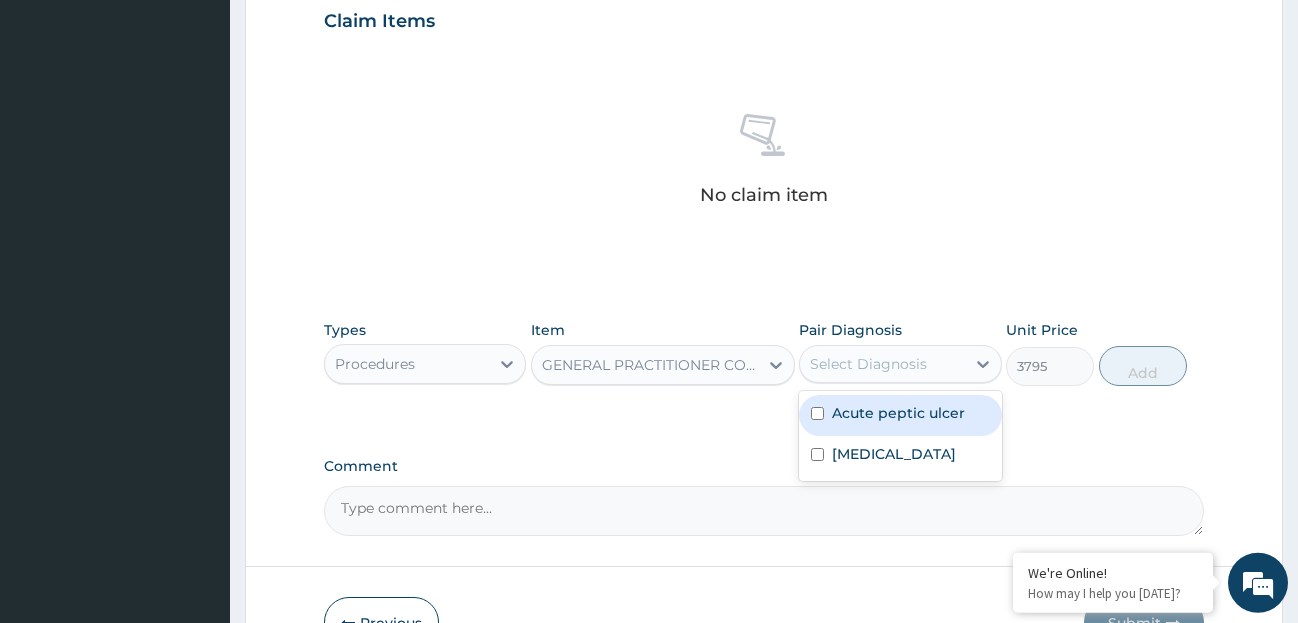 click on "Acute peptic ulcer" at bounding box center [898, 413] 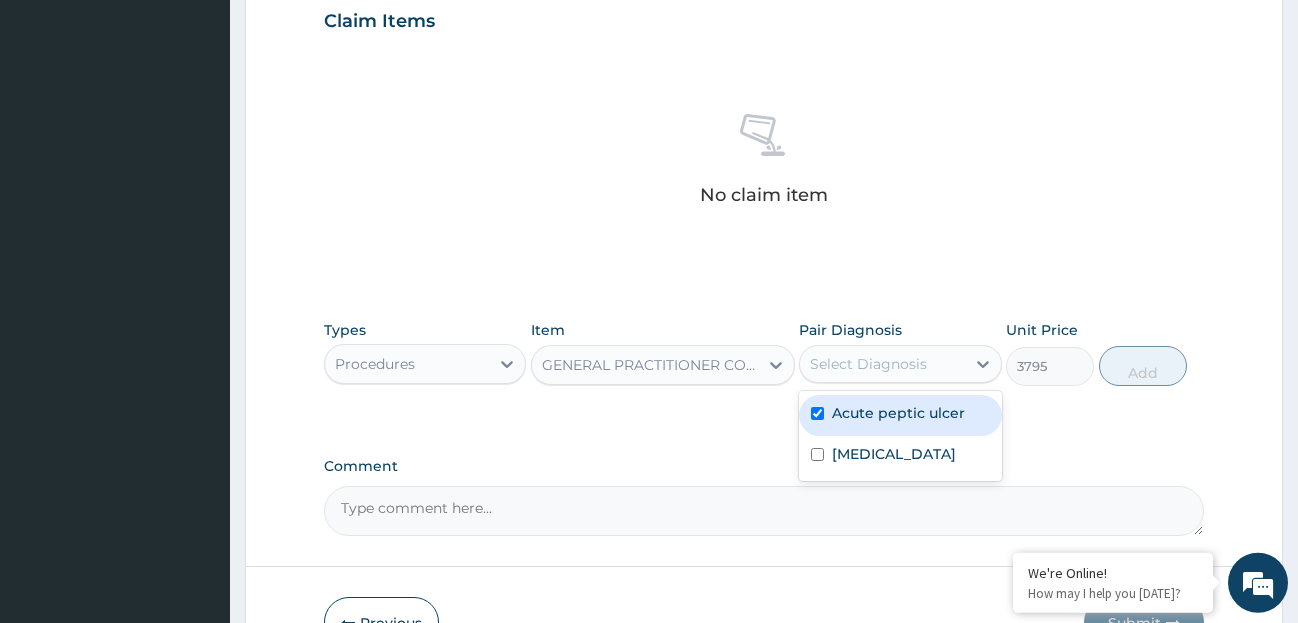 checkbox on "true" 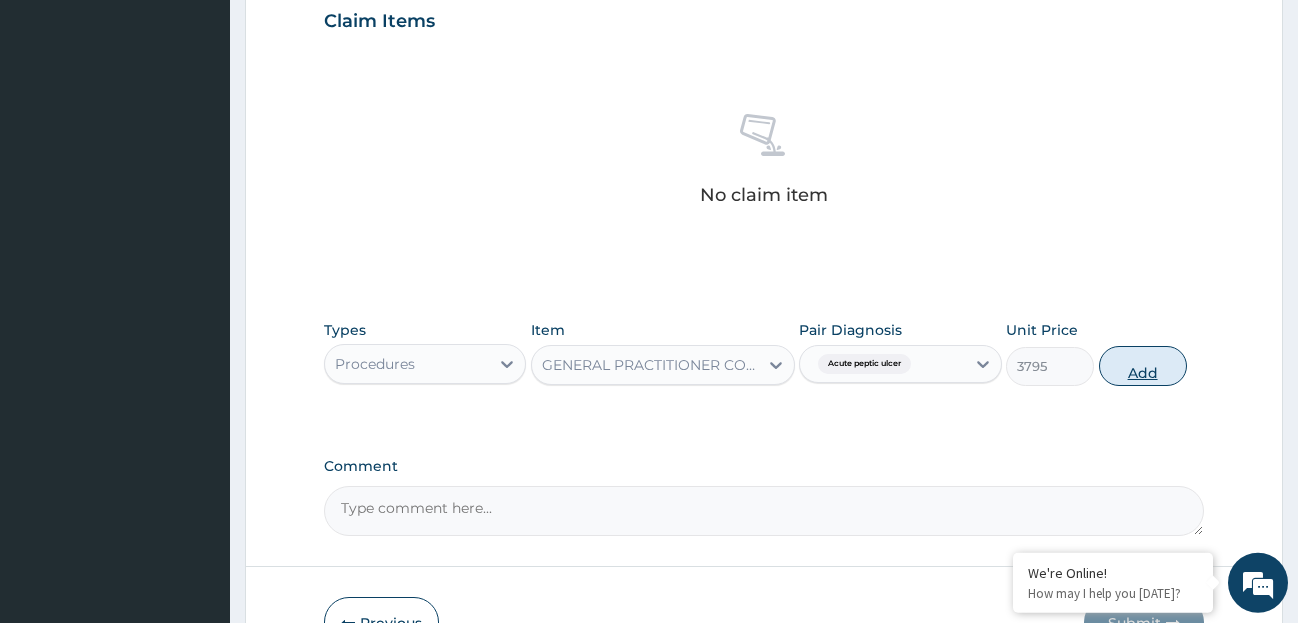 click on "Add" at bounding box center (1143, 366) 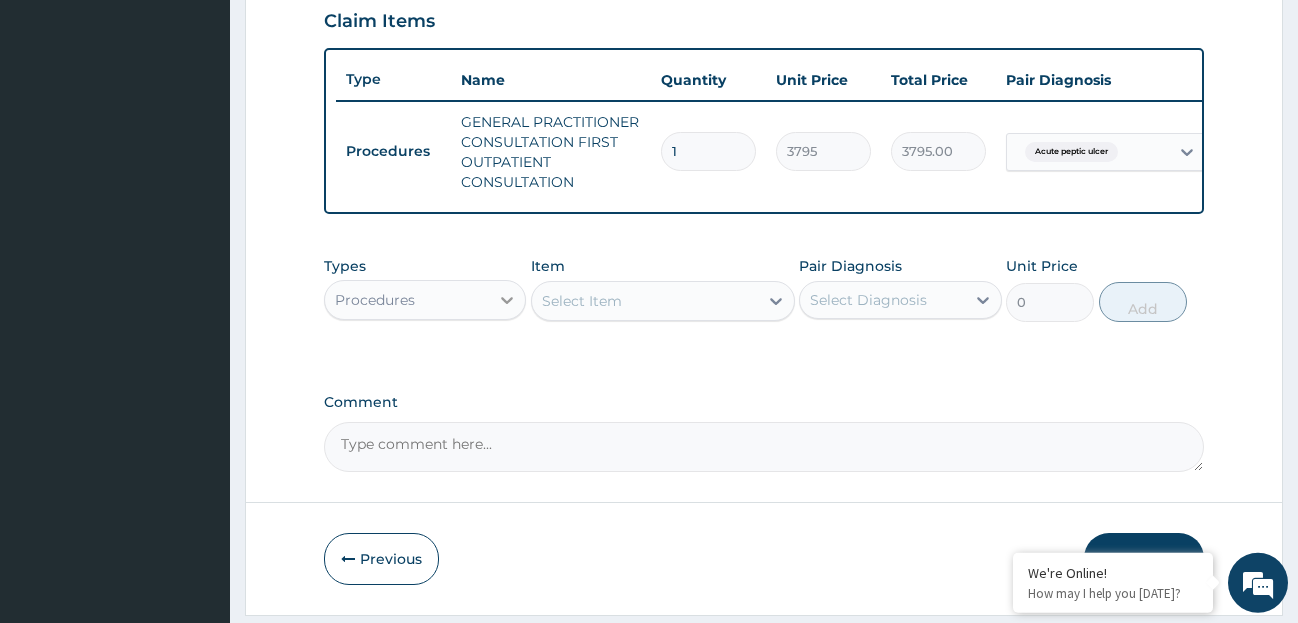 click 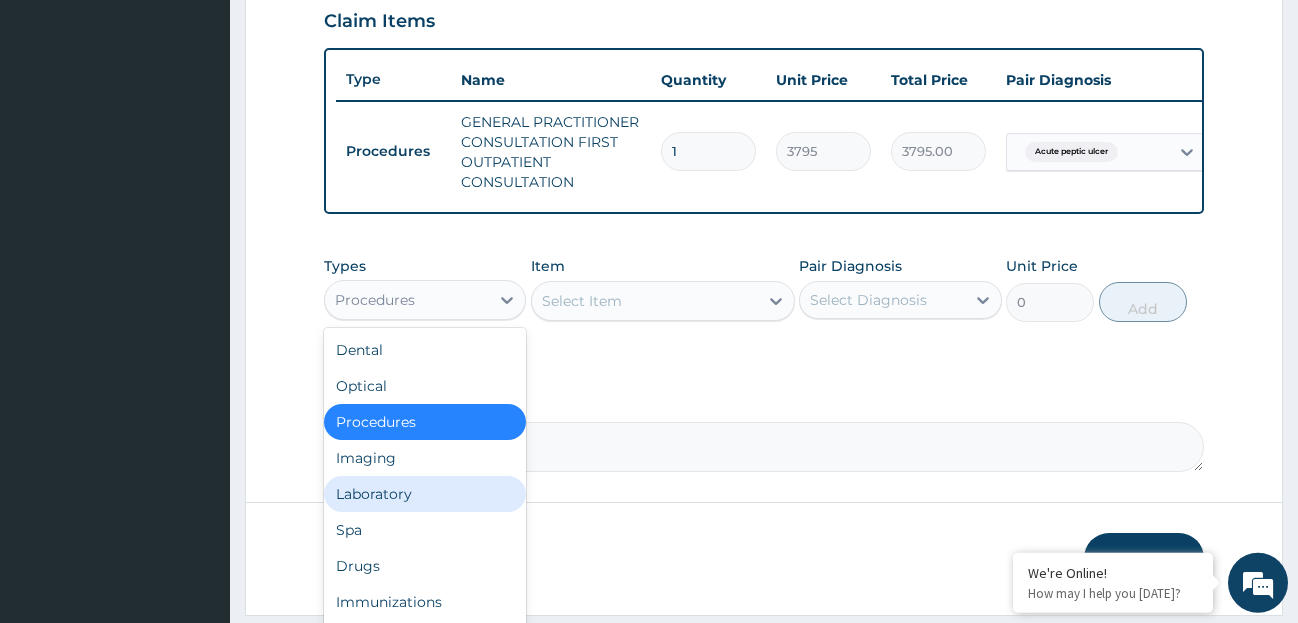 click on "Laboratory" at bounding box center [425, 494] 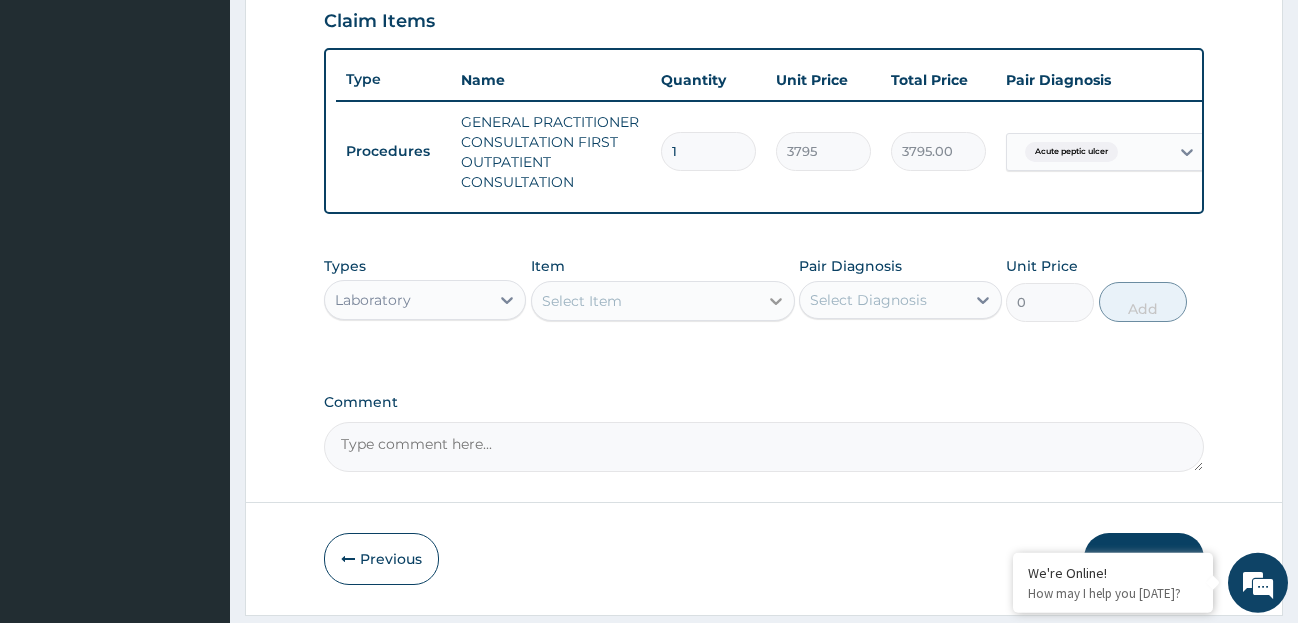 click 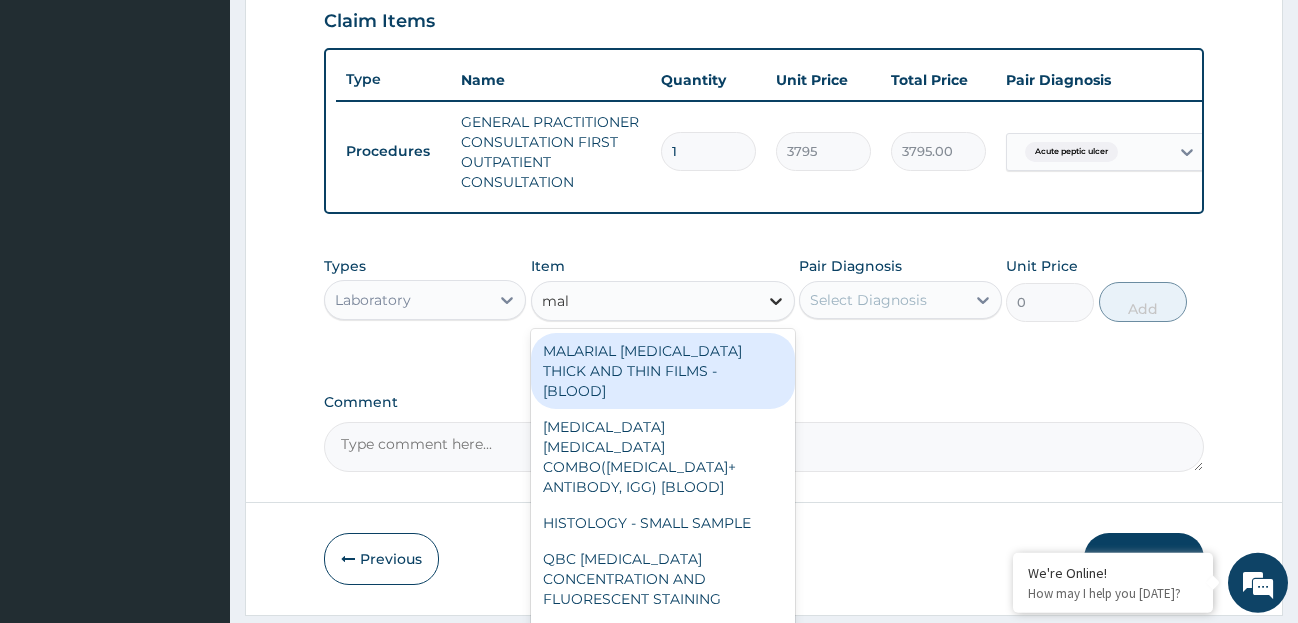 type on "mala" 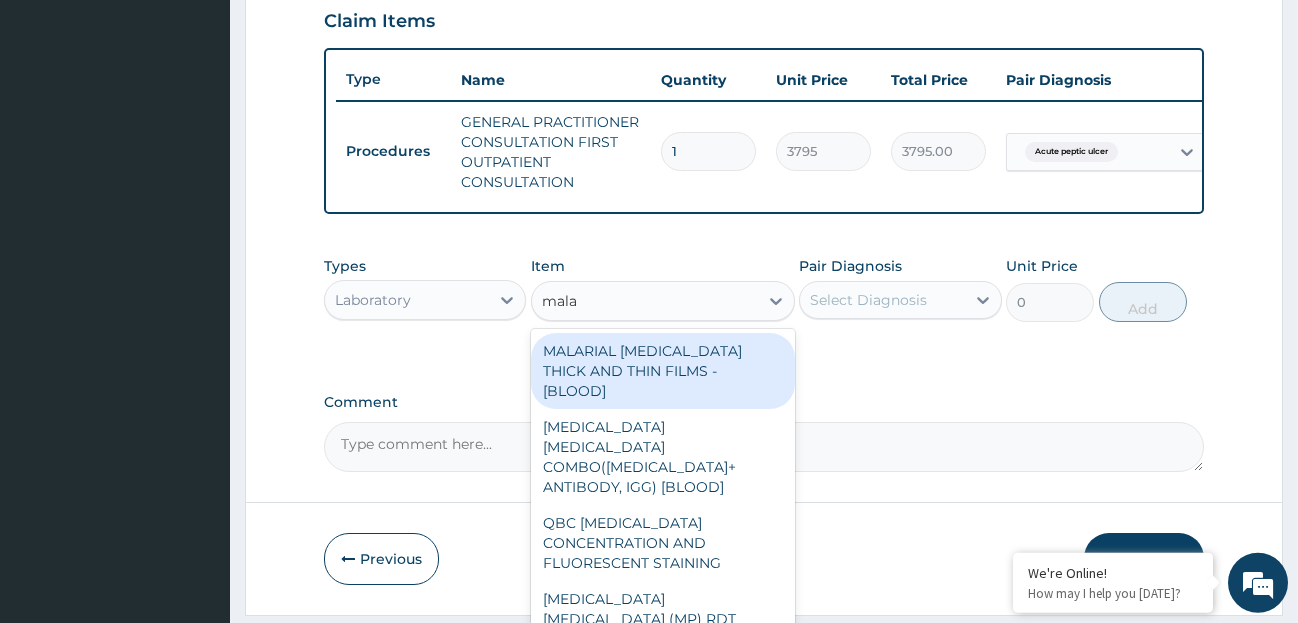 click on "MALARIAL PARASITE THICK AND THIN FILMS - [BLOOD]" at bounding box center [663, 371] 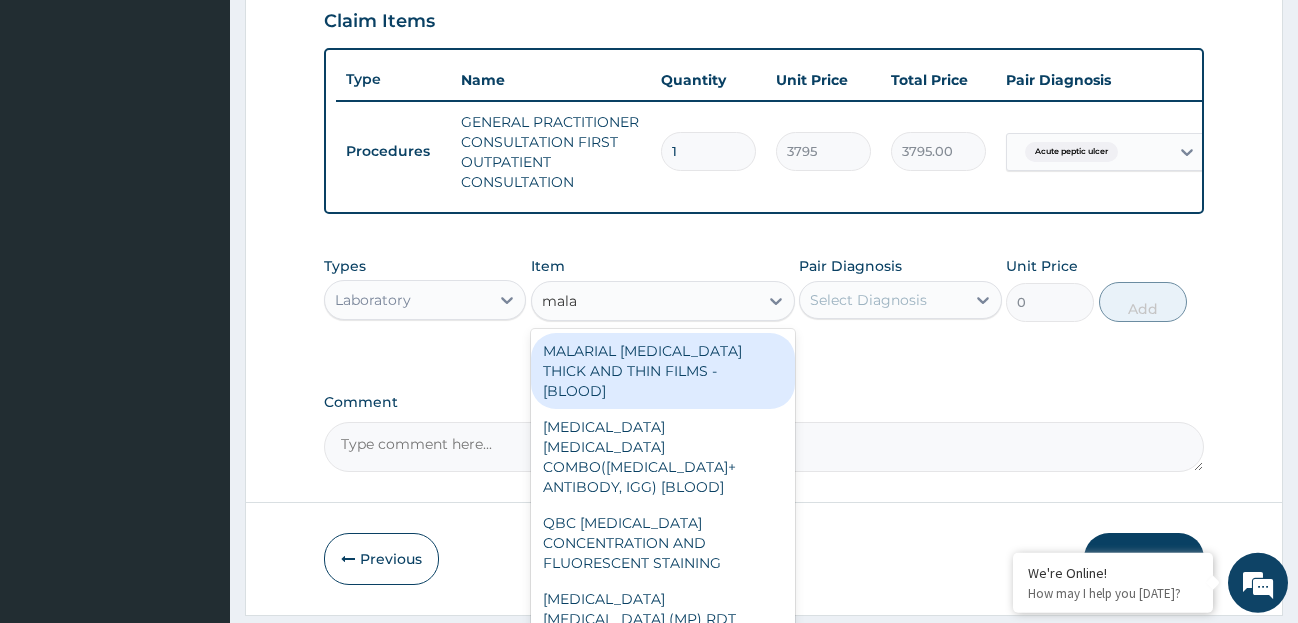 type 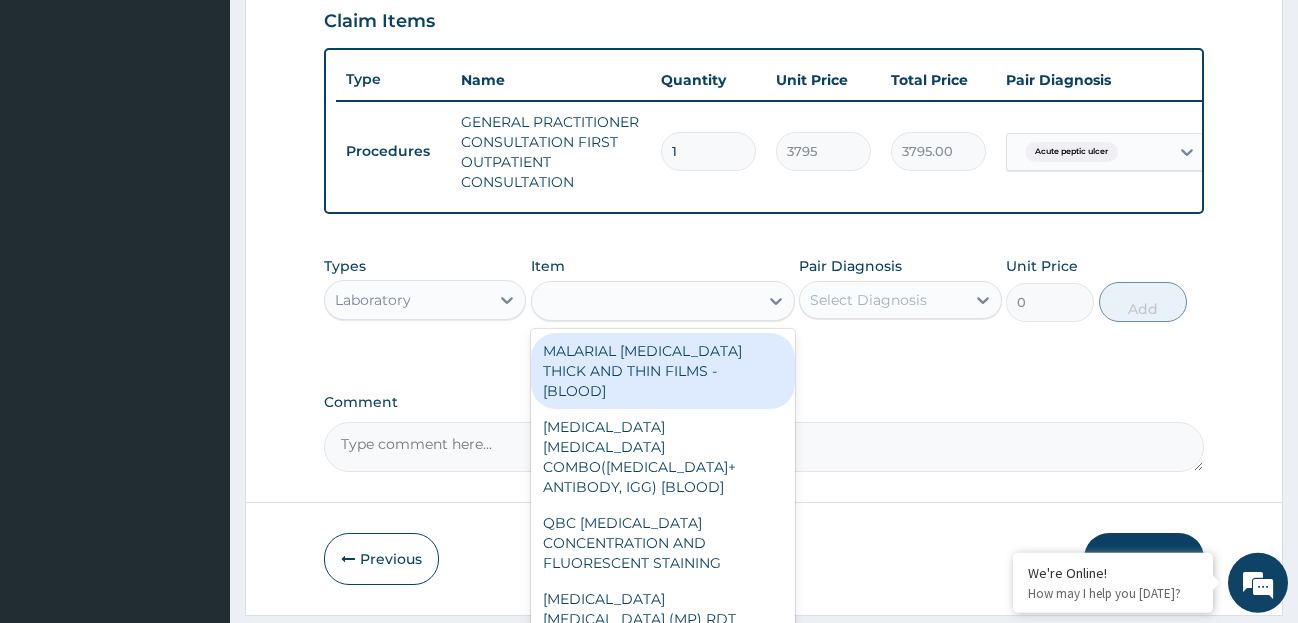 type on "1725" 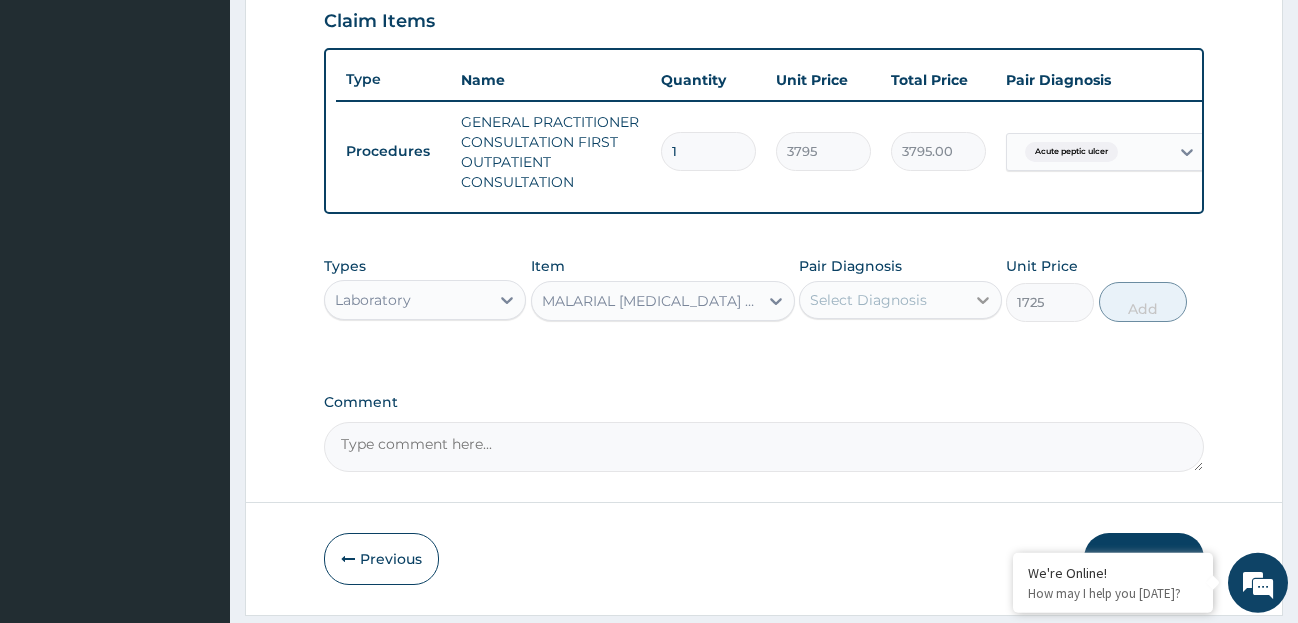 click 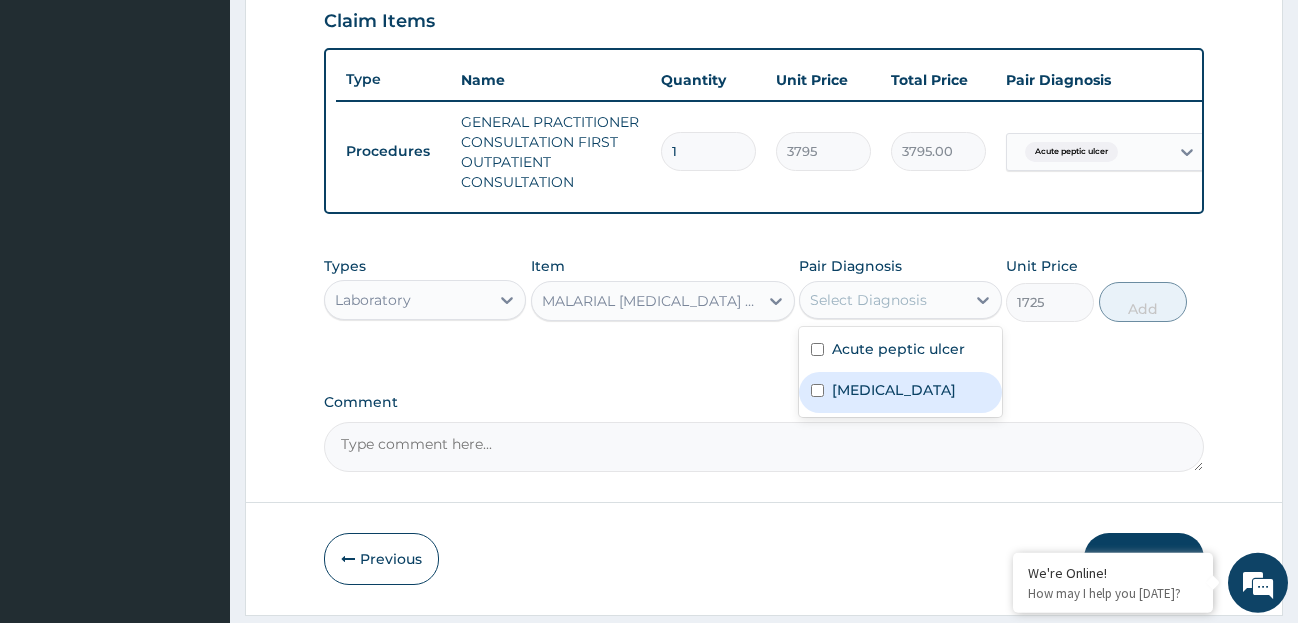 click on "Malaria" at bounding box center [900, 392] 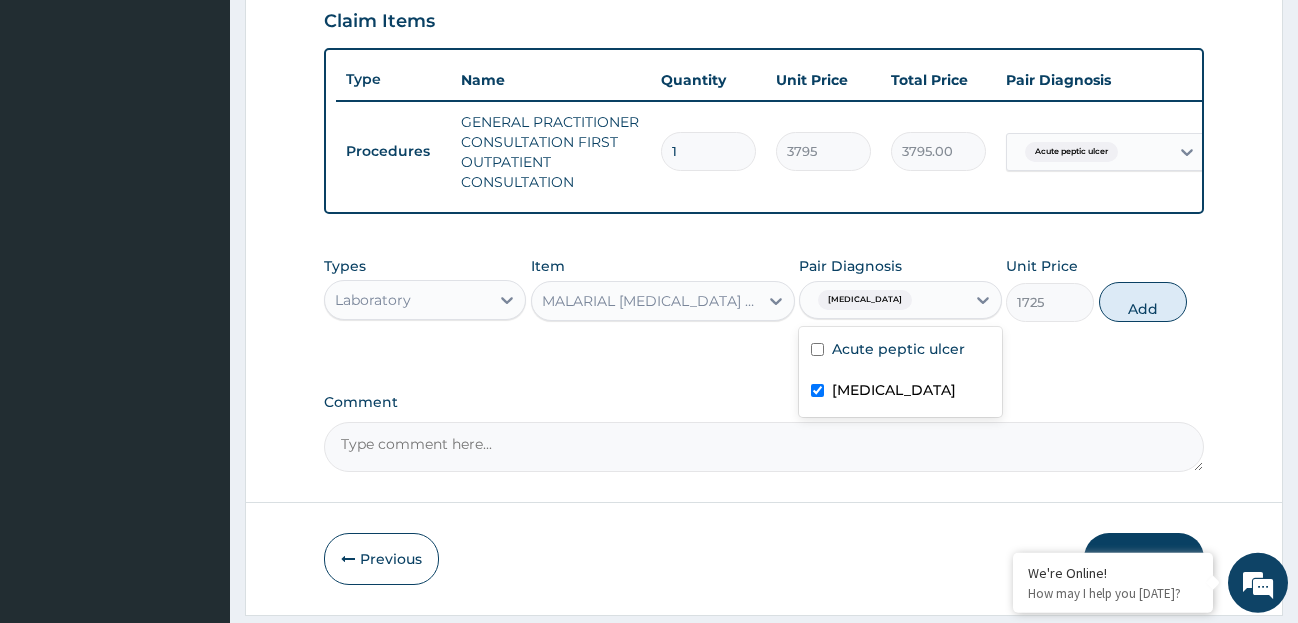 checkbox on "true" 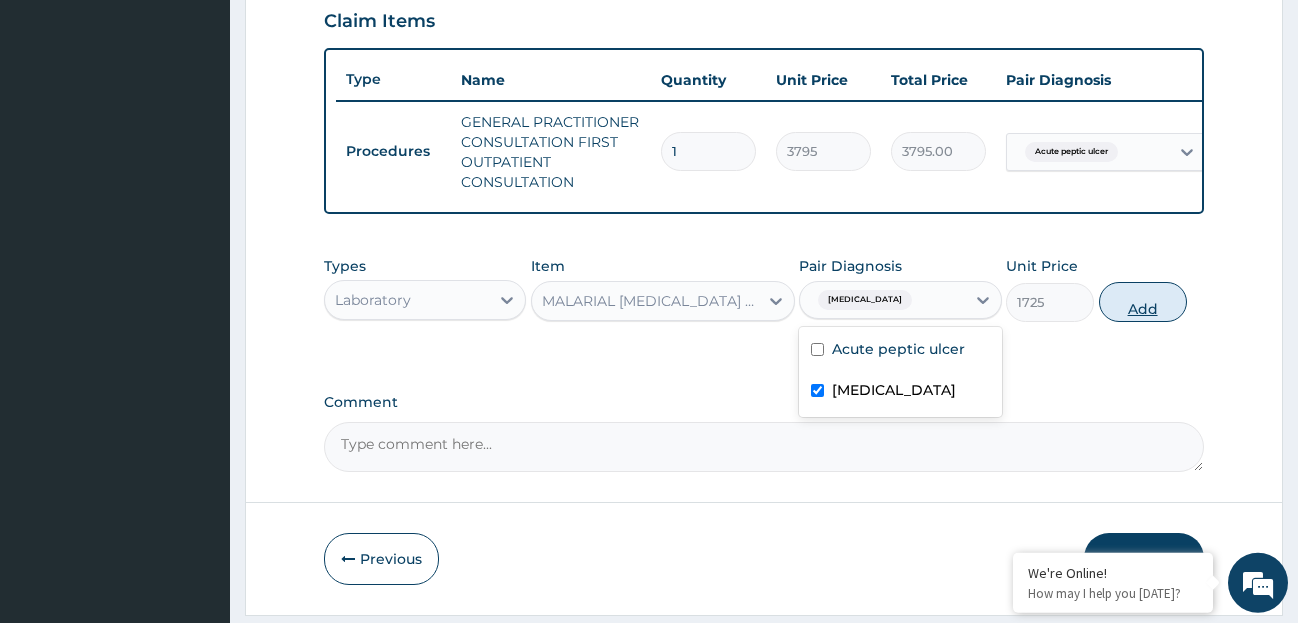 click on "Add" at bounding box center (1143, 302) 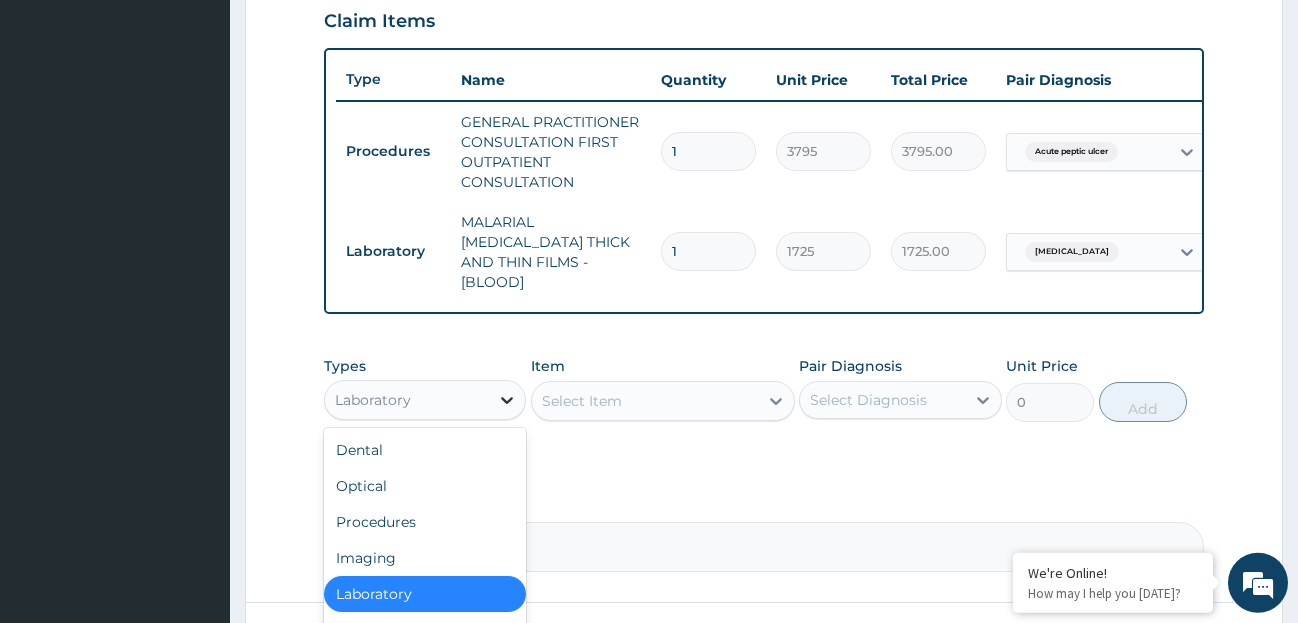 click 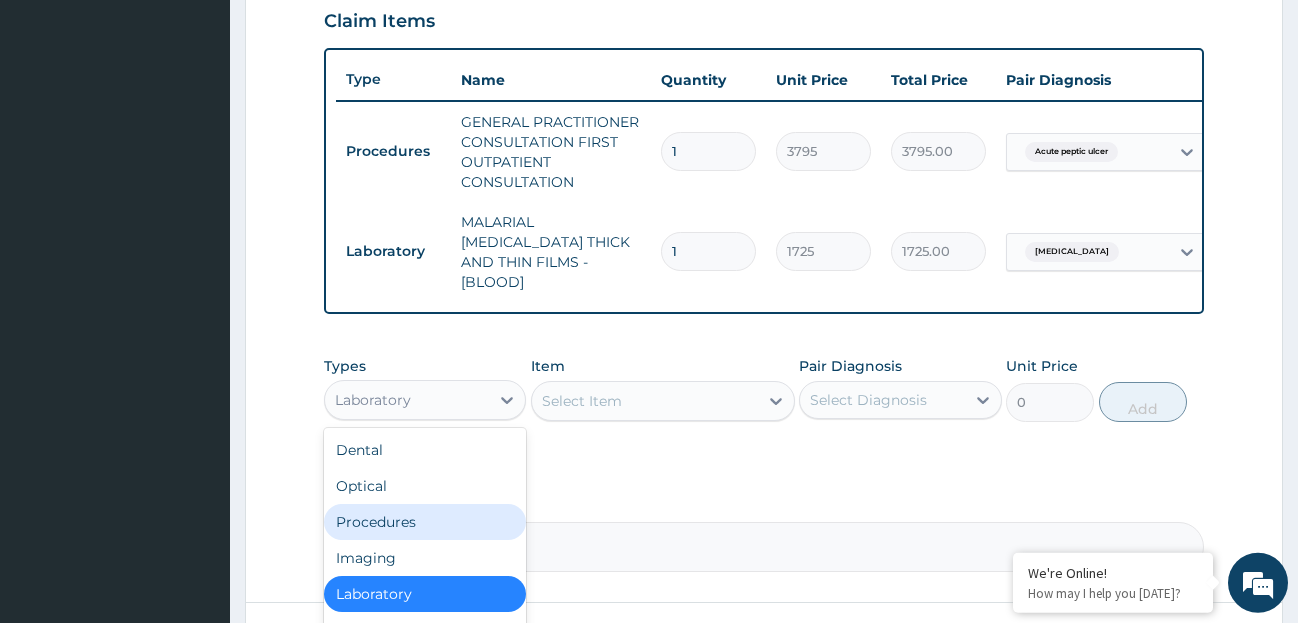 scroll, scrollTop: 68, scrollLeft: 0, axis: vertical 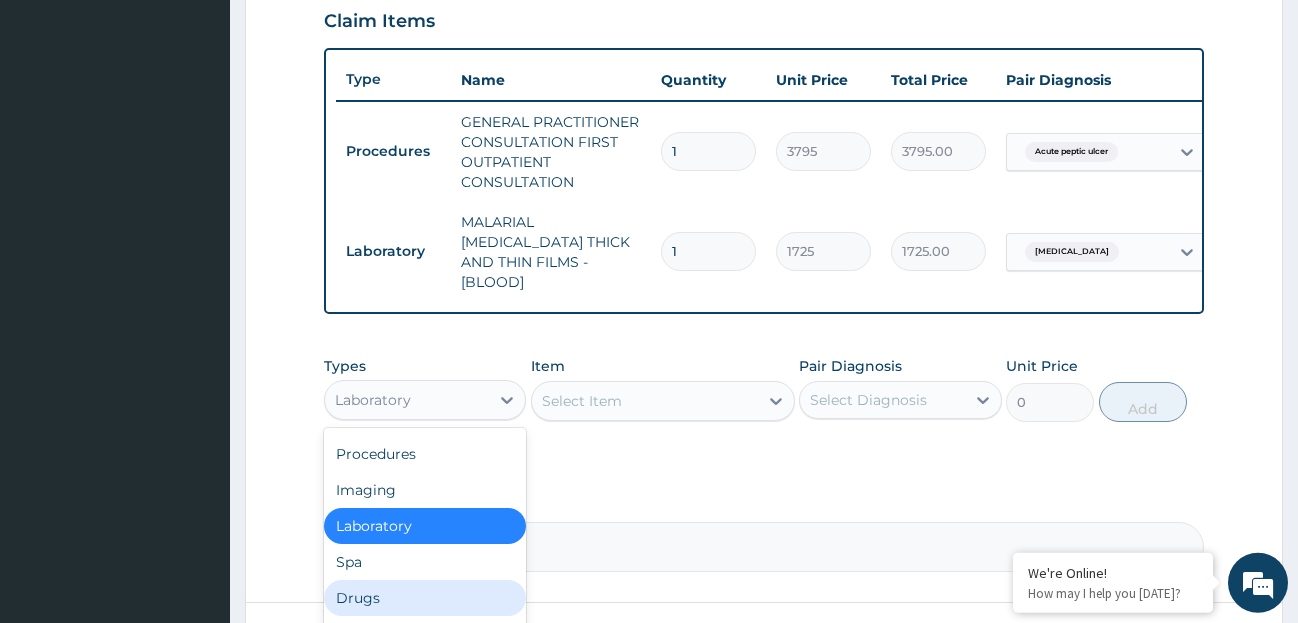 click on "Drugs" at bounding box center [425, 598] 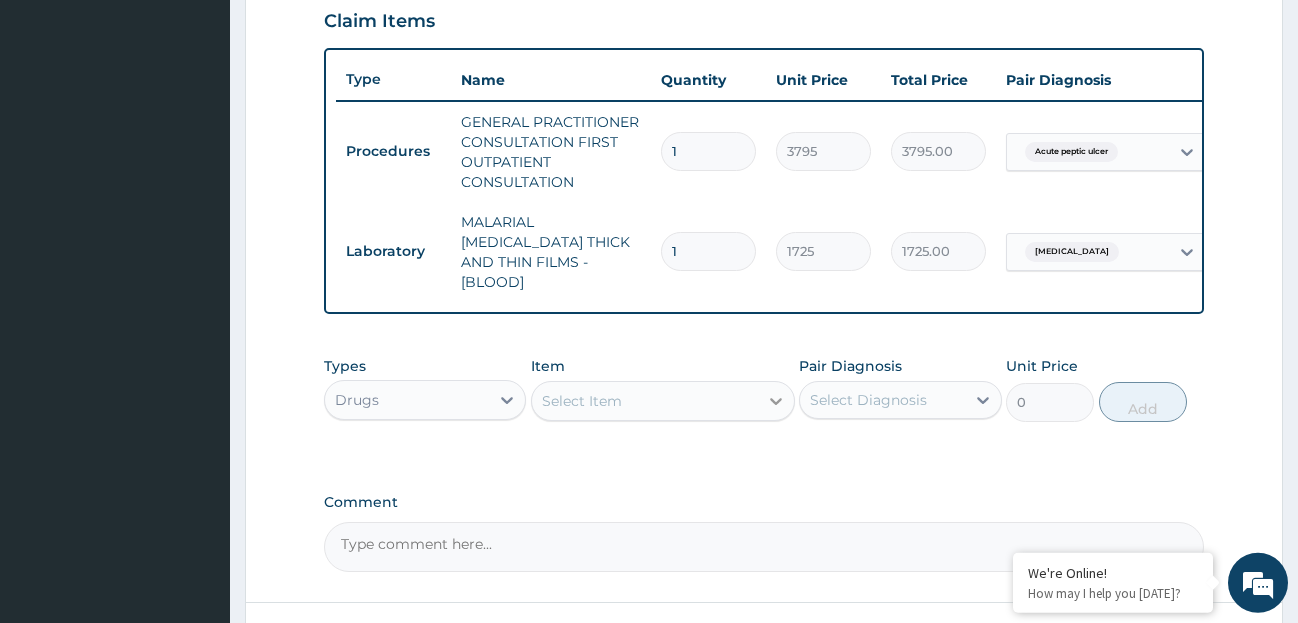 click 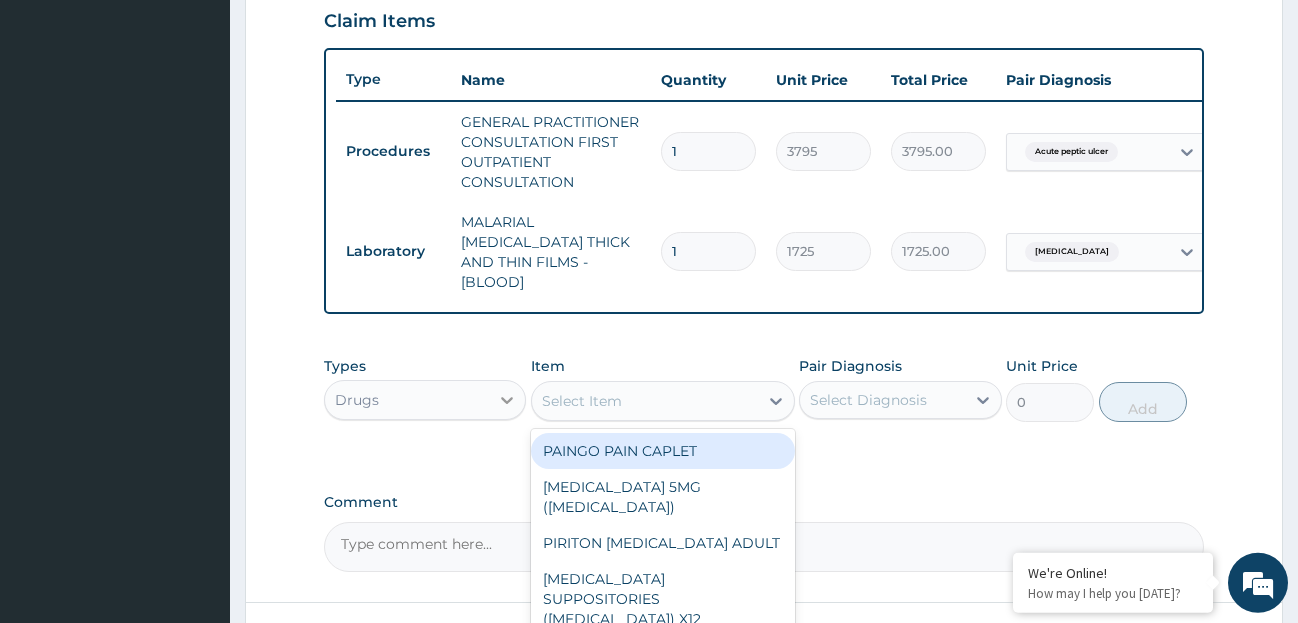 click 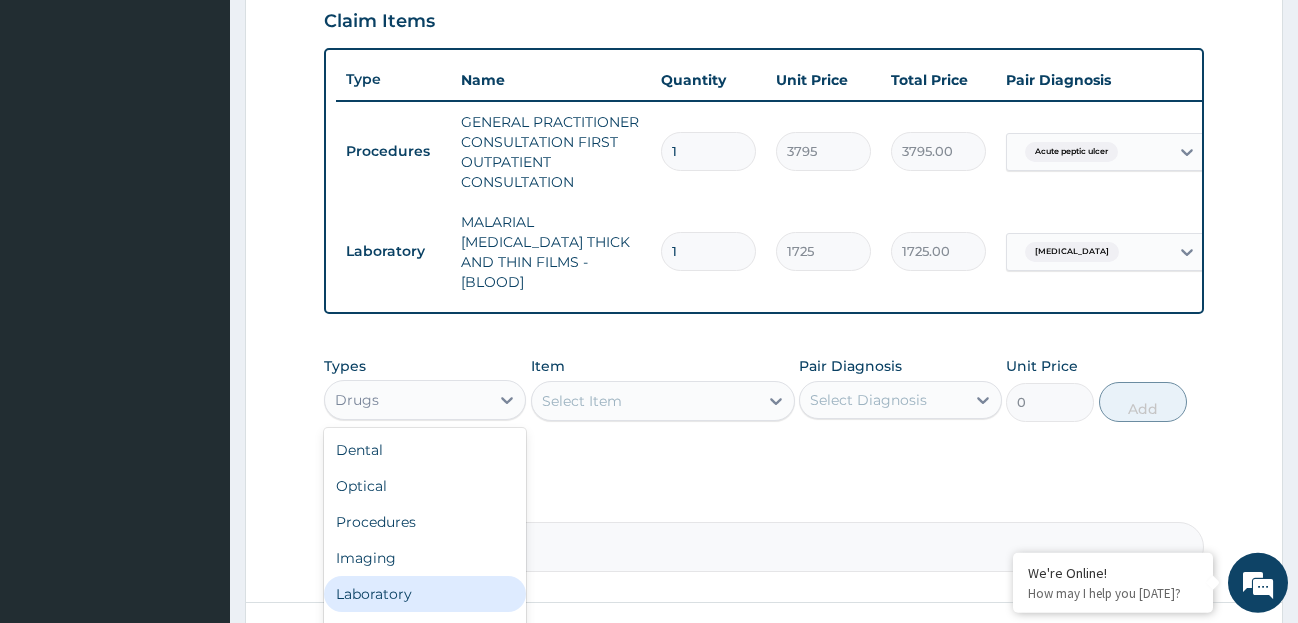 click on "Laboratory" at bounding box center (425, 594) 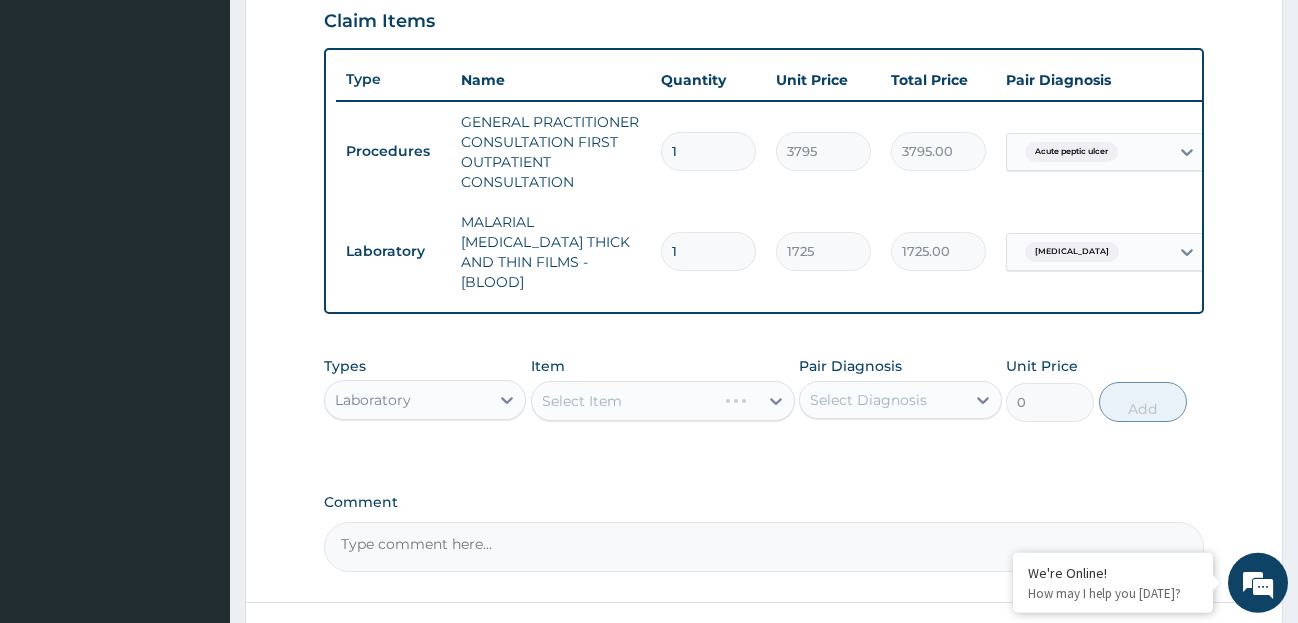 click on "Select Item" at bounding box center [663, 401] 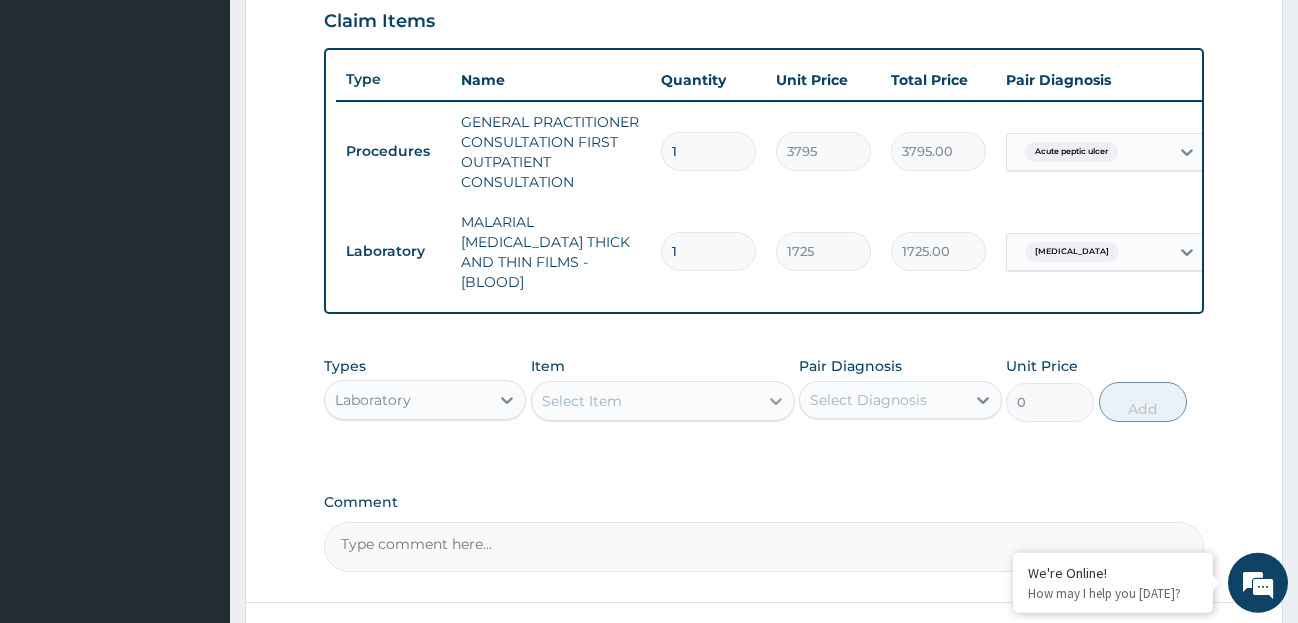click 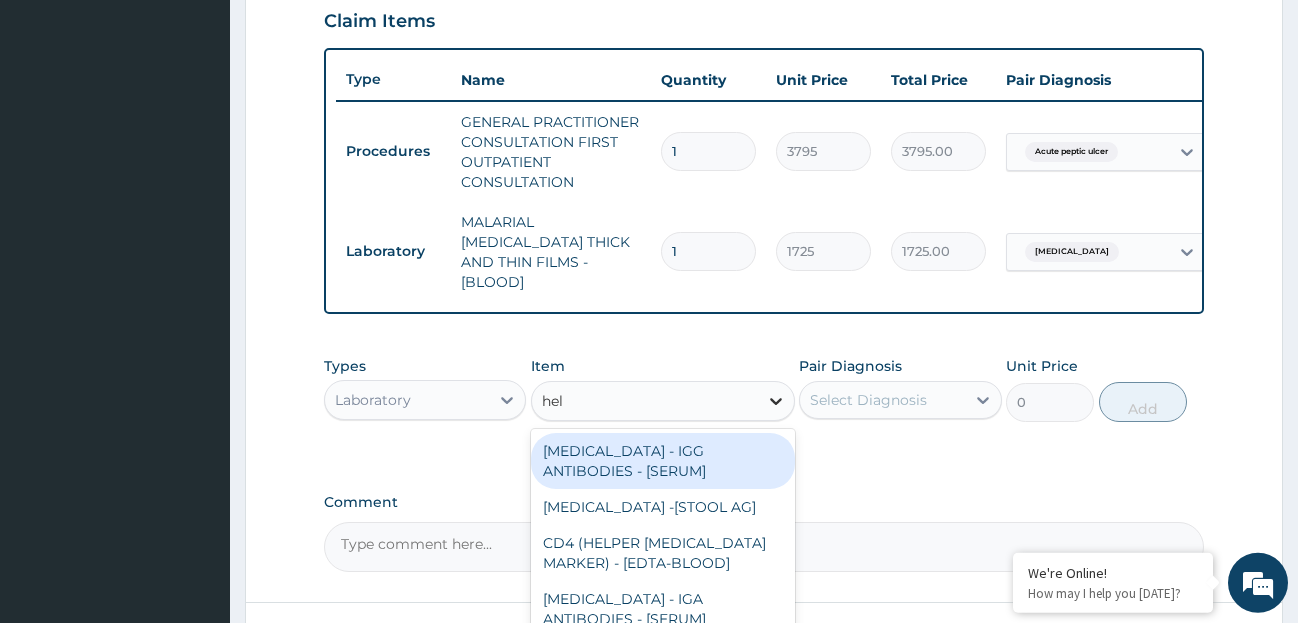 type on "heli" 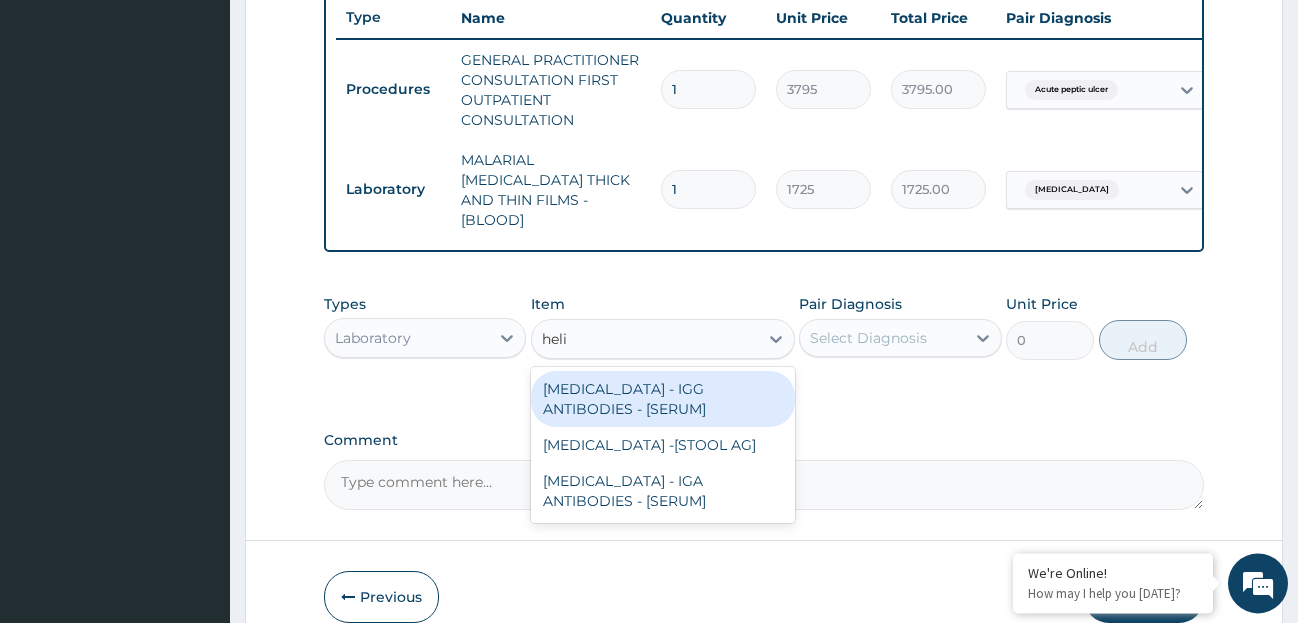 scroll, scrollTop: 847, scrollLeft: 0, axis: vertical 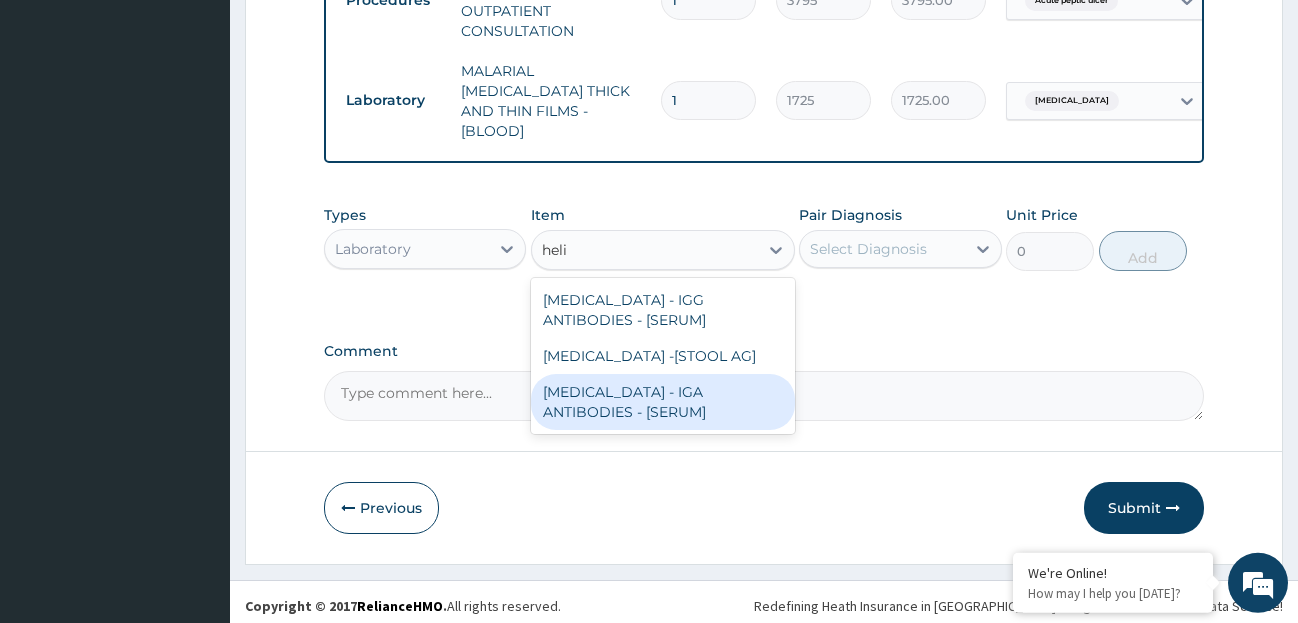 click on "HELICOBACTER PYLORI - IGA ANTIBODIES - [SERUM]" at bounding box center (663, 402) 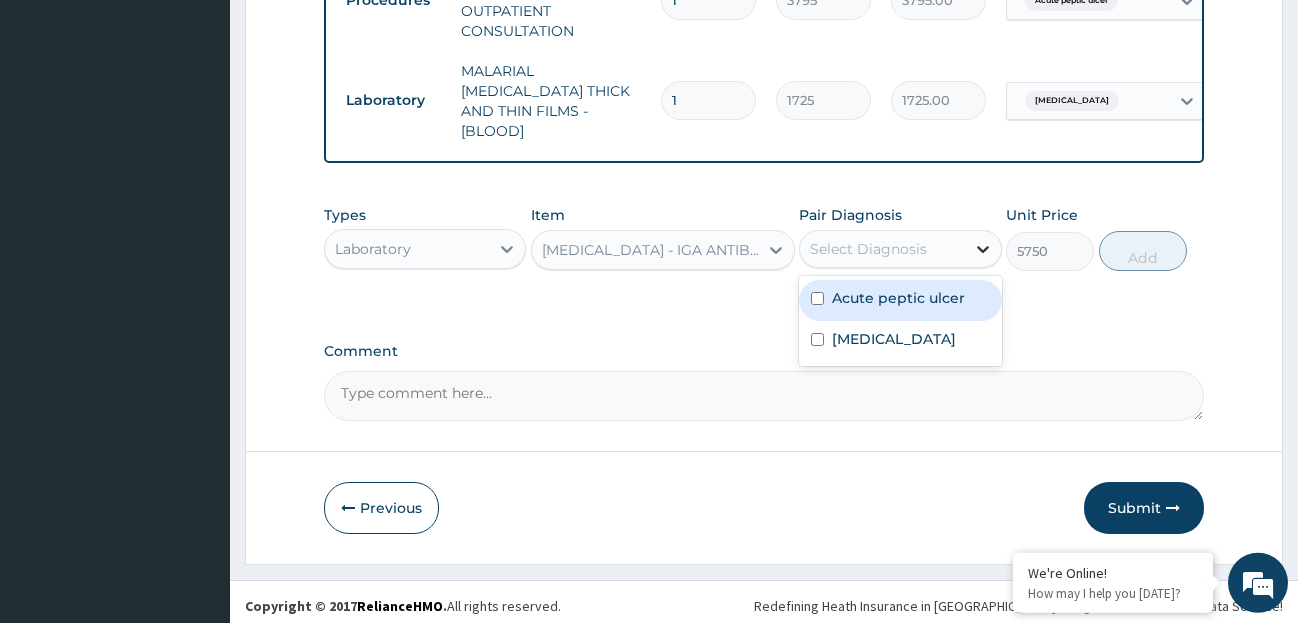 click 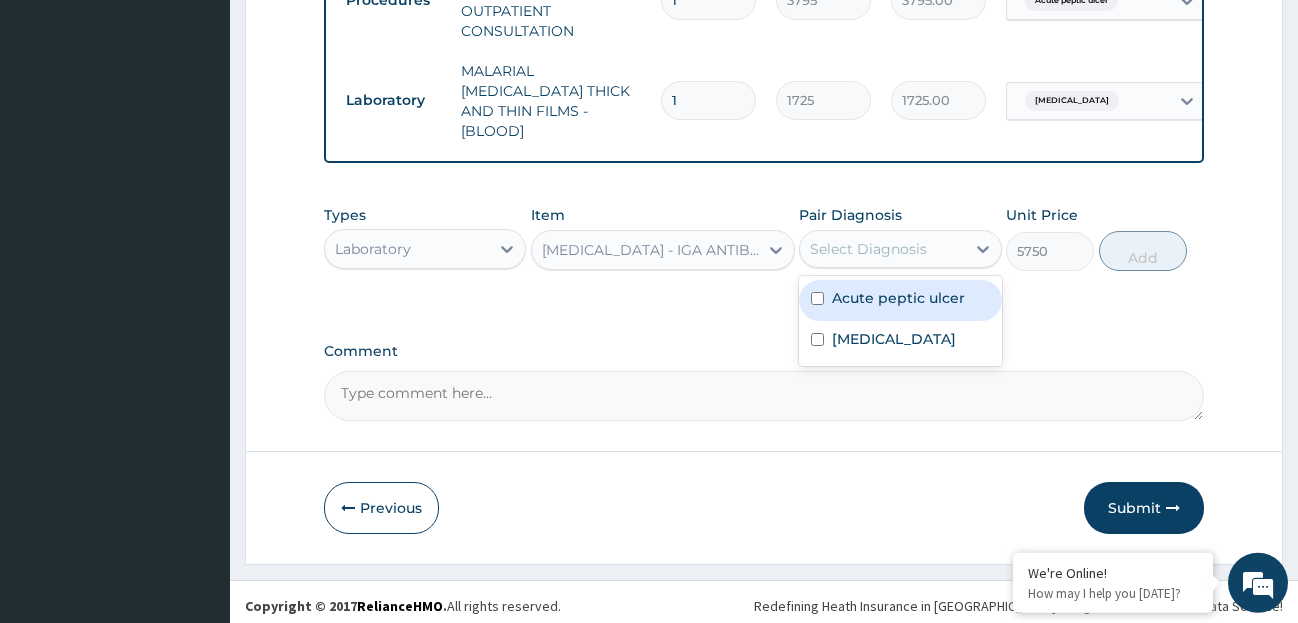 click on "Acute peptic ulcer" at bounding box center (898, 298) 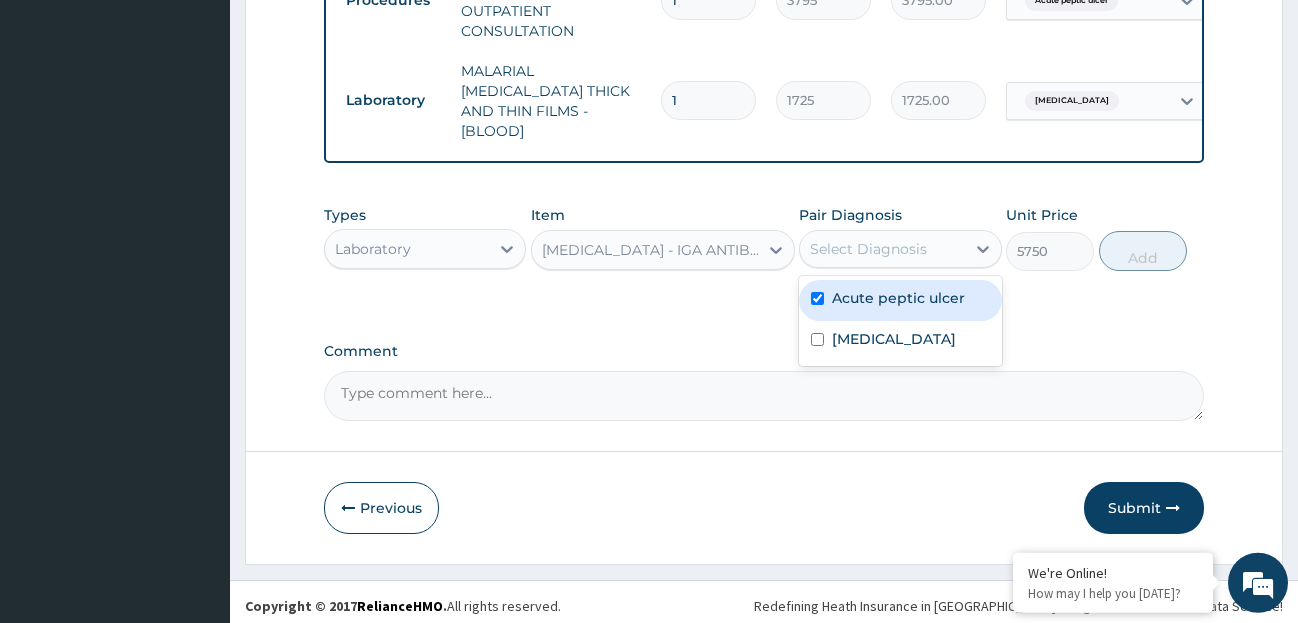 checkbox on "true" 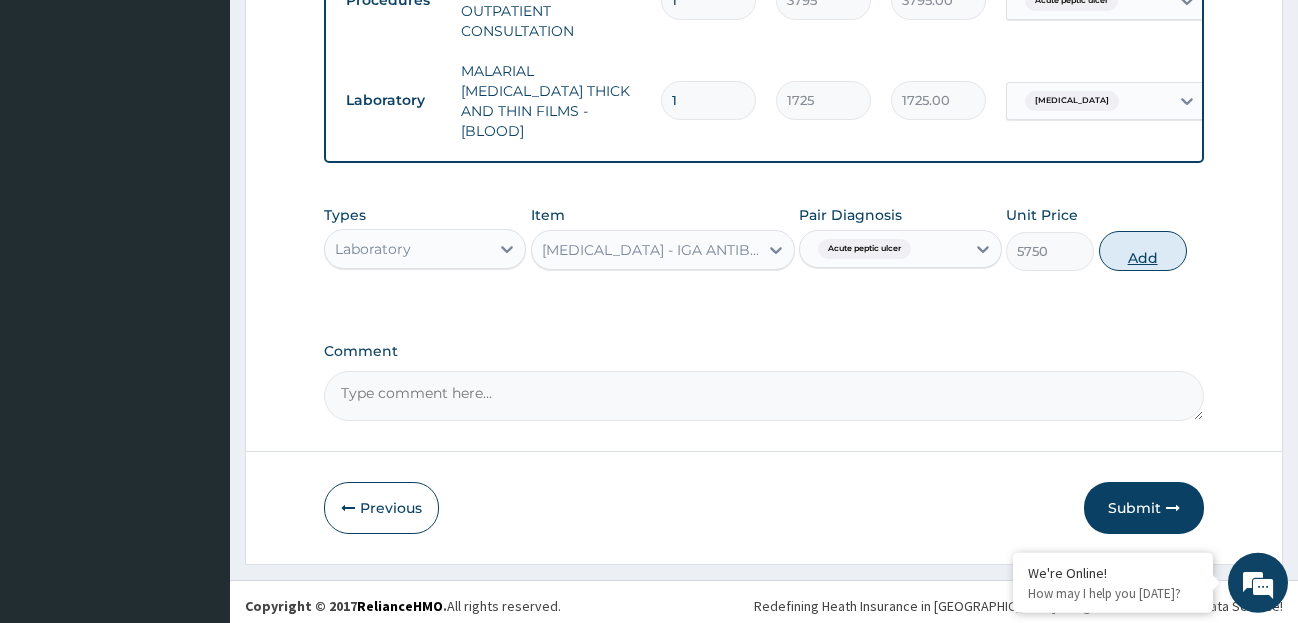 click on "Add" at bounding box center [1143, 251] 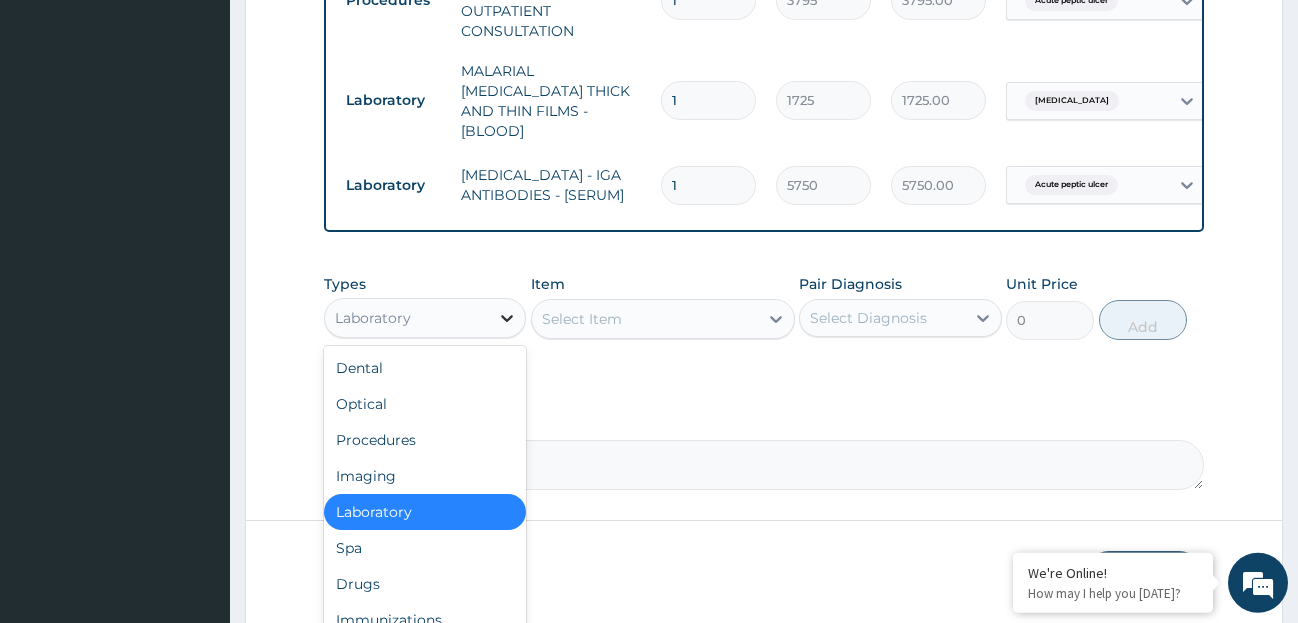 click 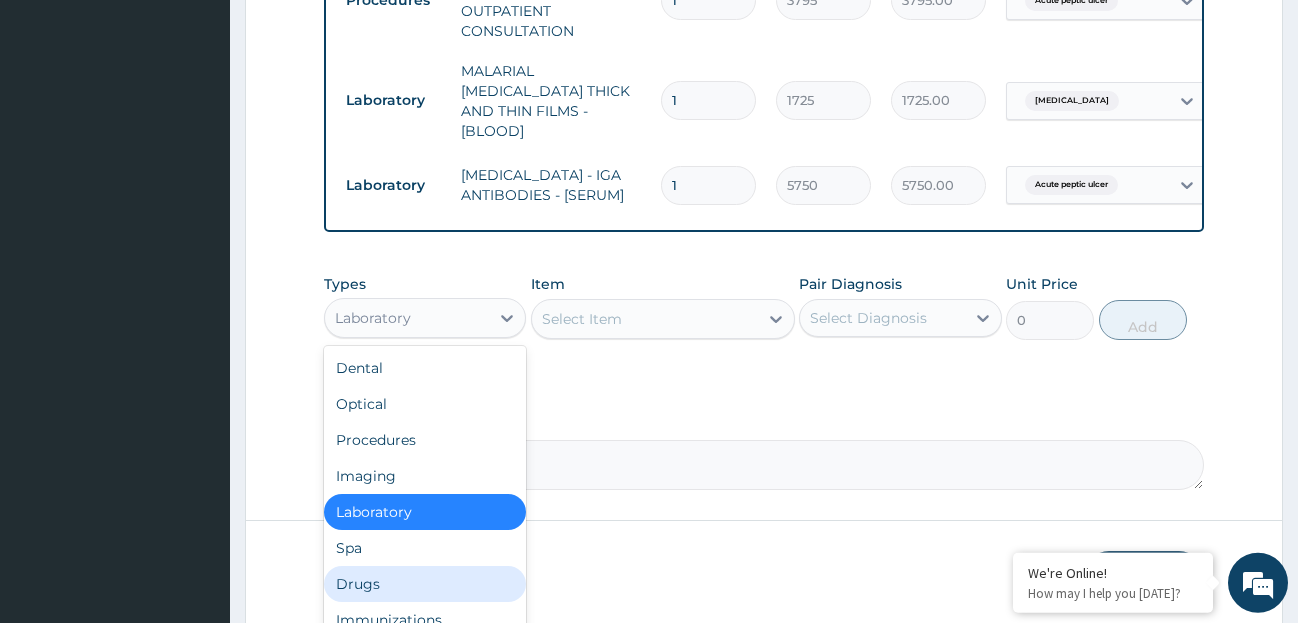 click on "Drugs" at bounding box center [425, 584] 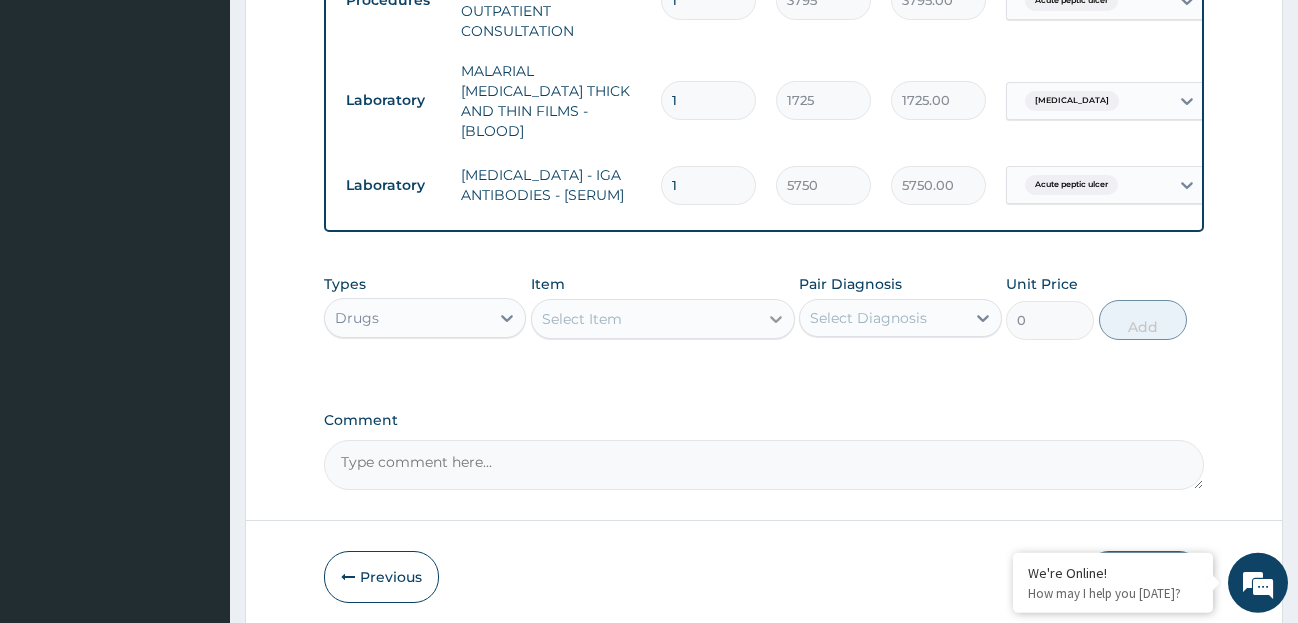 click 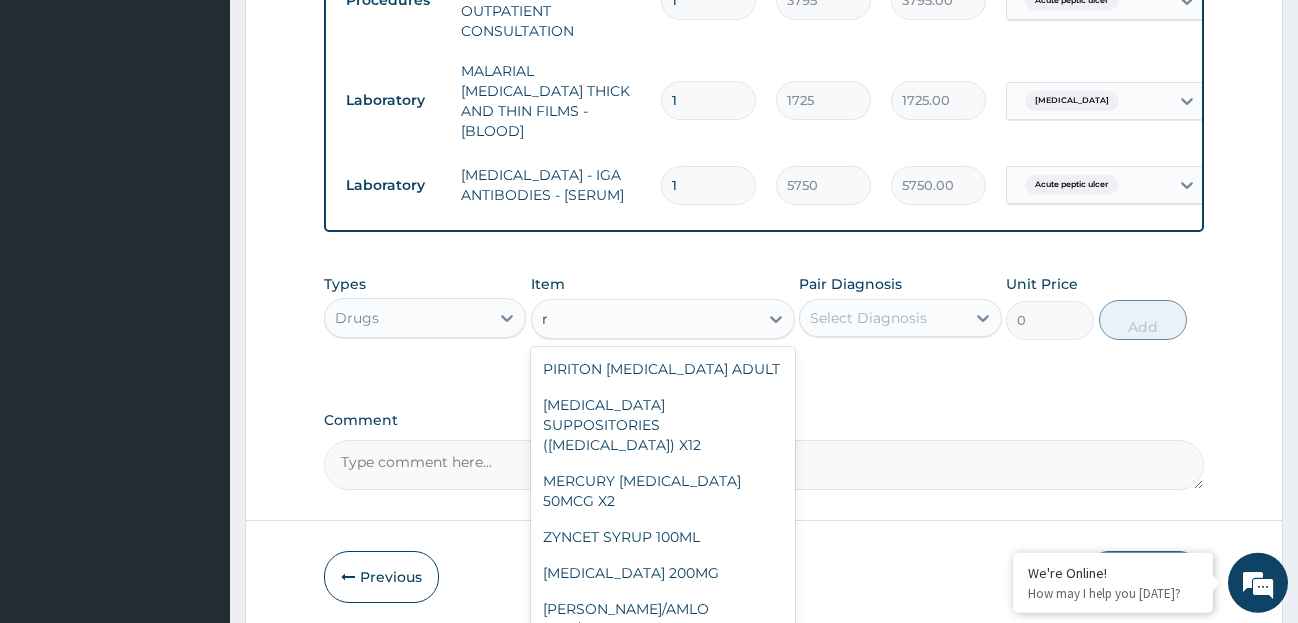 type on "r" 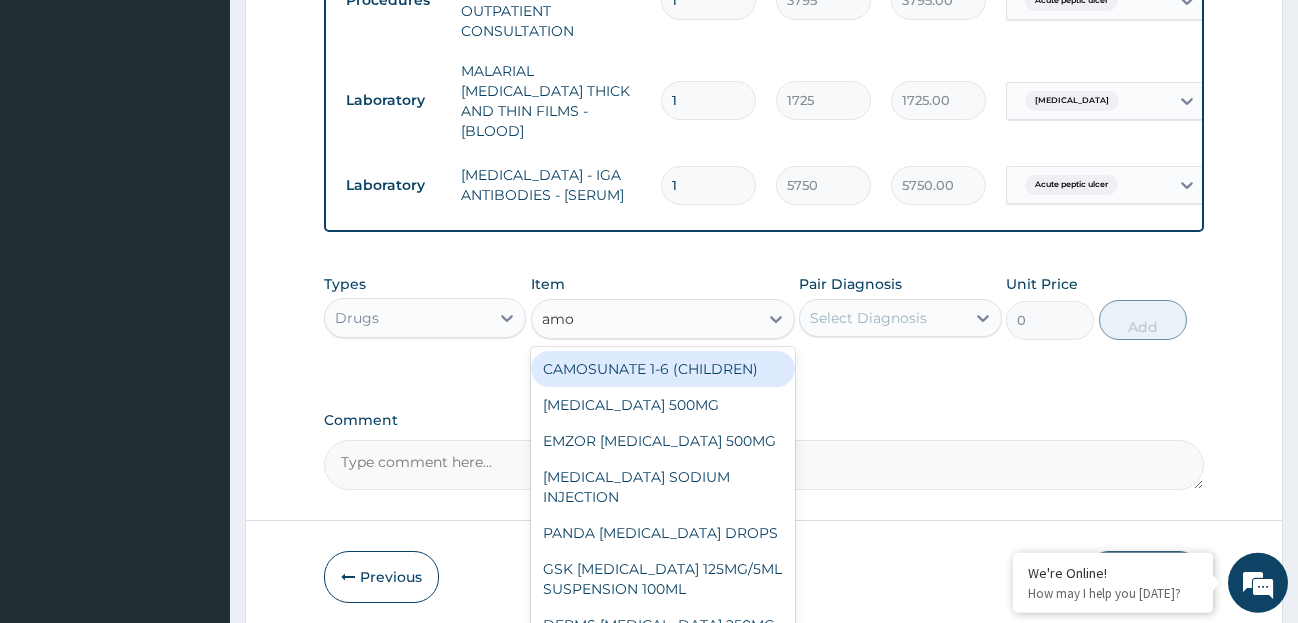 type on "amox" 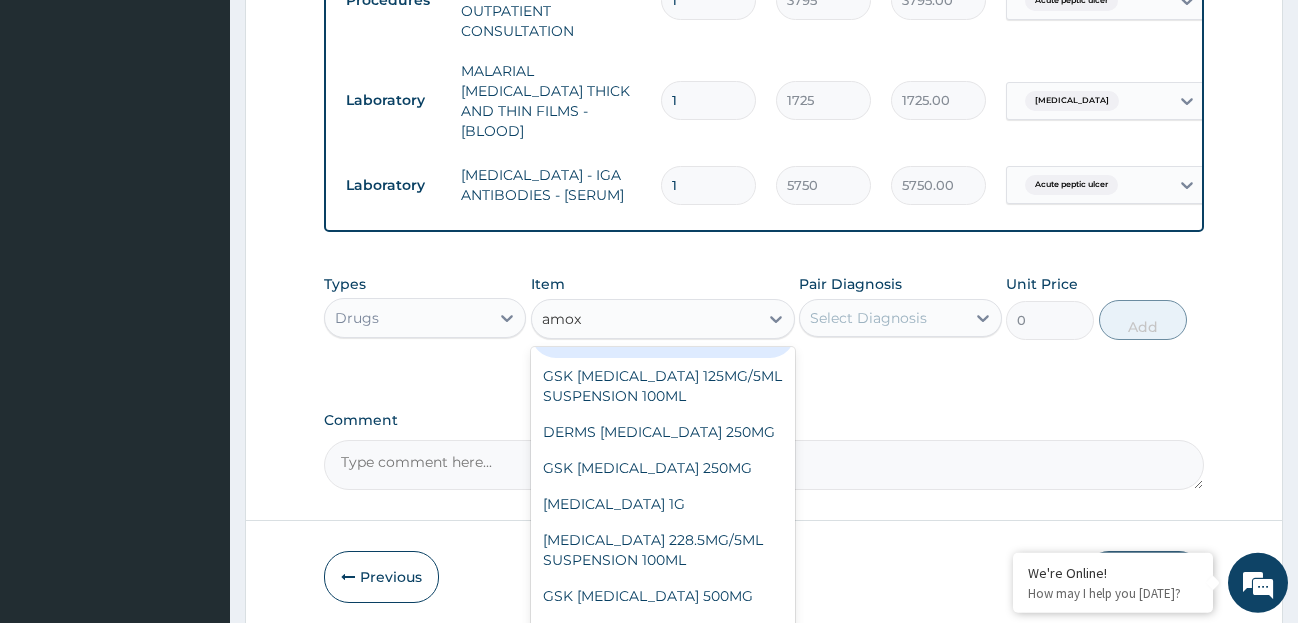scroll, scrollTop: 56, scrollLeft: 0, axis: vertical 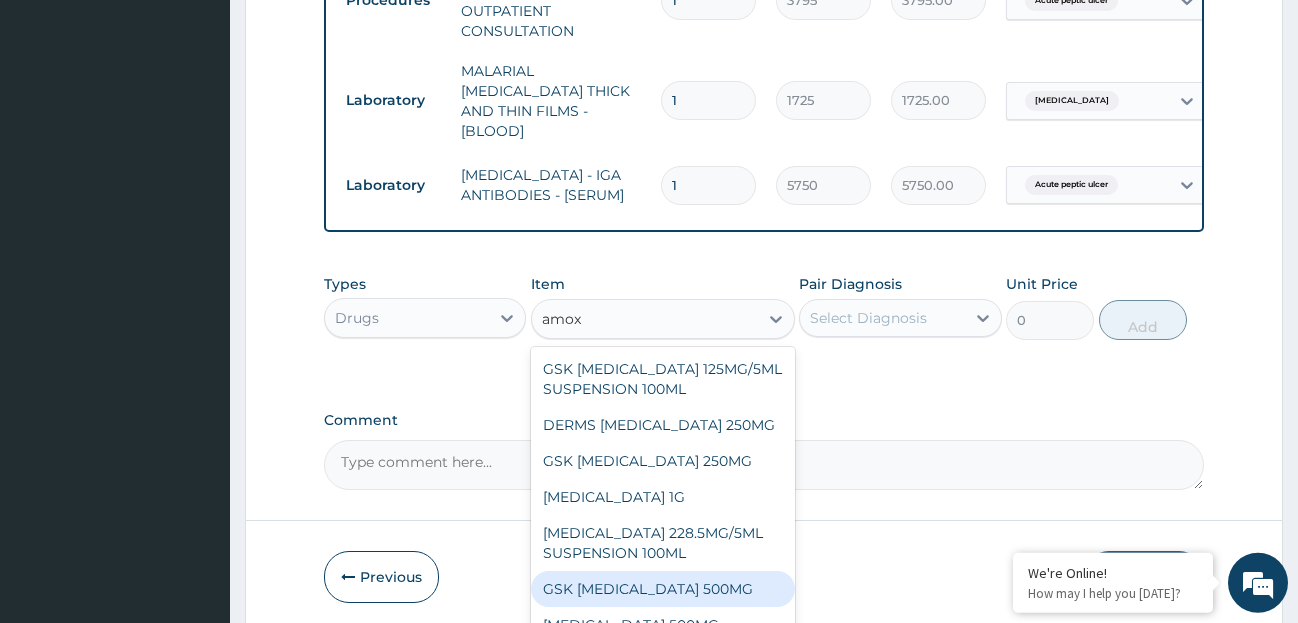 click on "GSK AMOXIL 500MG" at bounding box center (663, 589) 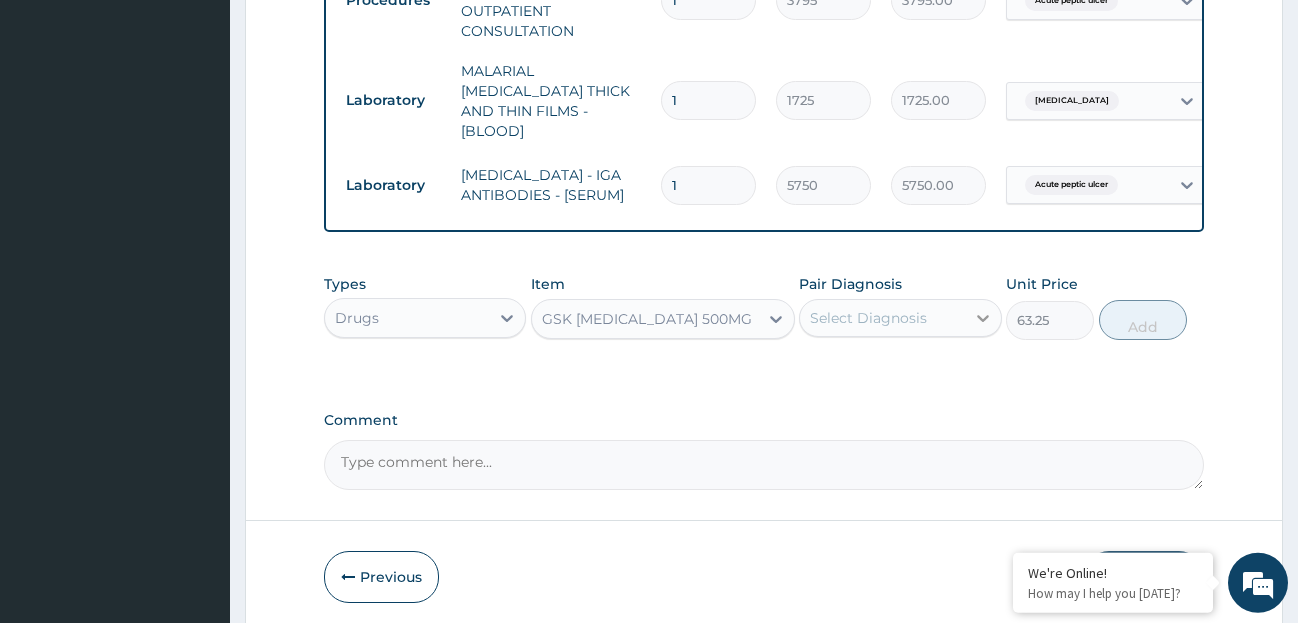 click 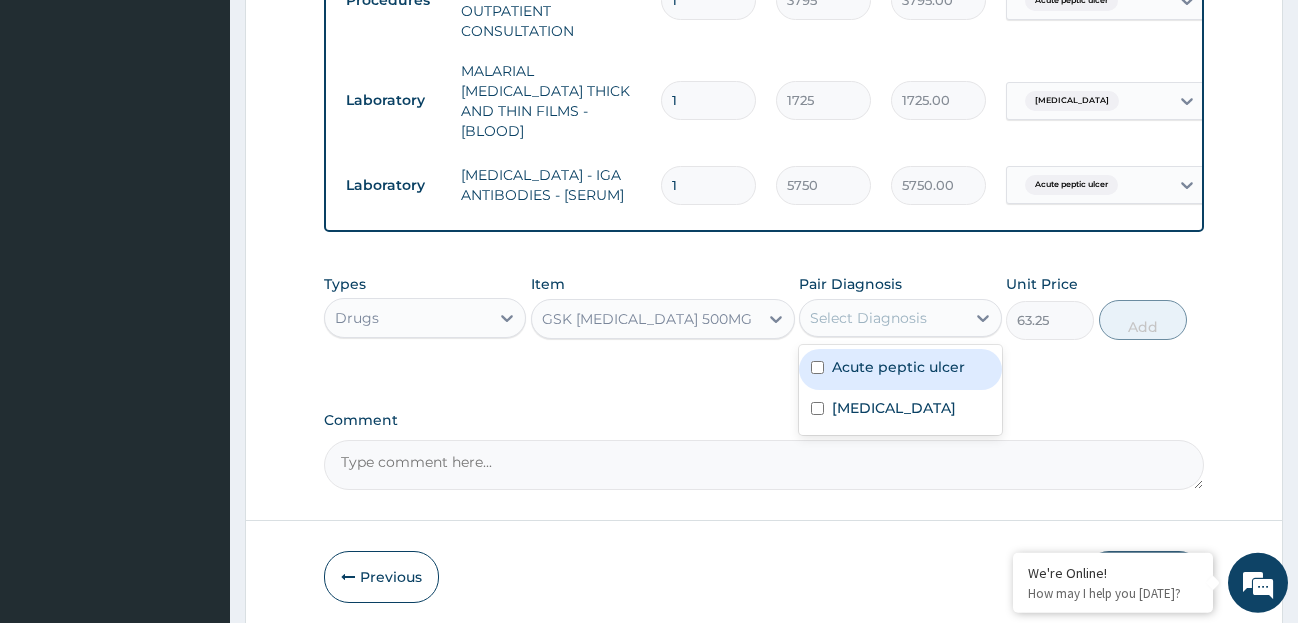 click on "Acute peptic ulcer" at bounding box center (898, 367) 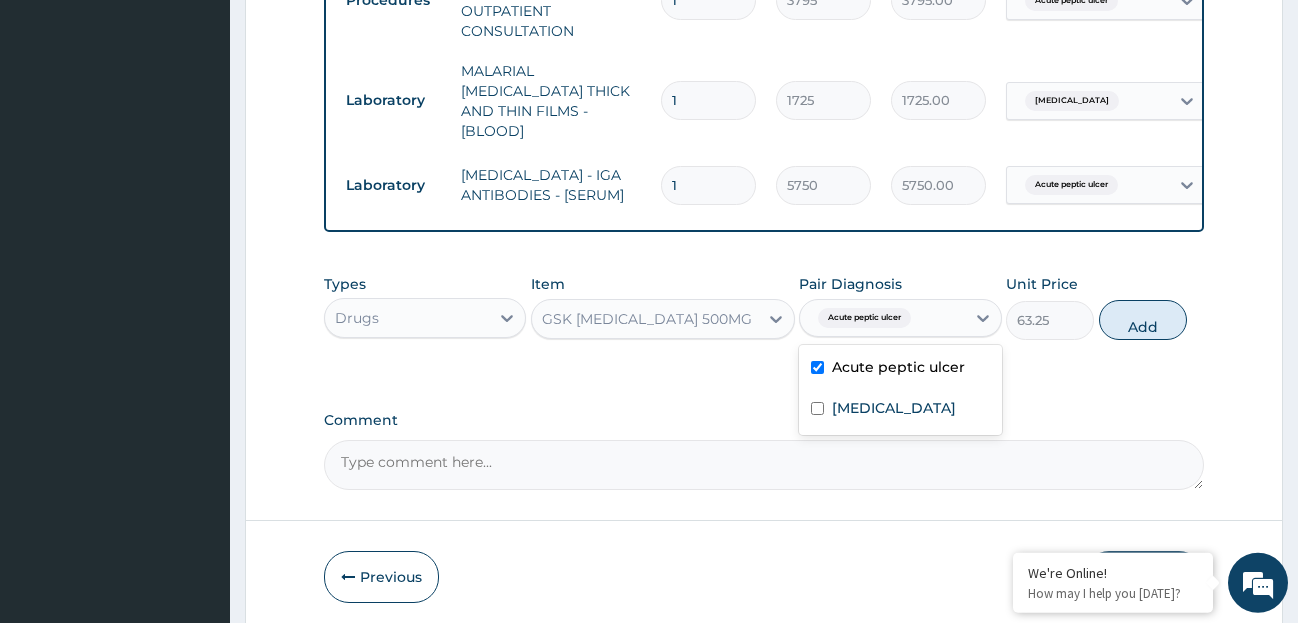 checkbox on "true" 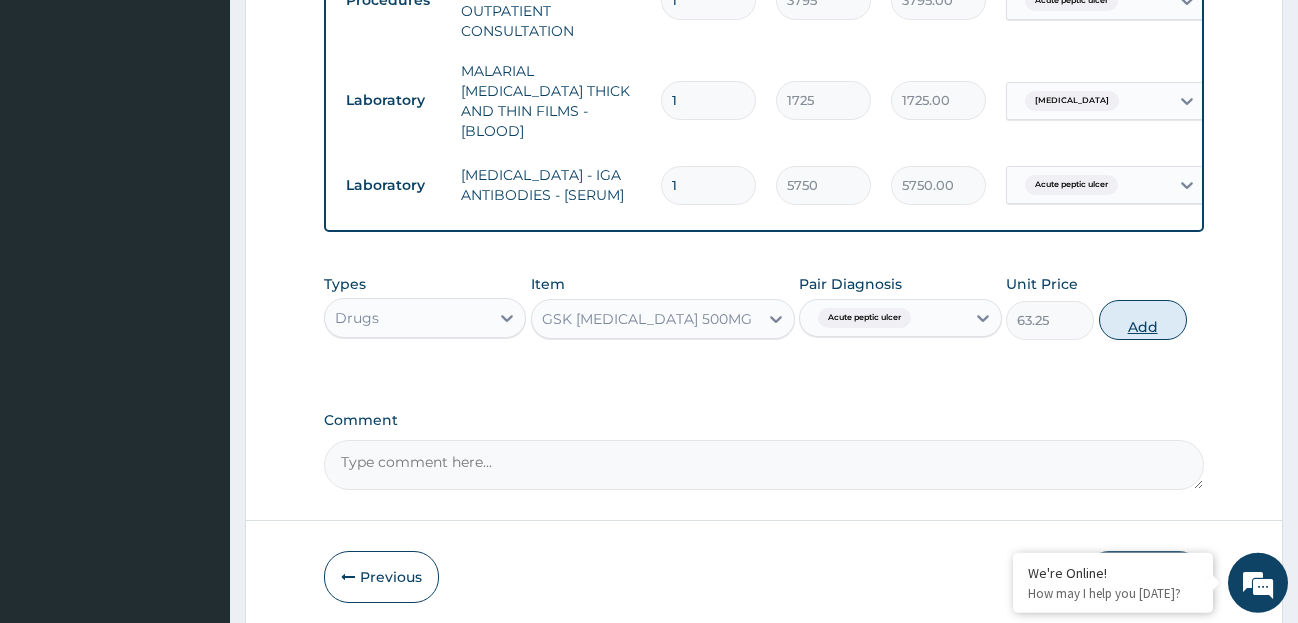 click on "Add" at bounding box center [1143, 320] 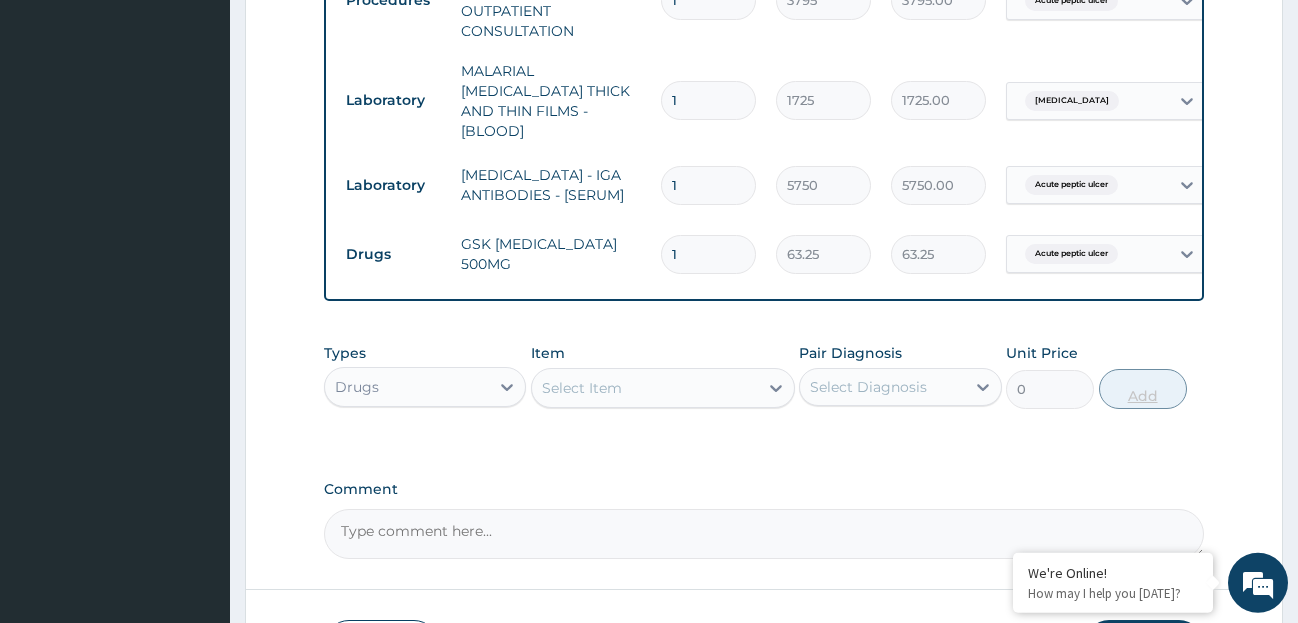 type 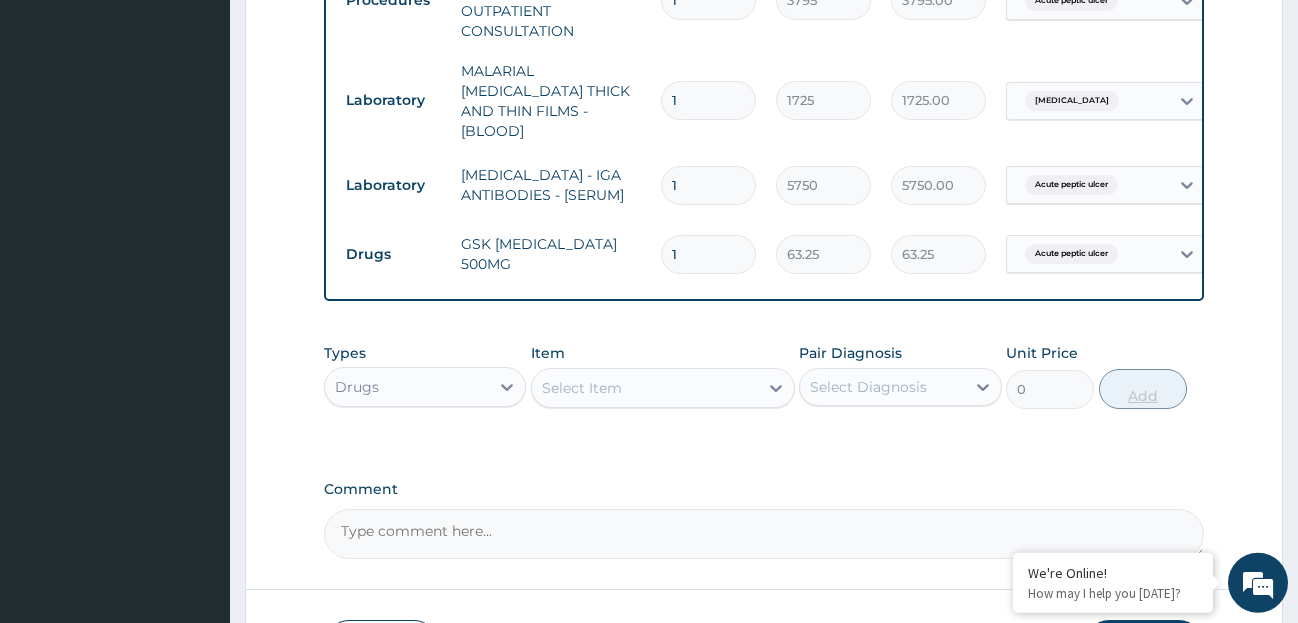type on "0.00" 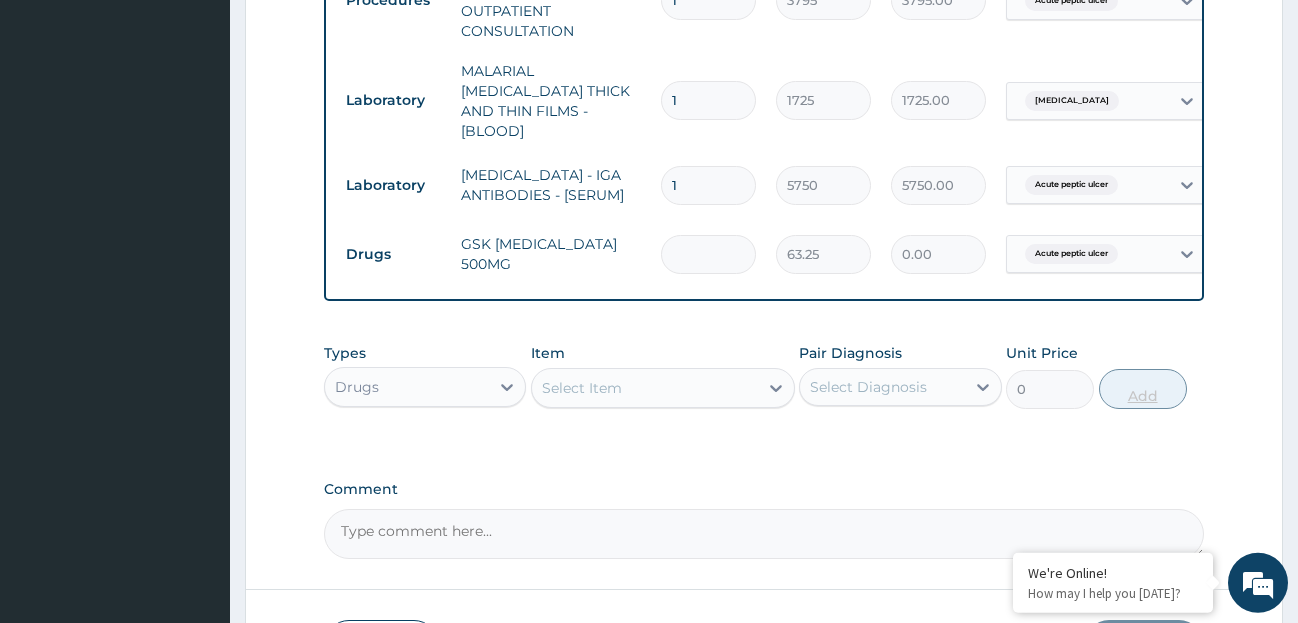 type on "3" 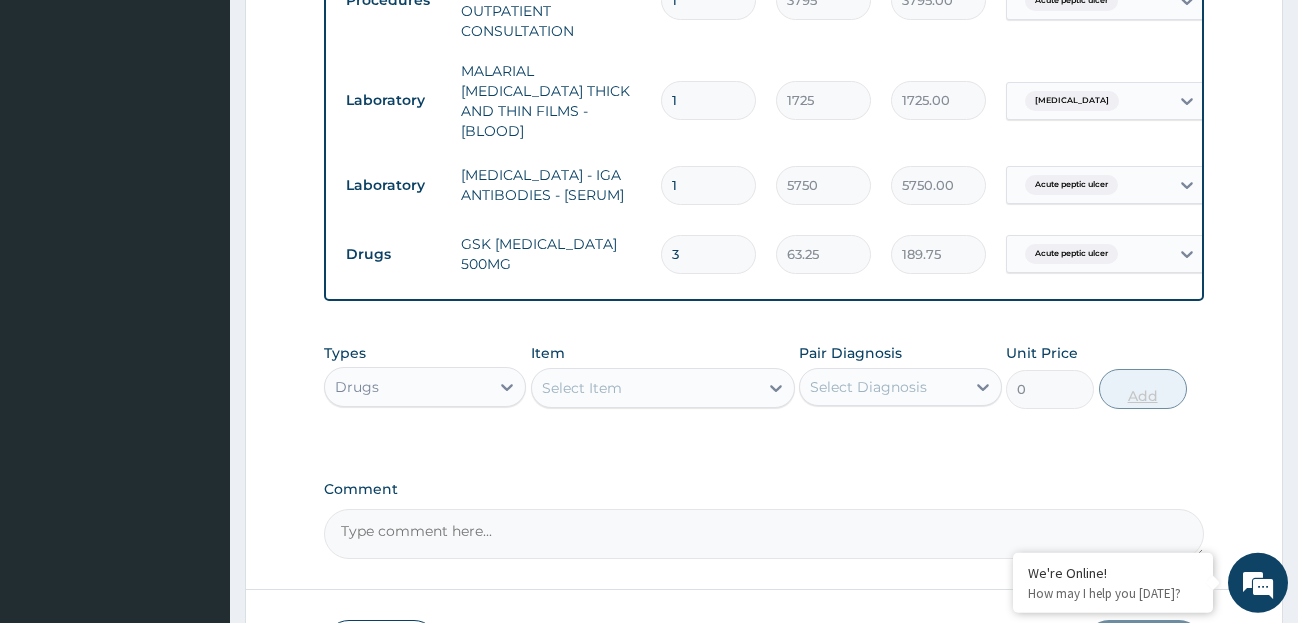 type on "30" 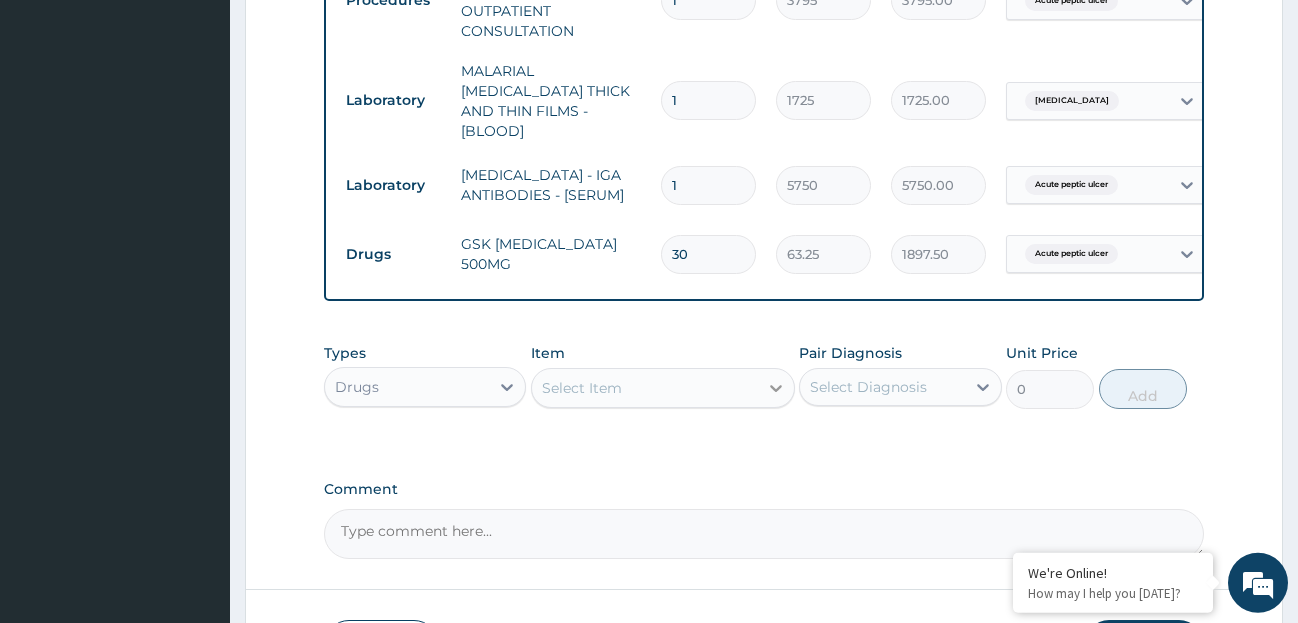 type on "30" 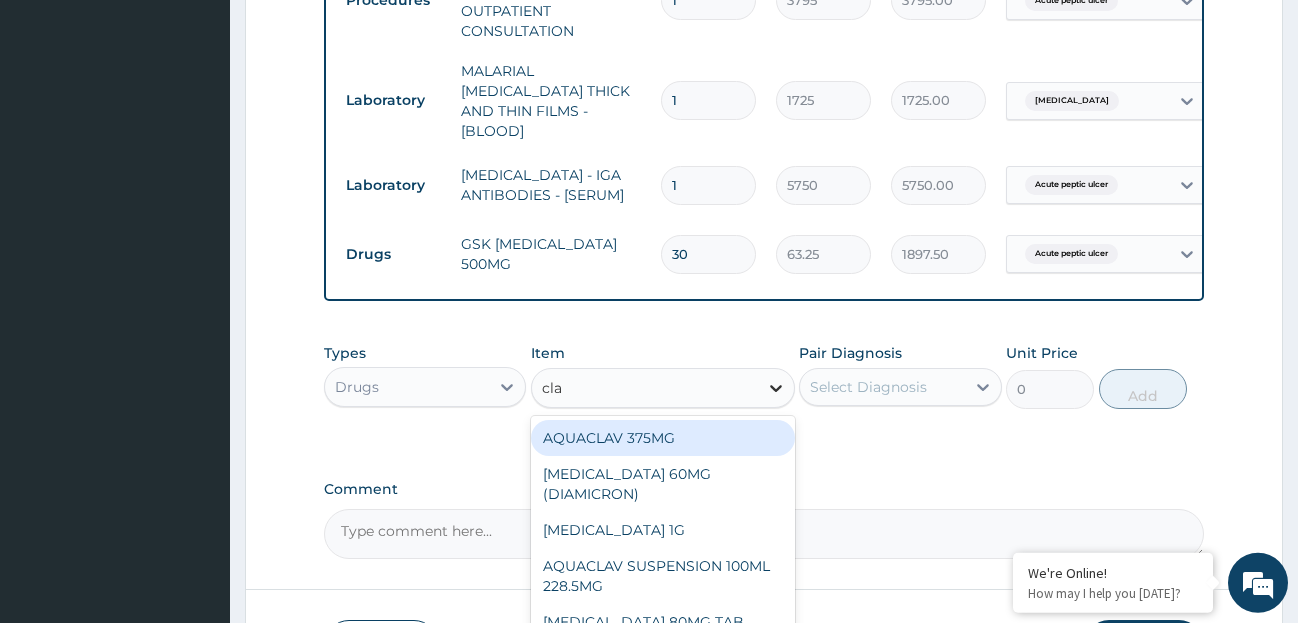 type on "clar" 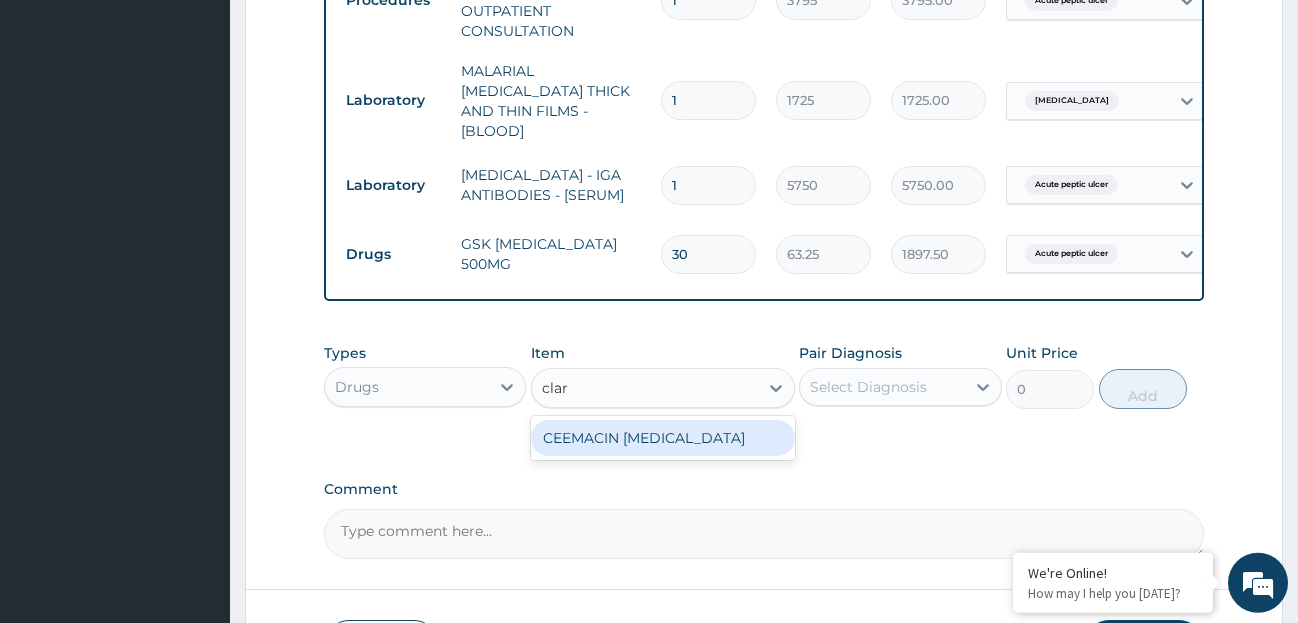 click on "CEEMACIN CLARITHROMYCIN" at bounding box center (663, 438) 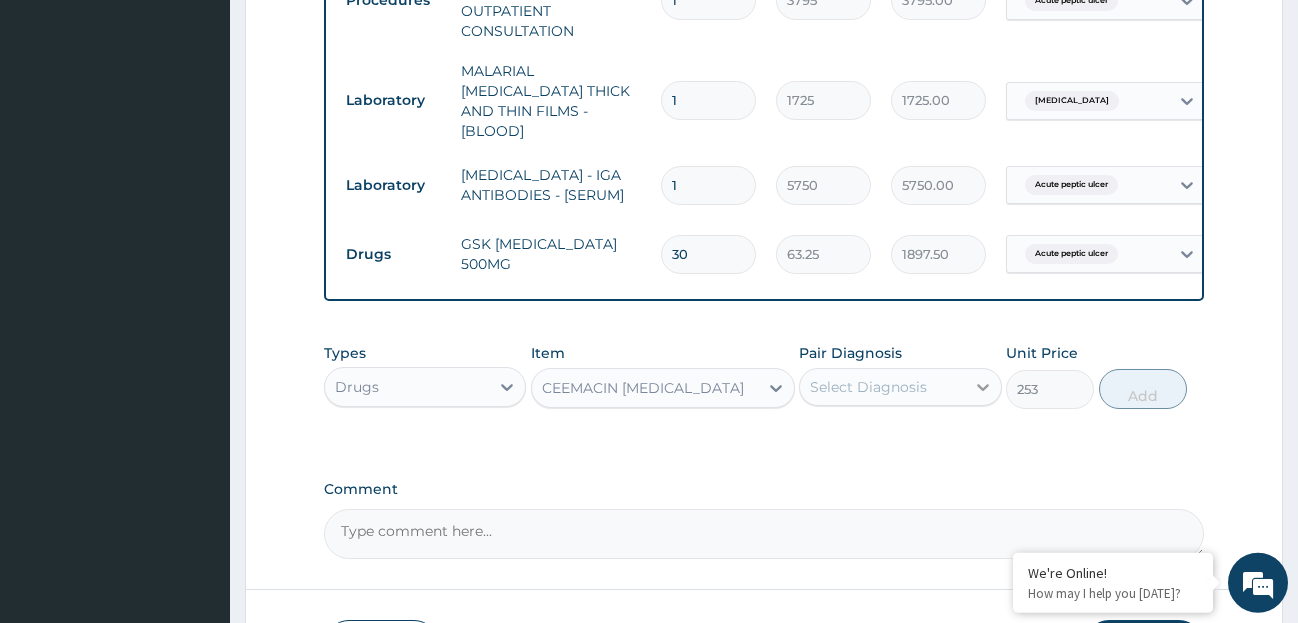 click 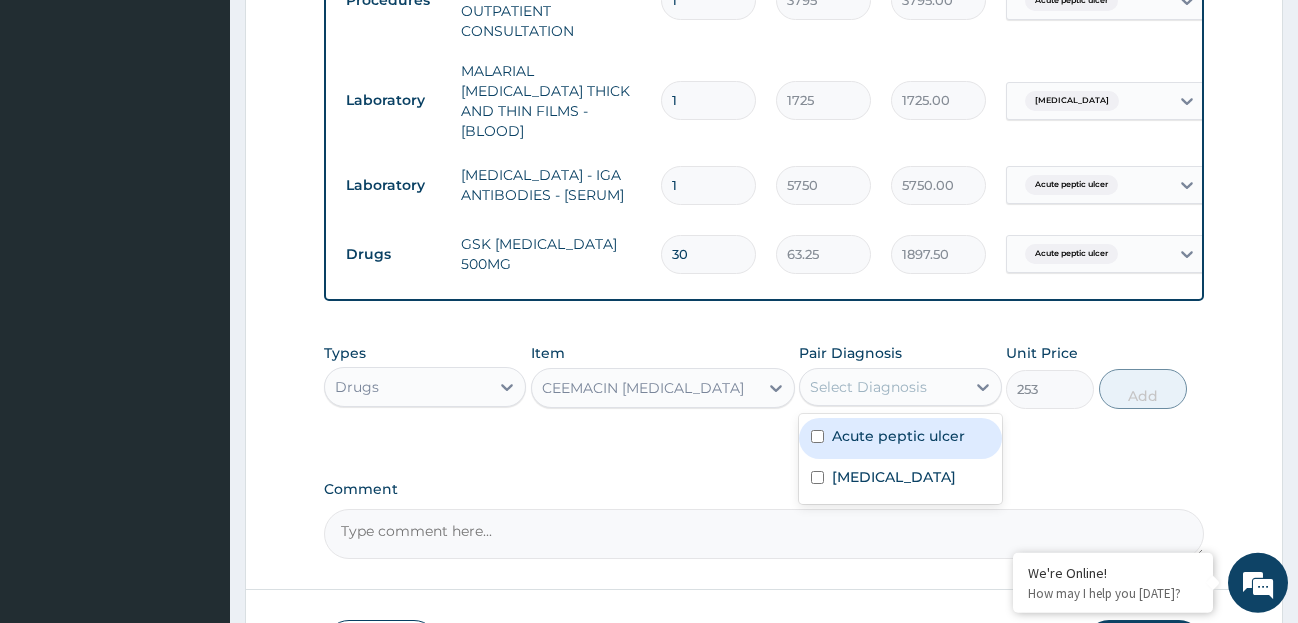 click on "Acute peptic ulcer" at bounding box center (900, 438) 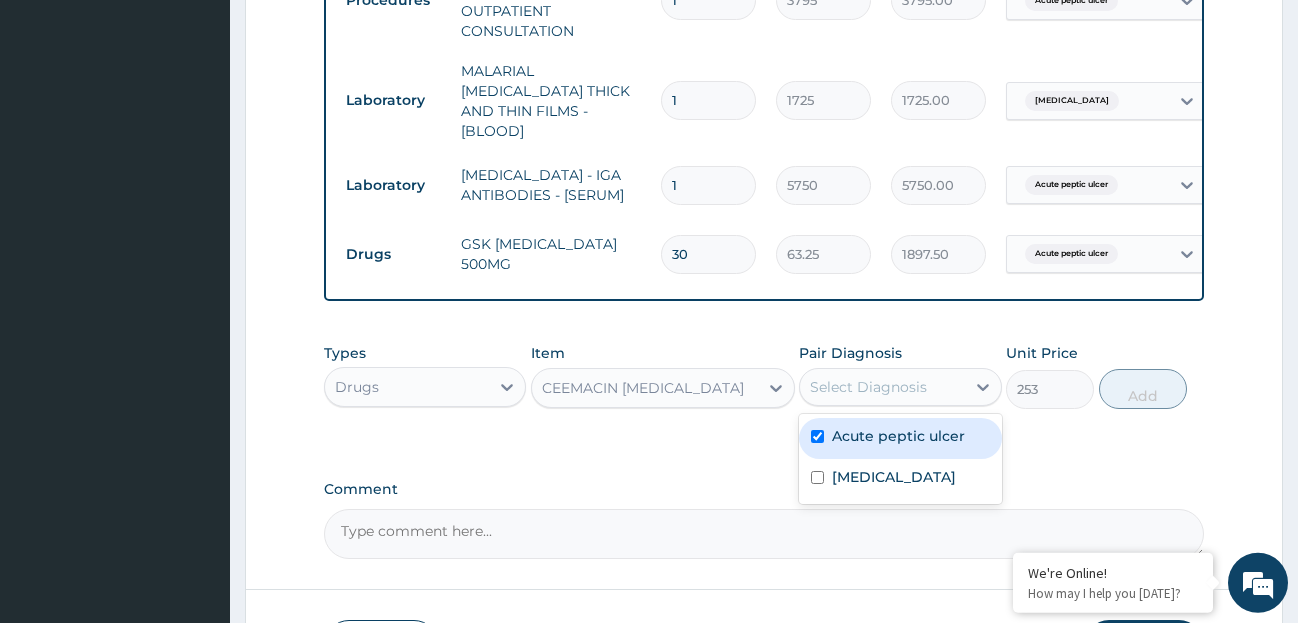 checkbox on "true" 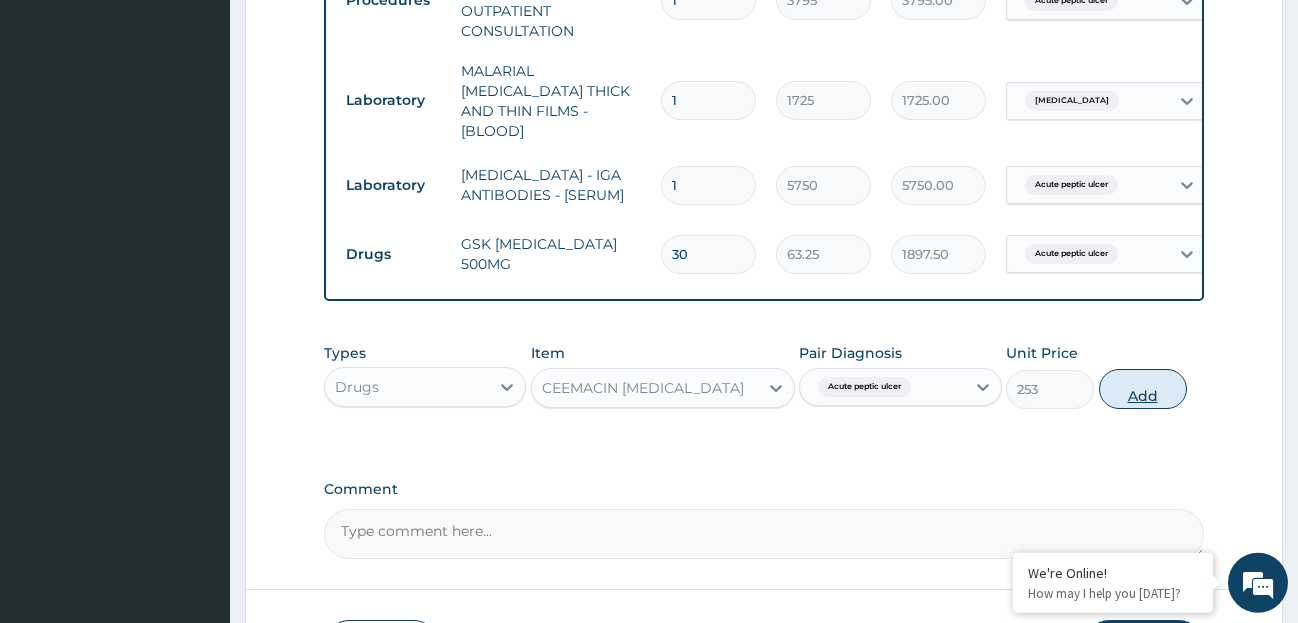 click on "Add" at bounding box center [1143, 389] 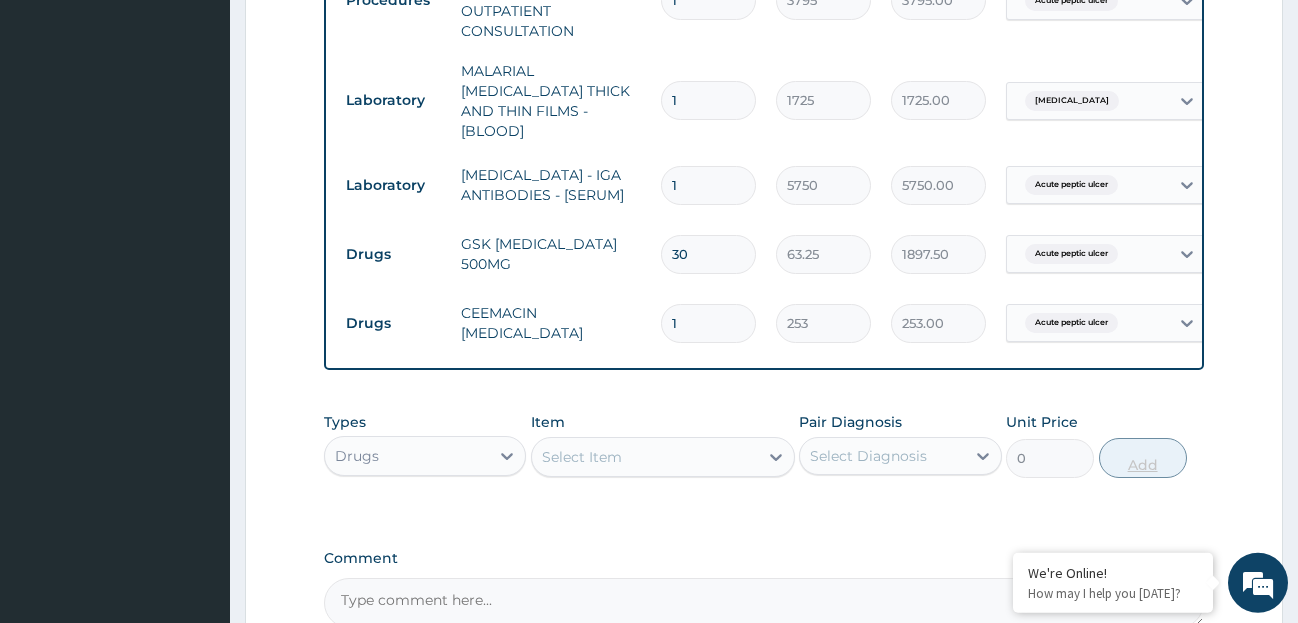type on "10" 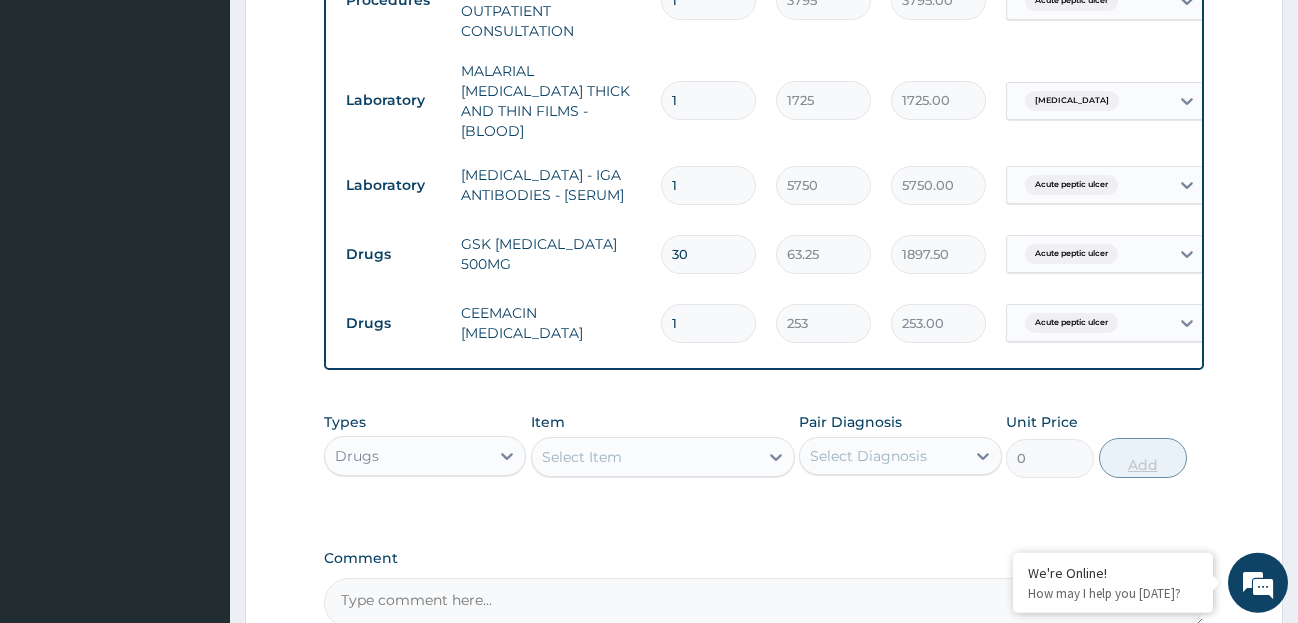 type on "2530.00" 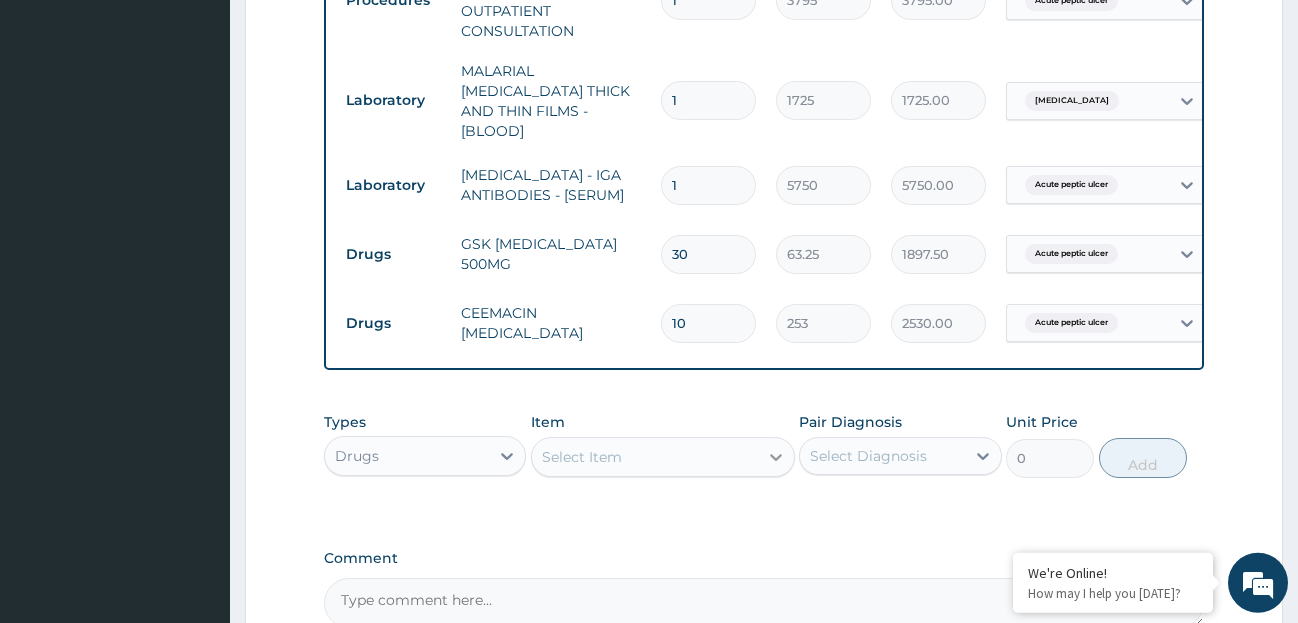 type on "10" 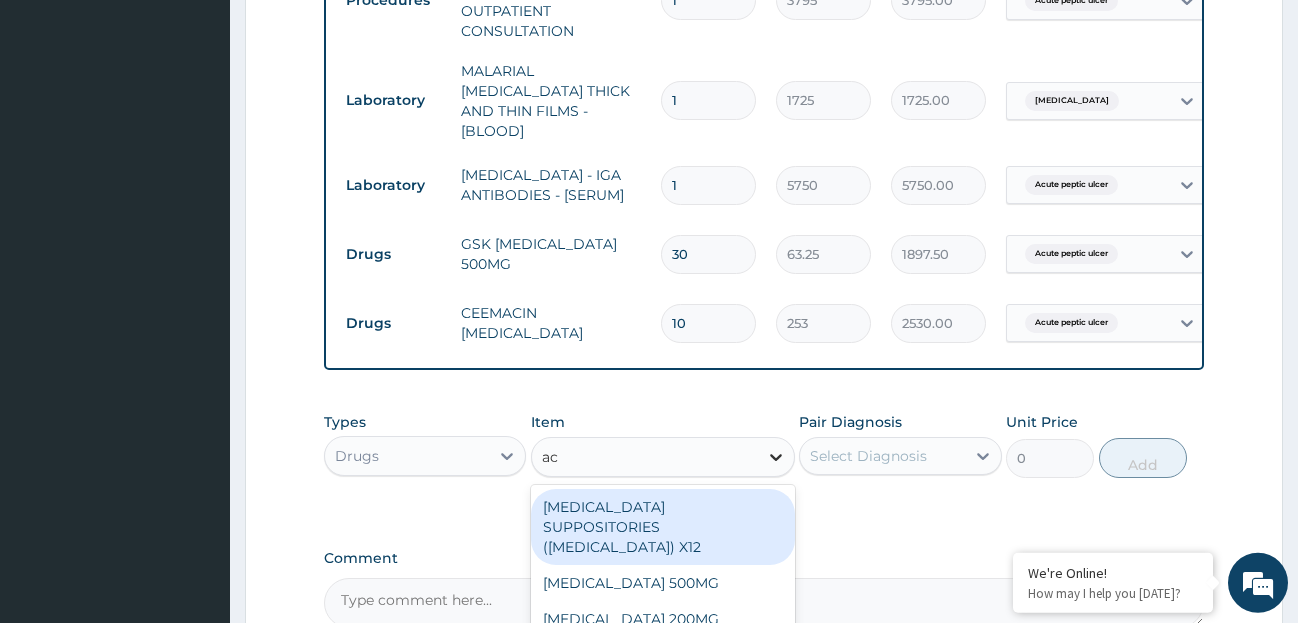 type on "acy" 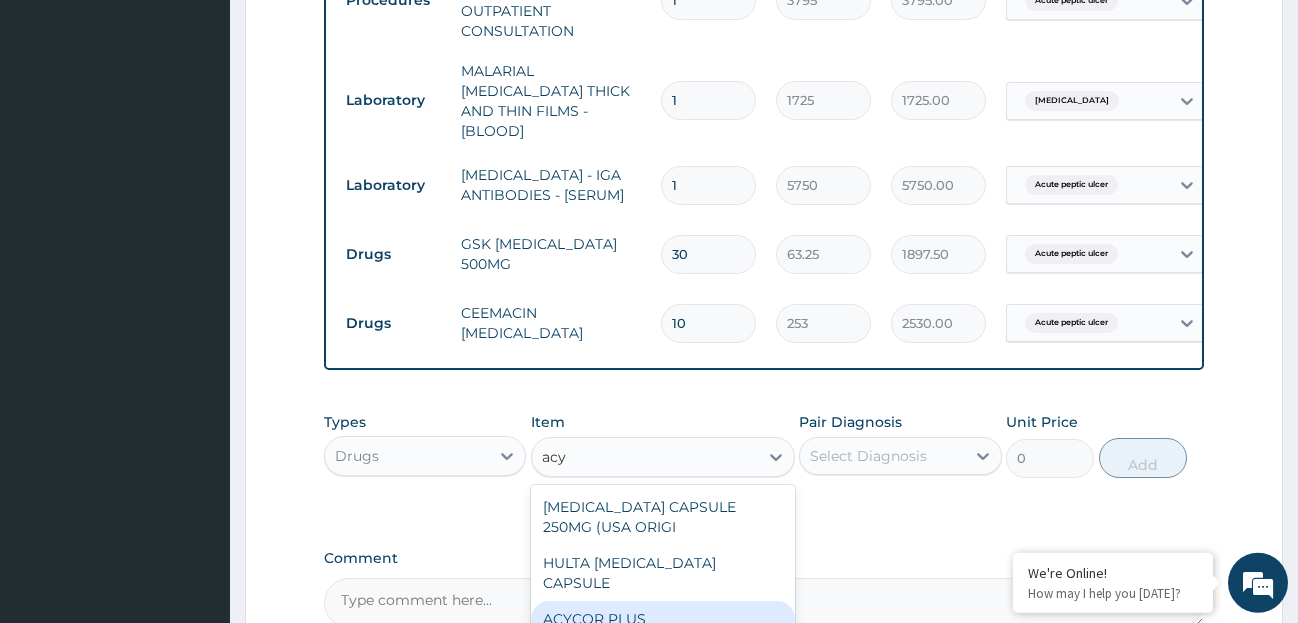 click on "ACYCOR PLUS" at bounding box center (663, 619) 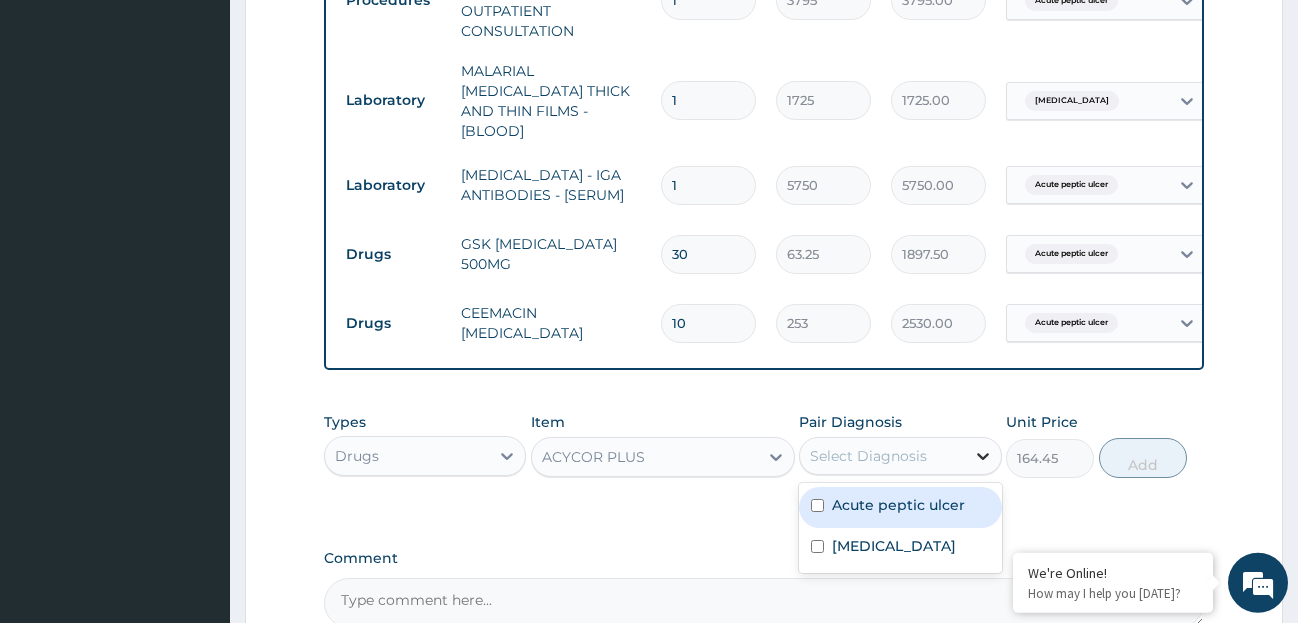 click 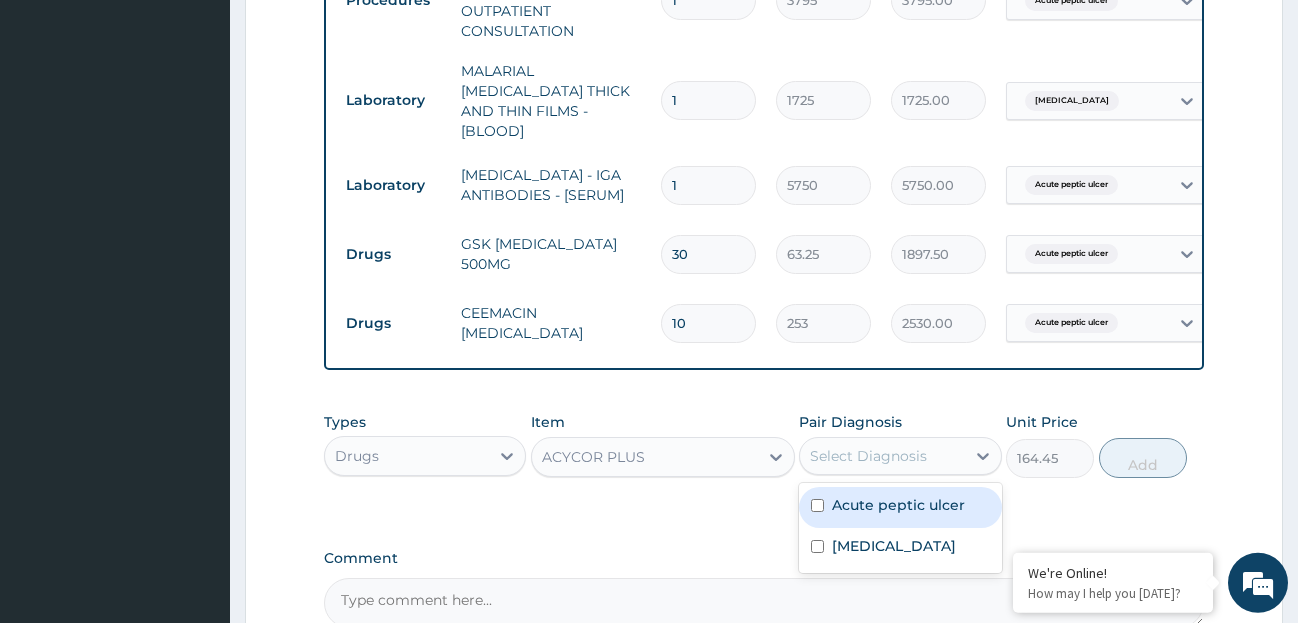 click on "Acute peptic ulcer" at bounding box center (900, 507) 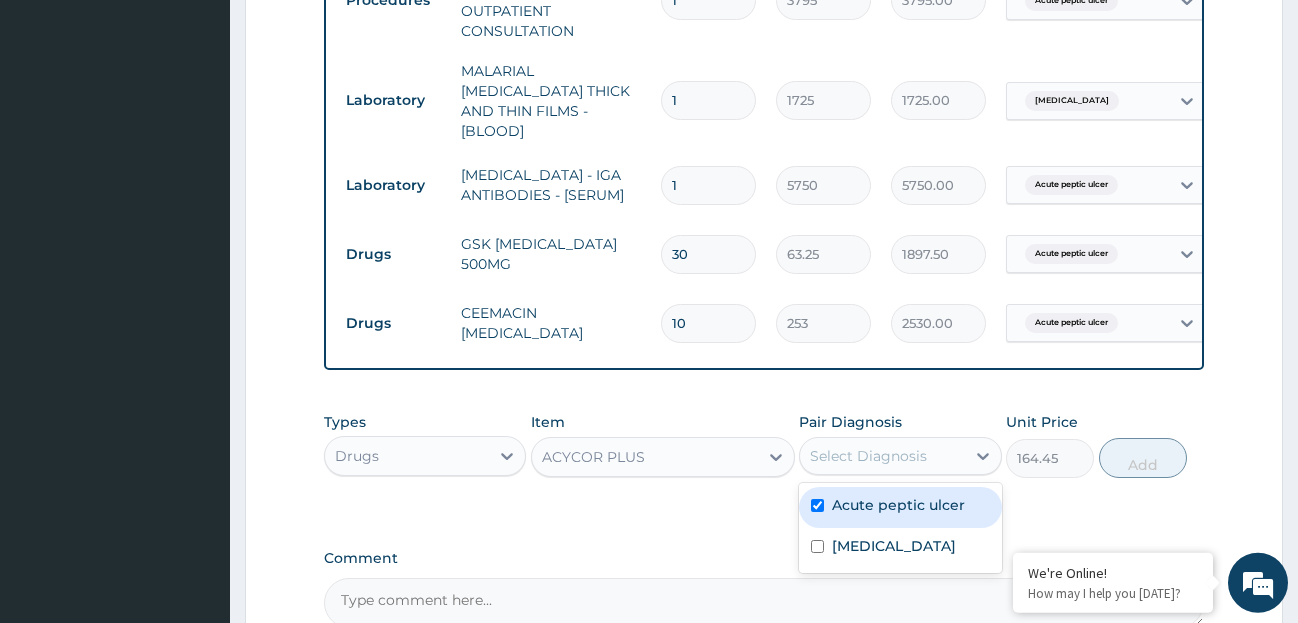 checkbox on "true" 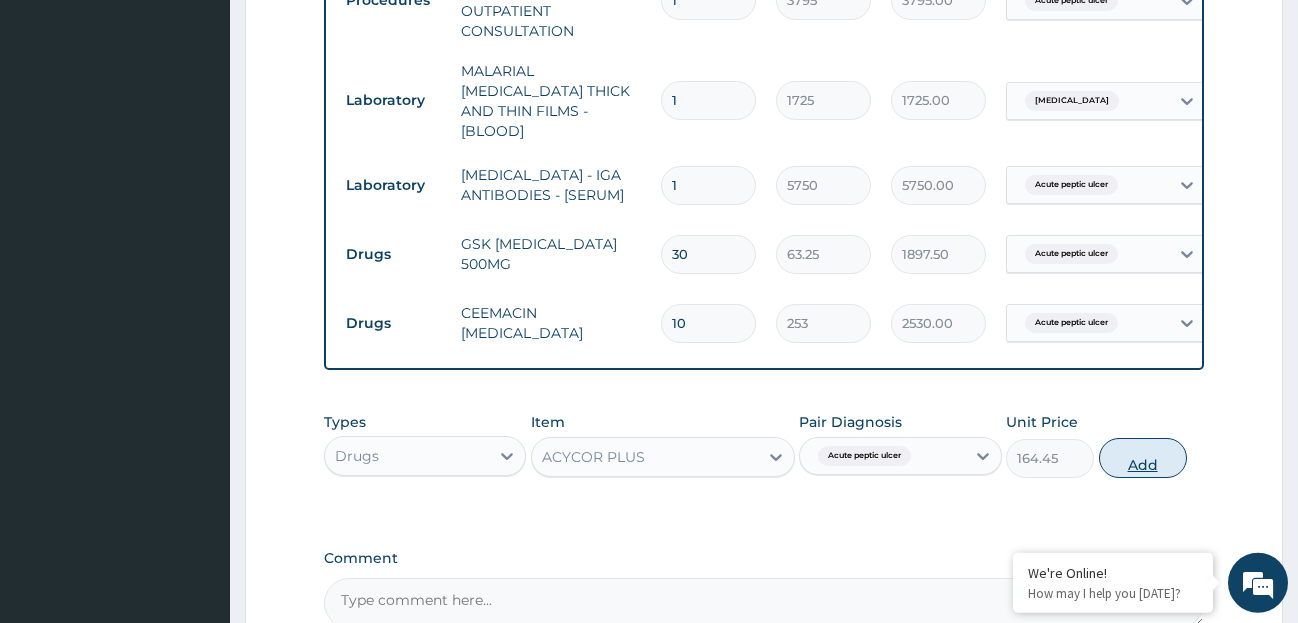 click on "Add" at bounding box center [1143, 458] 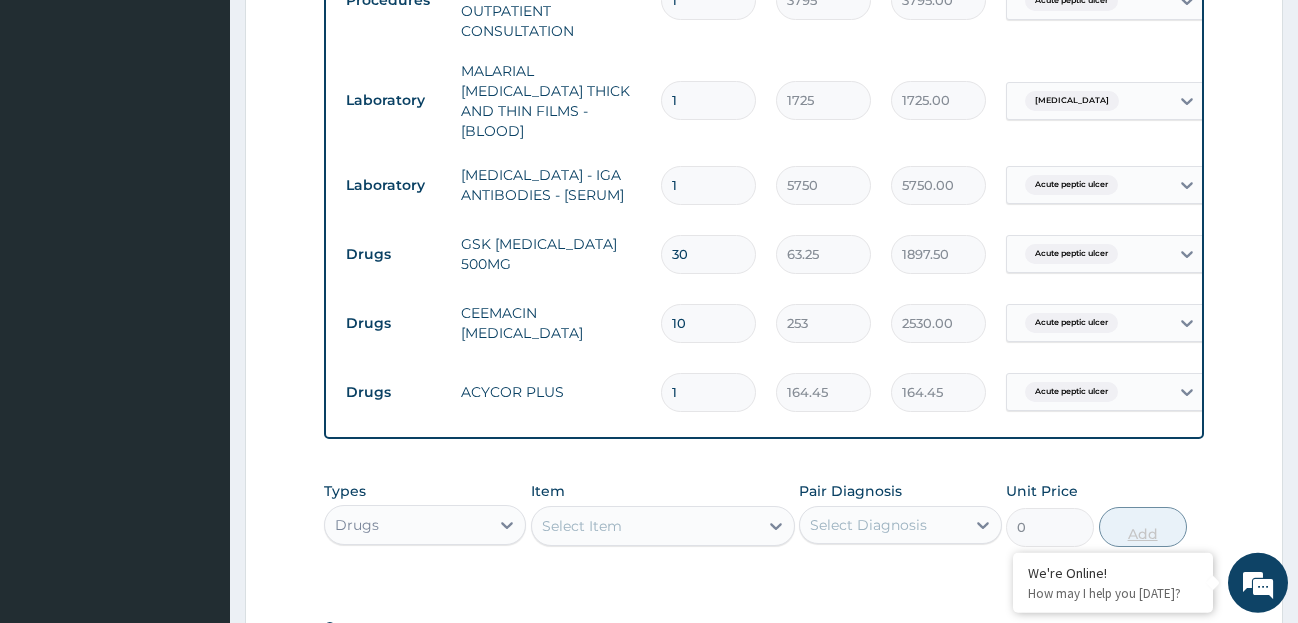 type on "10" 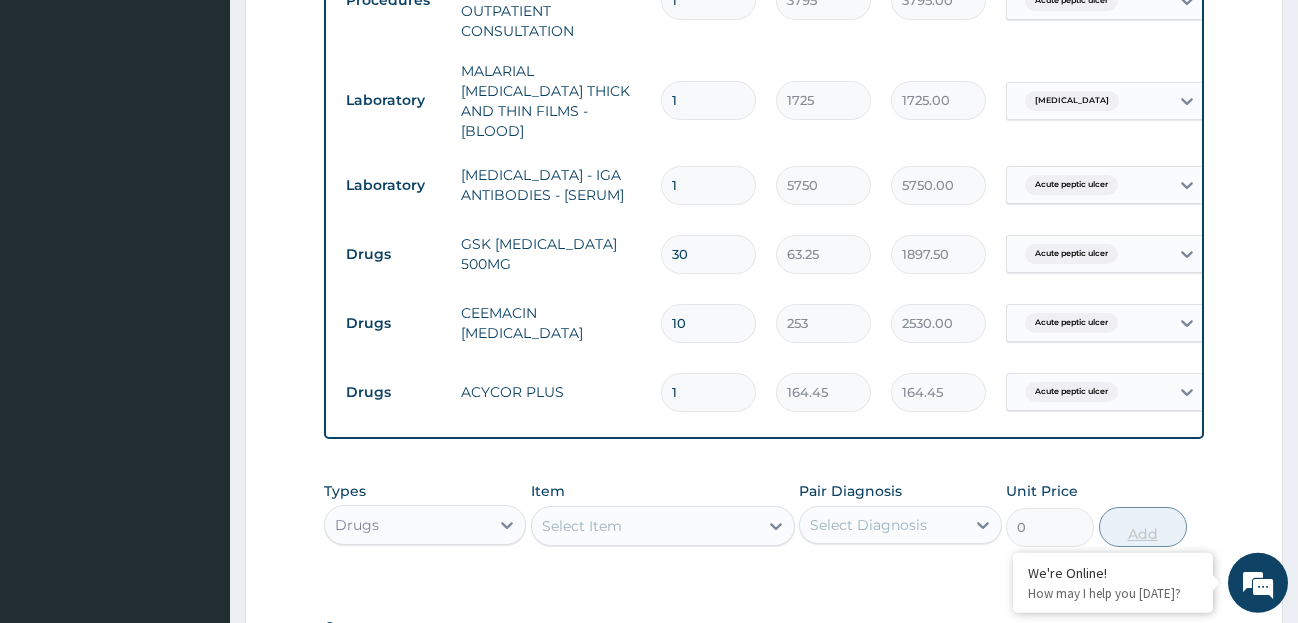 type on "1644.50" 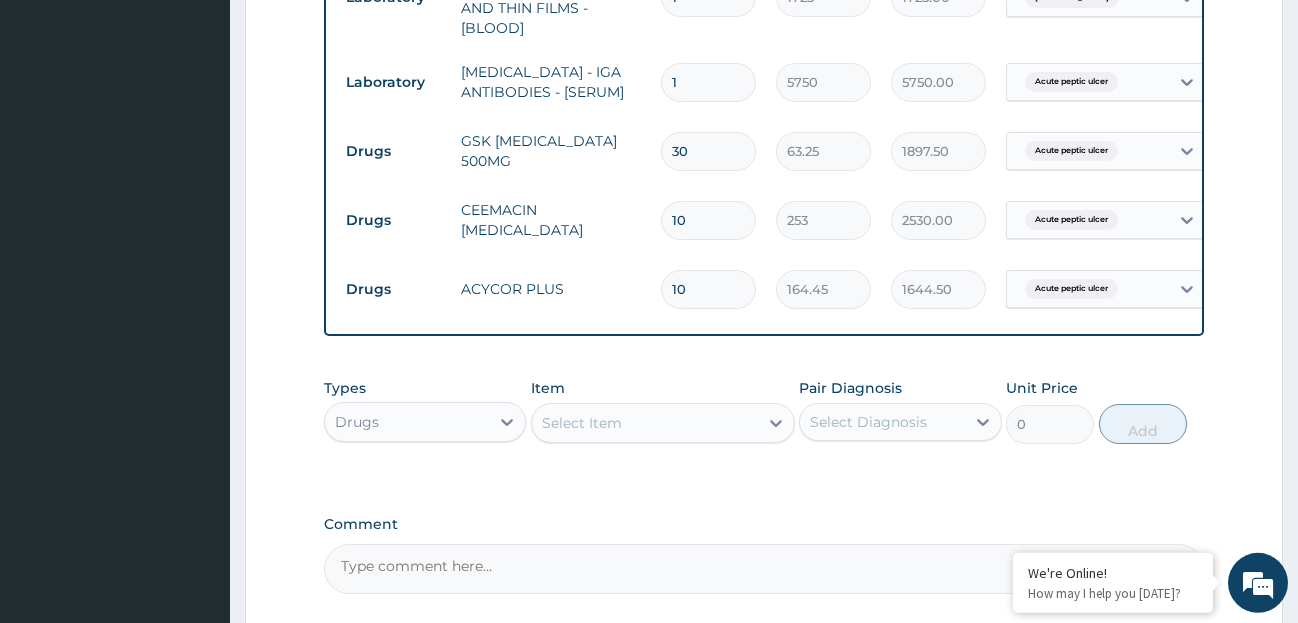scroll, scrollTop: 1020, scrollLeft: 0, axis: vertical 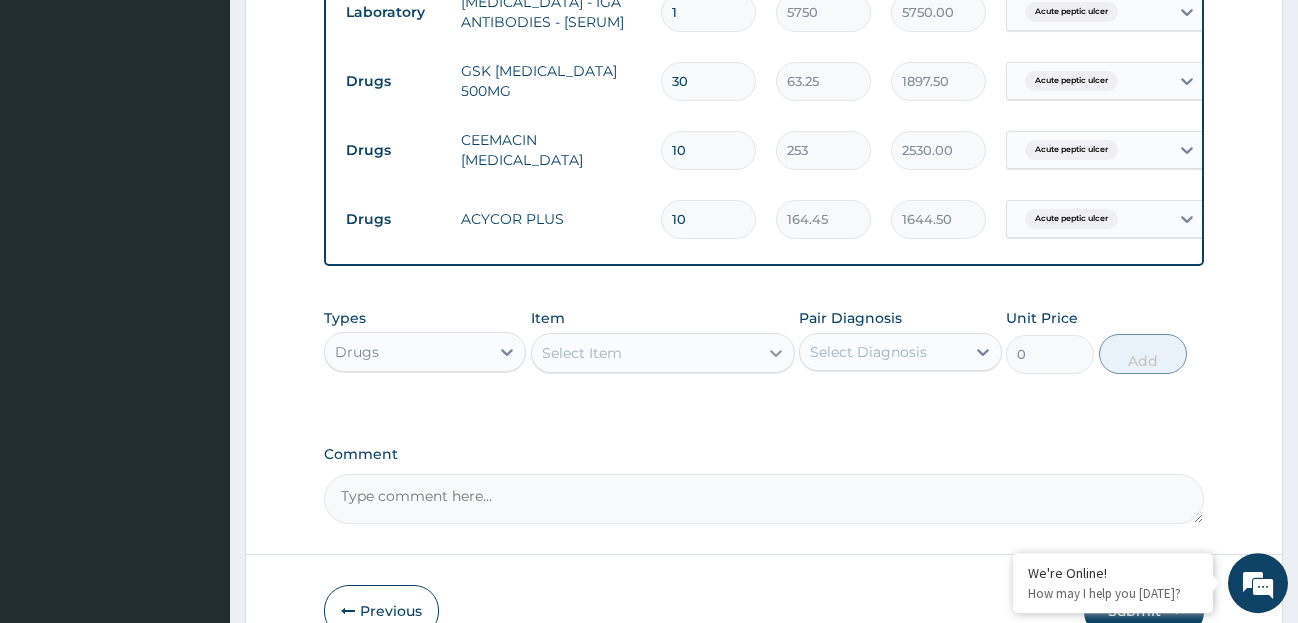 type on "10" 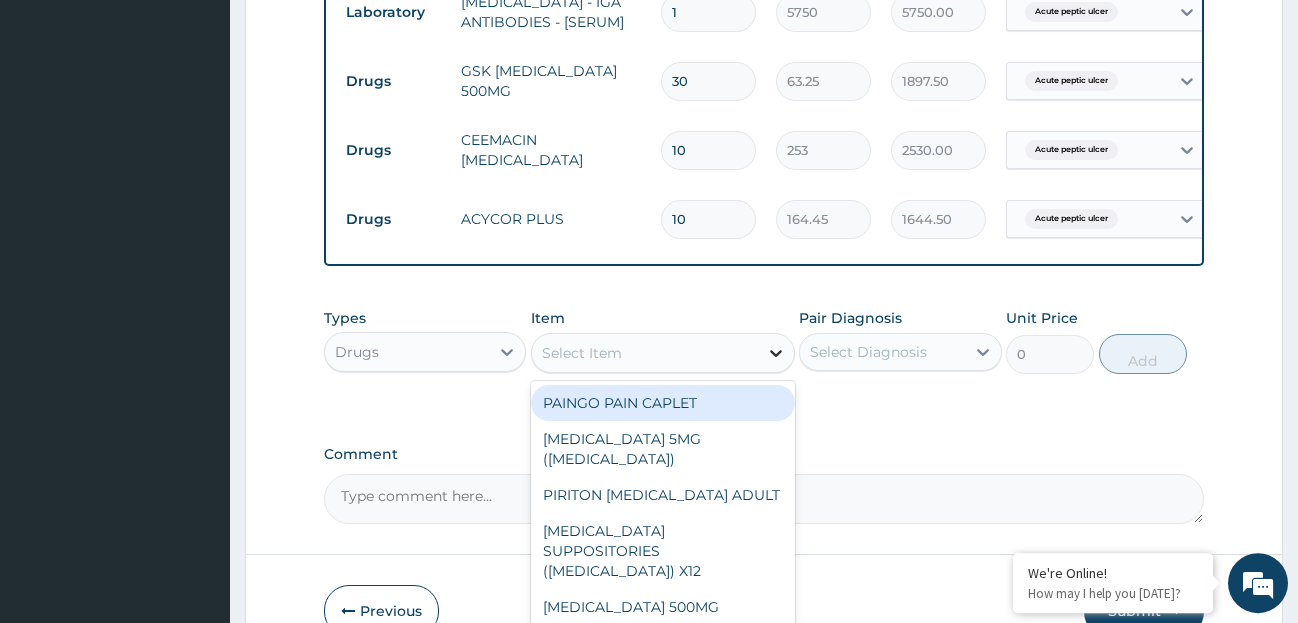 click 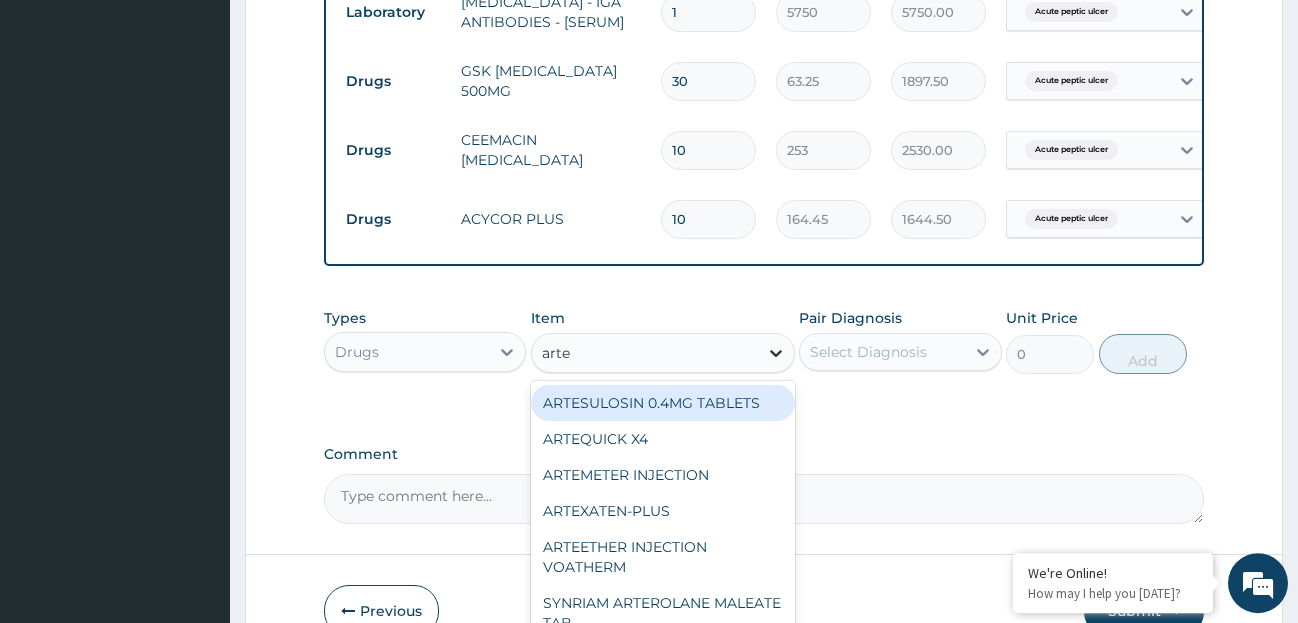 type on "artem" 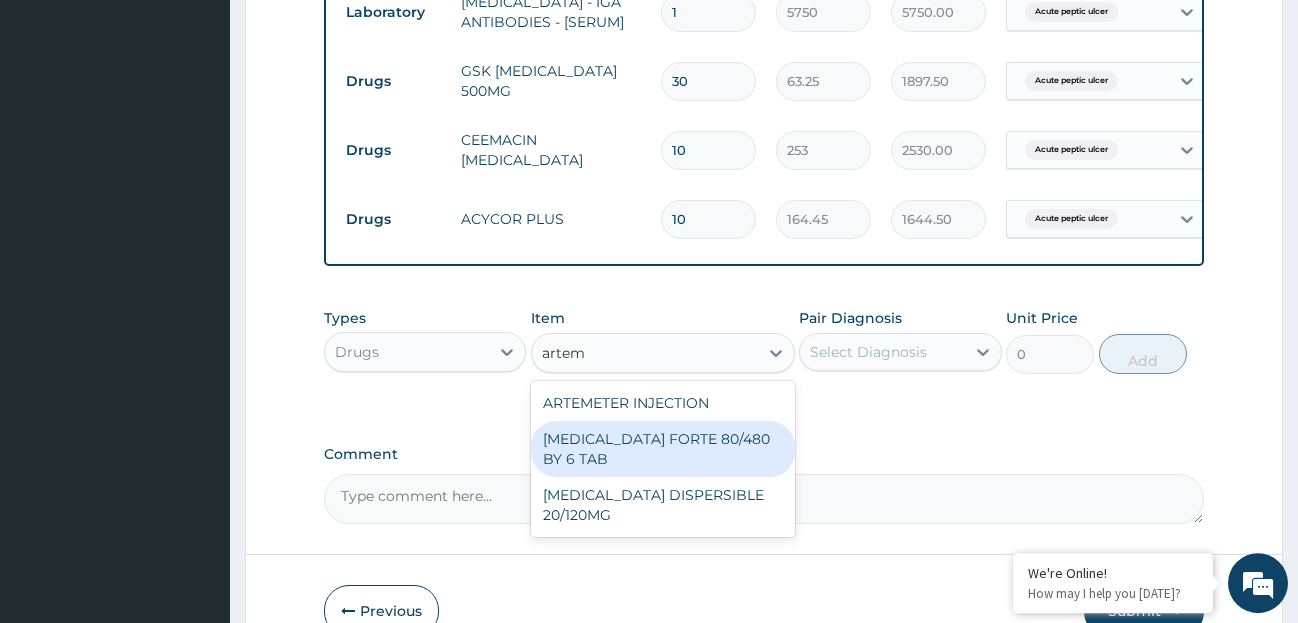 click on "COARTEM FORTE 80/480 BY 6 TAB" at bounding box center (663, 449) 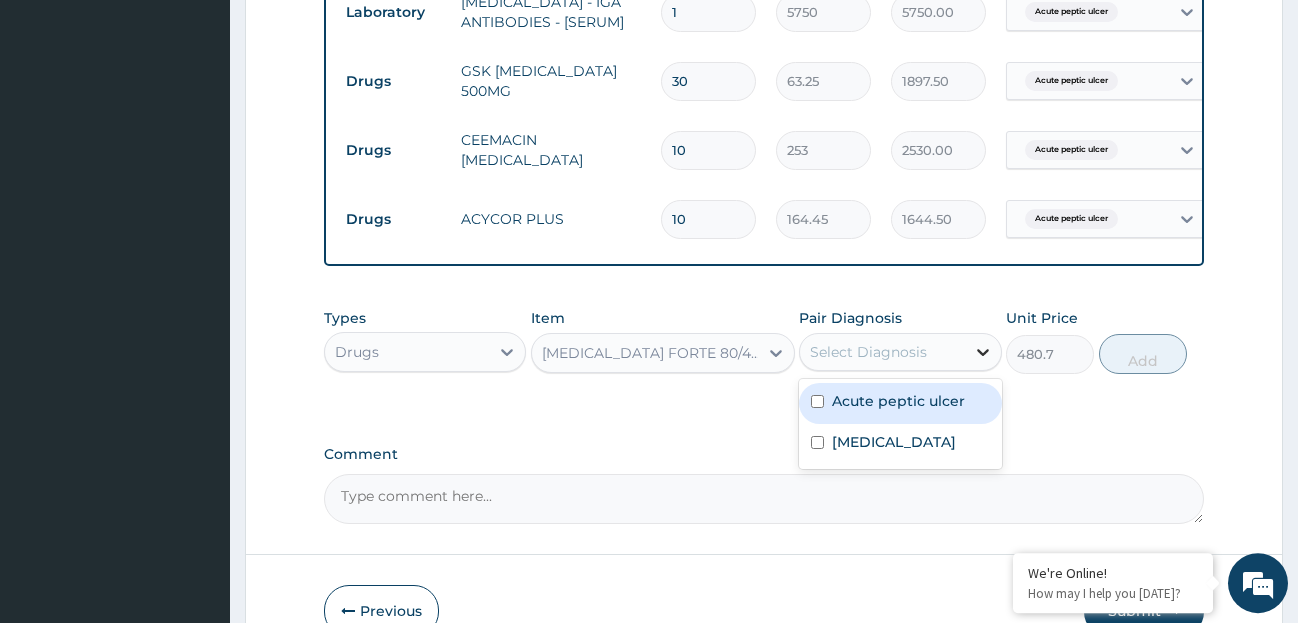 click 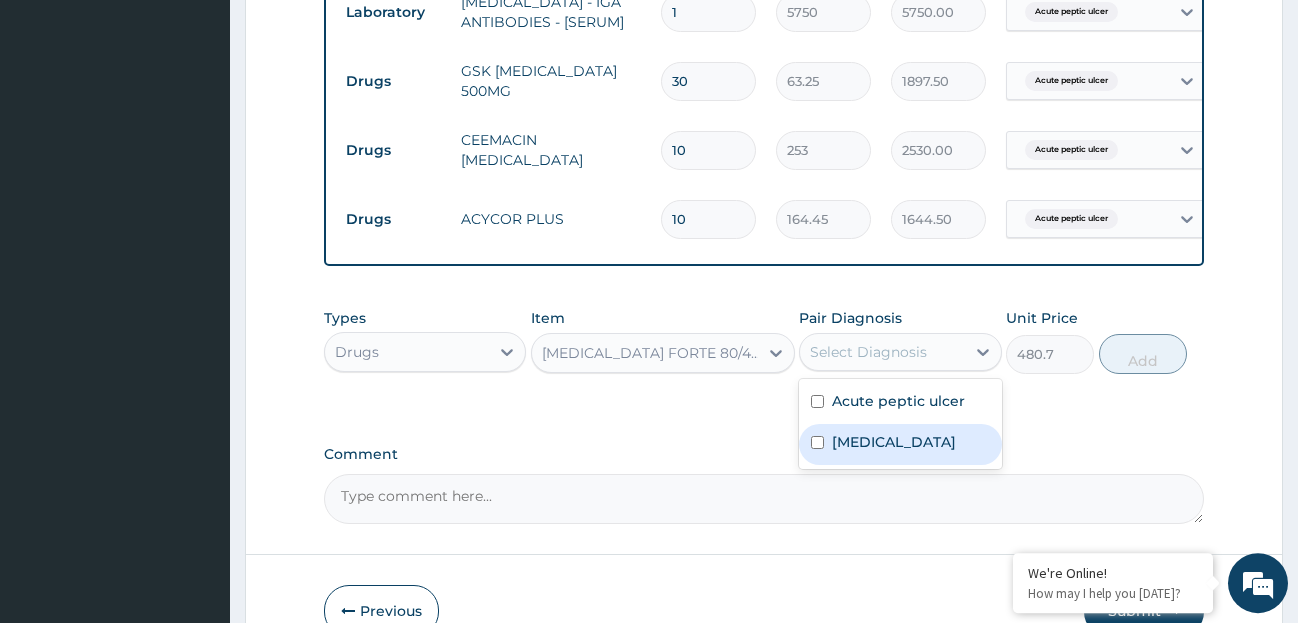 click on "Malaria" at bounding box center [894, 442] 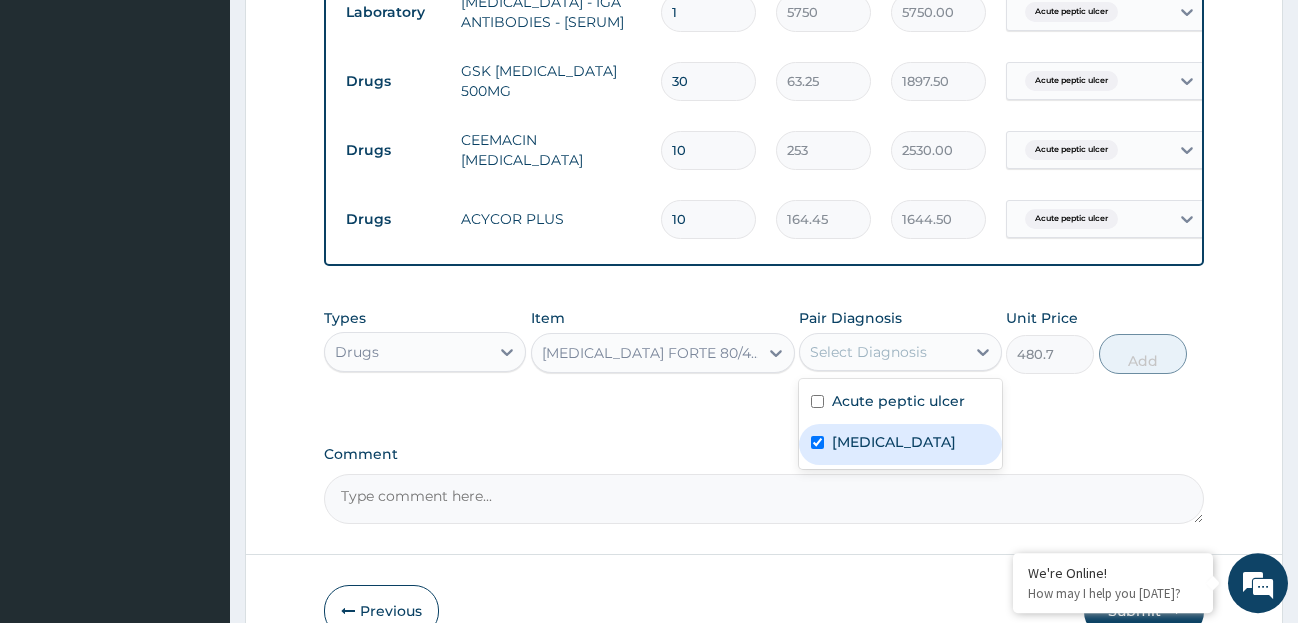 checkbox on "true" 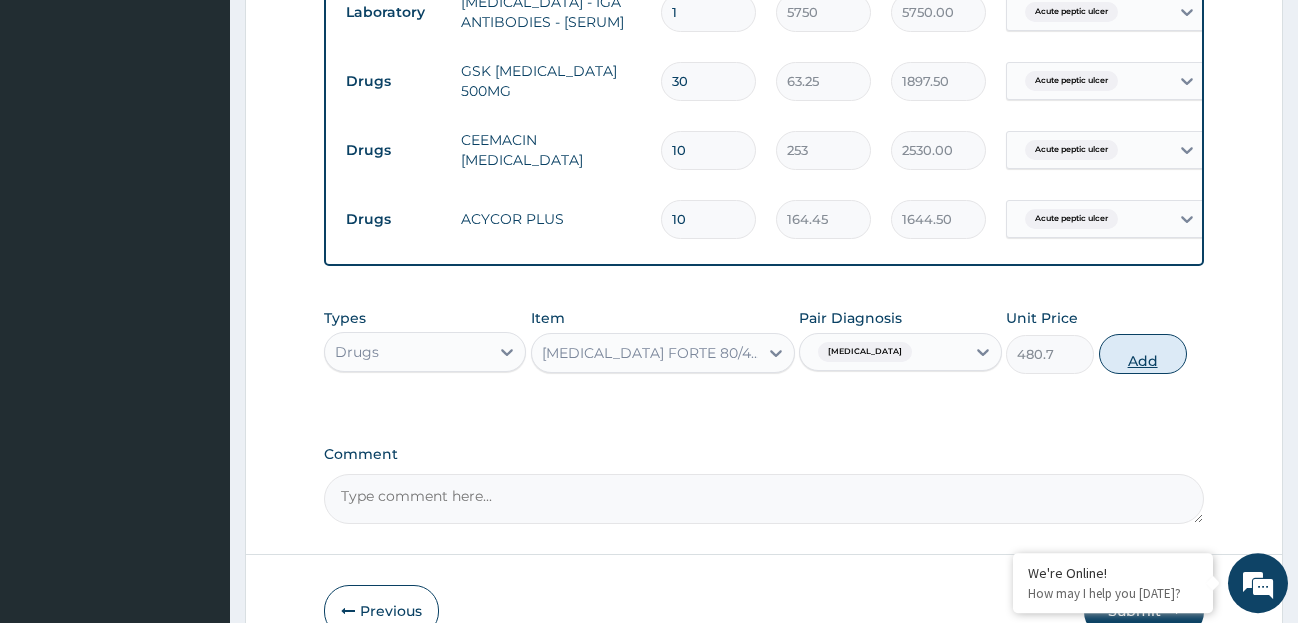 click on "Add" at bounding box center [1143, 354] 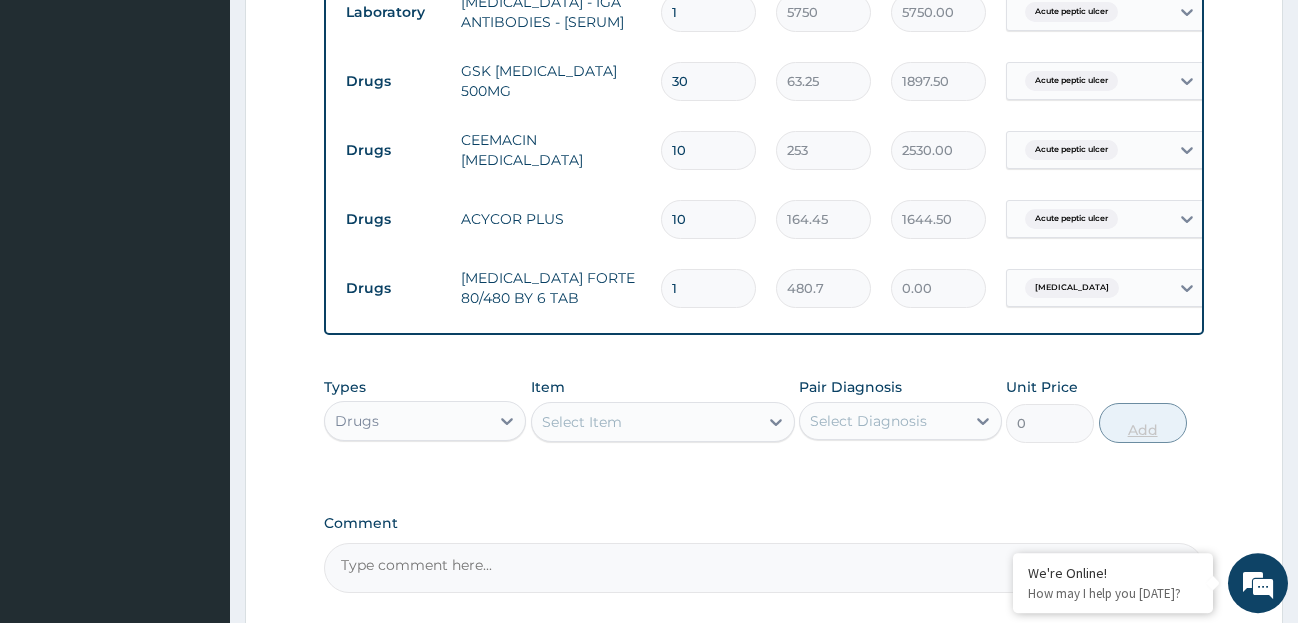 type 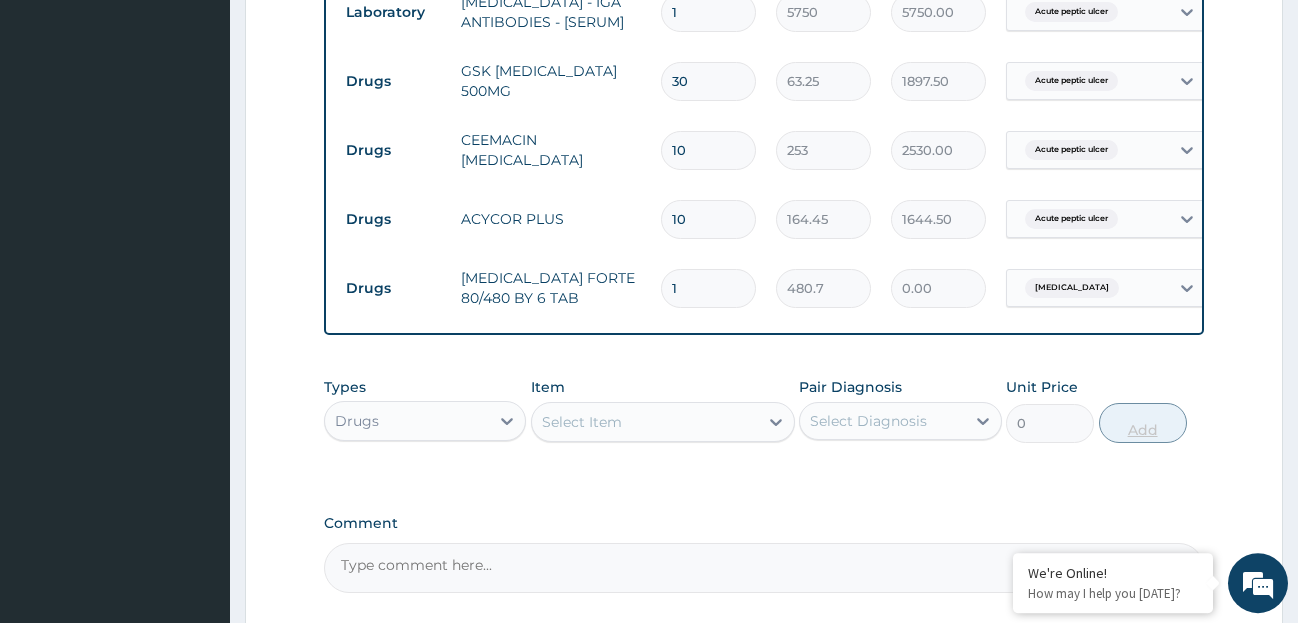 type on "0.00" 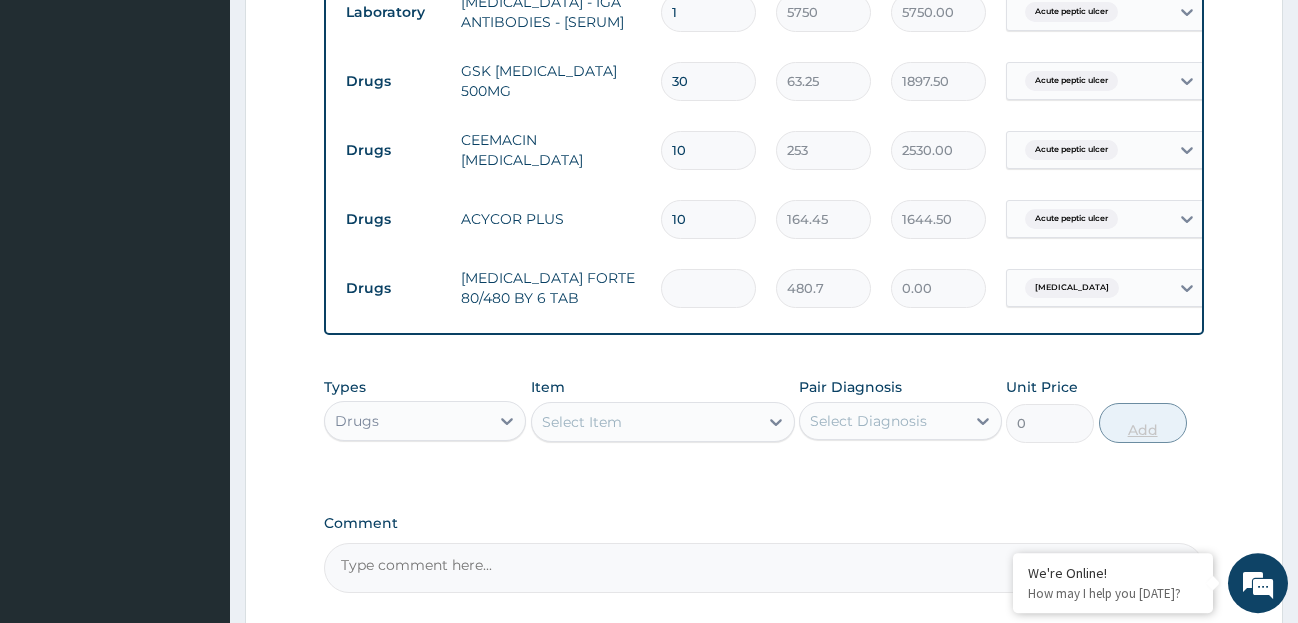 type on "6" 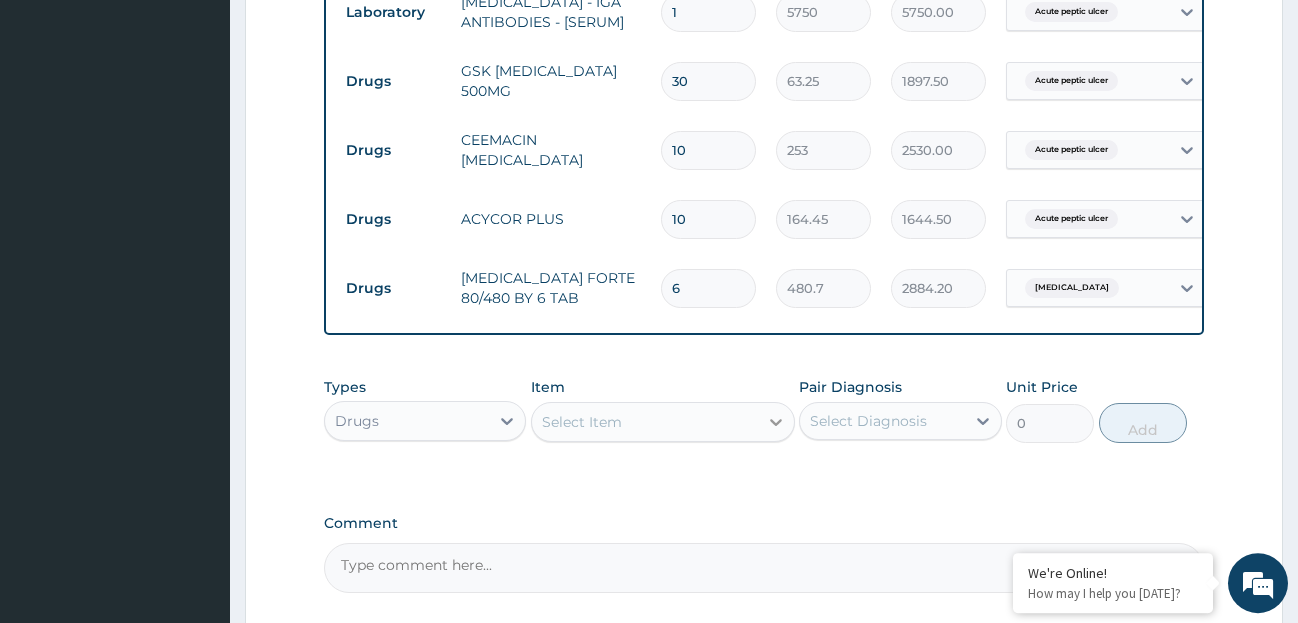 type on "6" 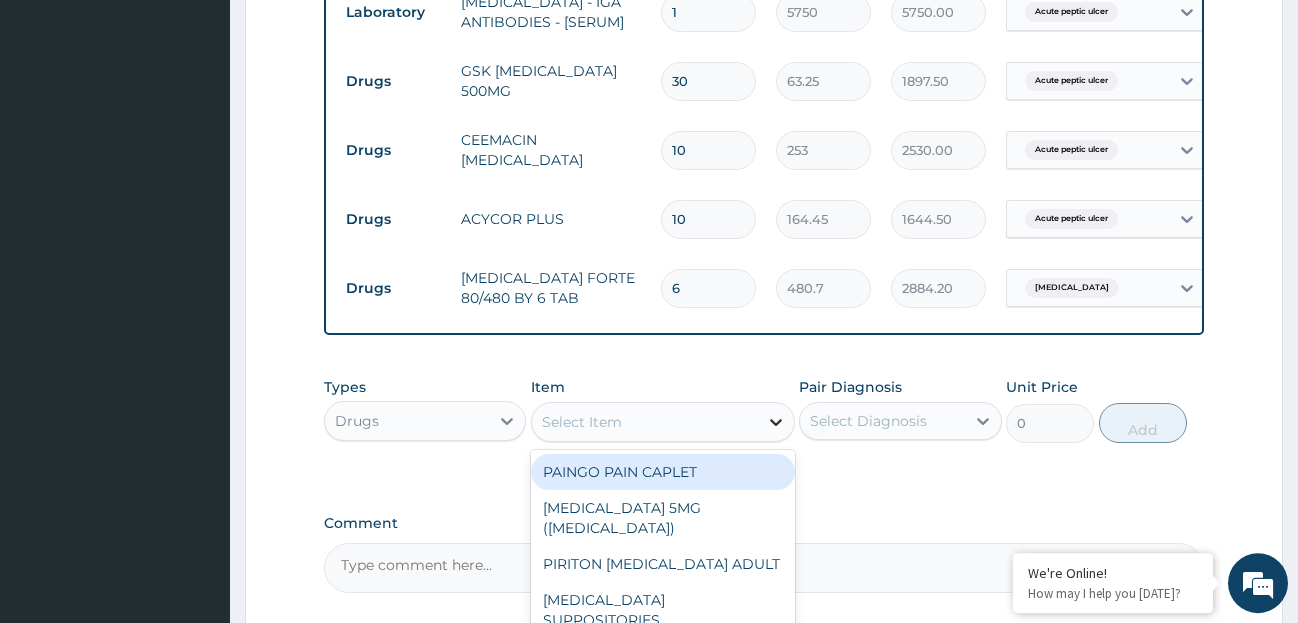 click 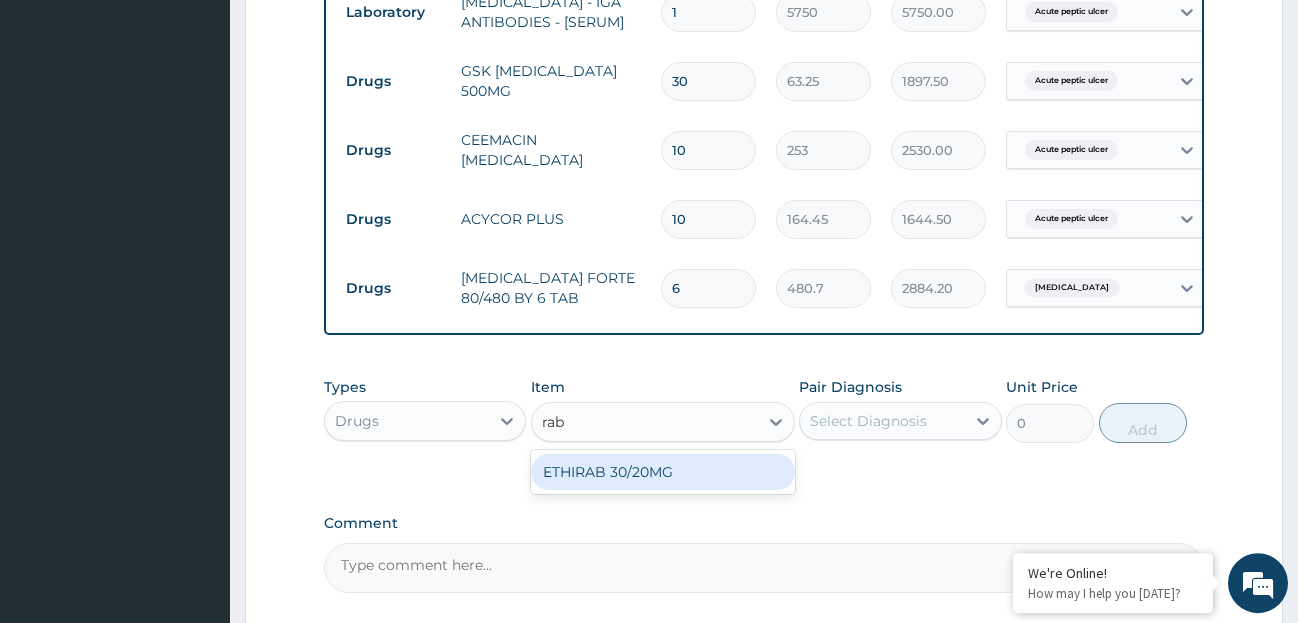 type on "rab" 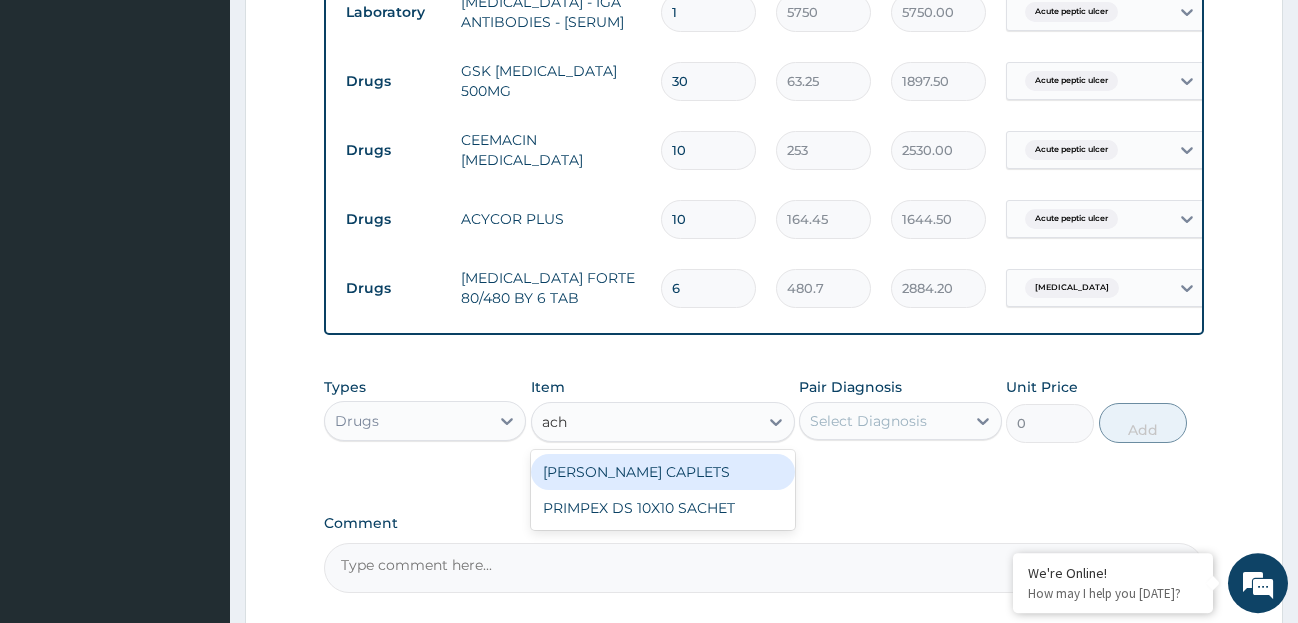 type on "ach" 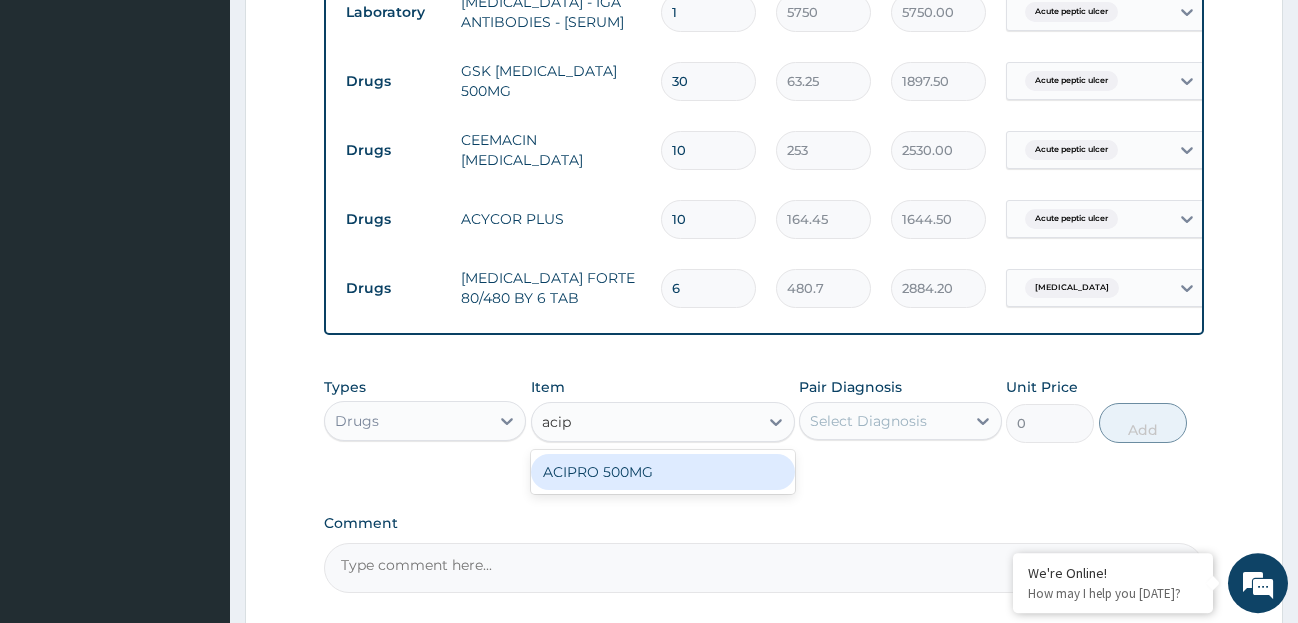 type on "acip" 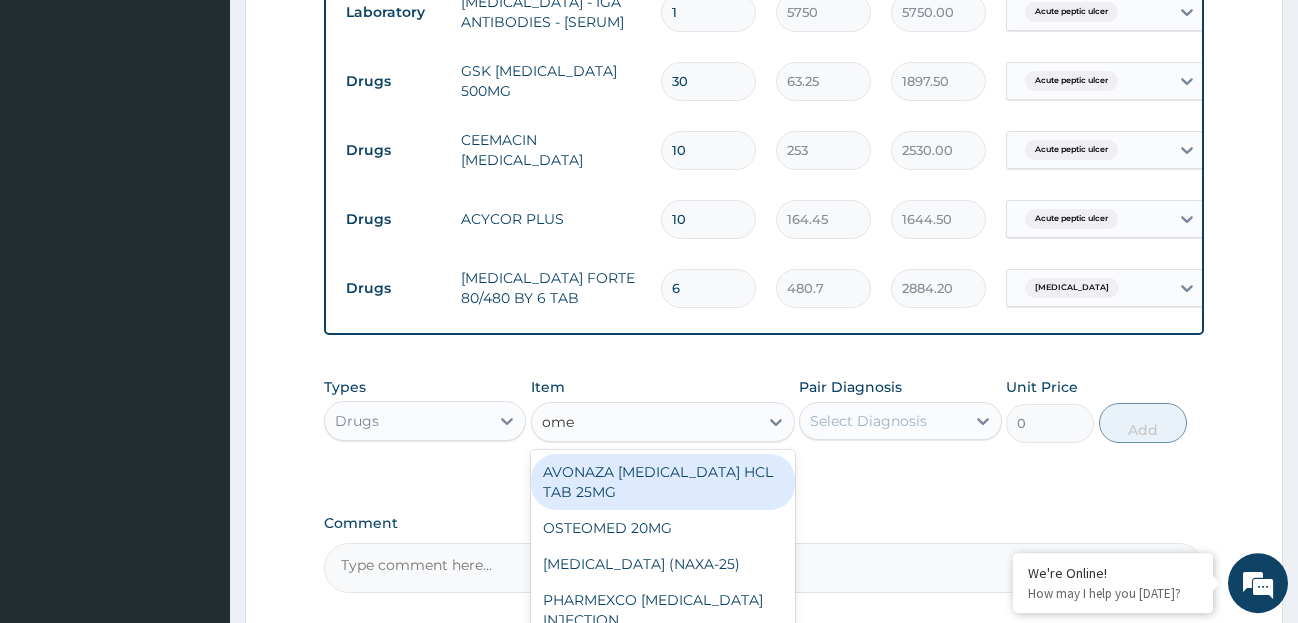 type on "omep" 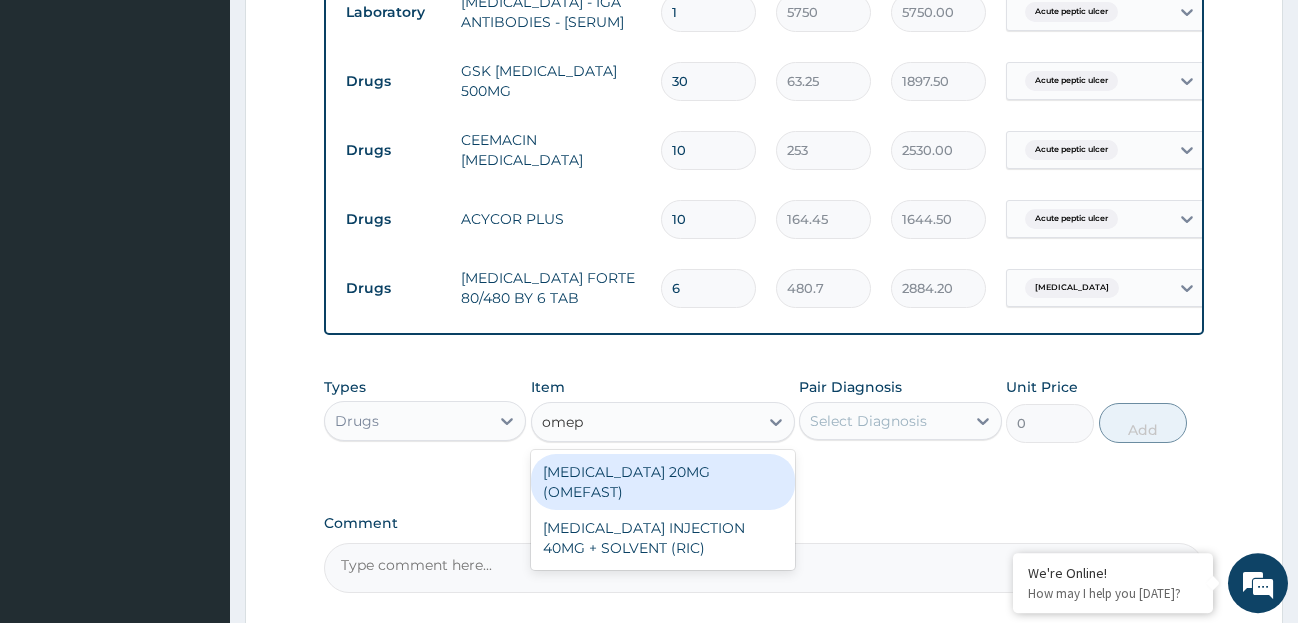 click on "OMEPRAZOLE 20MG (OMEFAST)" at bounding box center (663, 482) 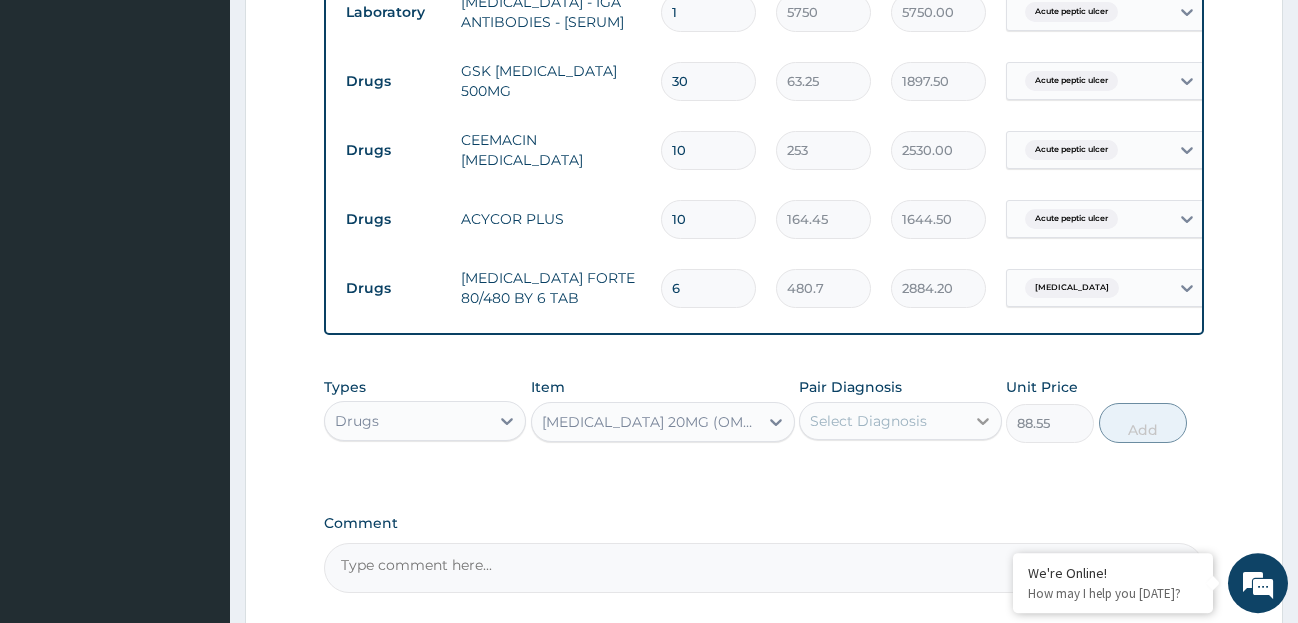 click 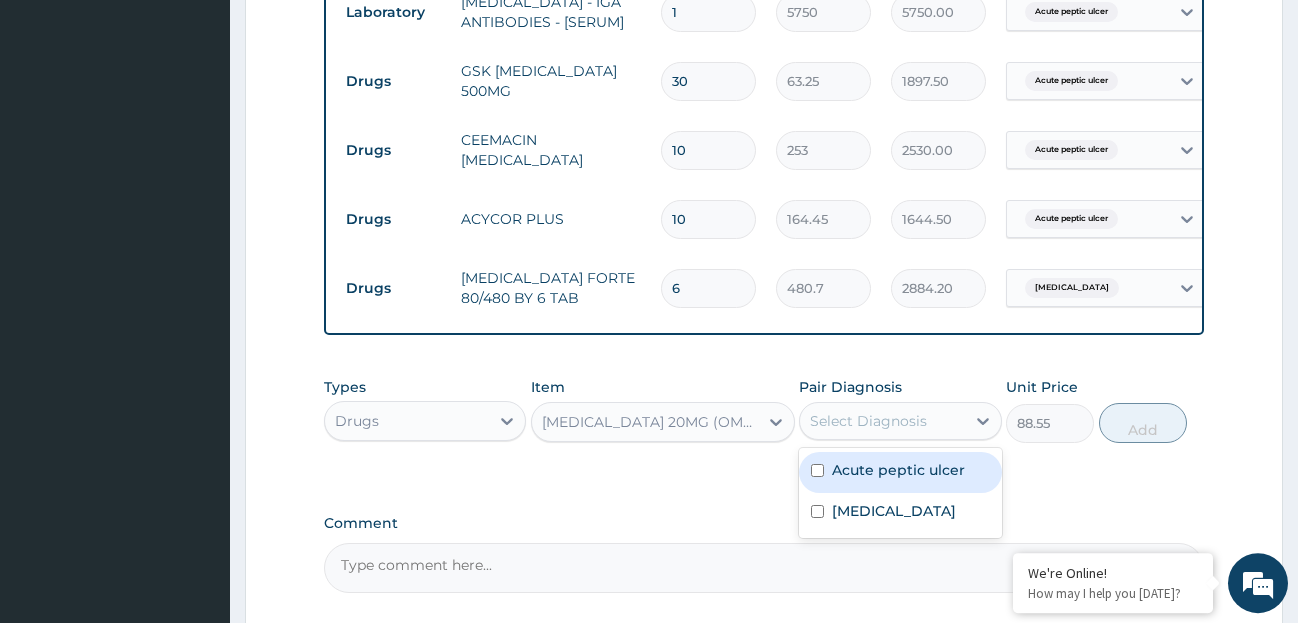 click on "Acute peptic ulcer" at bounding box center (898, 470) 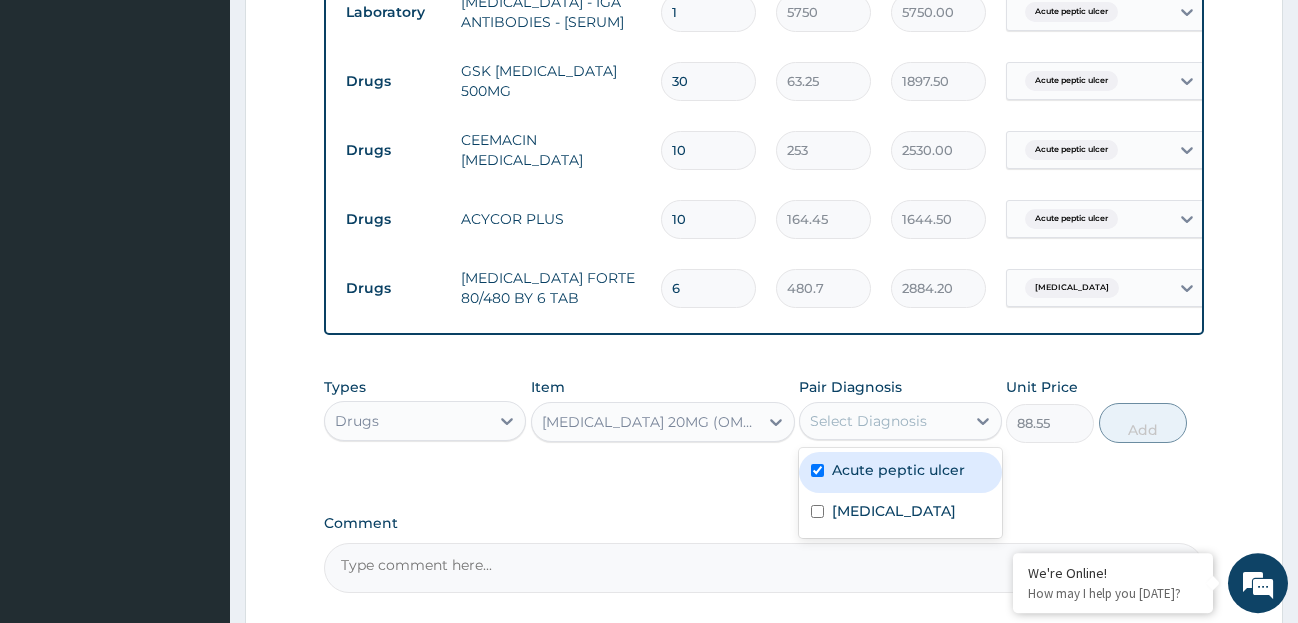 checkbox on "true" 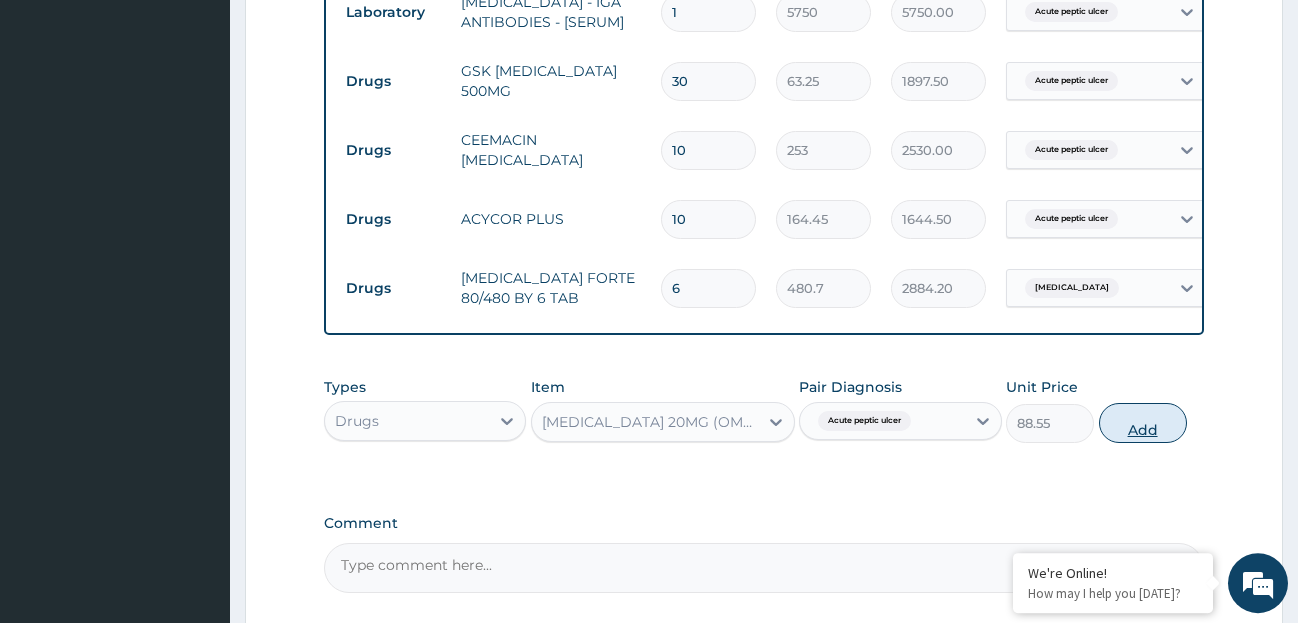 click on "Add" at bounding box center (1143, 423) 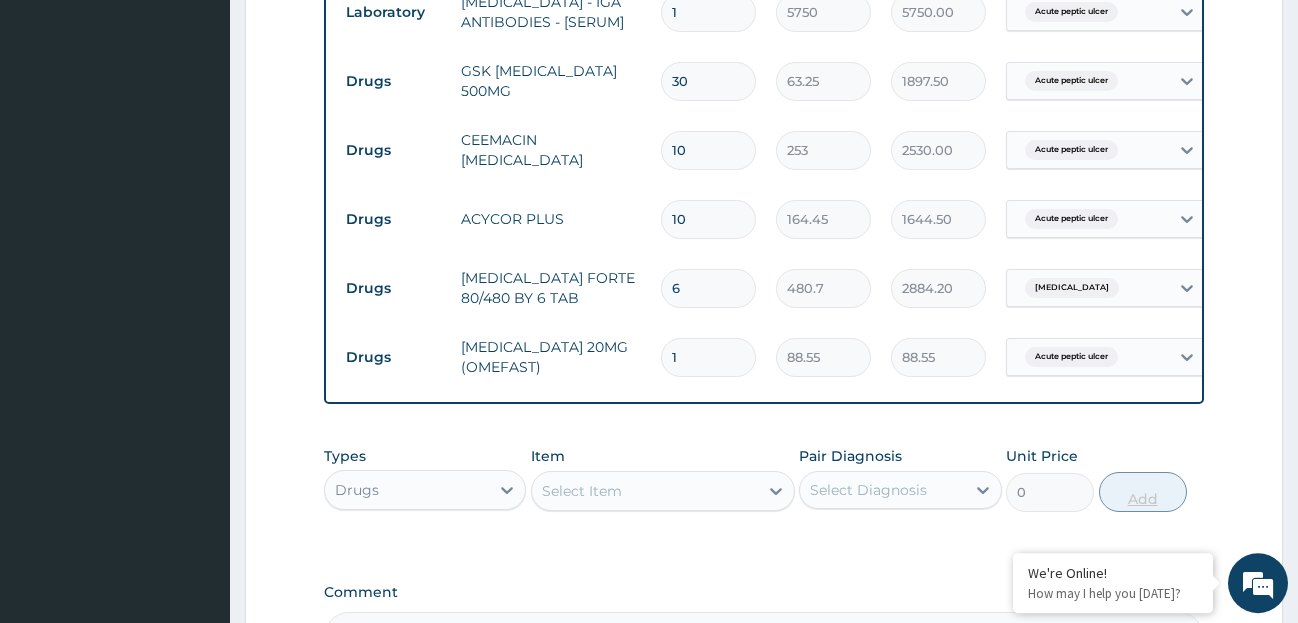 type 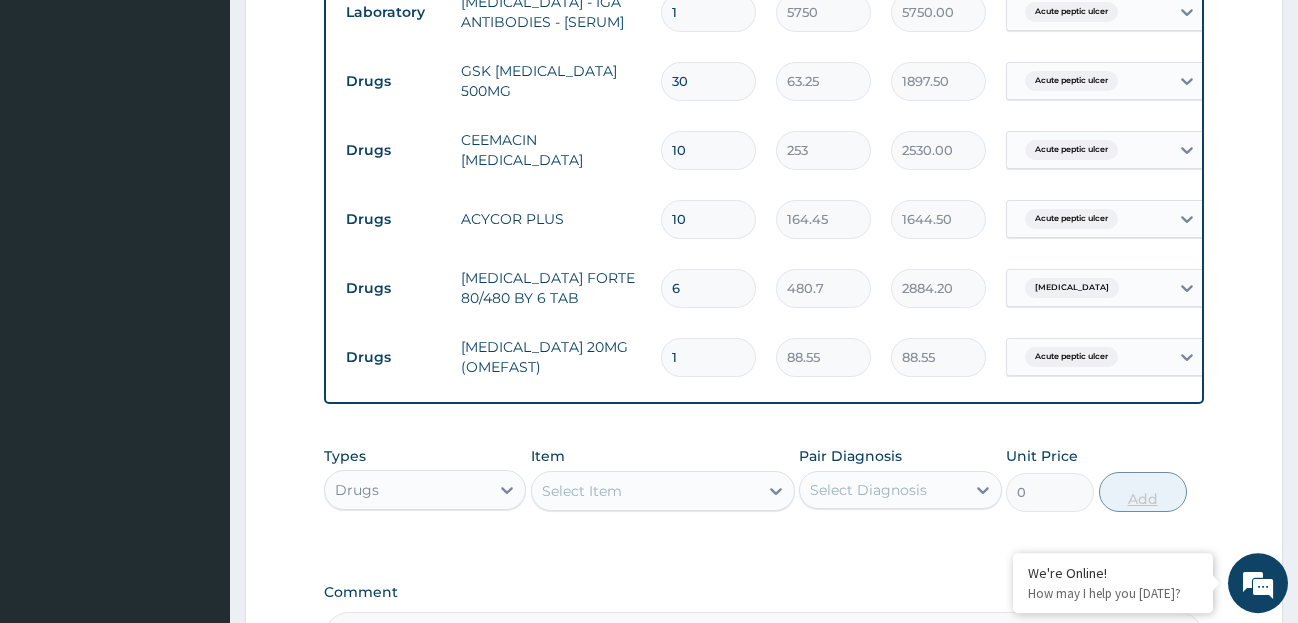 type on "0.00" 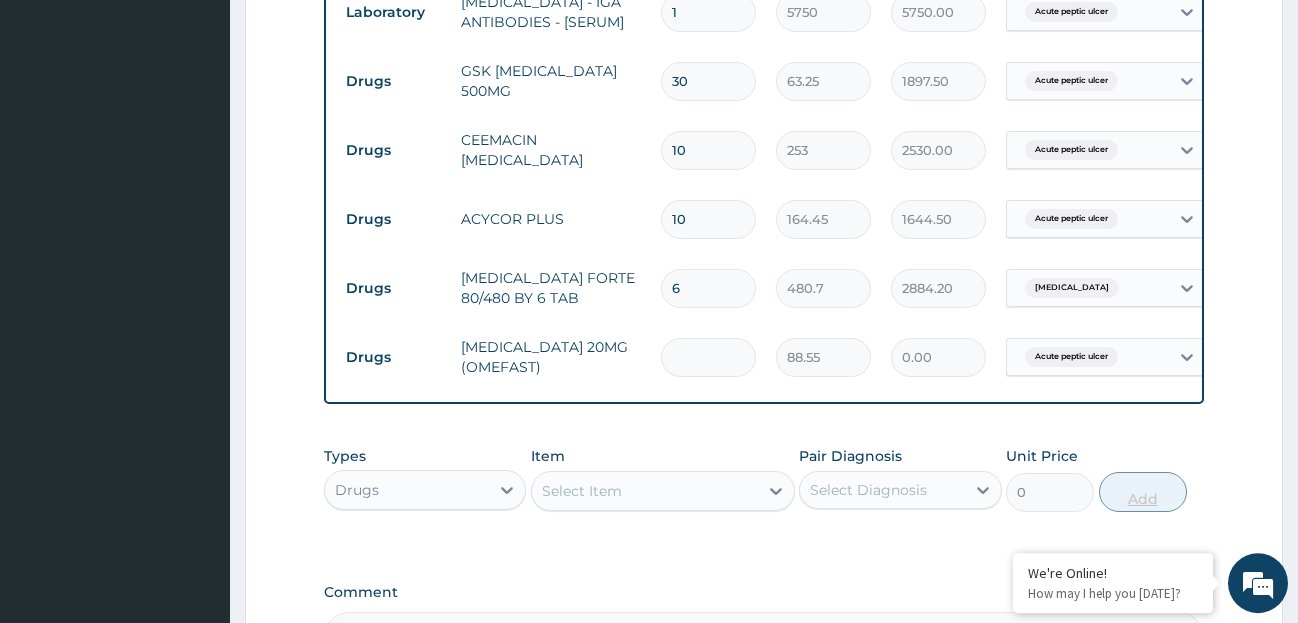 type on "2" 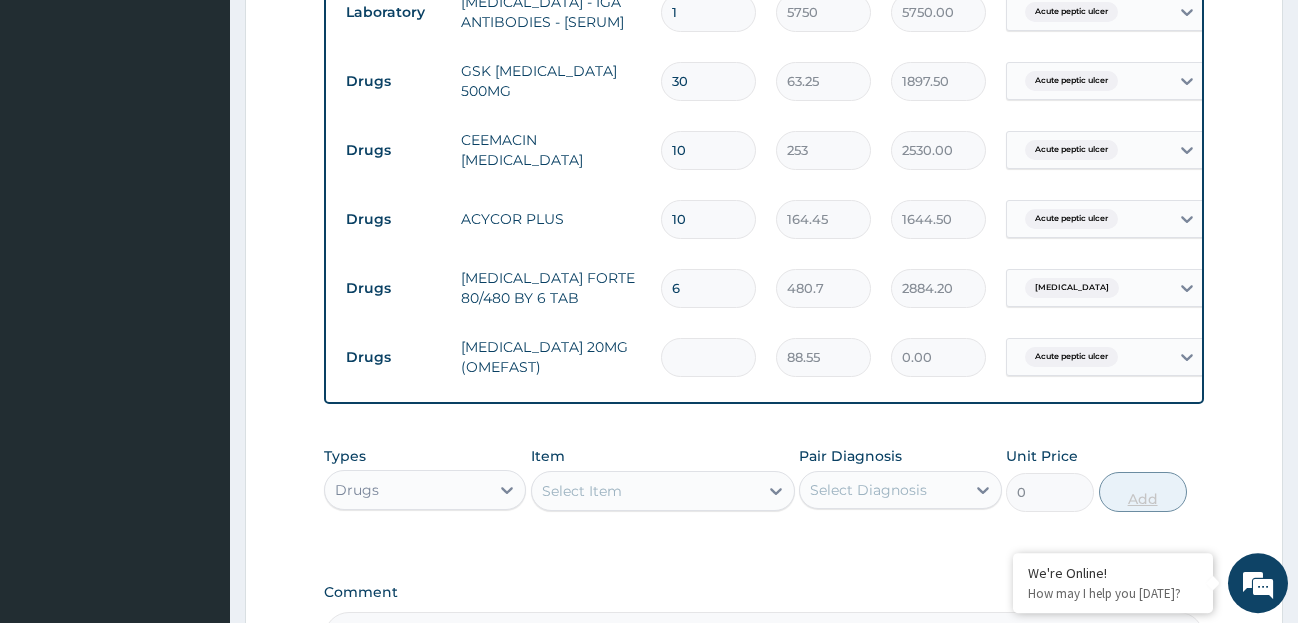 type on "177.10" 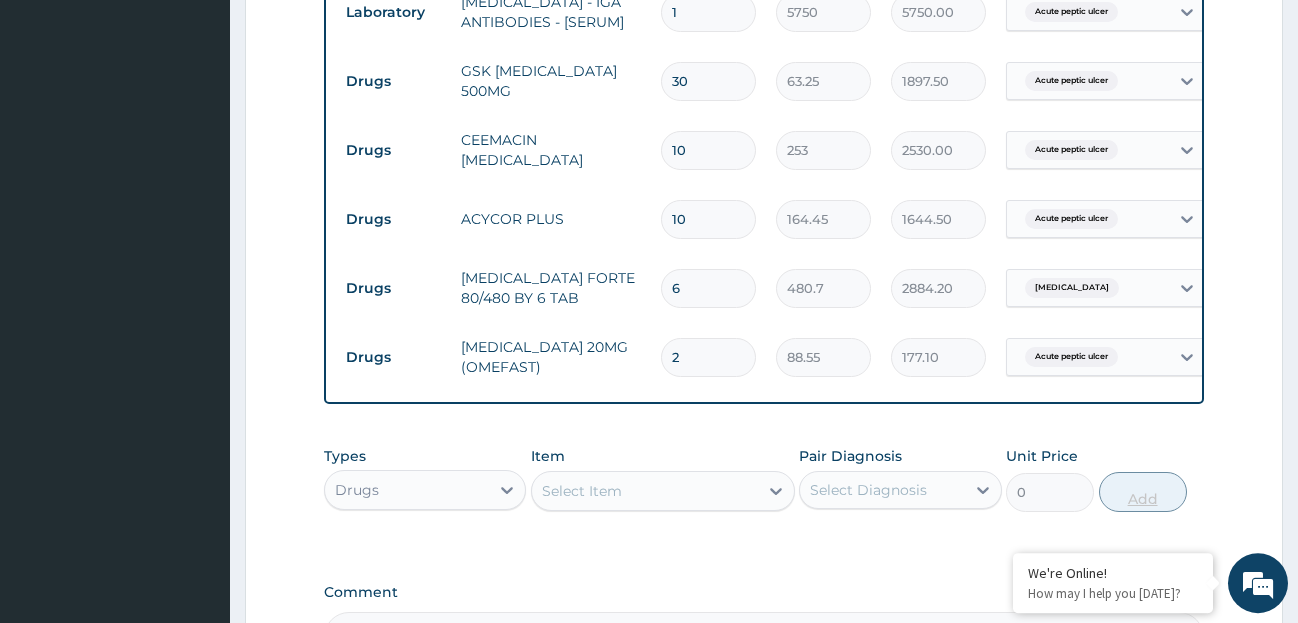 type on "20" 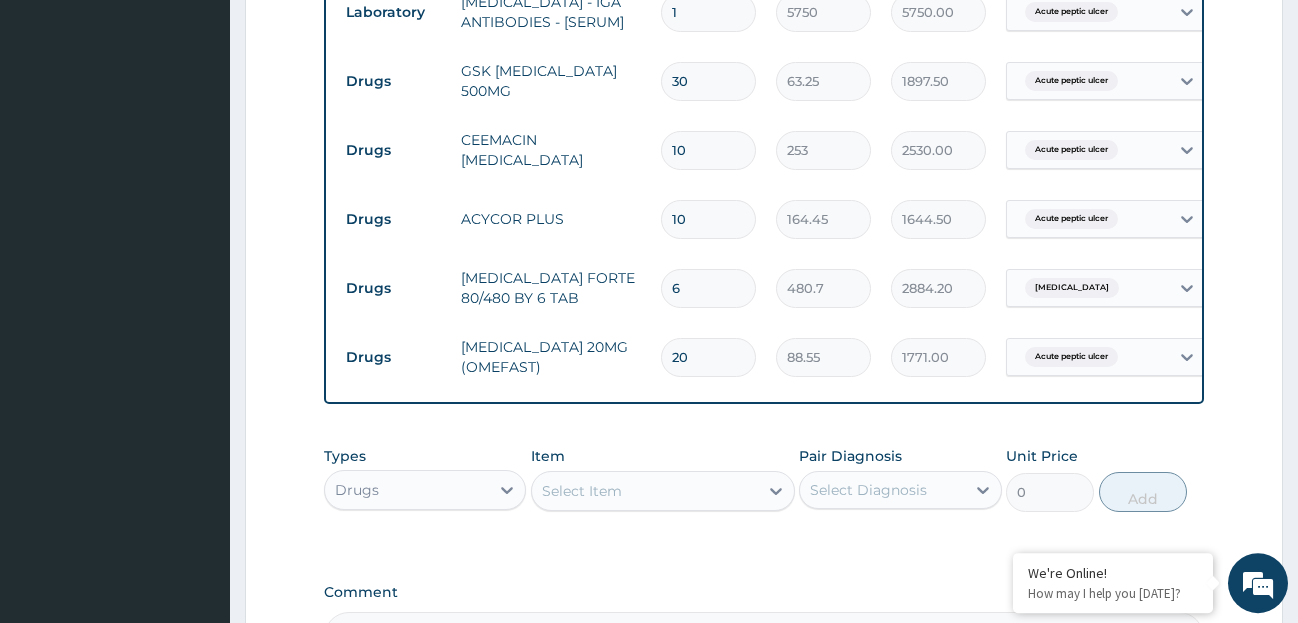 scroll, scrollTop: 1277, scrollLeft: 0, axis: vertical 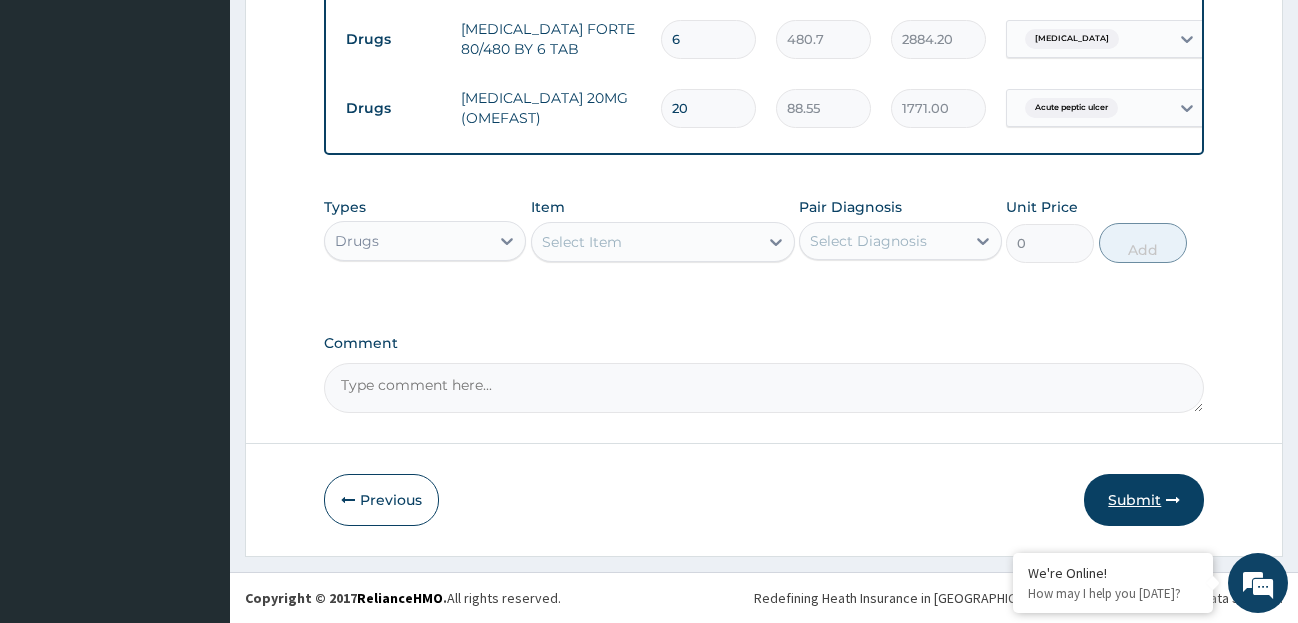 type on "20" 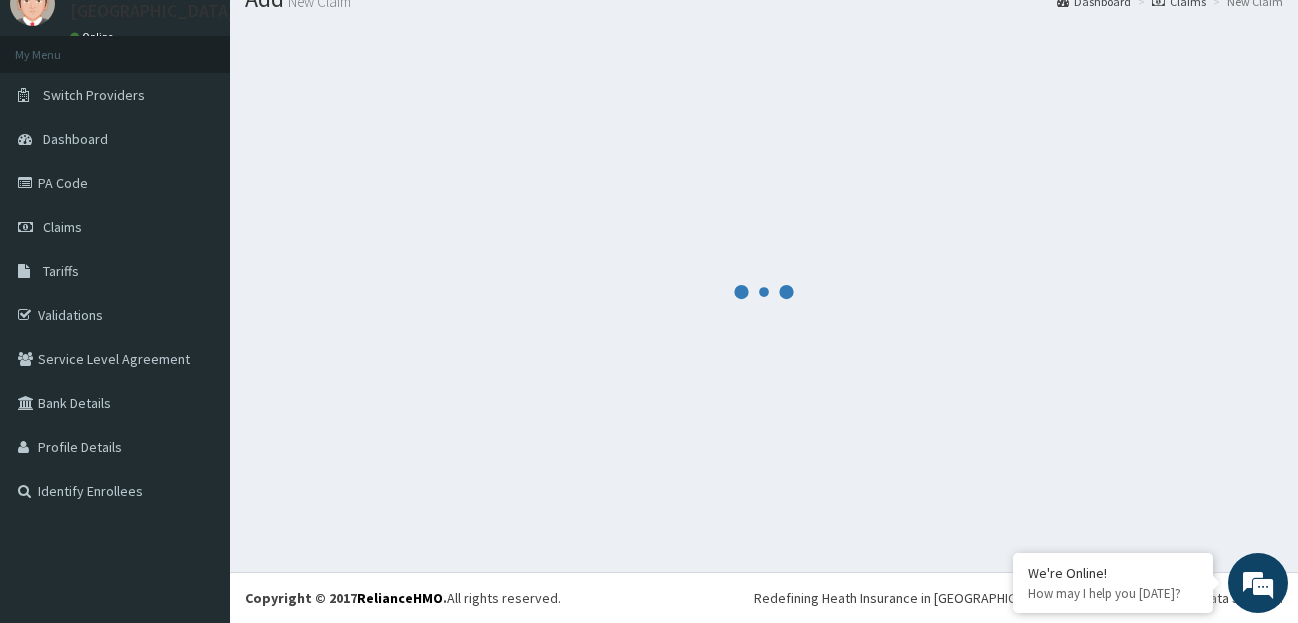 scroll, scrollTop: 79, scrollLeft: 0, axis: vertical 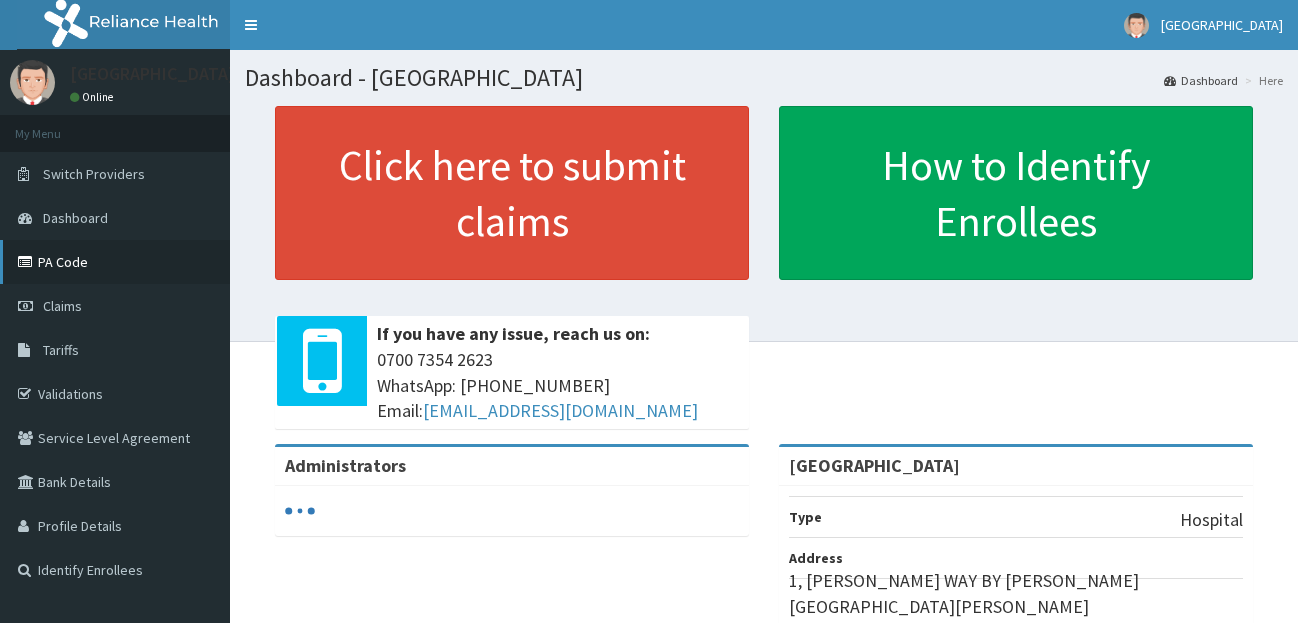 click on "PA Code" at bounding box center (115, 262) 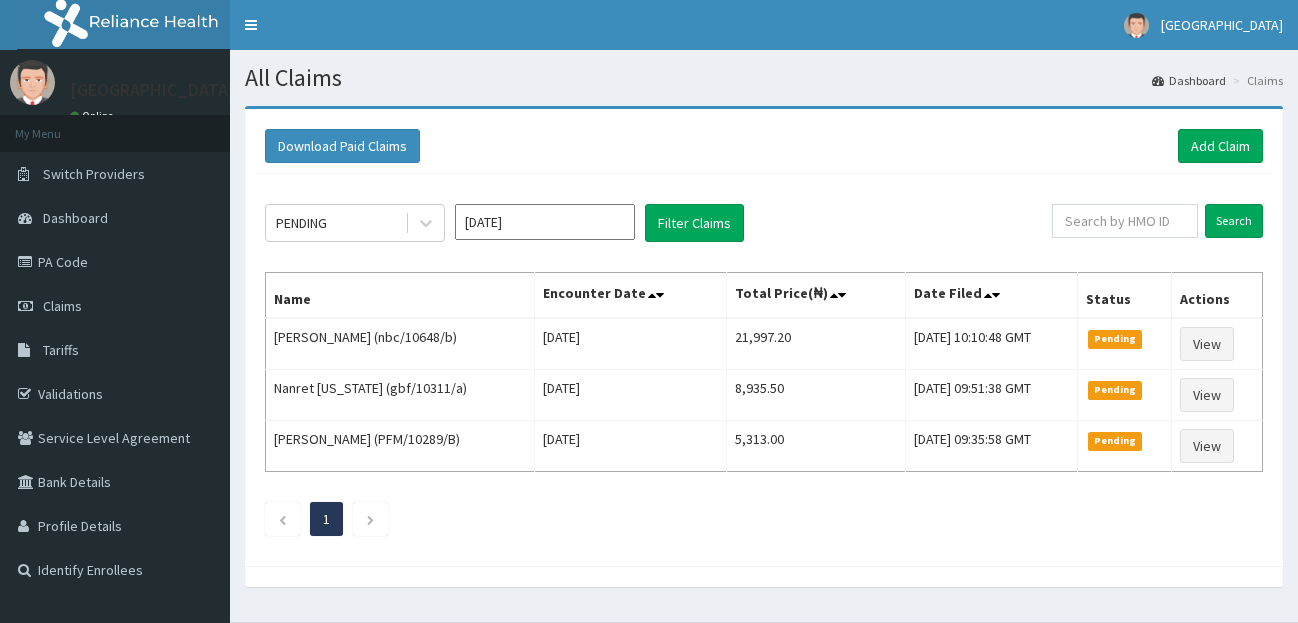 scroll, scrollTop: 0, scrollLeft: 0, axis: both 